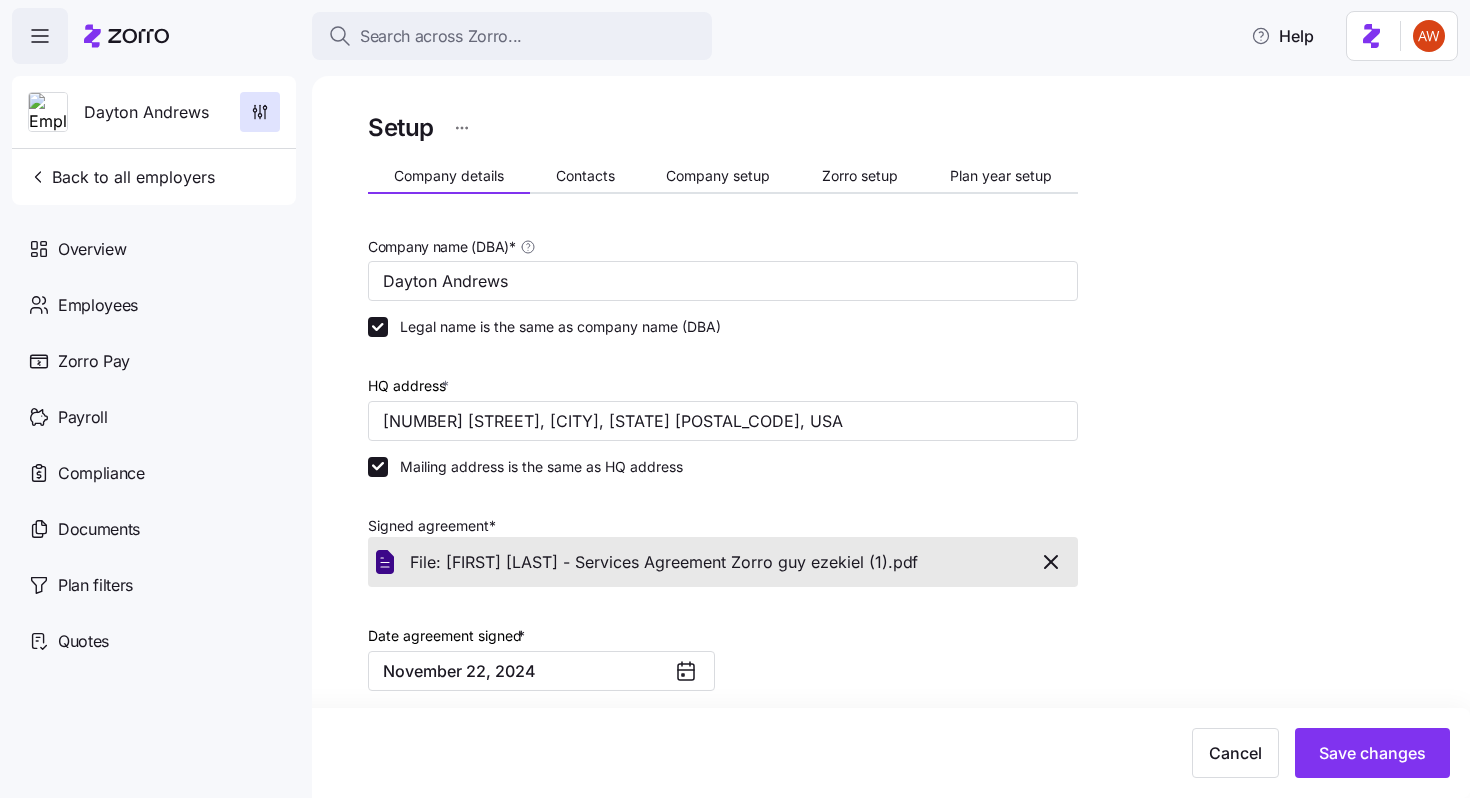scroll, scrollTop: 0, scrollLeft: 0, axis: both 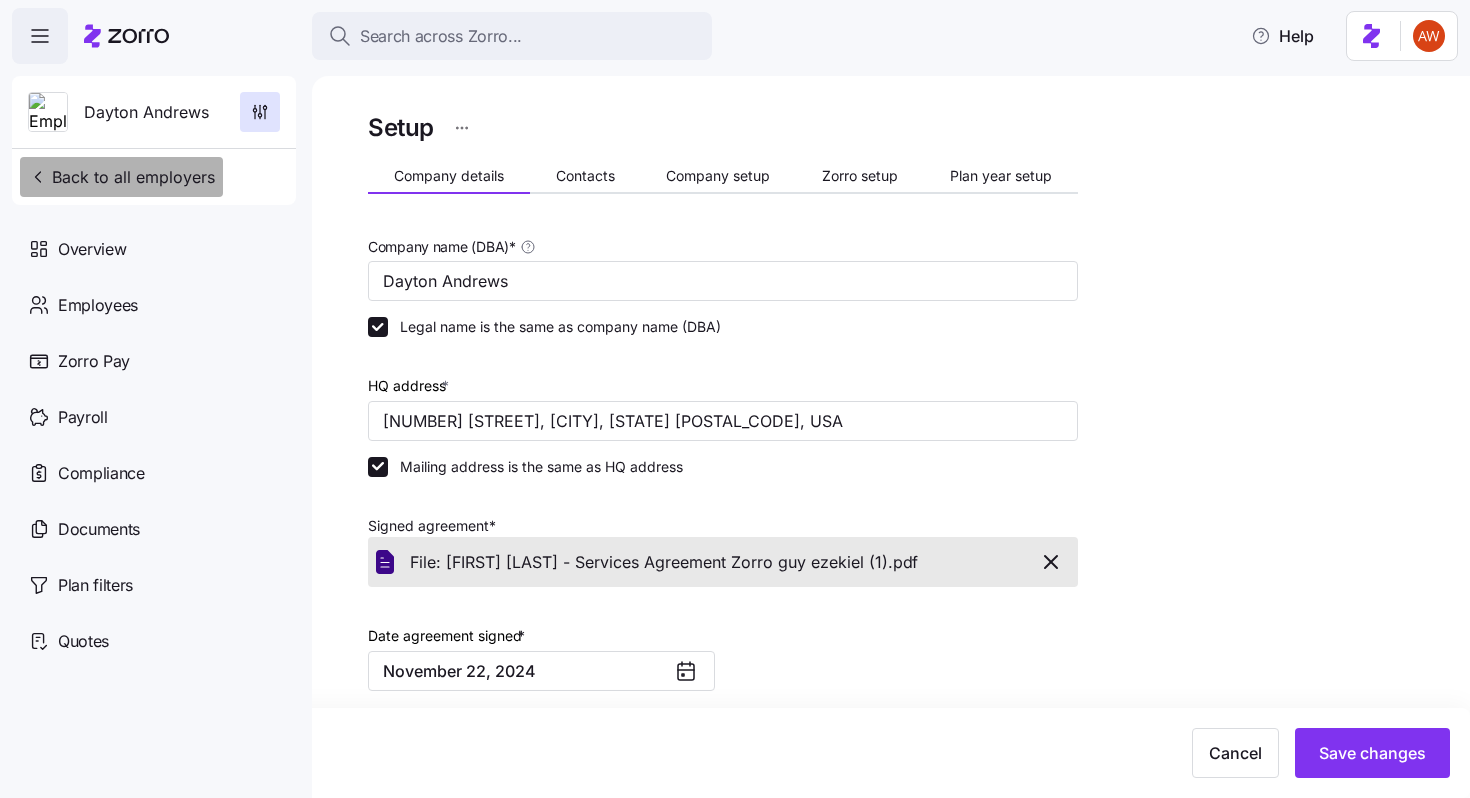 click on "Back to all employers" at bounding box center (121, 177) 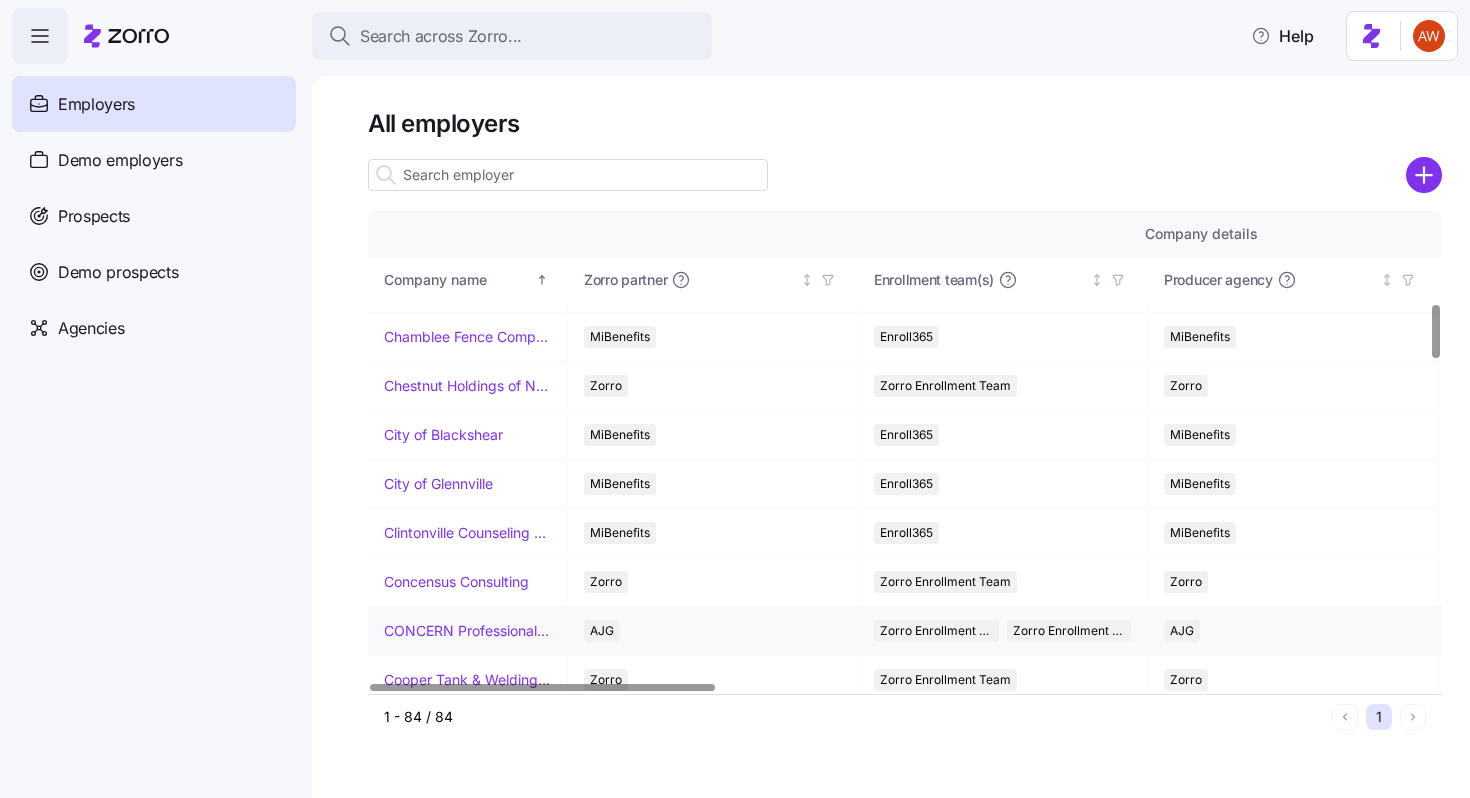 scroll, scrollTop: 820, scrollLeft: 0, axis: vertical 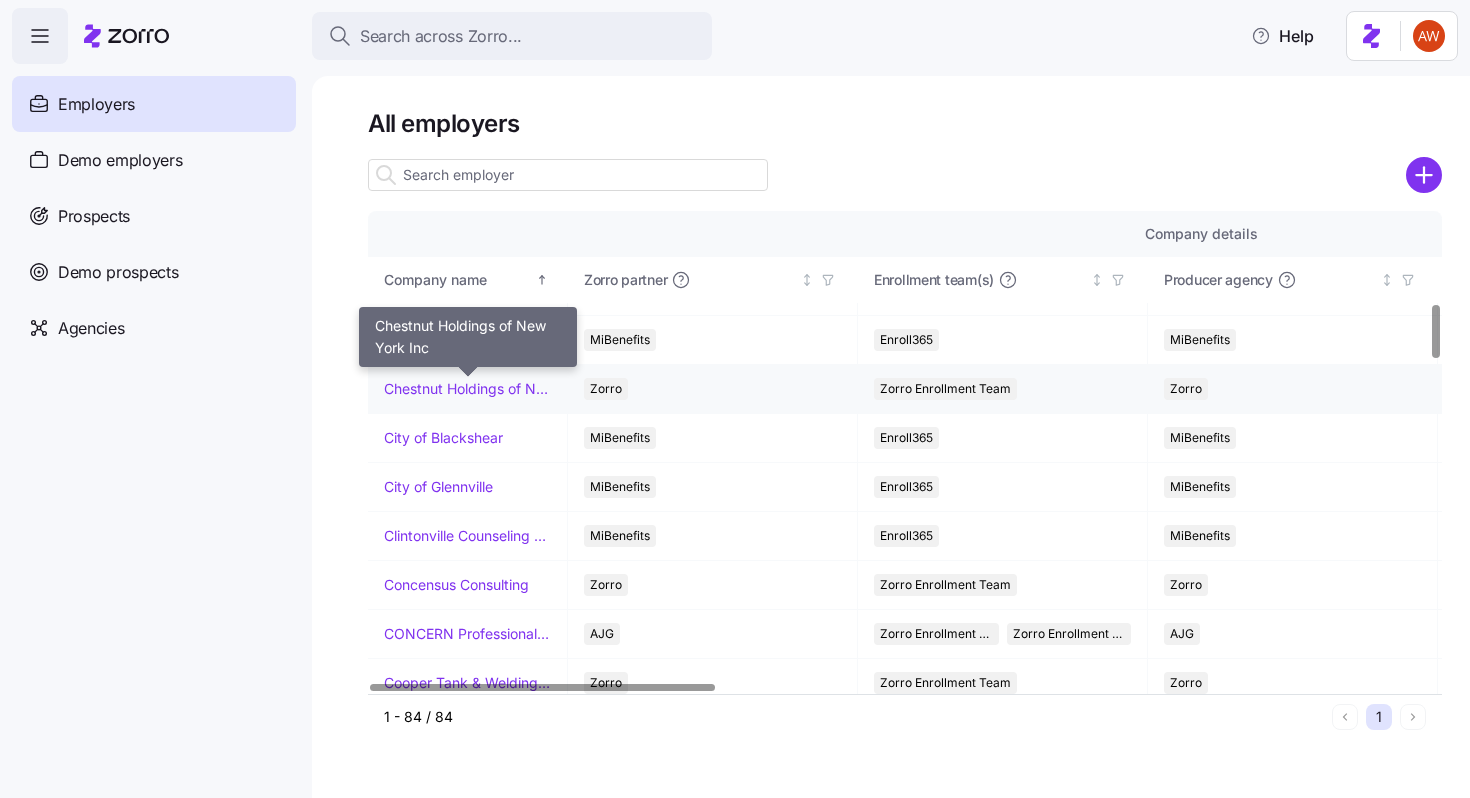click on "Chestnut Holdings of New York Inc" at bounding box center (467, 389) 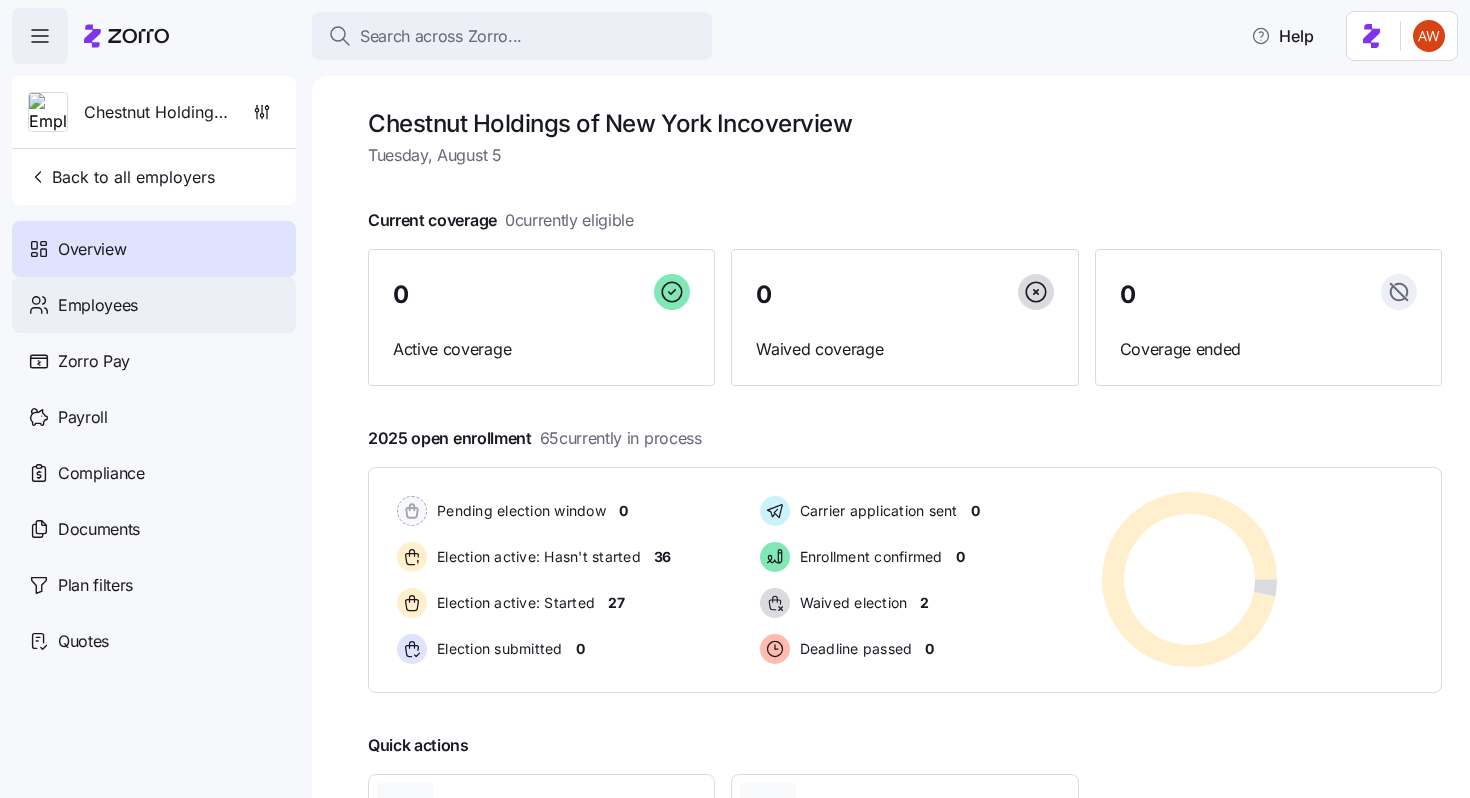 click on "Employees" at bounding box center (154, 305) 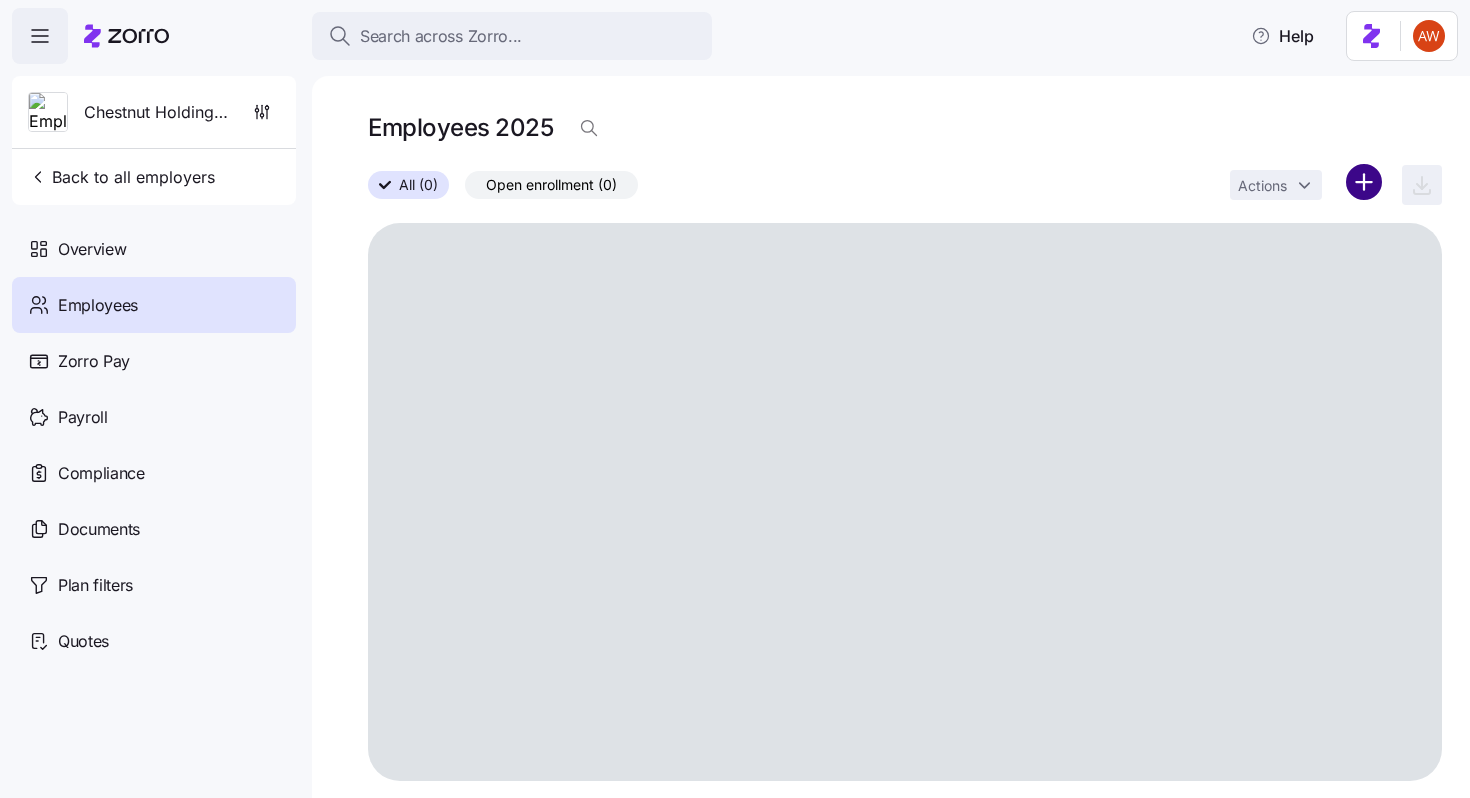 click on "Search across Zorro... Help Chestnut Holdings of New York Inc Back to all employers Overview Employees Zorro Pay Payroll Compliance Documents Plan filters Quotes Employees 2025 All (0) Open enrollment (0) Actions Chestnut Holdings of New York Inc | Employees 141-24 Terrace Court Flushing , [STATE], USA x" at bounding box center (735, 393) 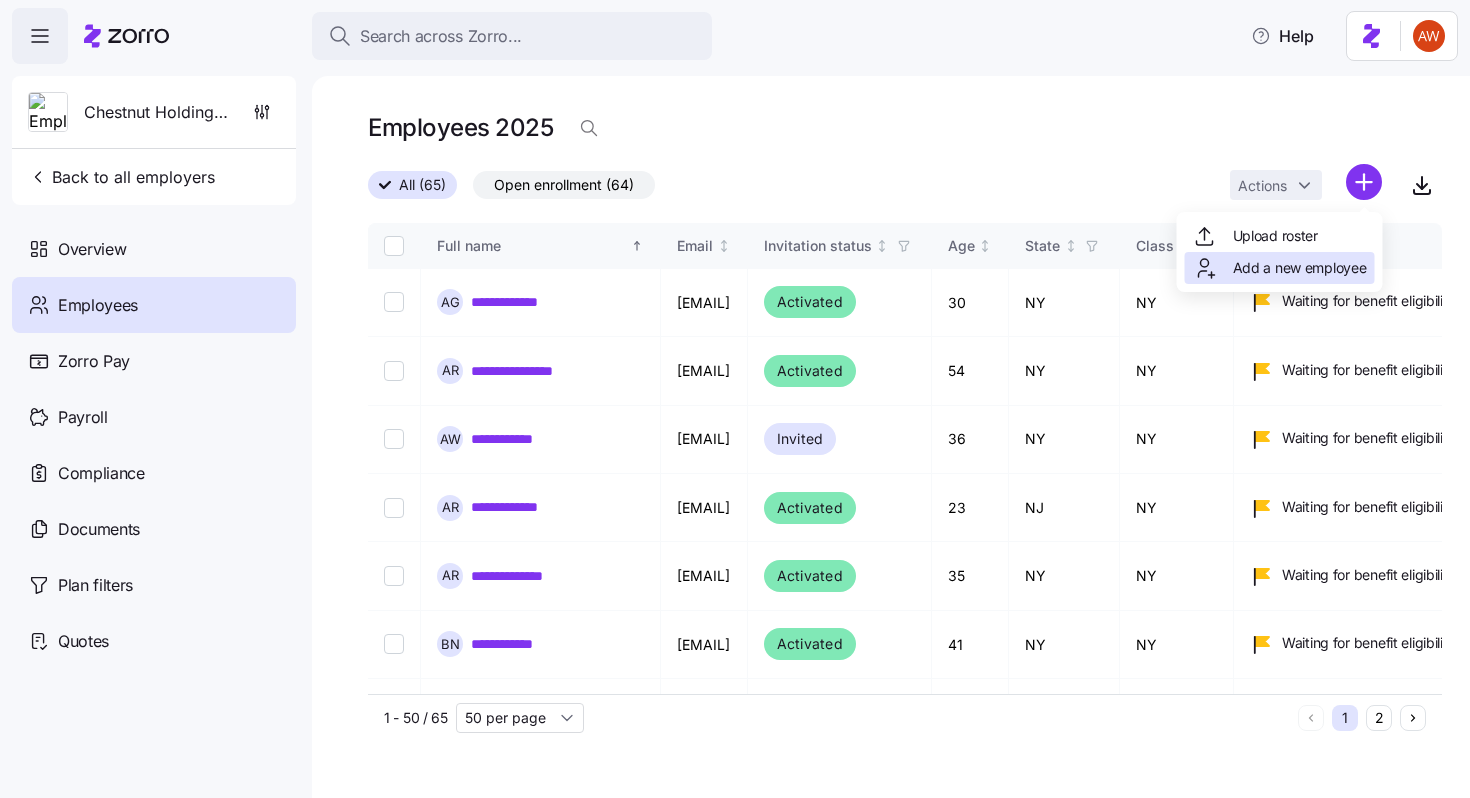 click on "Add a new employee" at bounding box center (1300, 268) 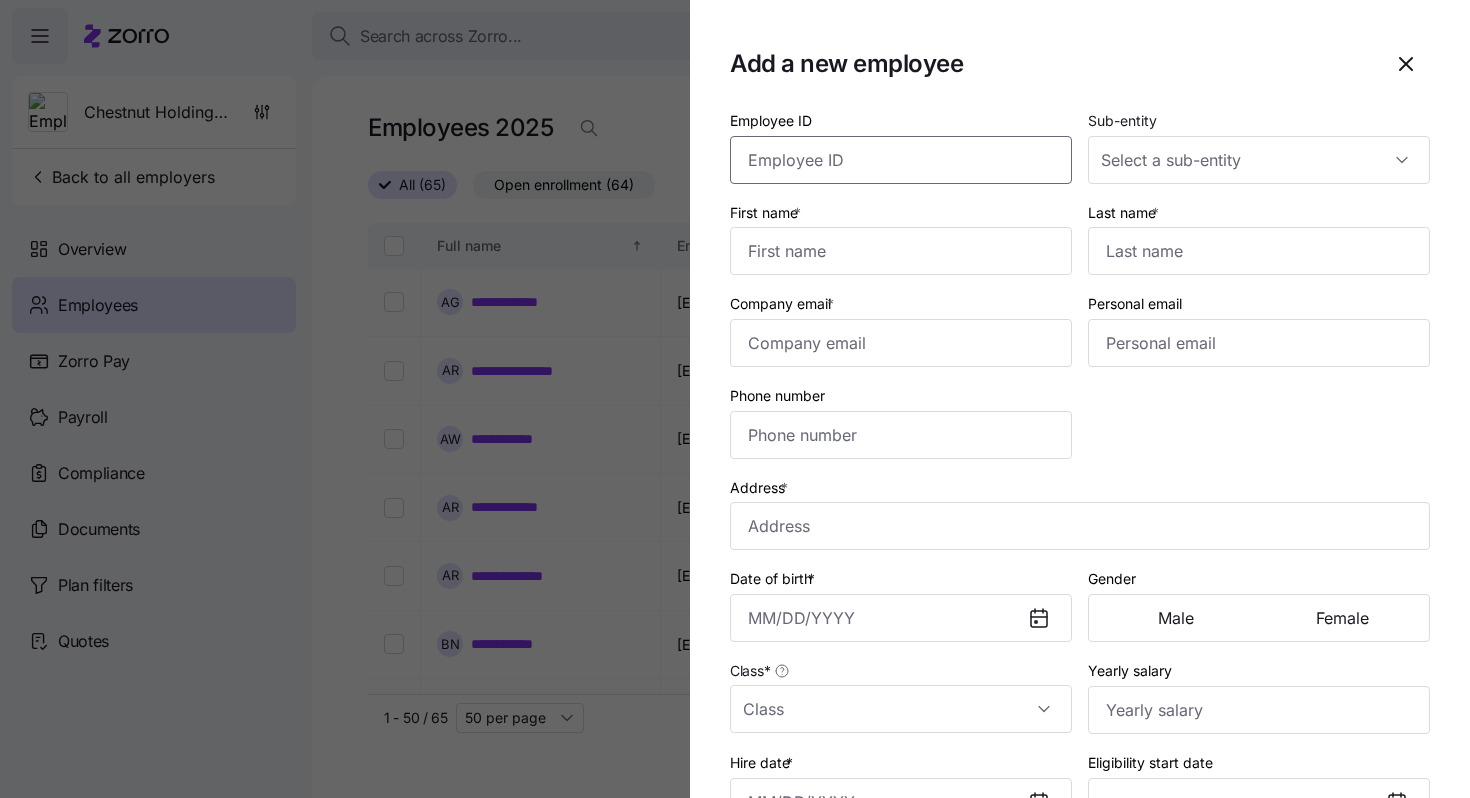 click on "Employee ID" at bounding box center (901, 160) 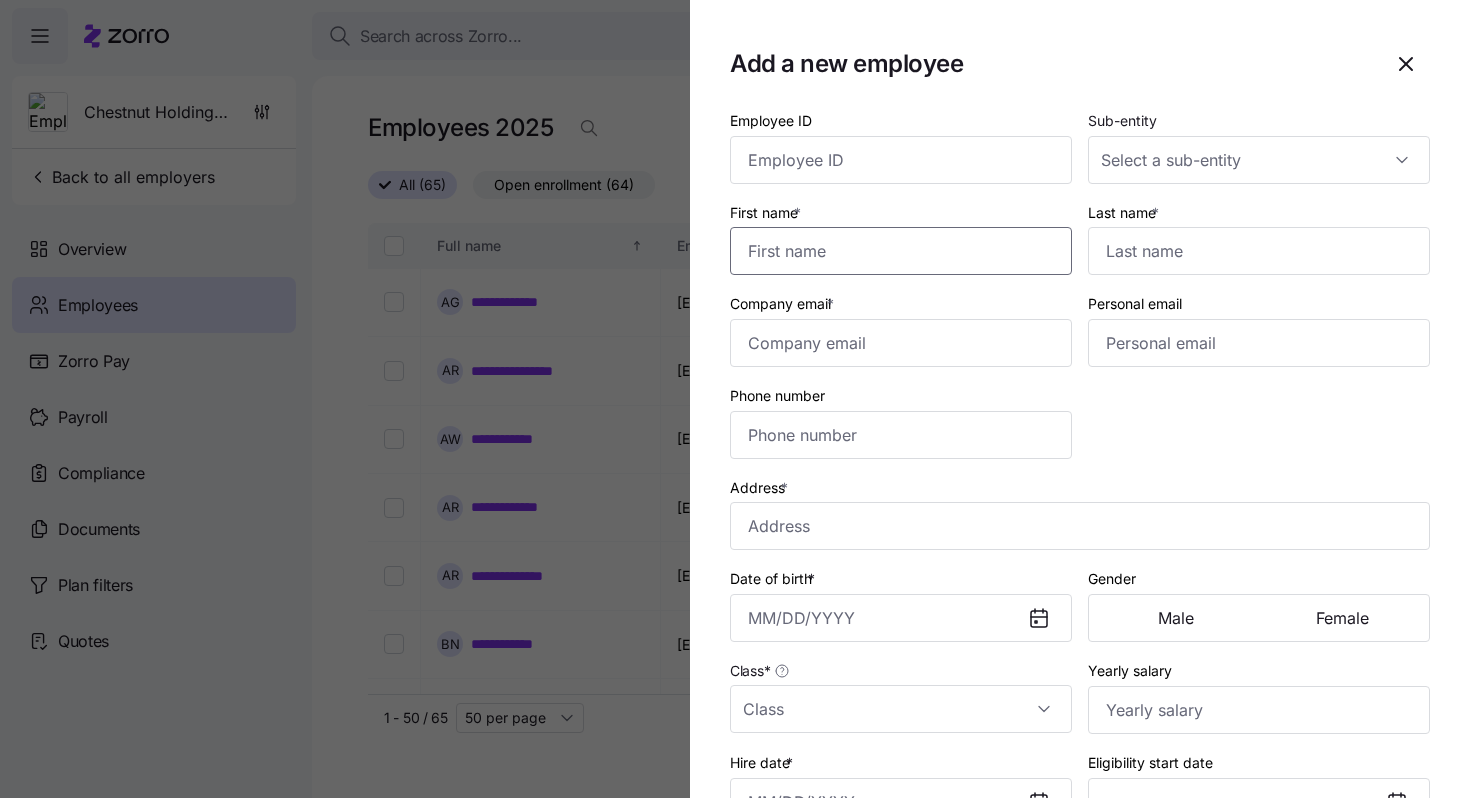click on "First name  *" at bounding box center [901, 251] 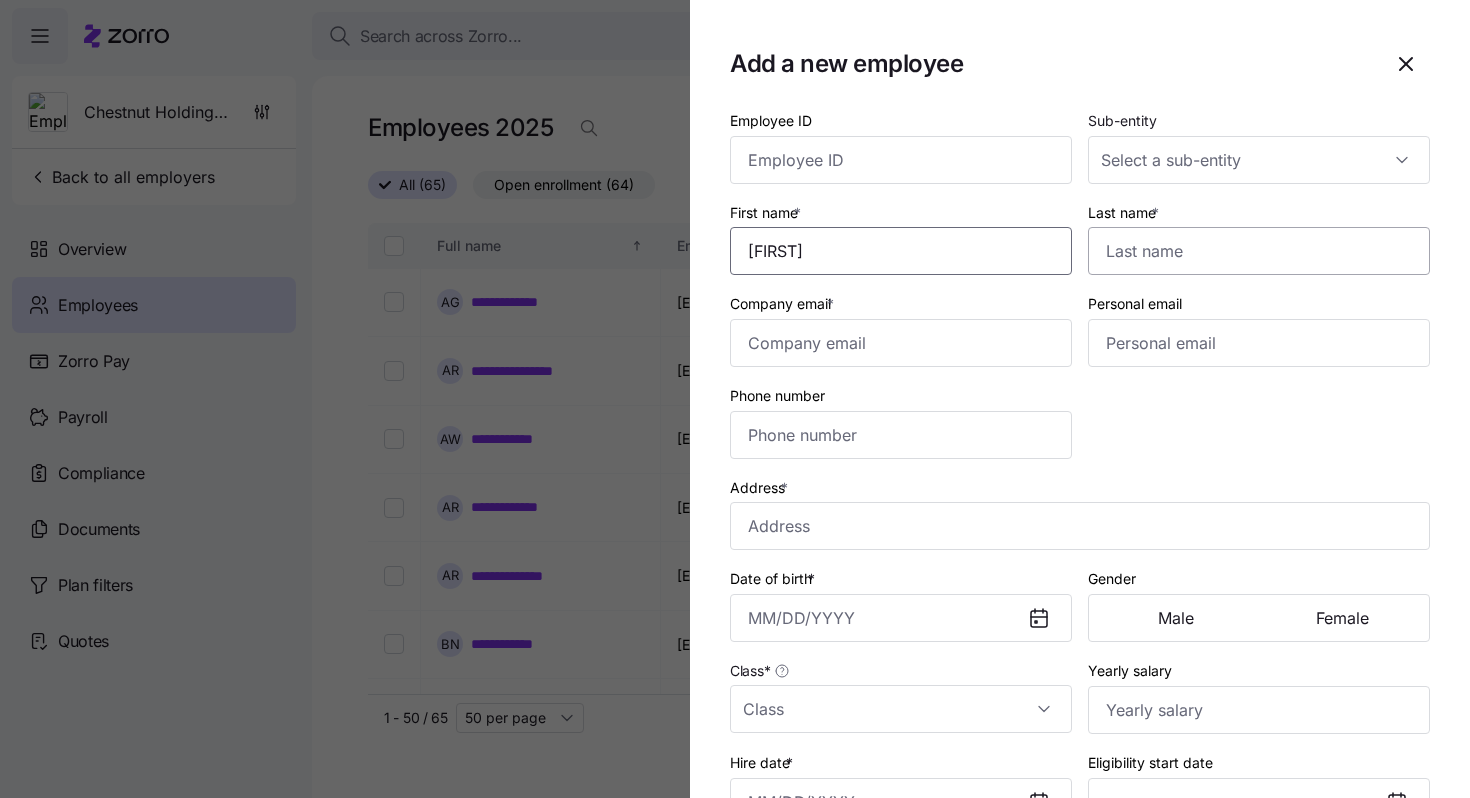 type on "[FIRST]" 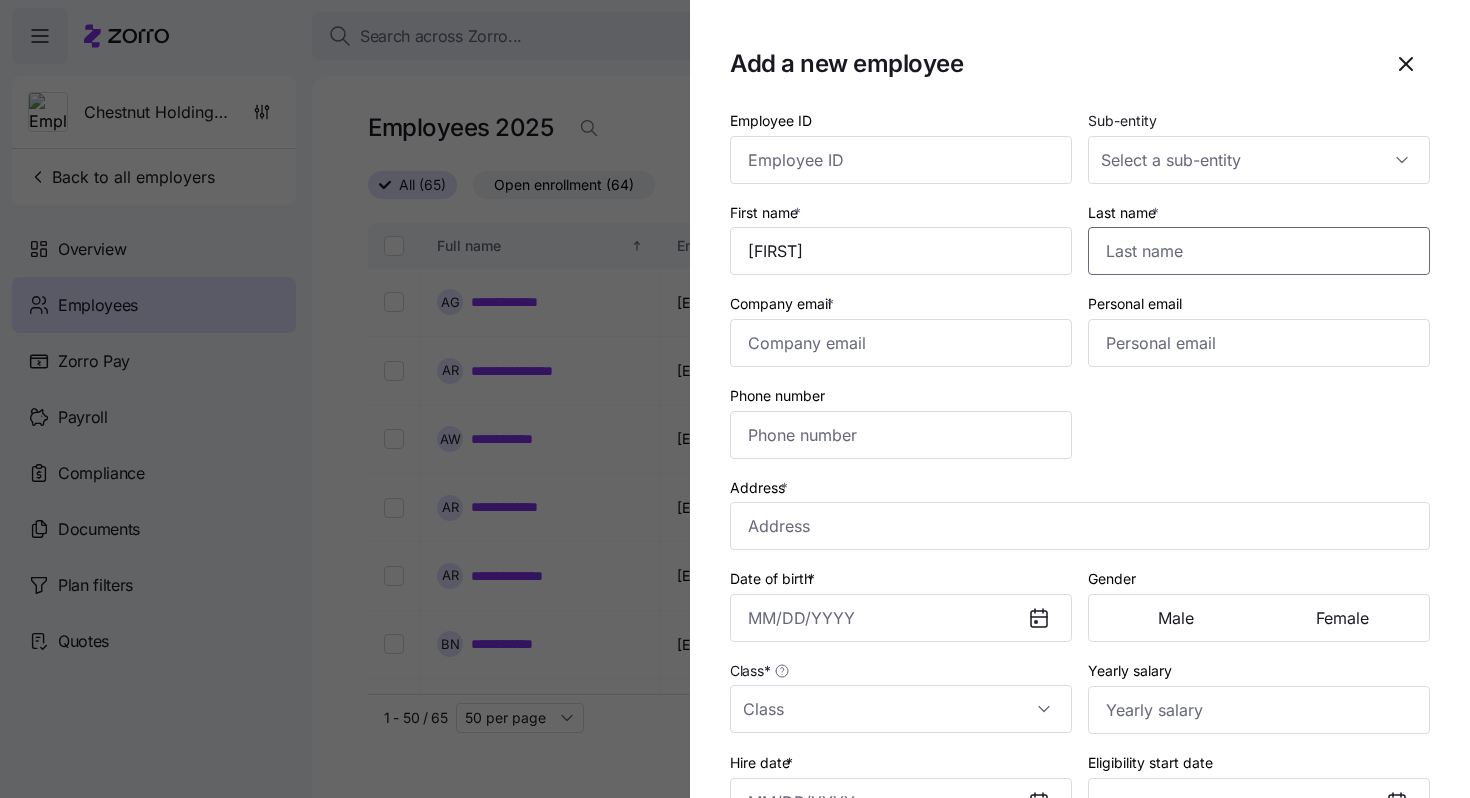 click on "Last name  *" at bounding box center (1259, 251) 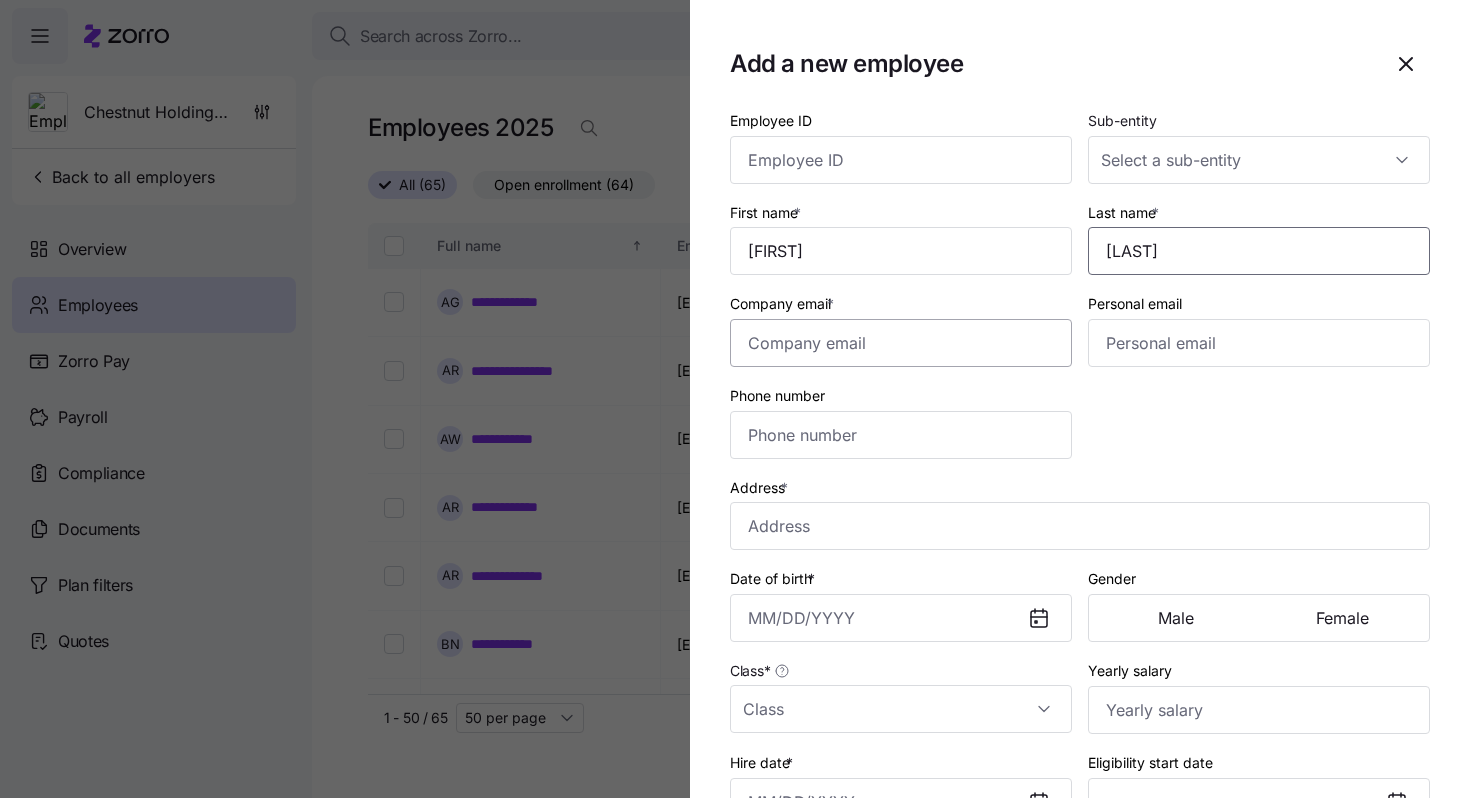 type on "[LAST]" 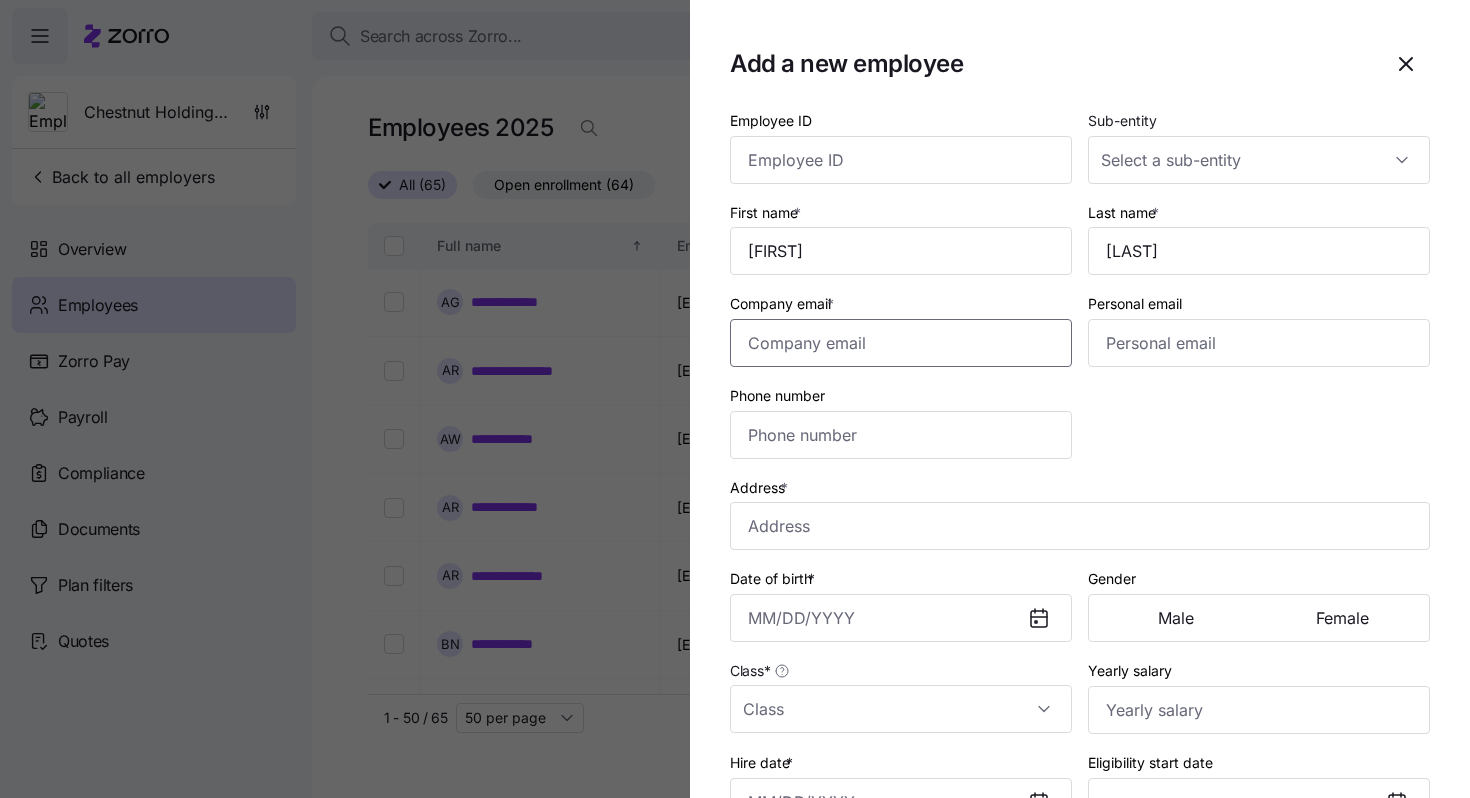 click on "Company email  *" at bounding box center (901, 343) 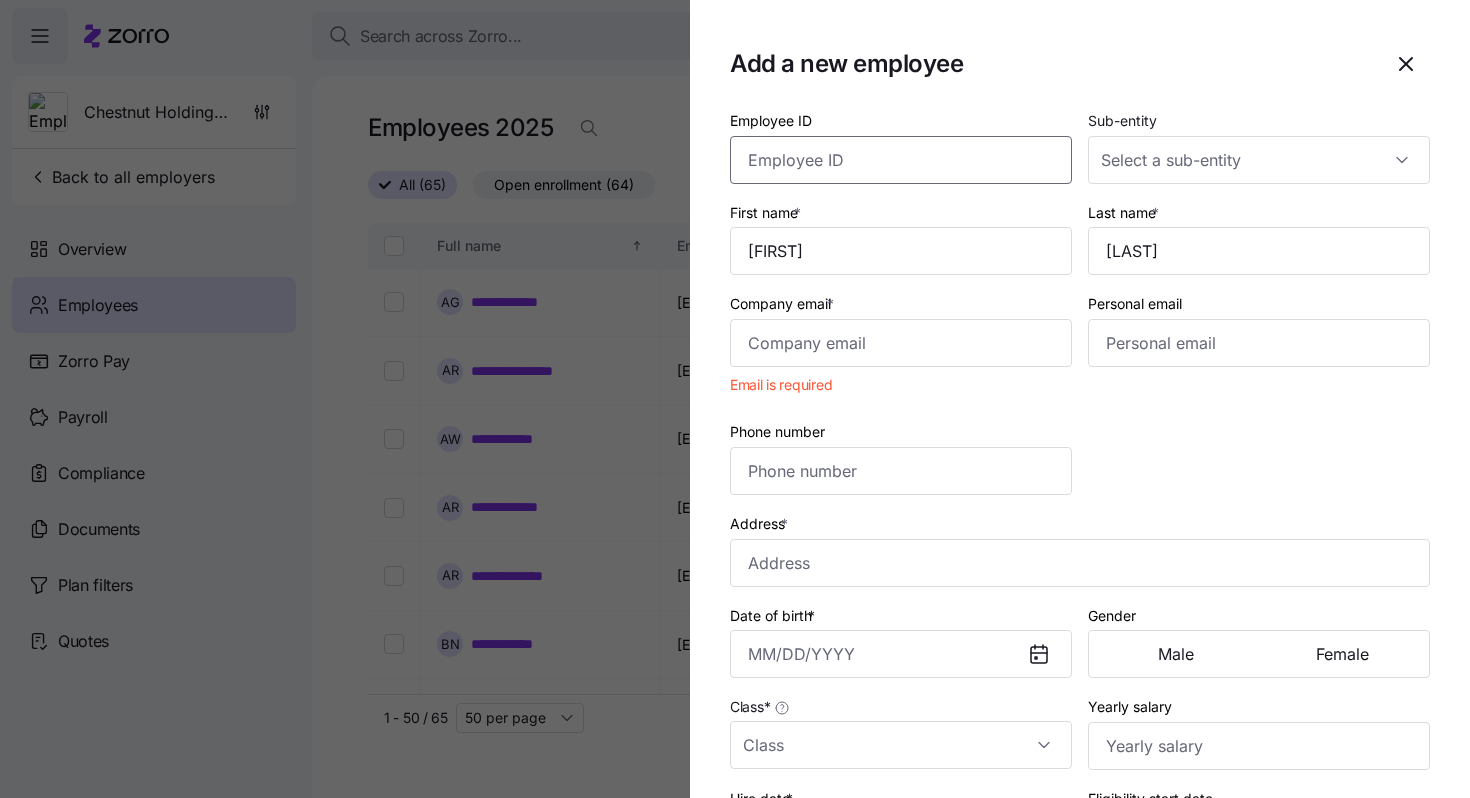 click on "Employee ID" at bounding box center (901, 160) 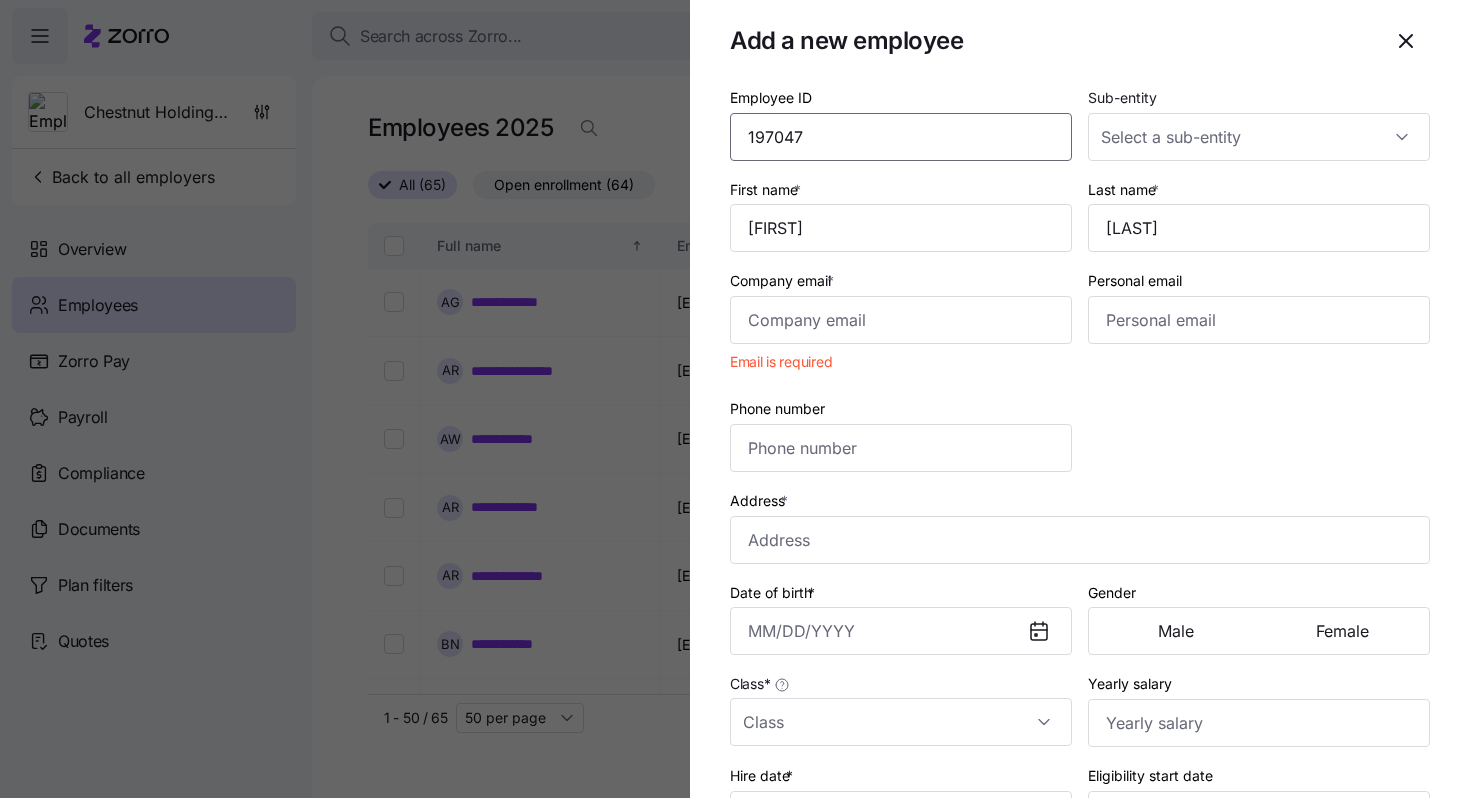 scroll, scrollTop: 24, scrollLeft: 0, axis: vertical 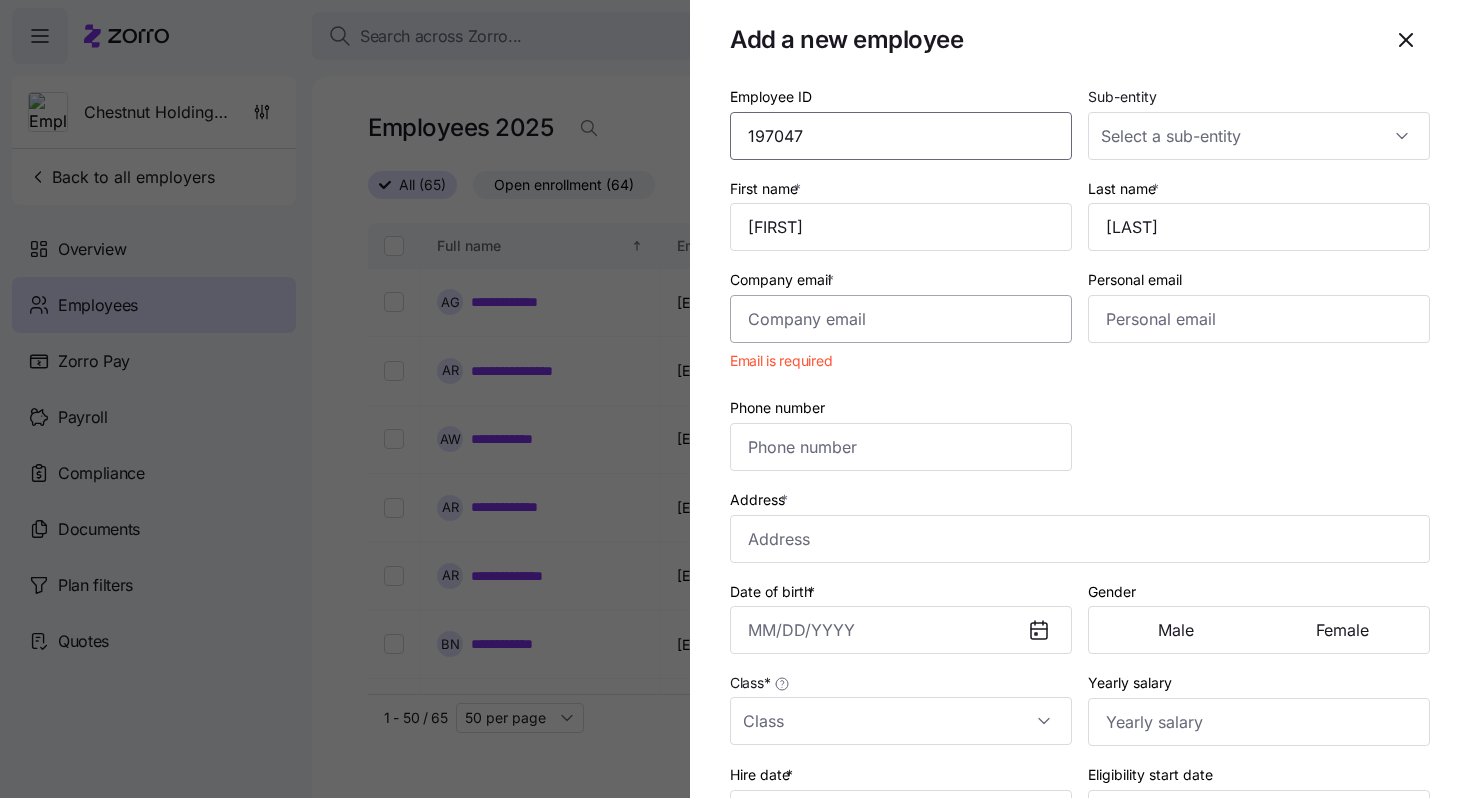 type on "197047" 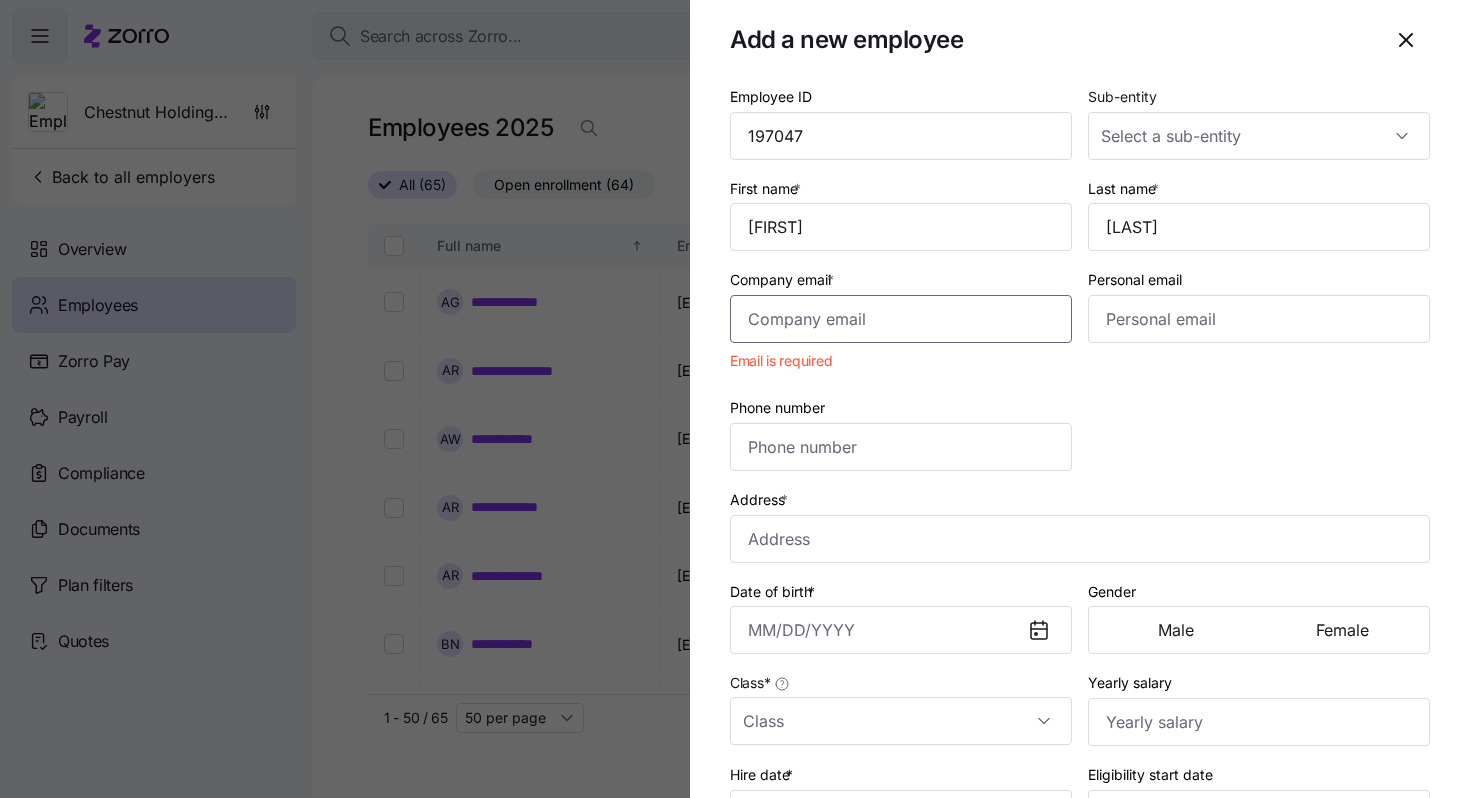 click on "Company email  *" at bounding box center (901, 319) 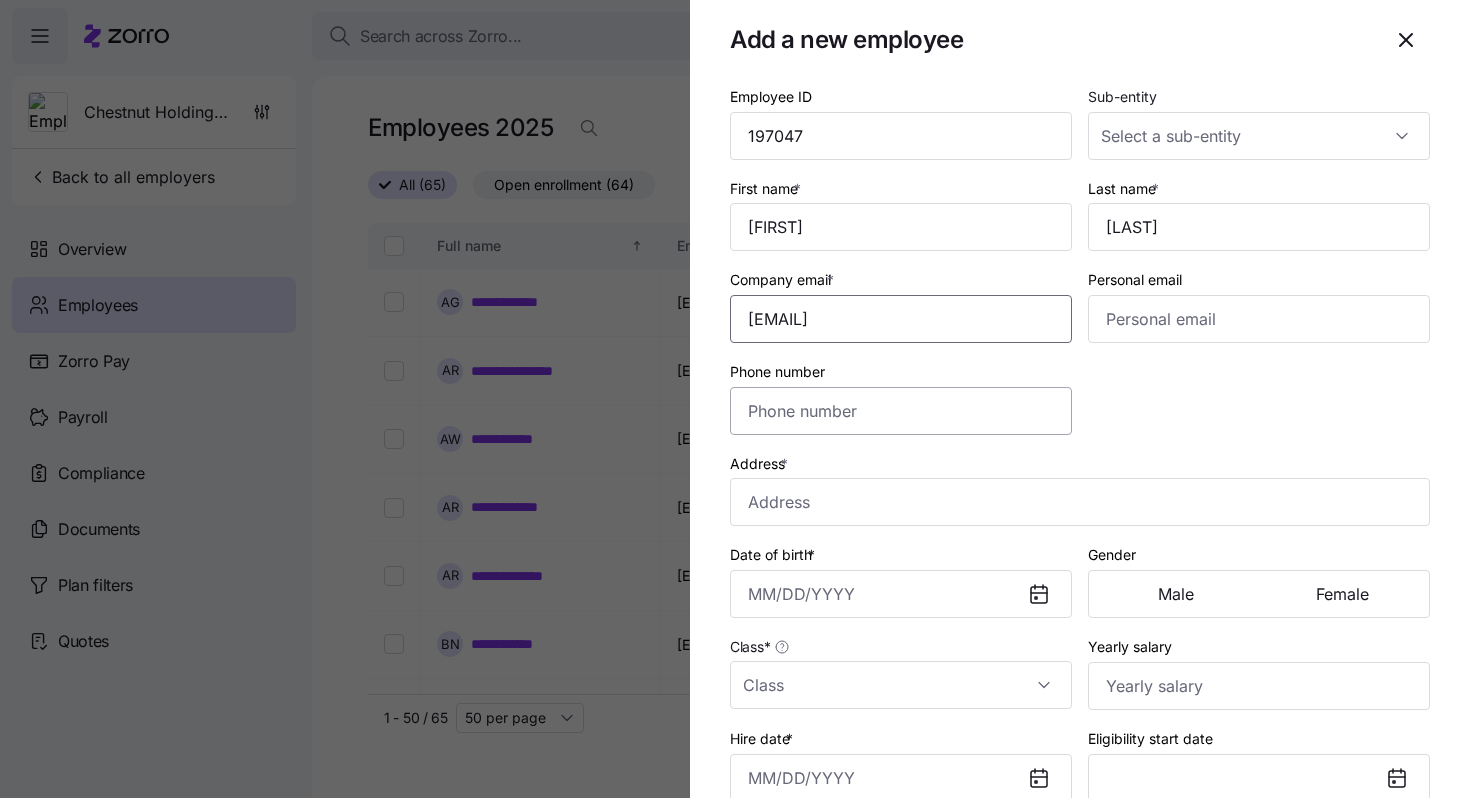 type on "[EMAIL]" 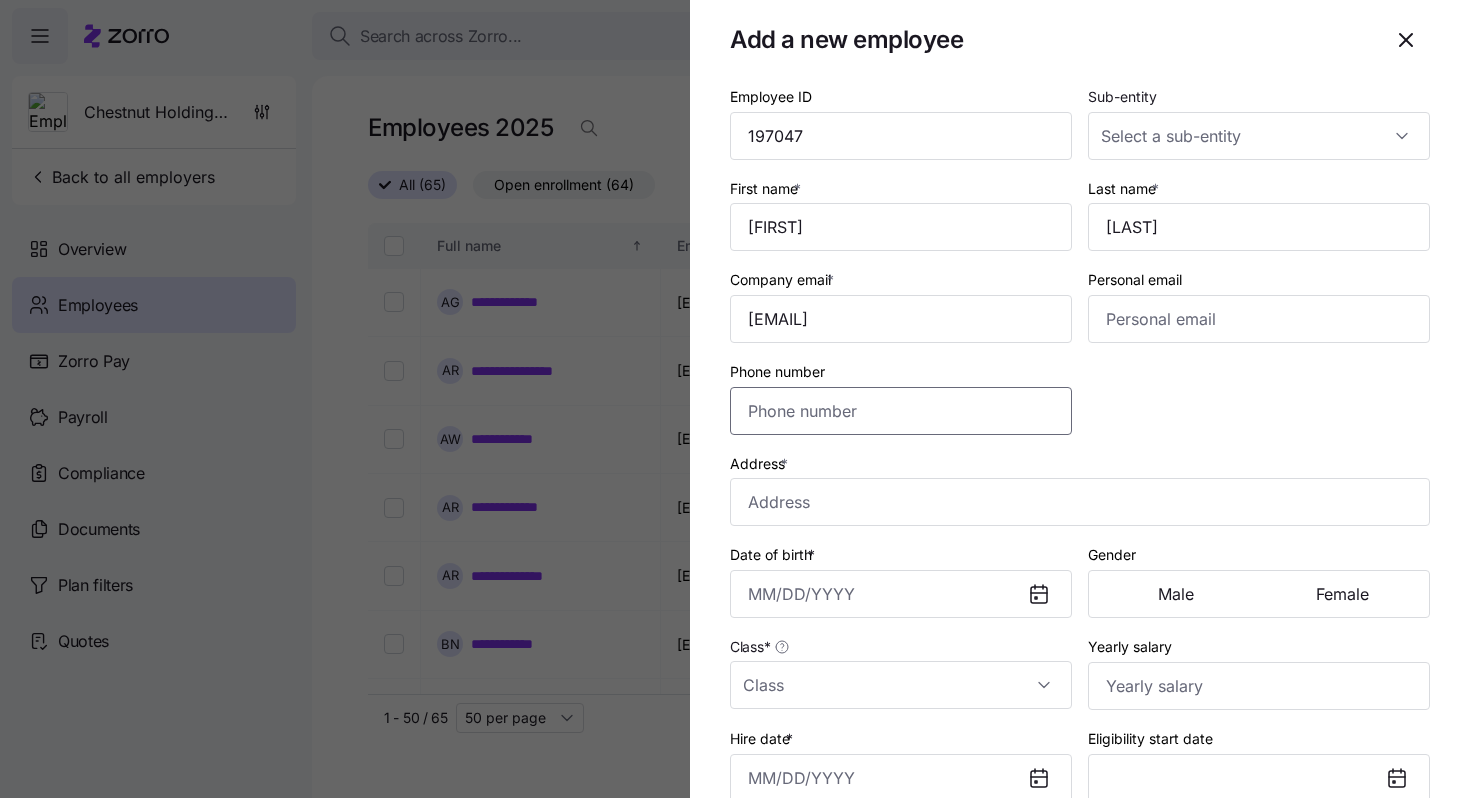 click on "Phone number" at bounding box center (901, 411) 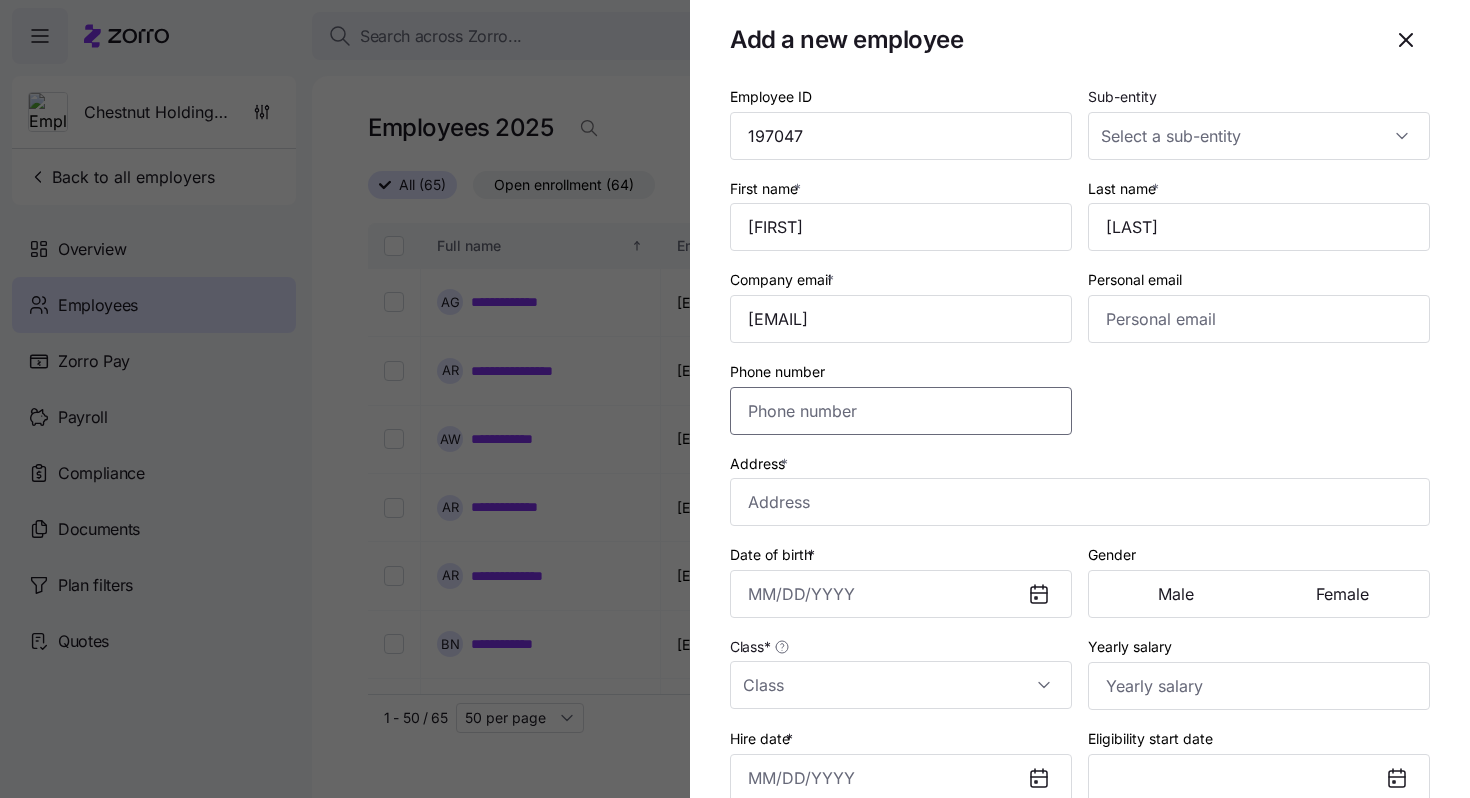 paste on "([PHONE])" 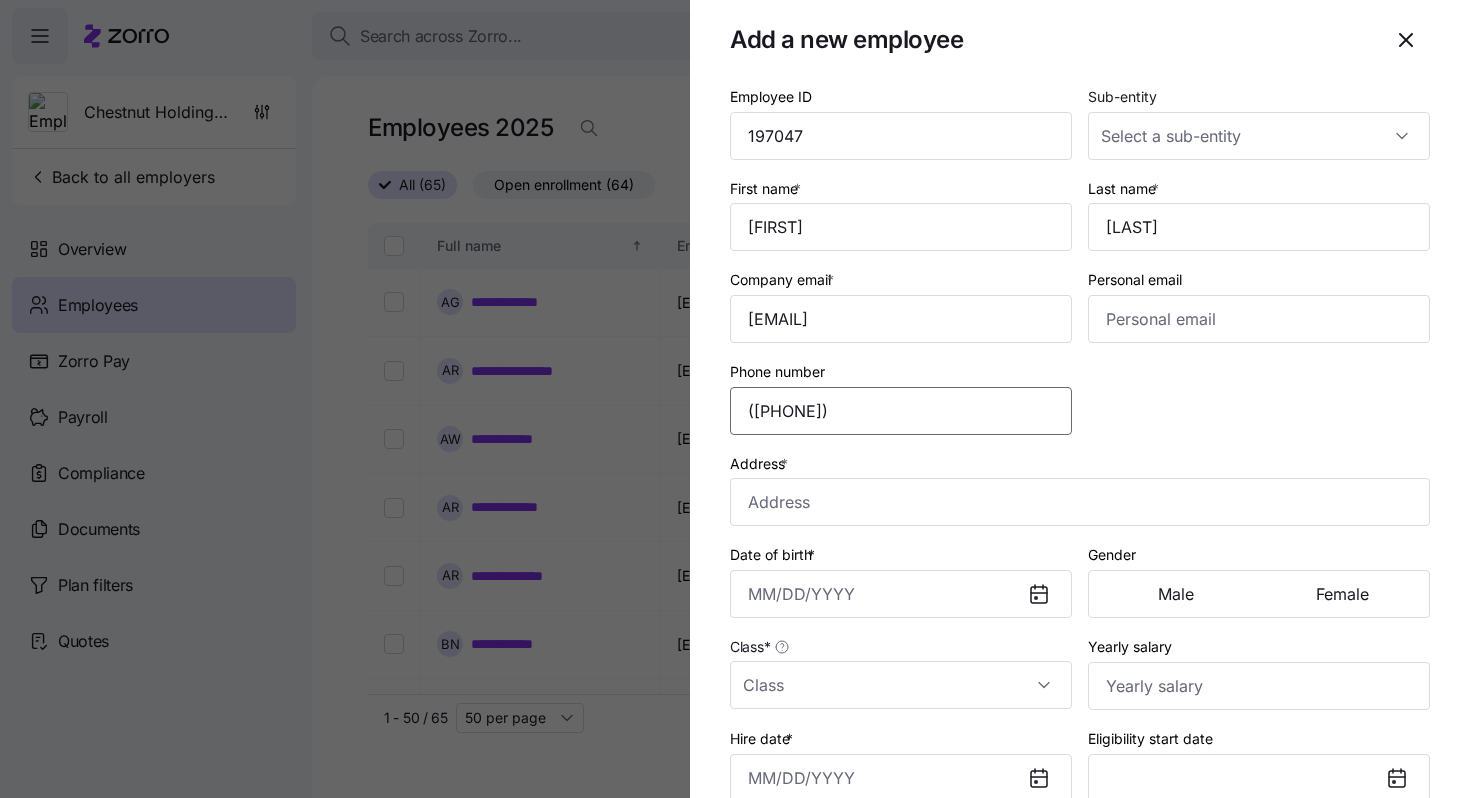 type on "([PHONE])" 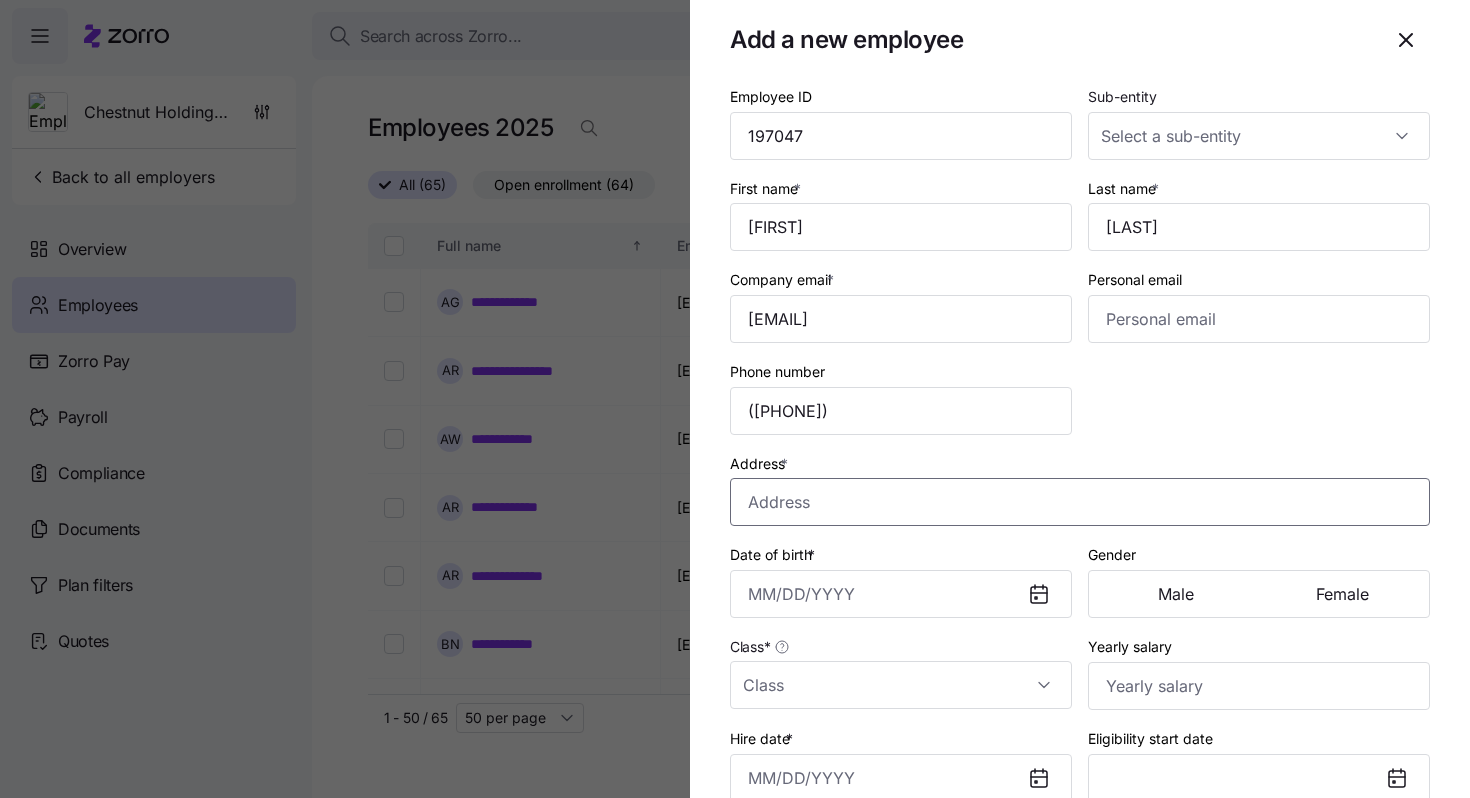 click on "Address  *" at bounding box center [1080, 502] 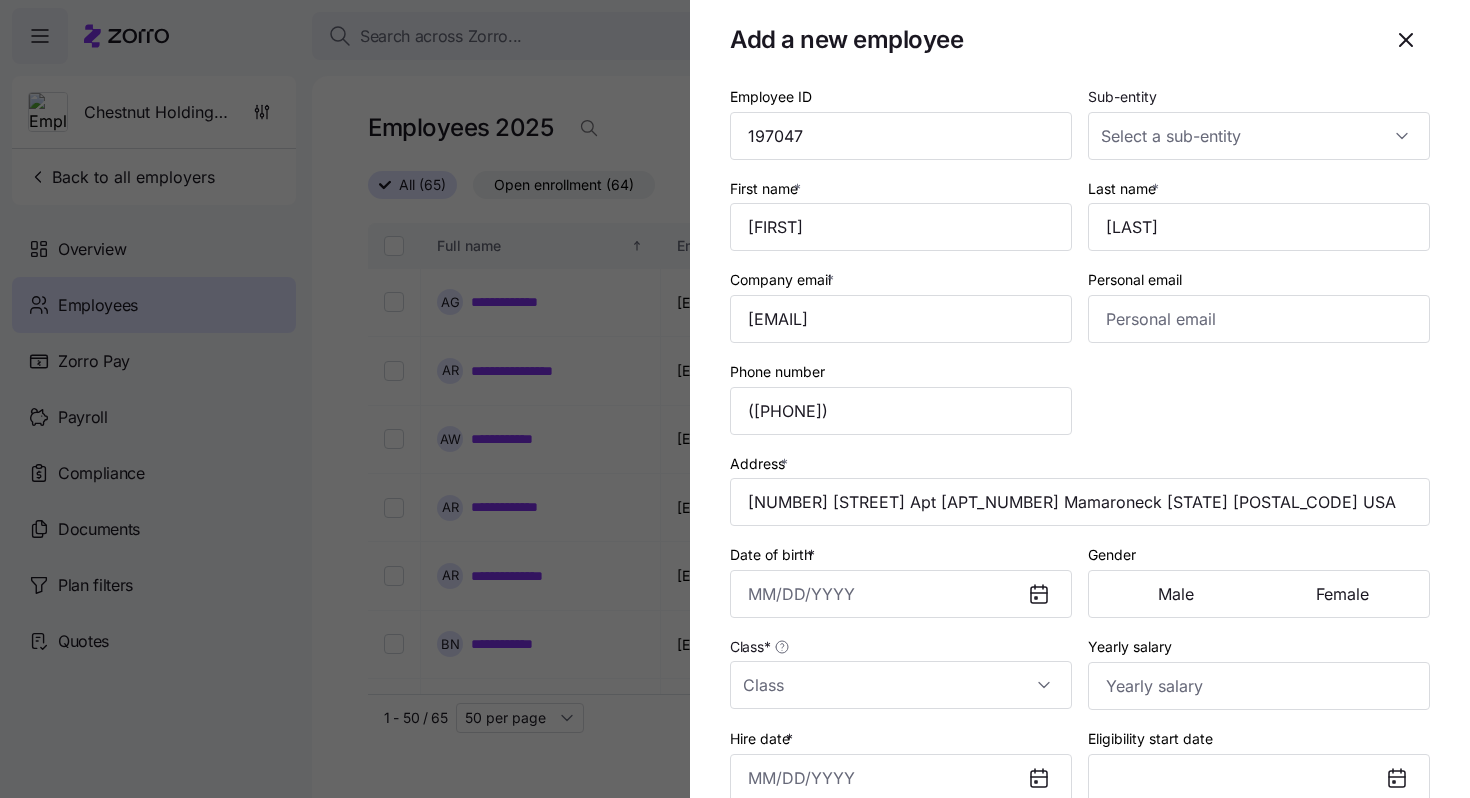 type on "[NUMBER] [STREET] apt [APT_NUMBER], [CITY], [STATE] [POSTAL_CODE], USA" 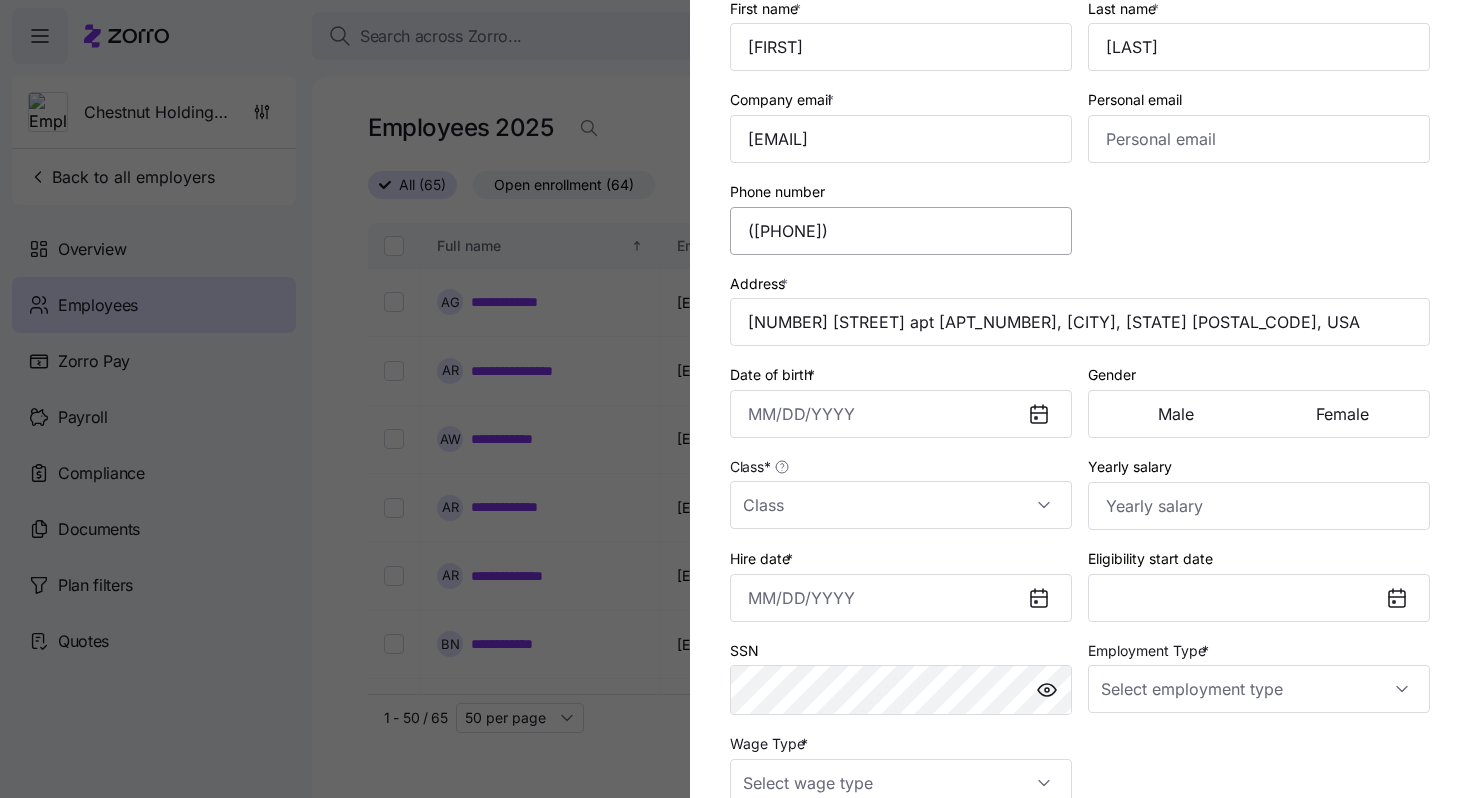 scroll, scrollTop: 224, scrollLeft: 0, axis: vertical 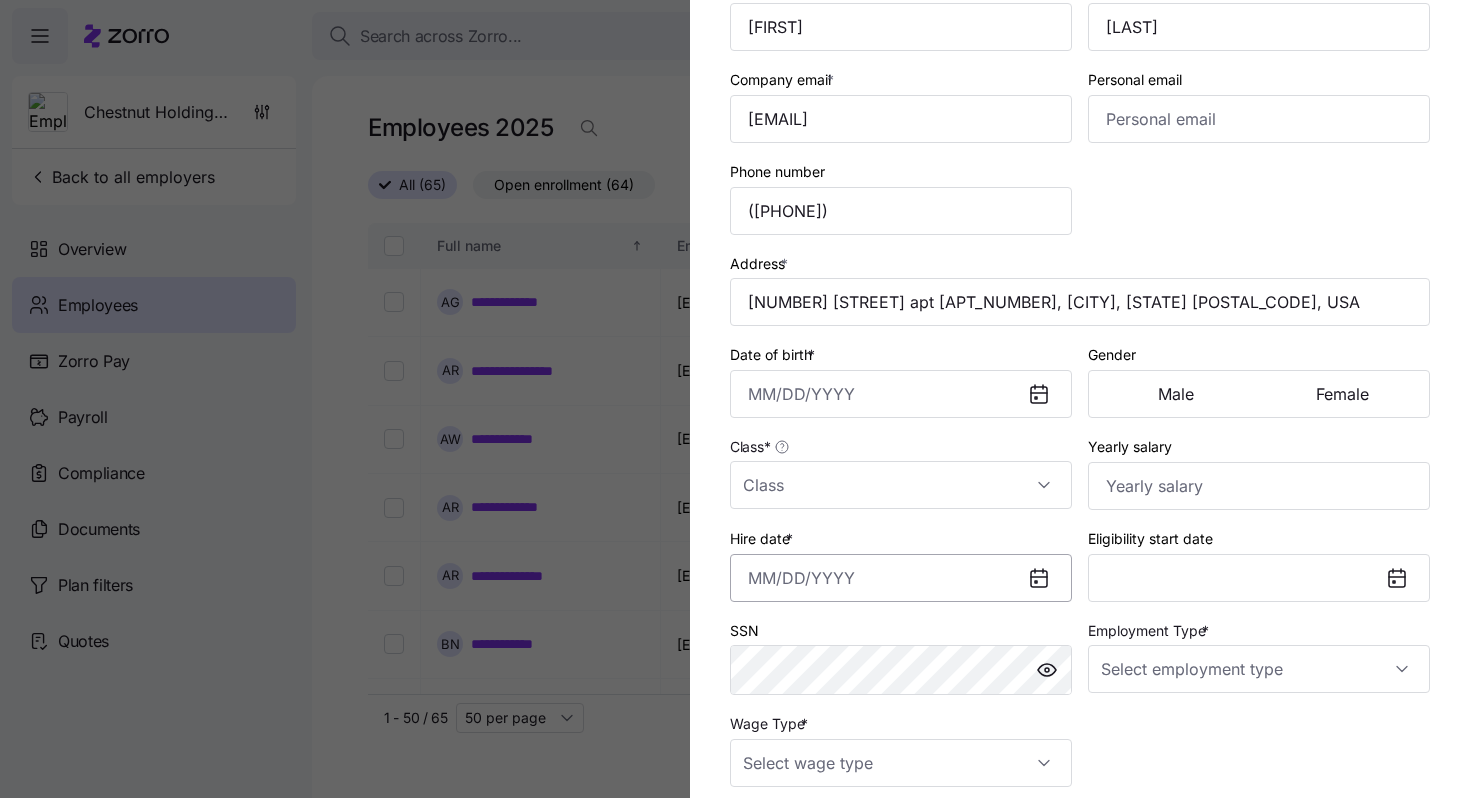 click on "Hire date  *" at bounding box center [901, 578] 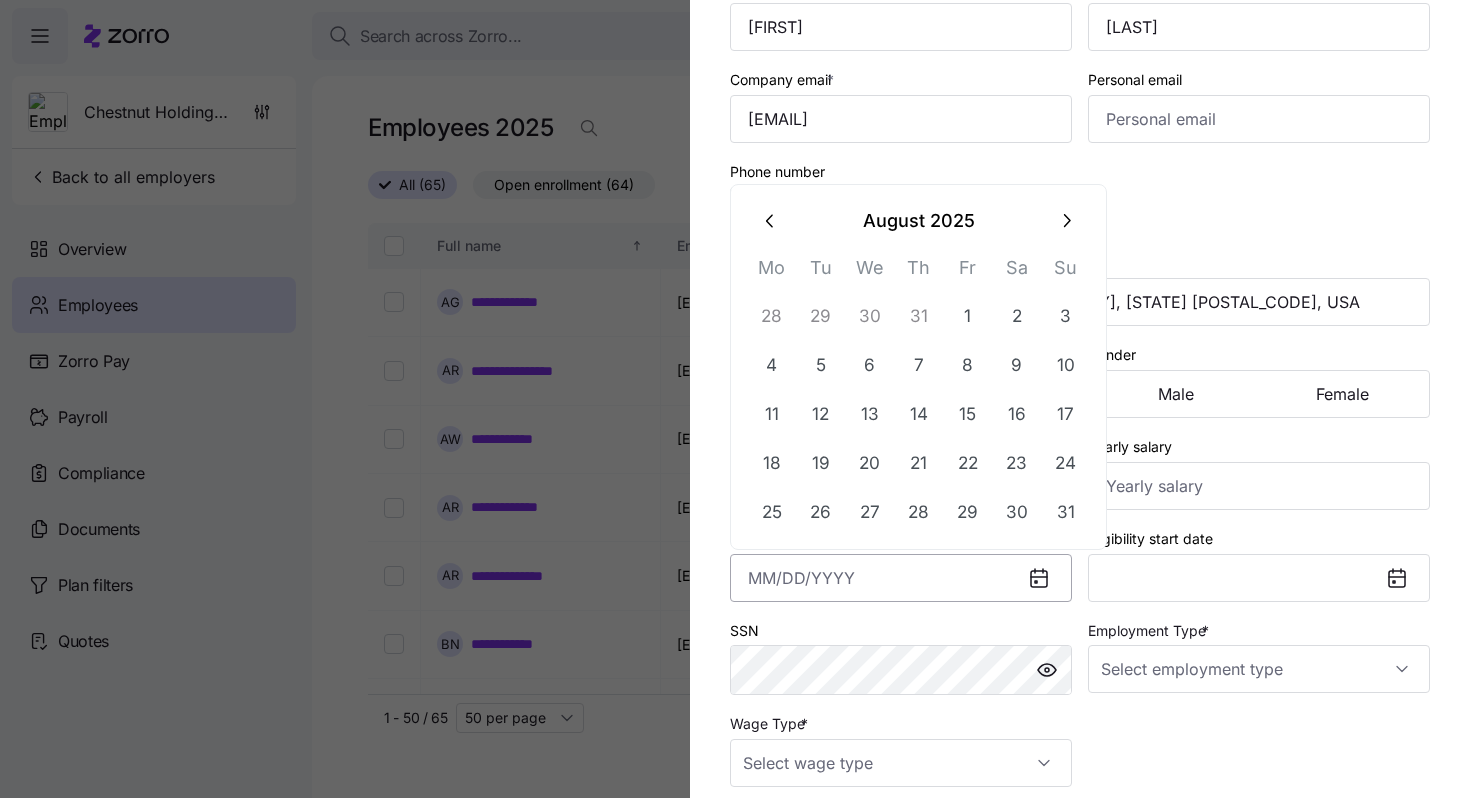 paste on "7/6/2019" 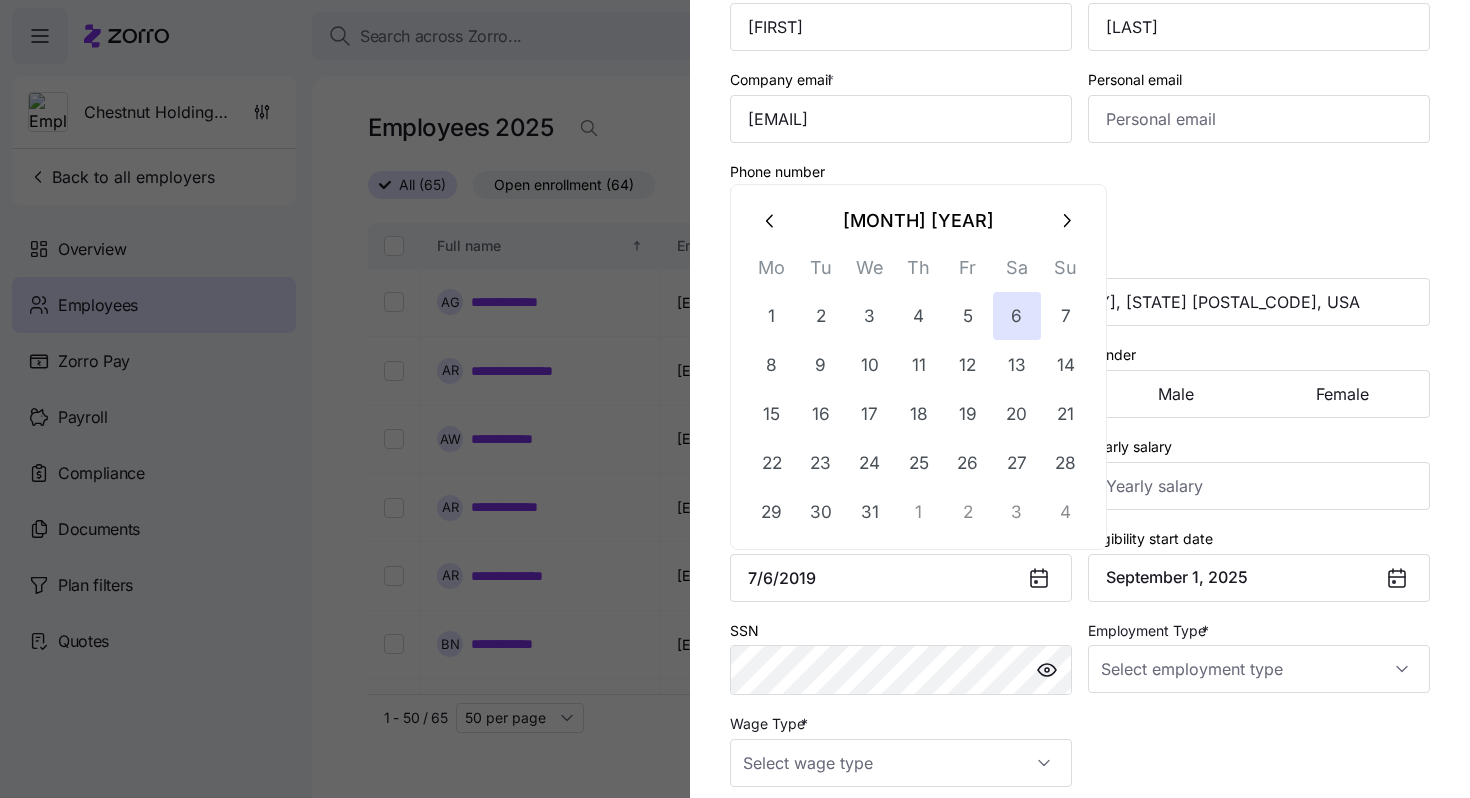 type on "July 6, 2019" 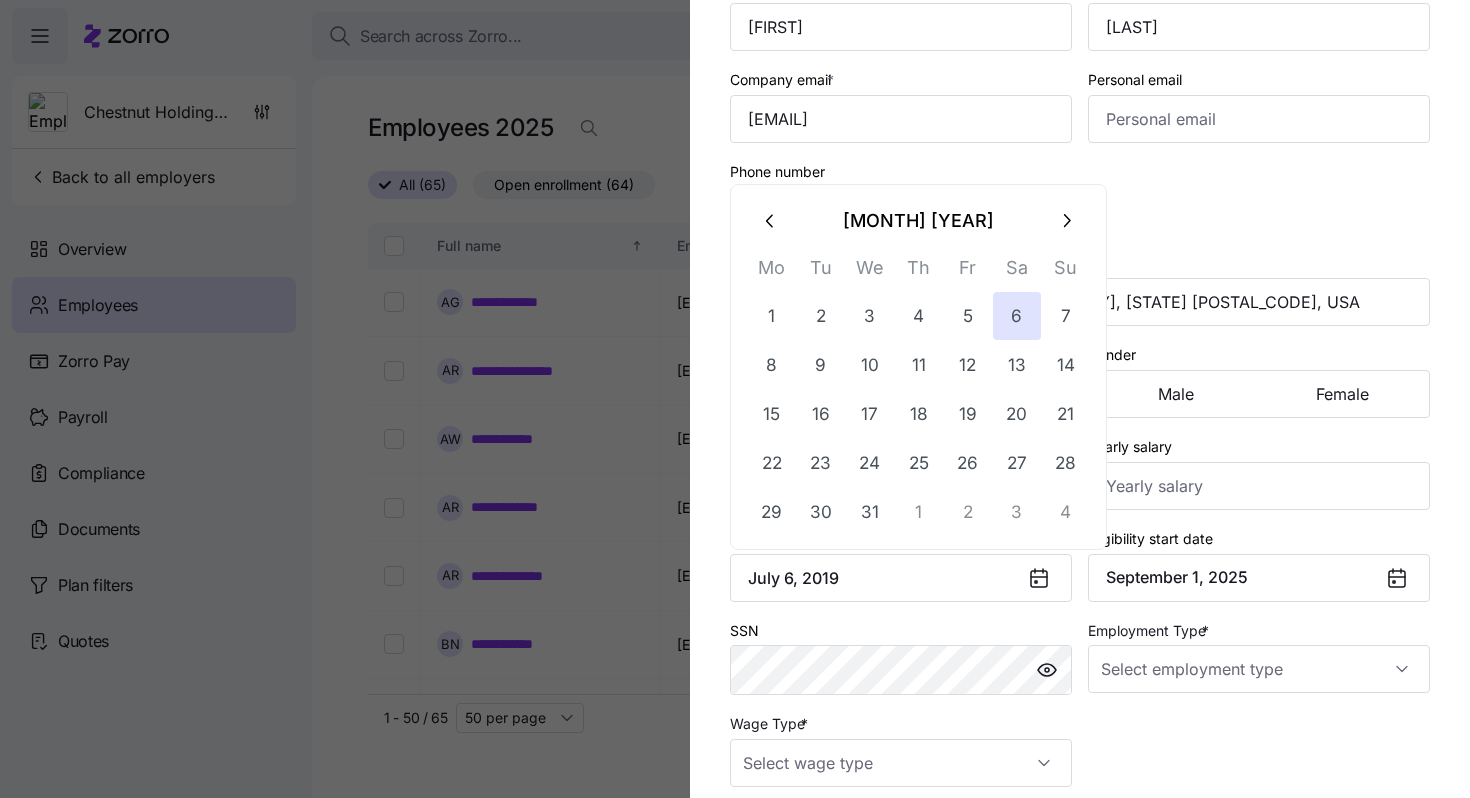 click on "SSN" at bounding box center [901, 657] 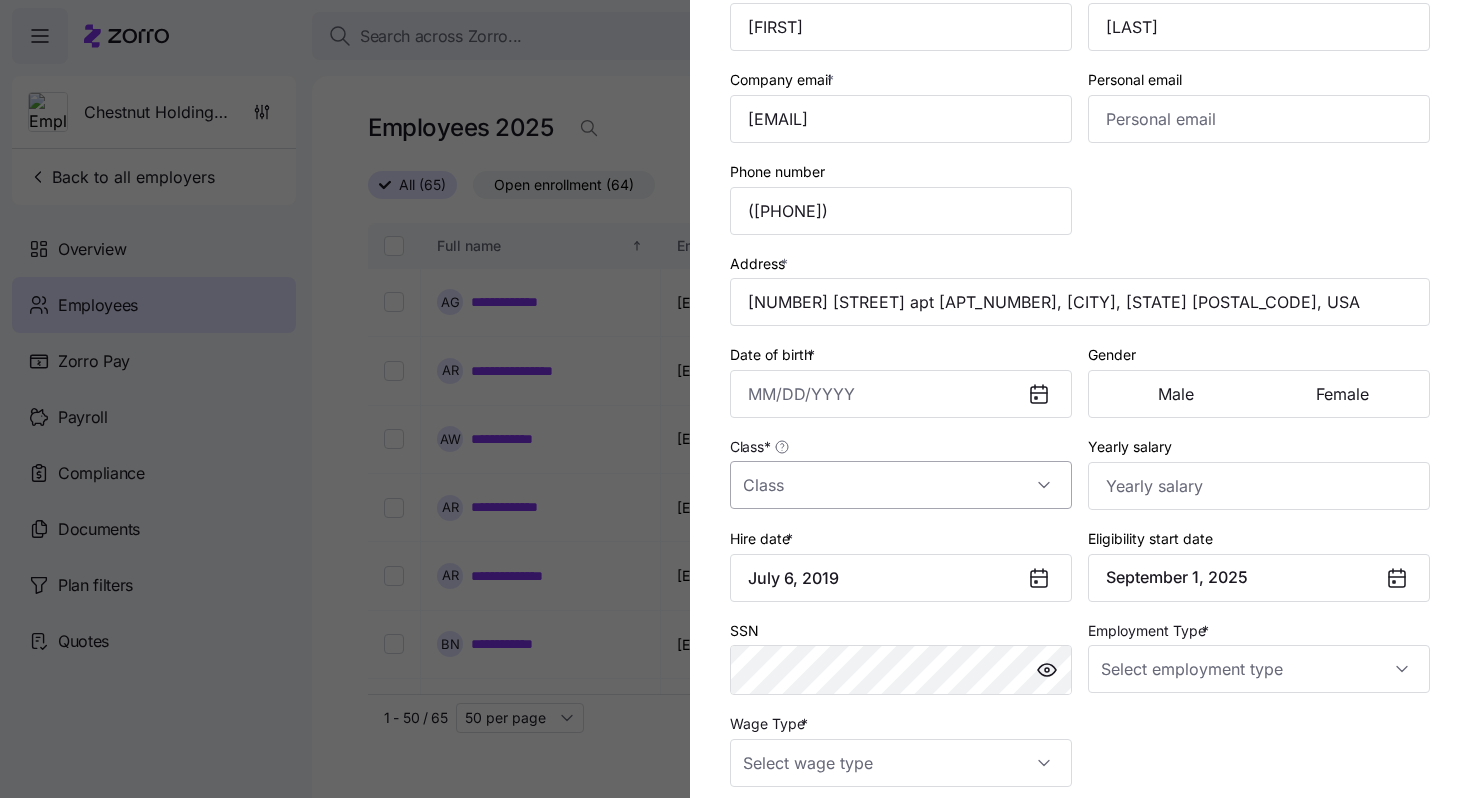 click on "Class  *" at bounding box center (901, 485) 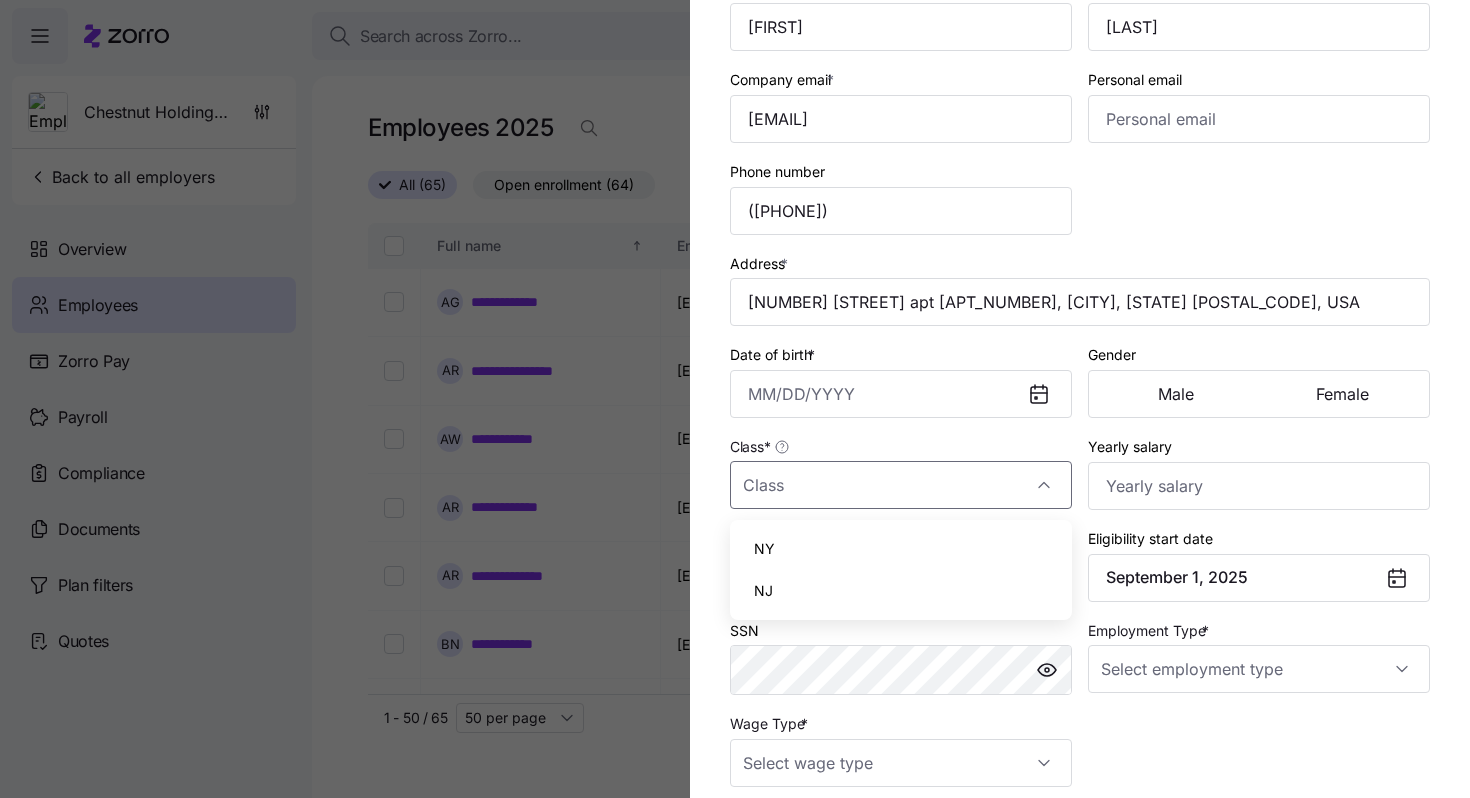 click on "NY" at bounding box center (901, 549) 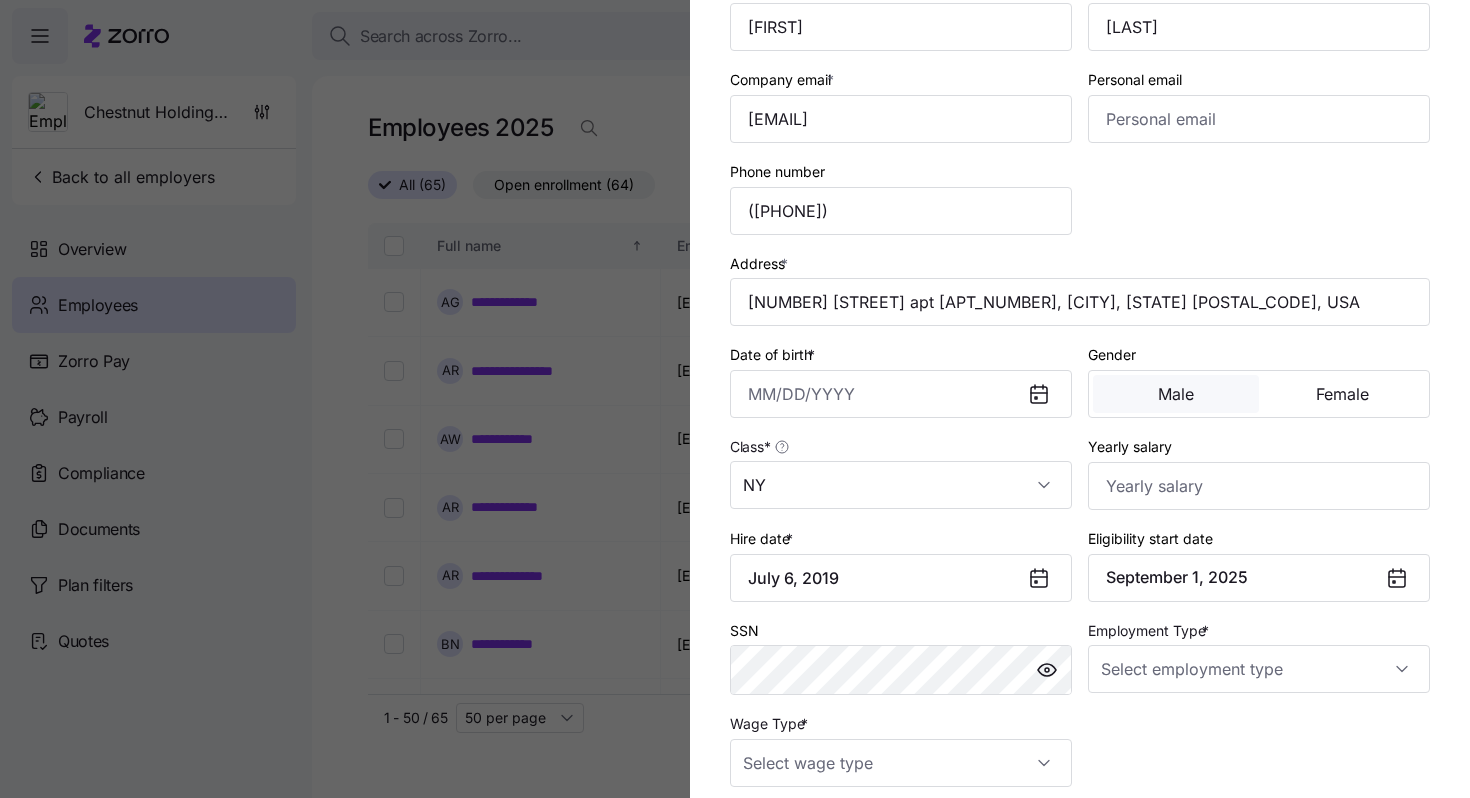 click on "Male" at bounding box center (1176, 394) 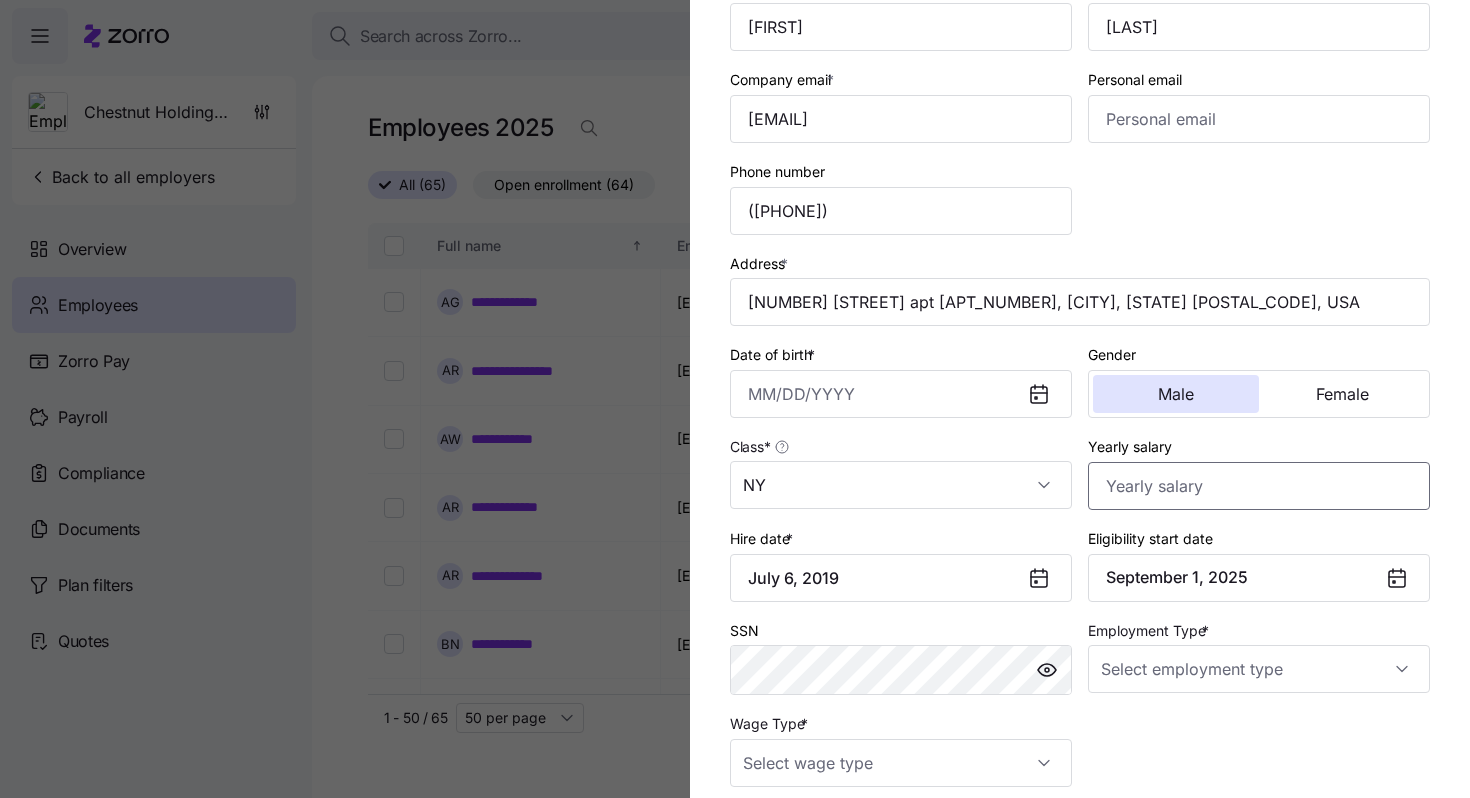 click on "Yearly salary" at bounding box center (1259, 486) 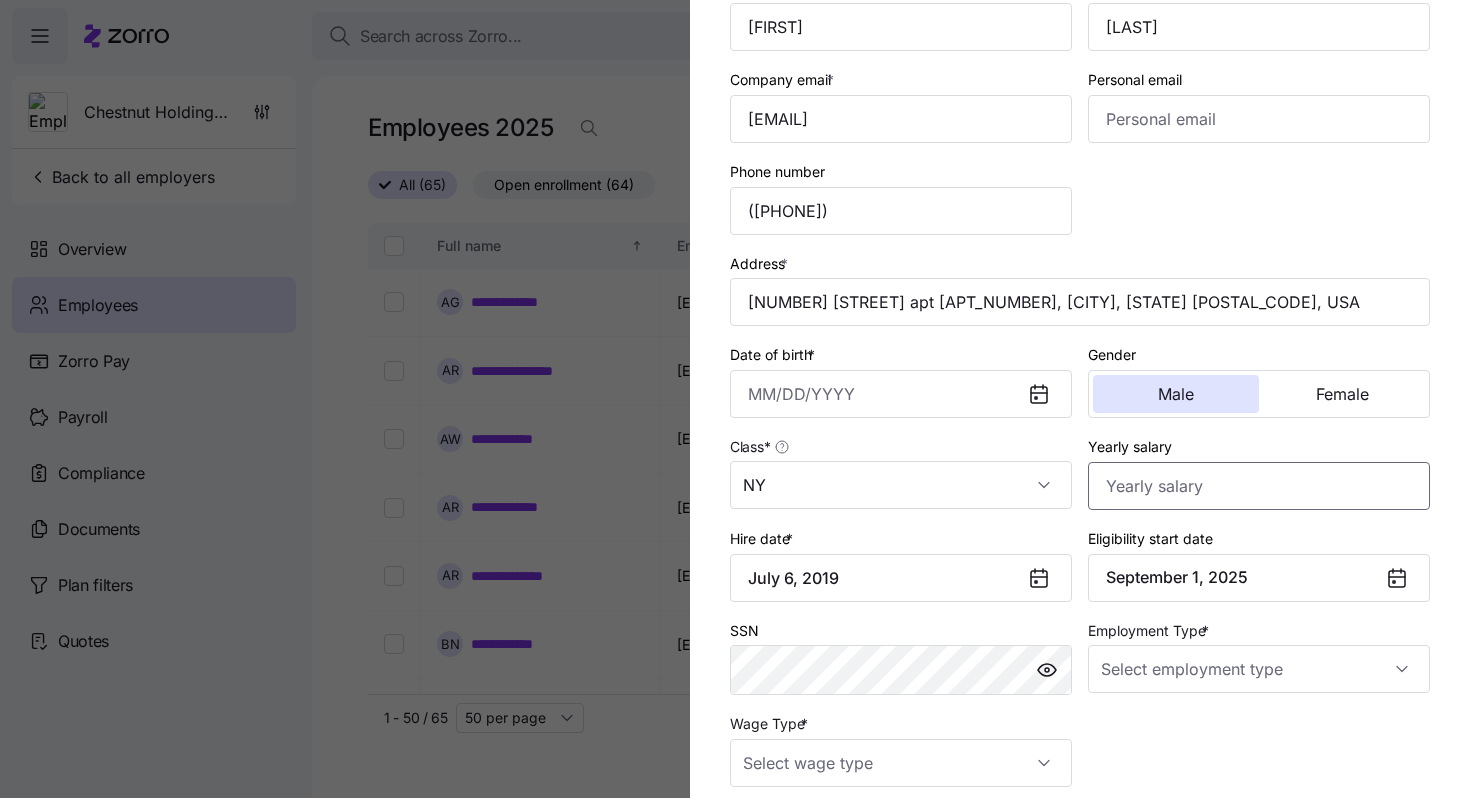 paste on "$55,640" 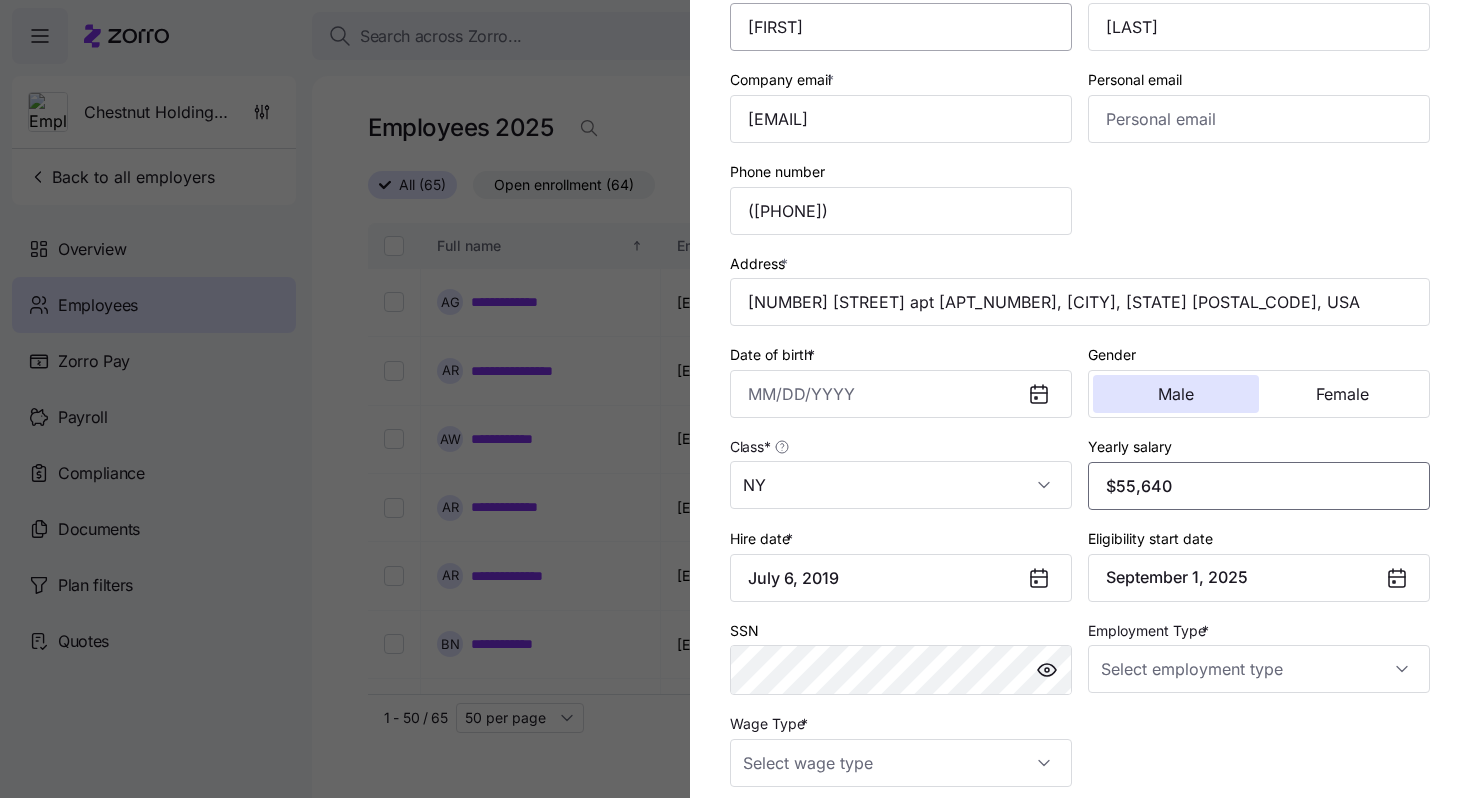 type on "$55,640" 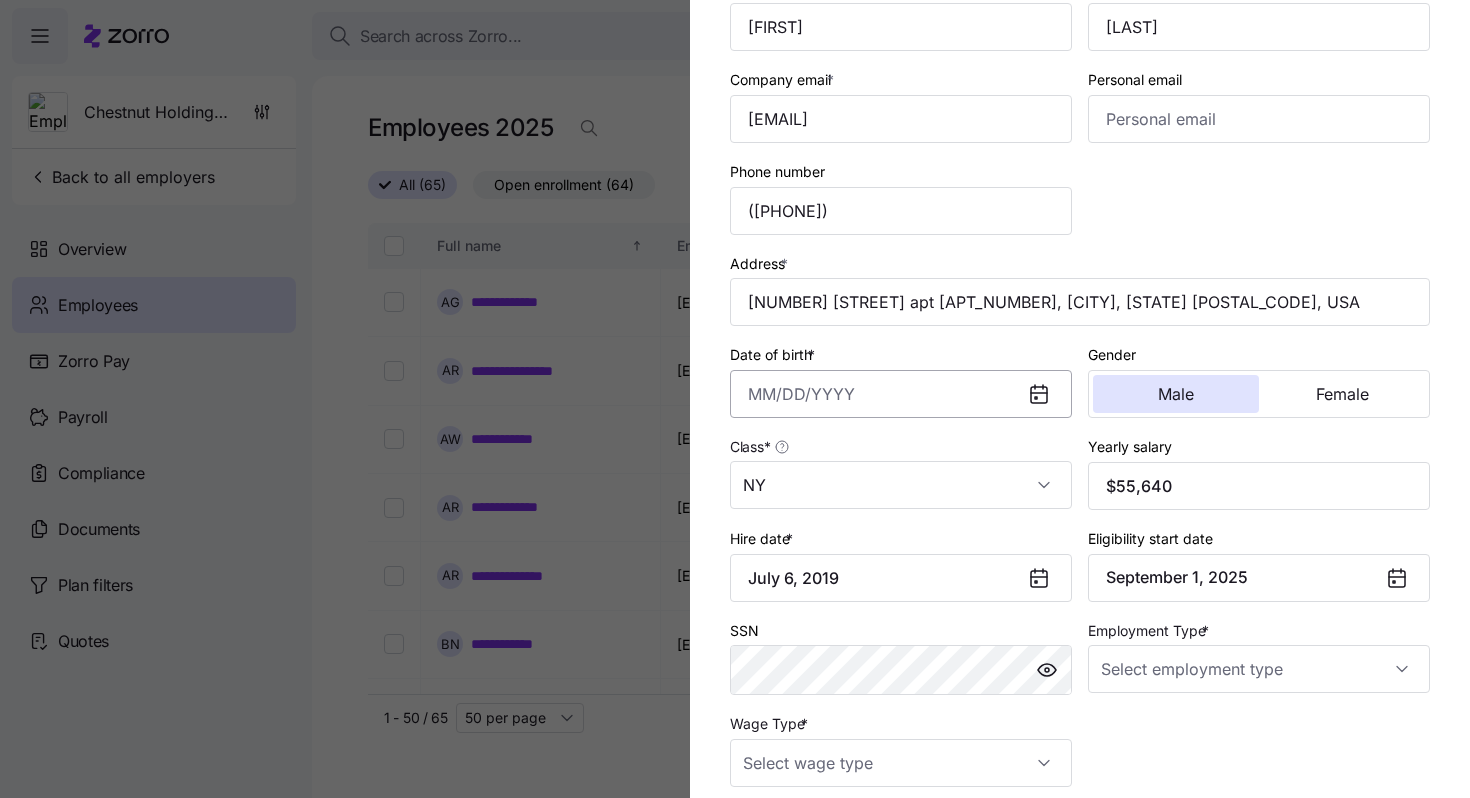 click on "Date of birth  *" at bounding box center [901, 394] 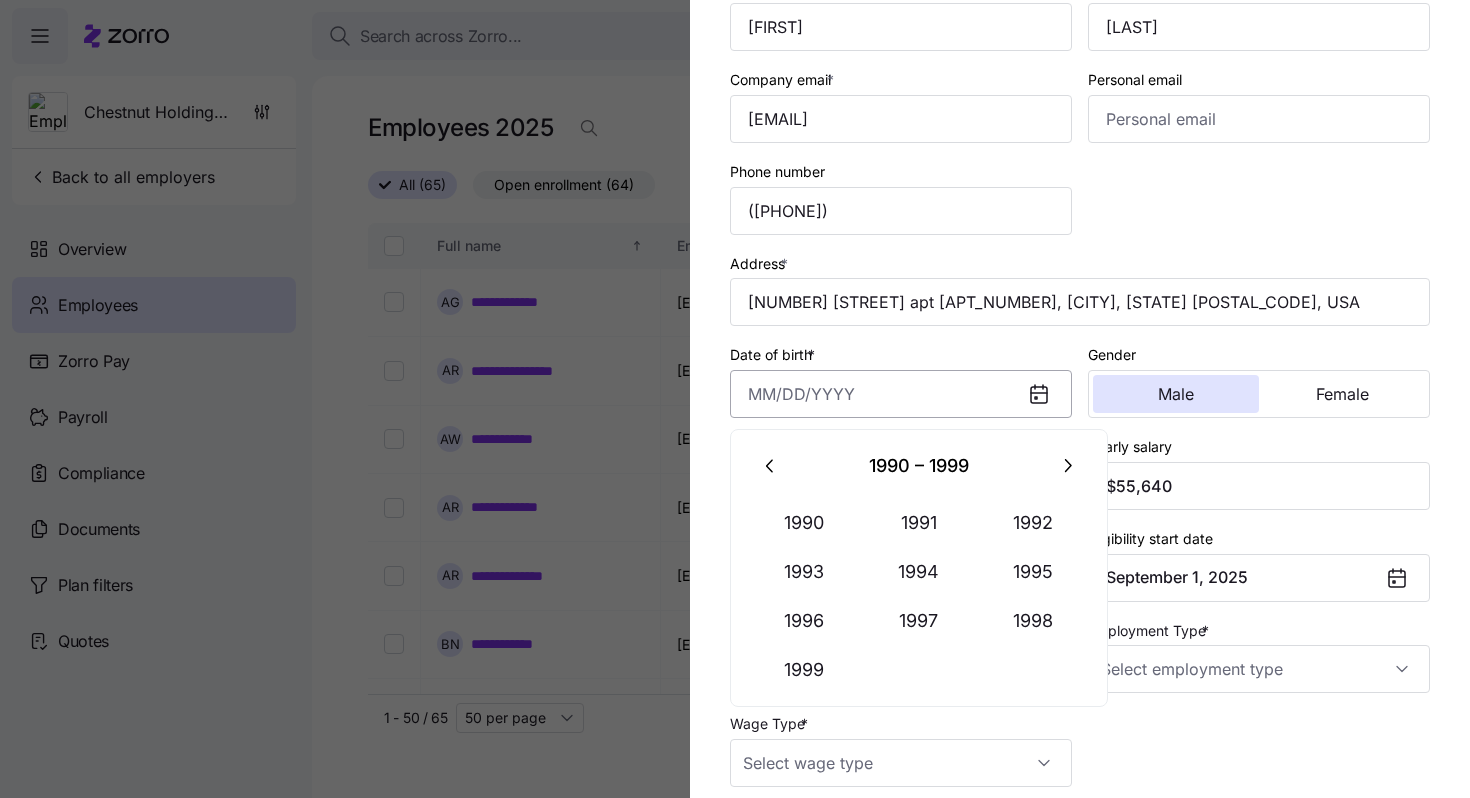 paste on "[MONTH]/[DAY]/[YEAR]" 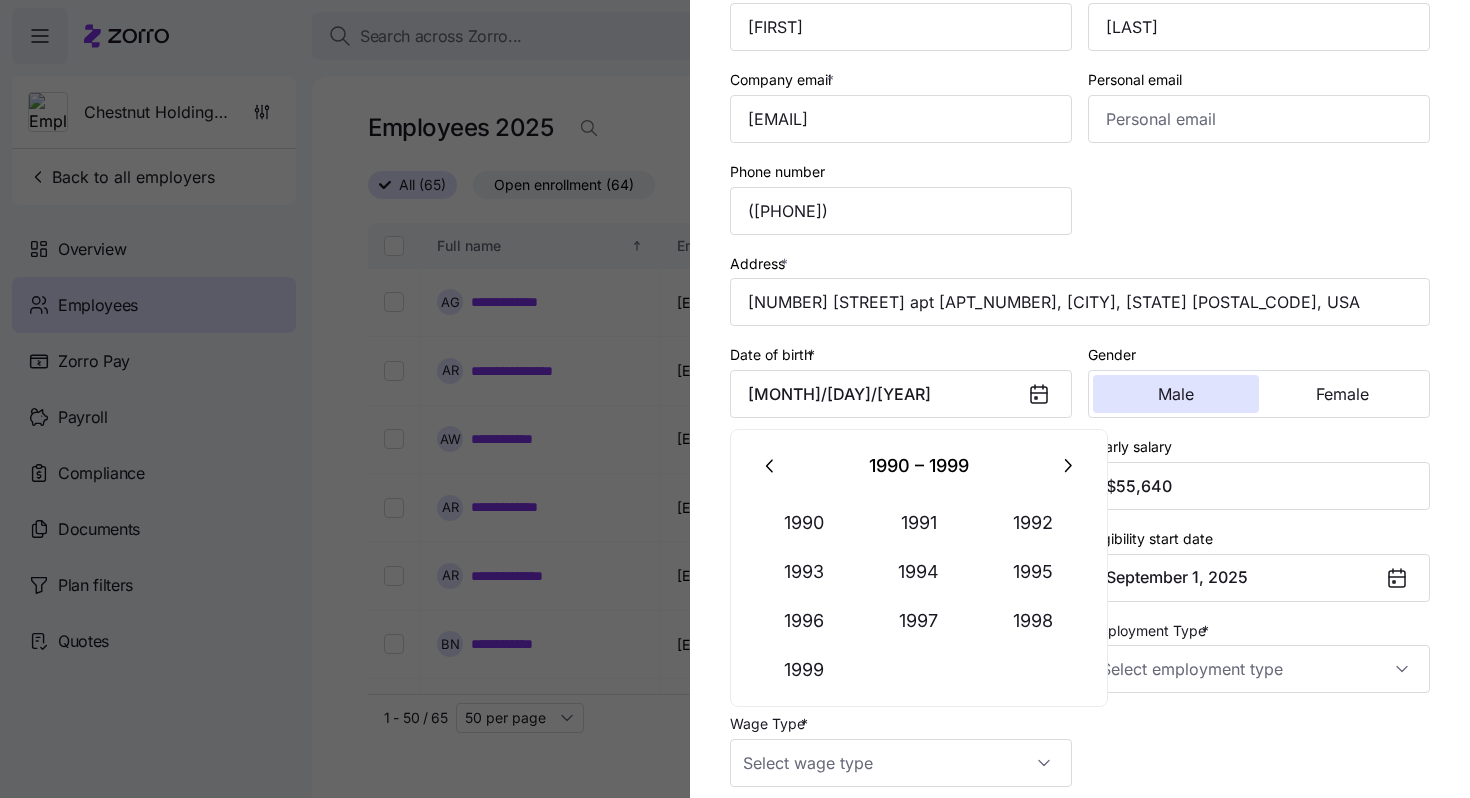 type on "July 6, 1992" 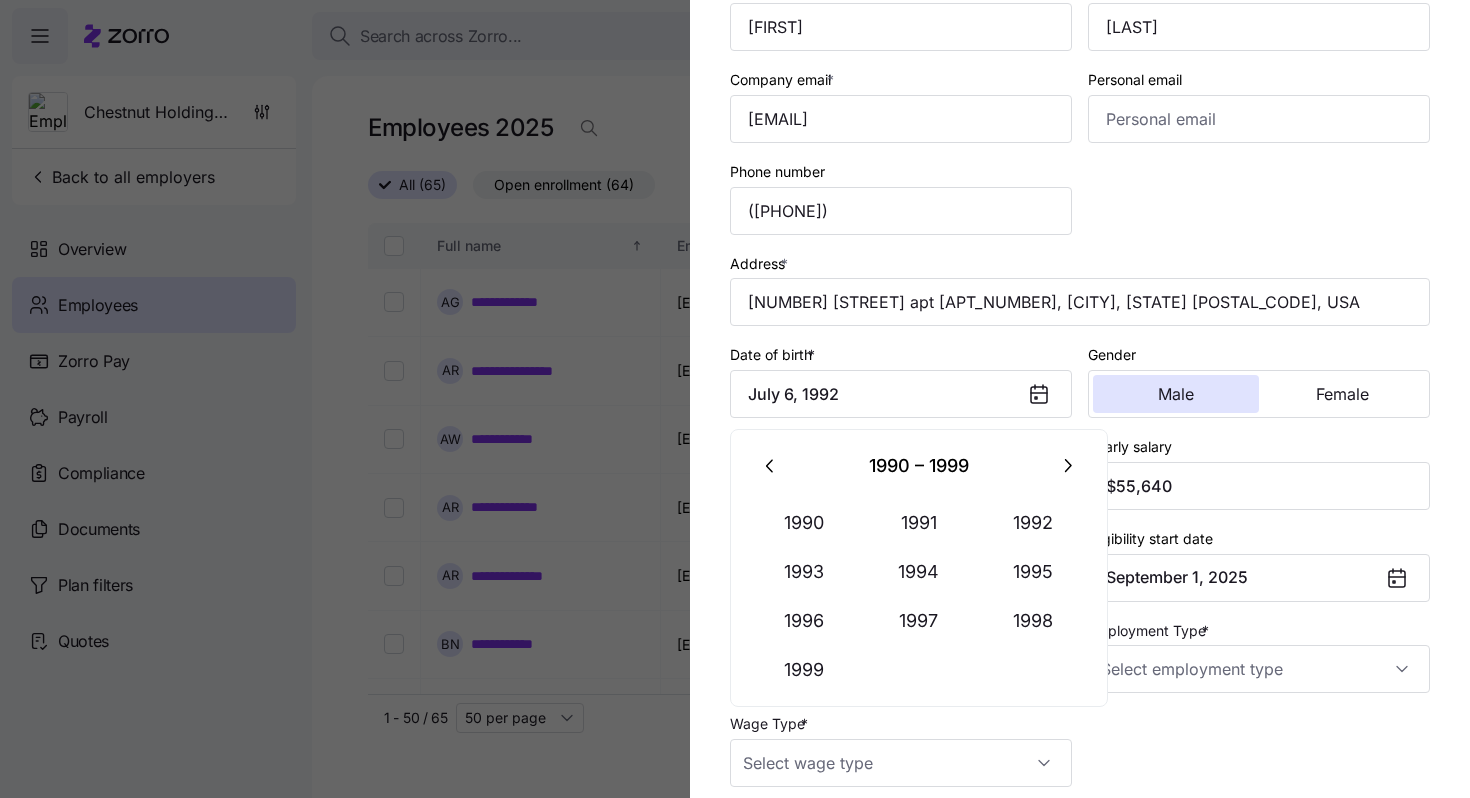 click on "Date of birth  * [MONTH] [DAY], [YEAR]" at bounding box center [901, 380] 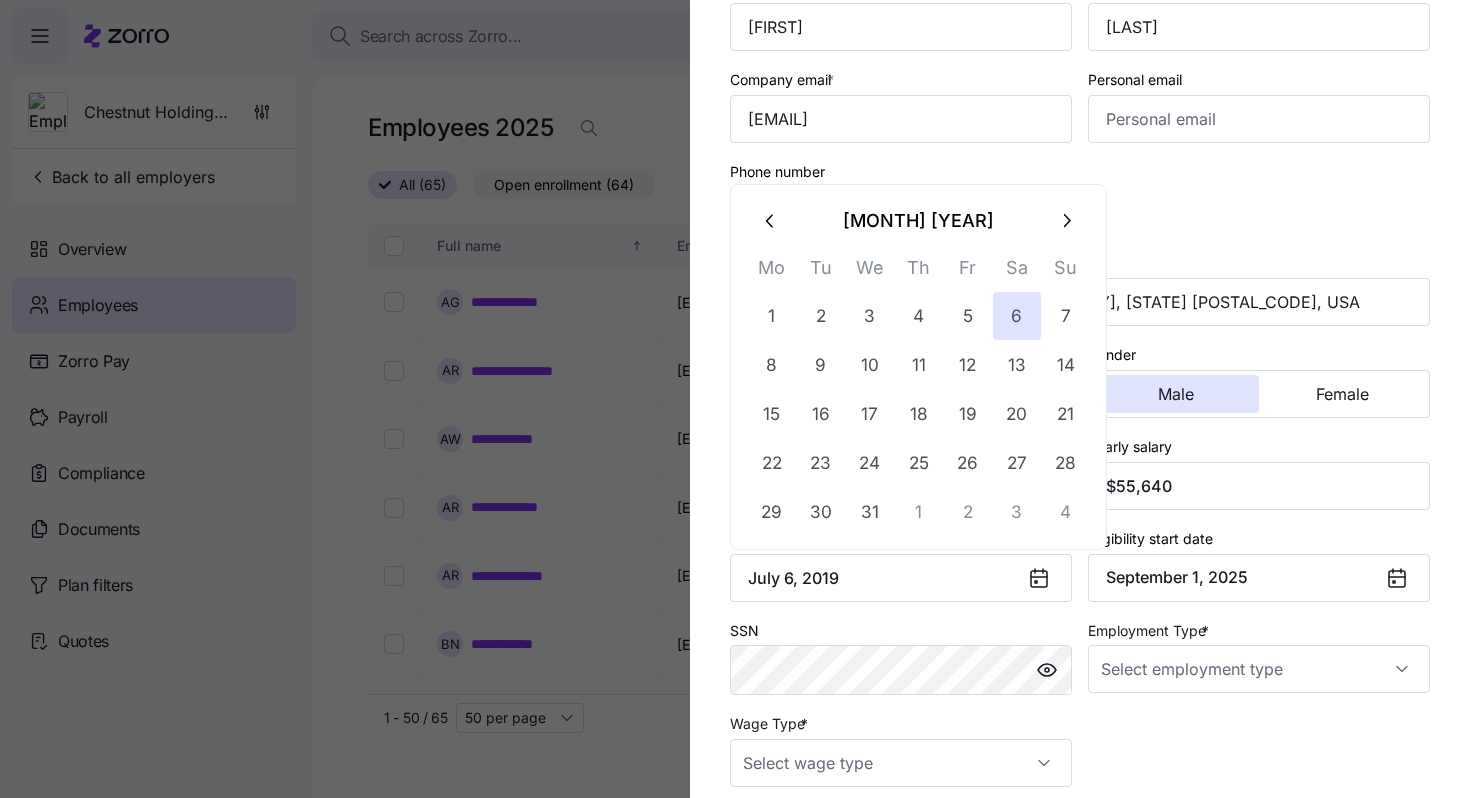 drag, startPoint x: 857, startPoint y: 573, endPoint x: 697, endPoint y: 573, distance: 160 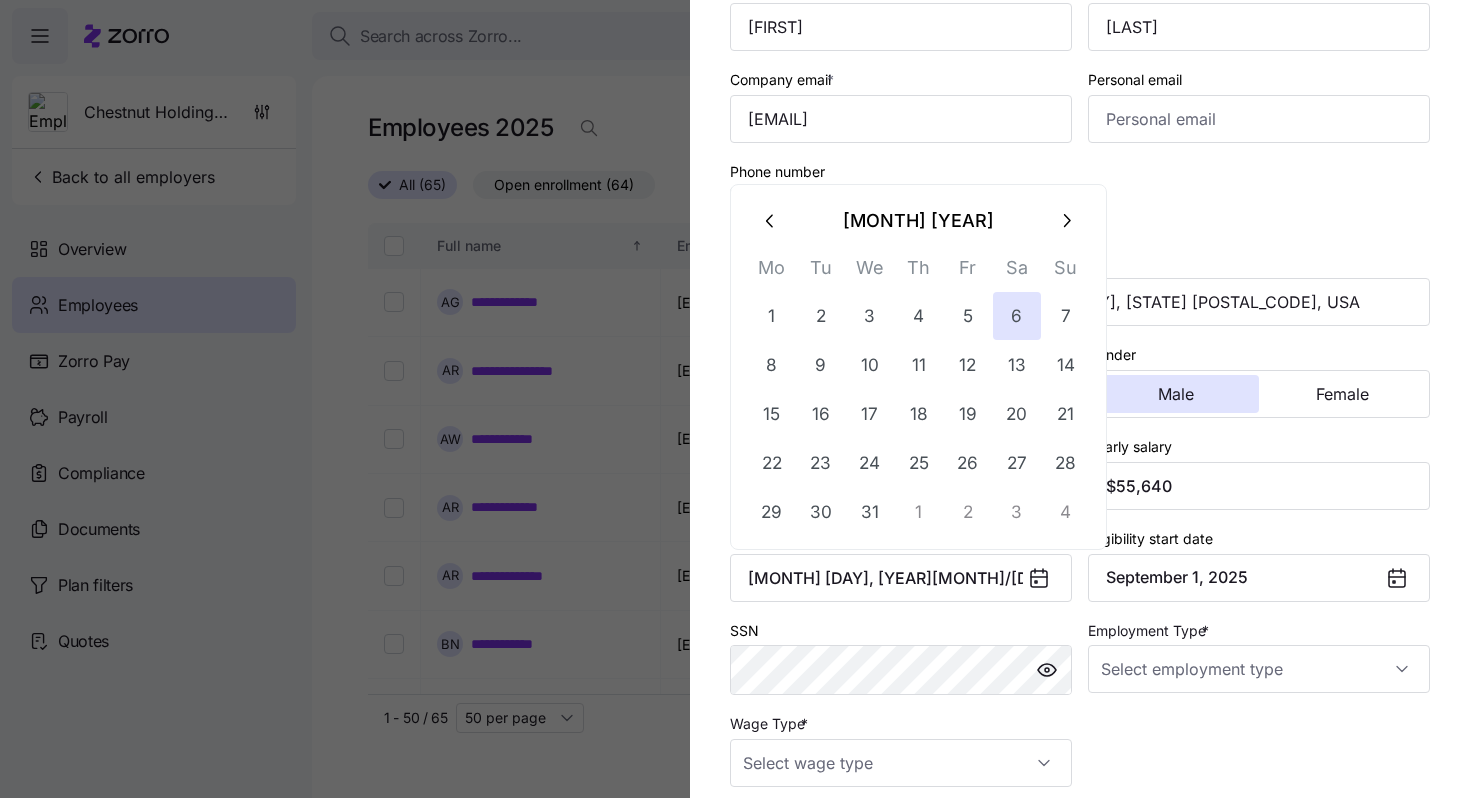 drag, startPoint x: 908, startPoint y: 581, endPoint x: 697, endPoint y: 579, distance: 211.00948 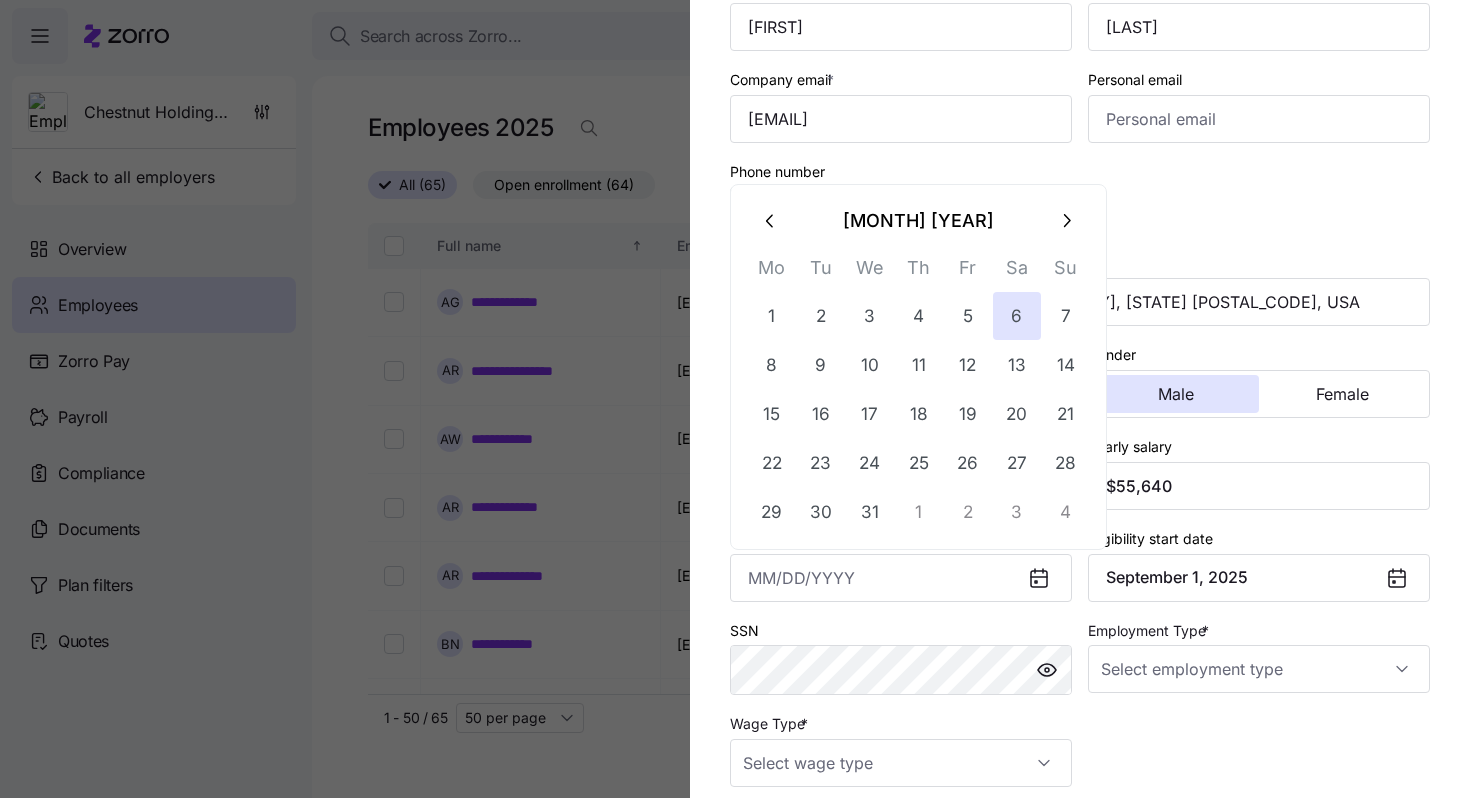 paste on "[MONTH]/[DAY]/[YEAR]" 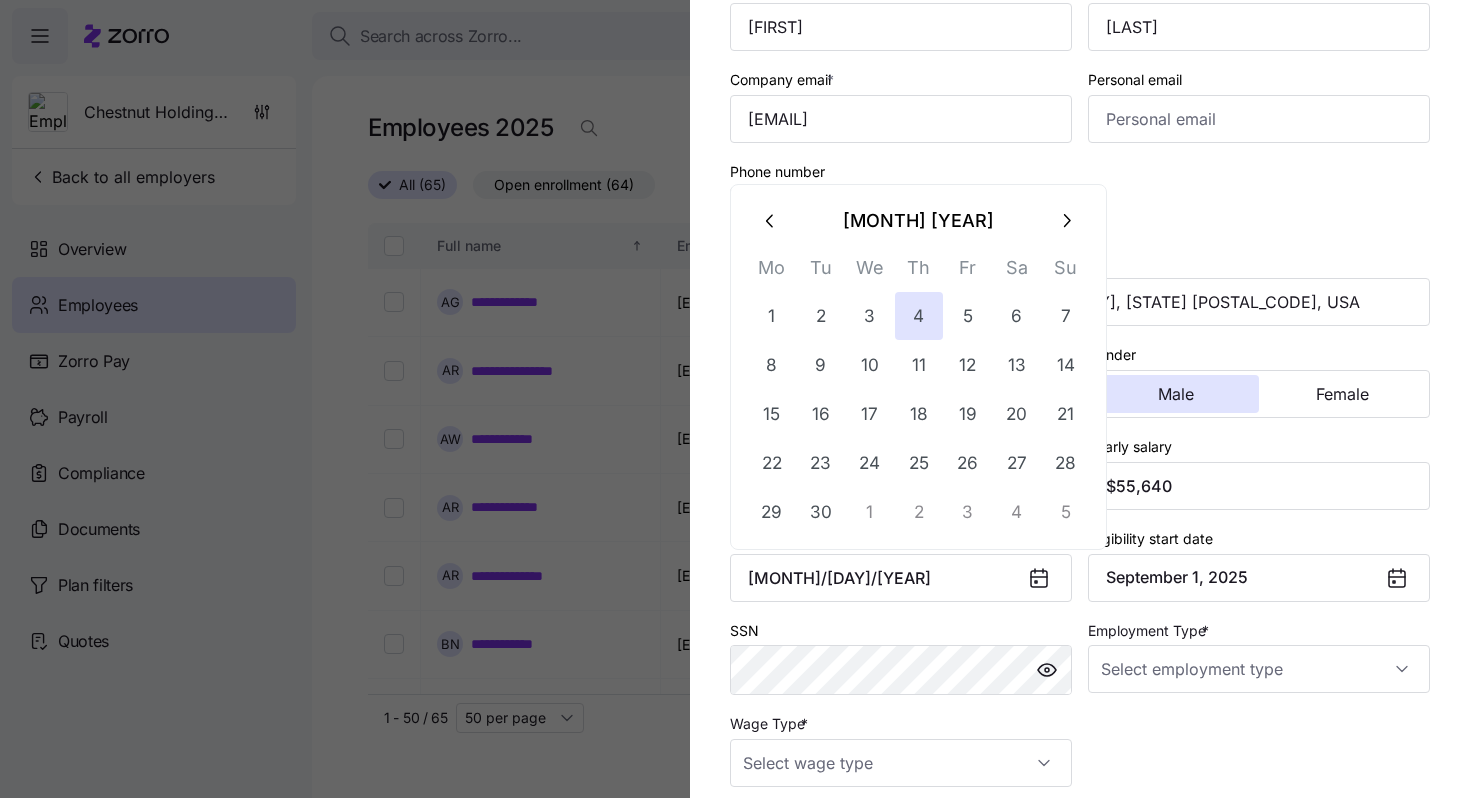 type on "[MONTH] [DAY], [YEAR]" 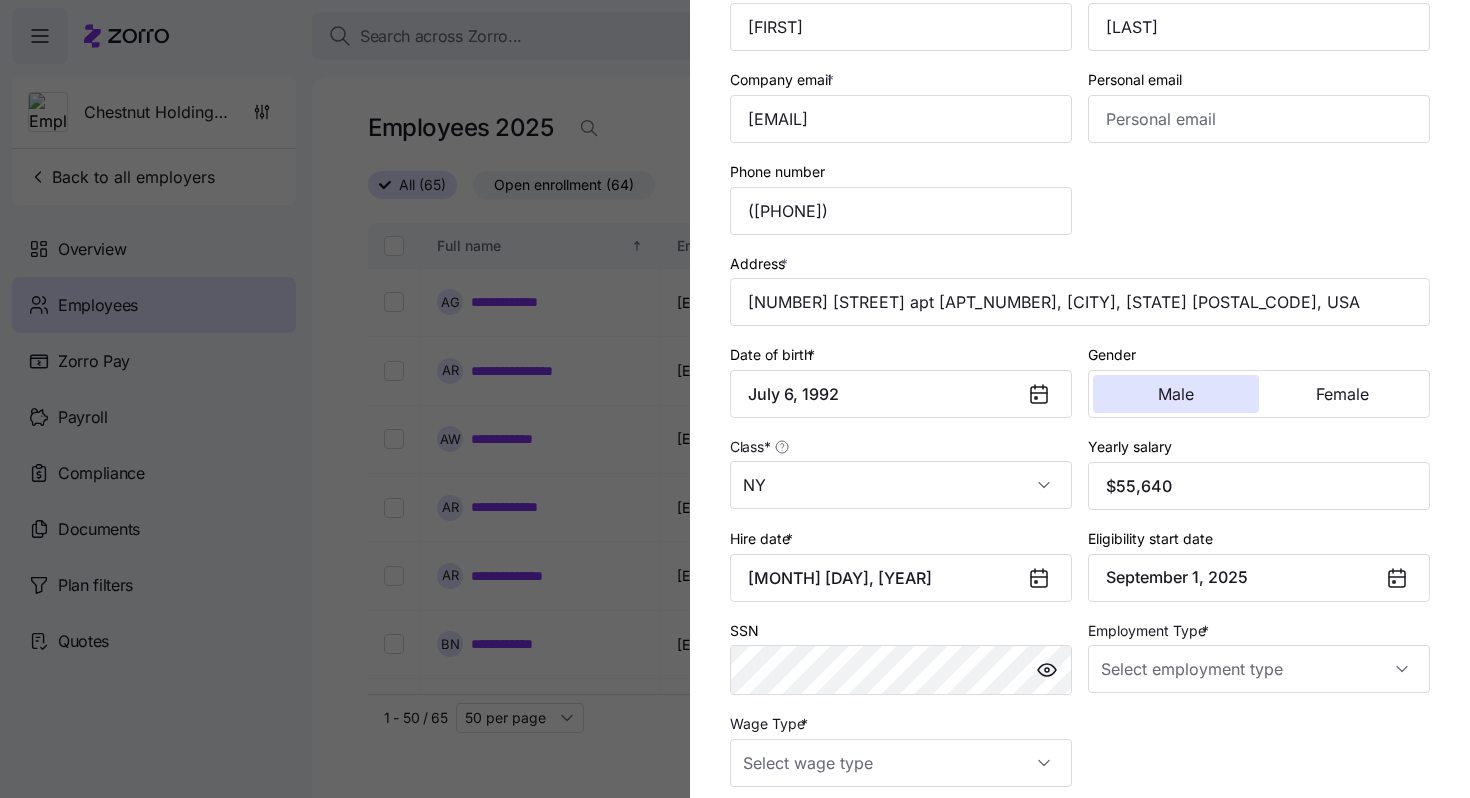click on "SSN" at bounding box center [901, 657] 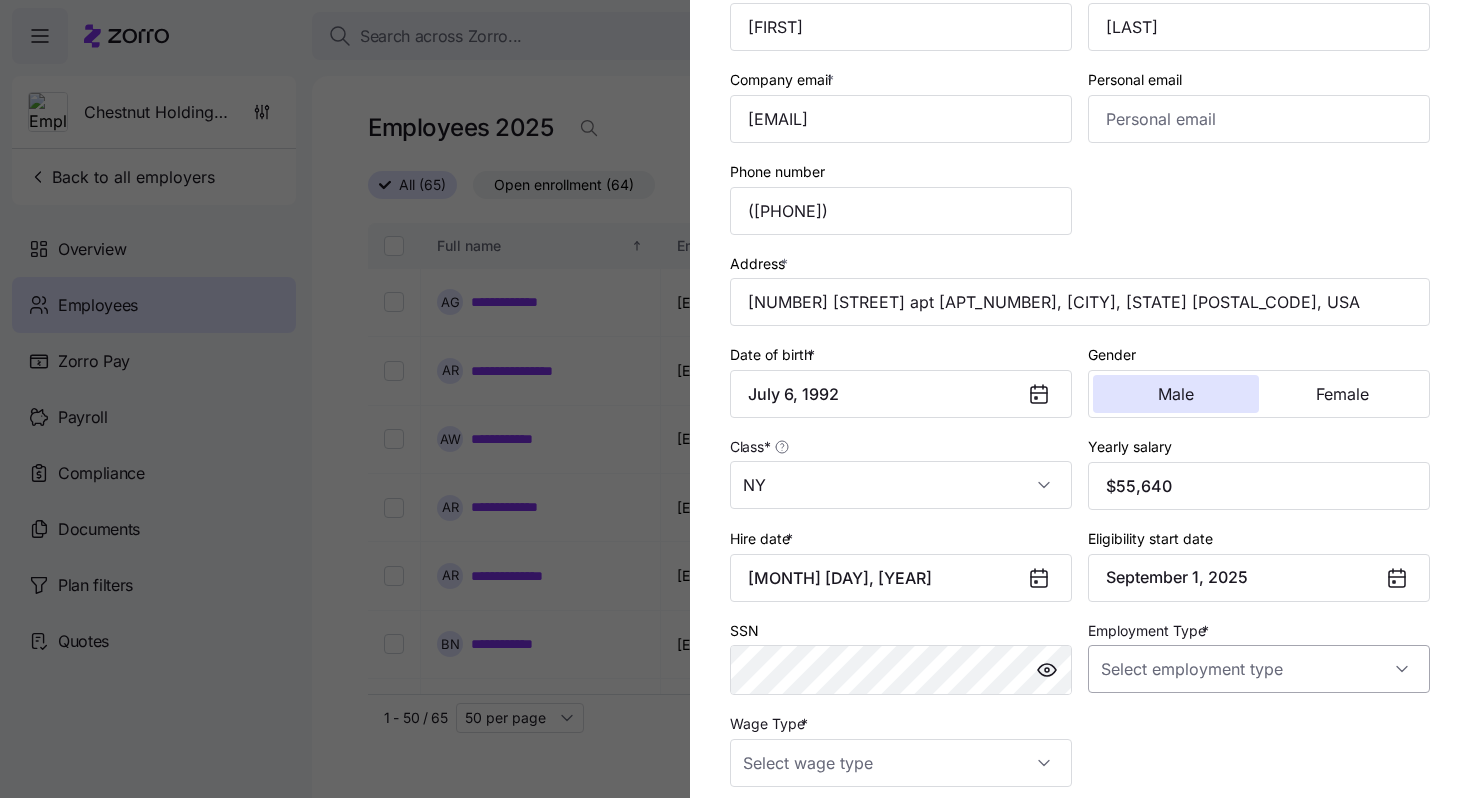 click on "Employment Type  *" at bounding box center (1259, 669) 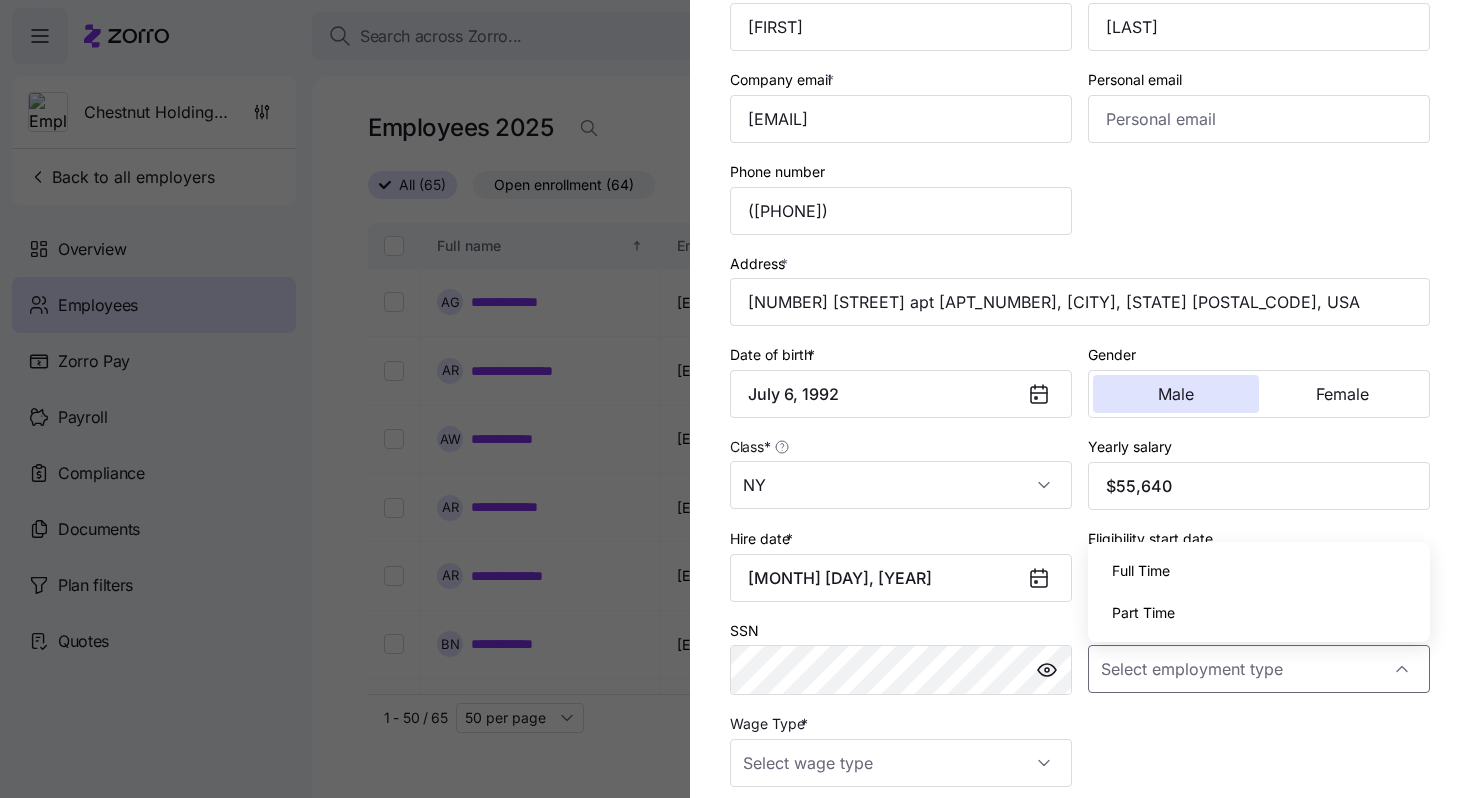click on "Full Time" at bounding box center (1259, 571) 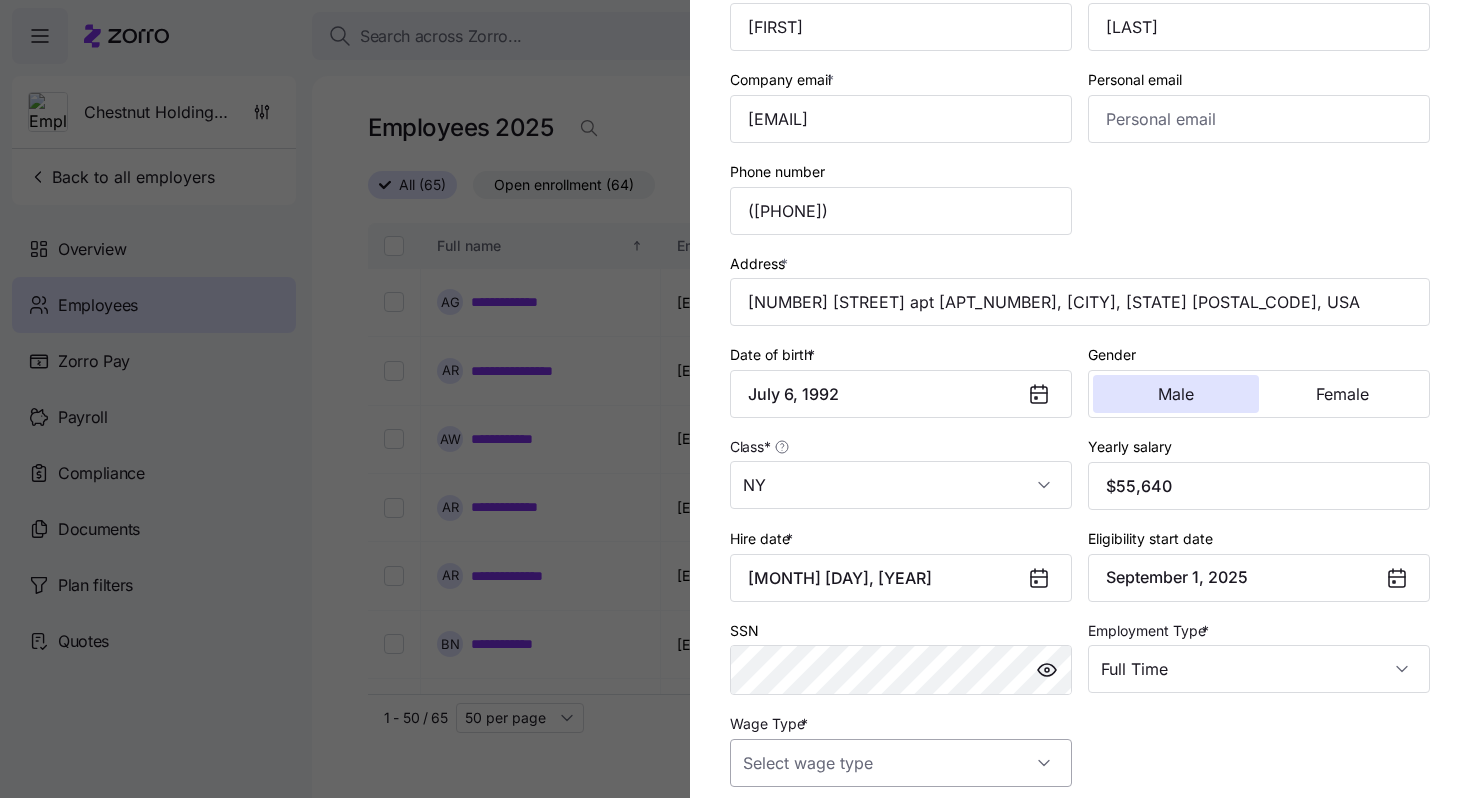 click on "Wage Type  *" at bounding box center (901, 763) 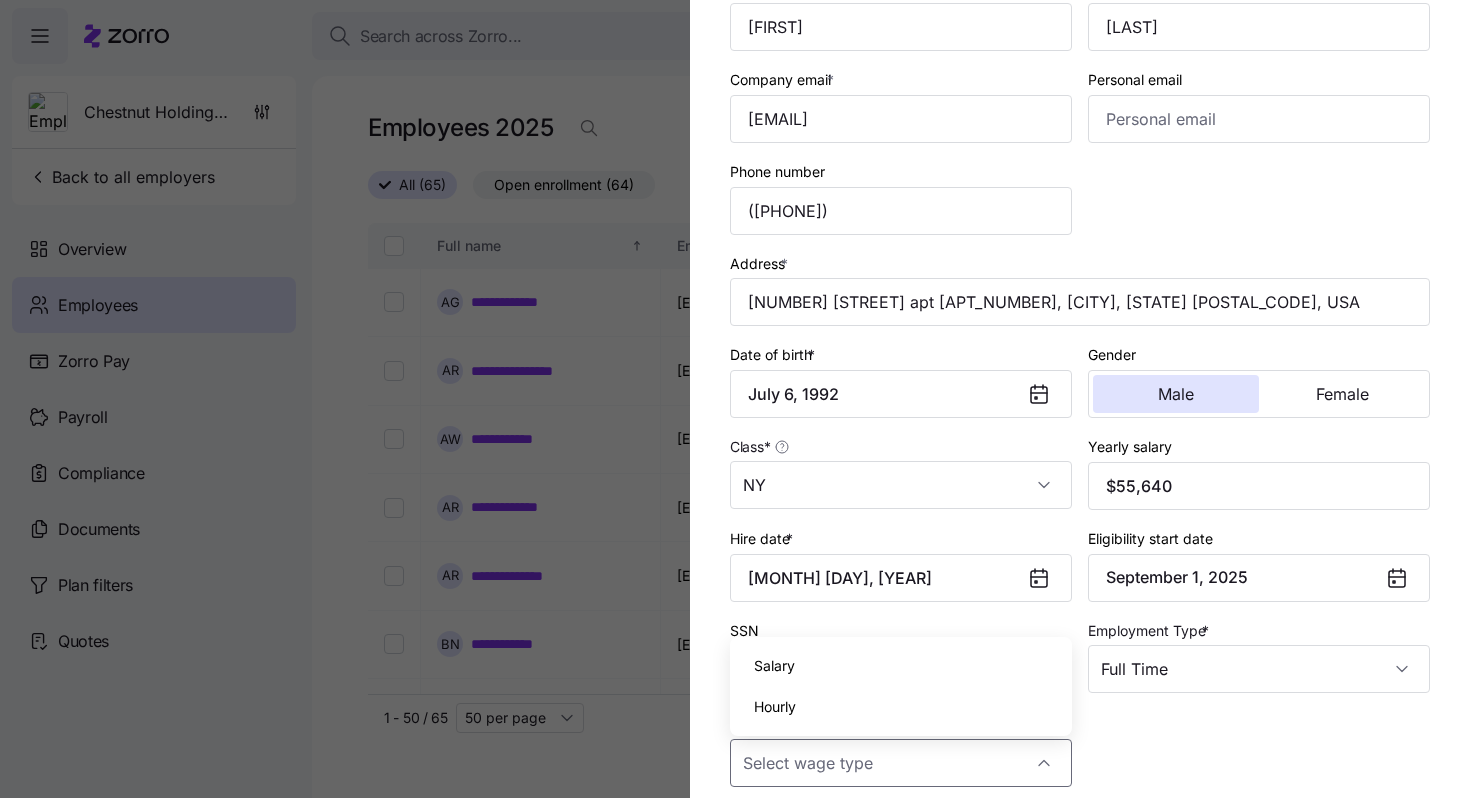 click on "Hourly" at bounding box center (901, 707) 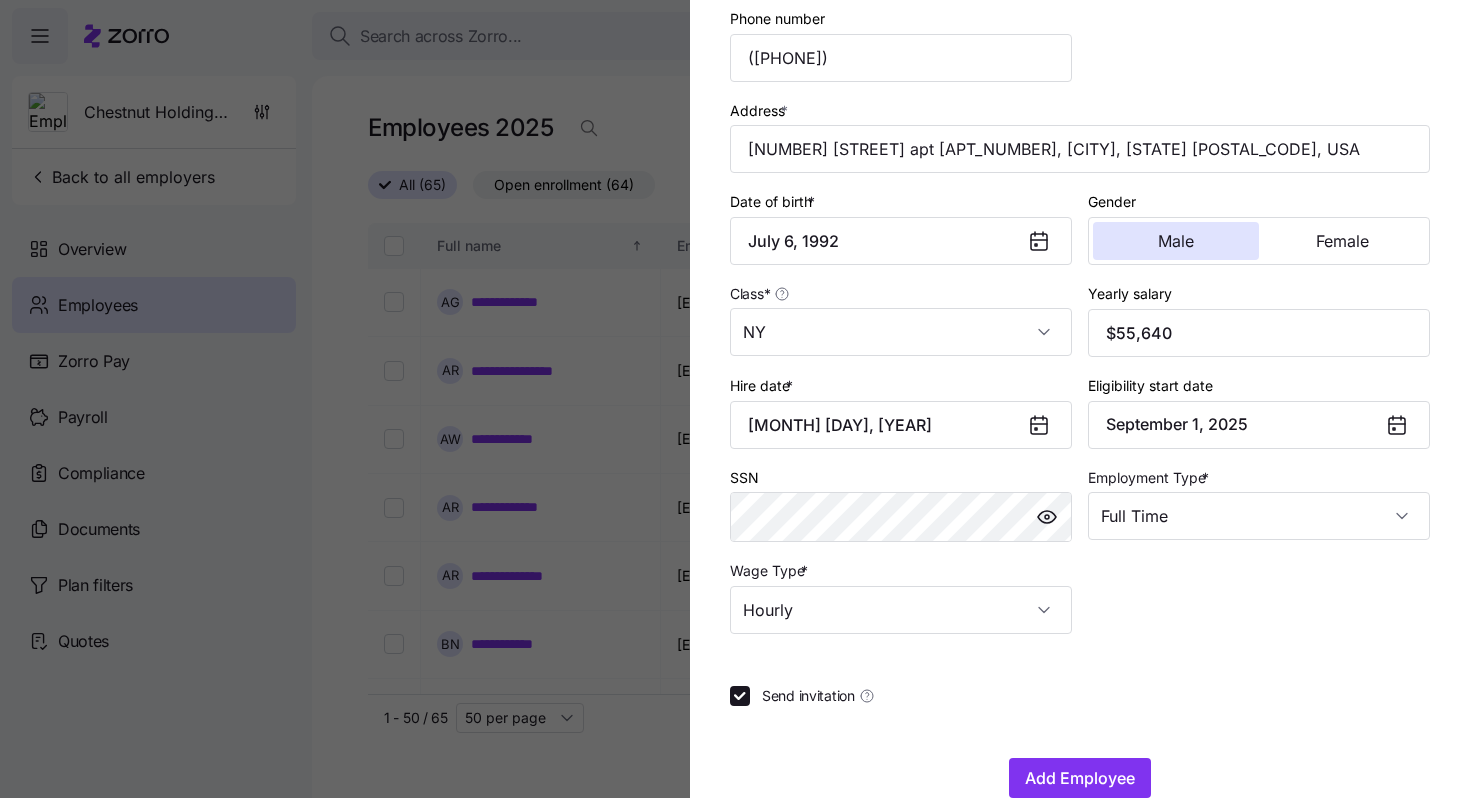 scroll, scrollTop: 369, scrollLeft: 0, axis: vertical 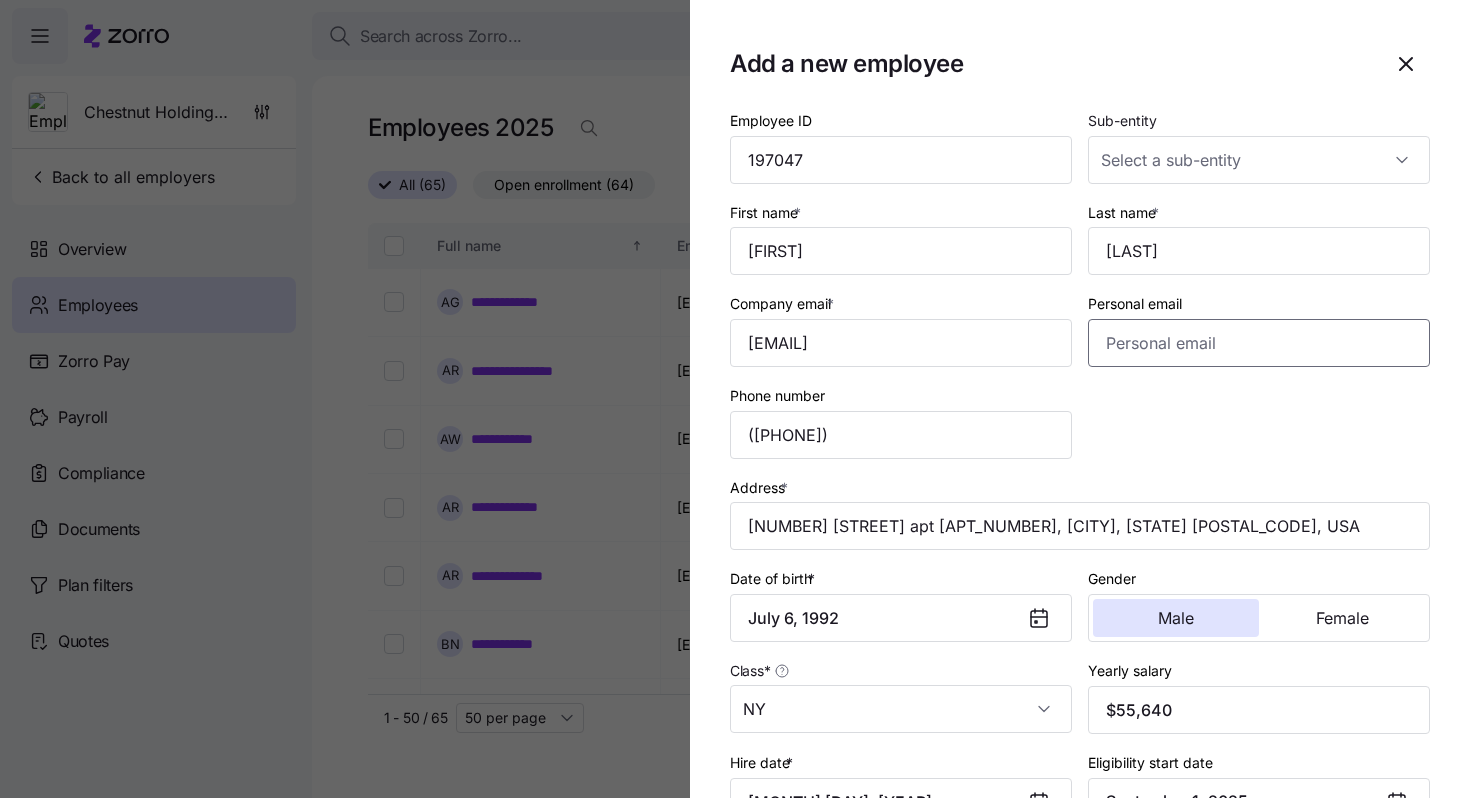 click on "Personal email" at bounding box center [1259, 343] 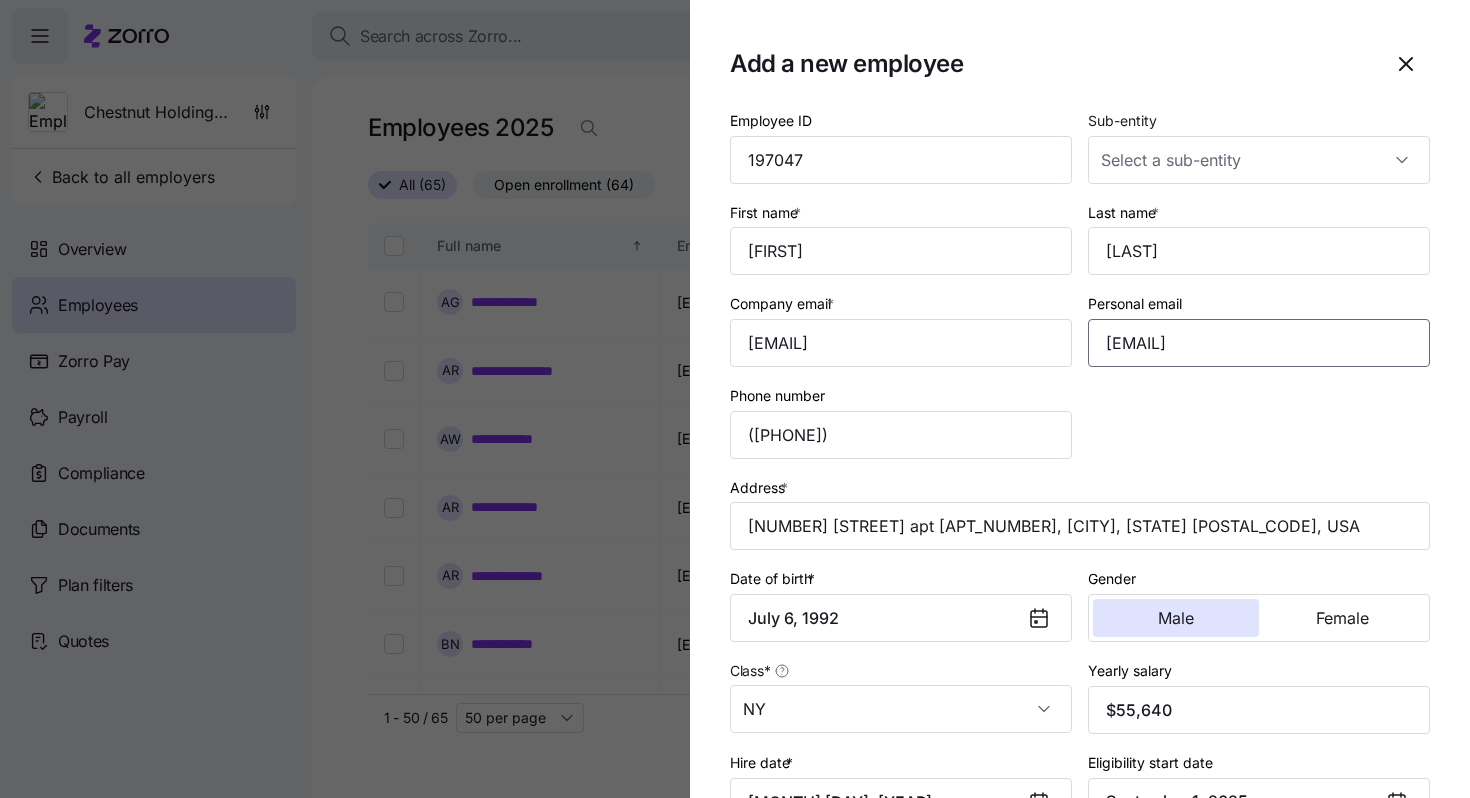 scroll, scrollTop: 422, scrollLeft: 0, axis: vertical 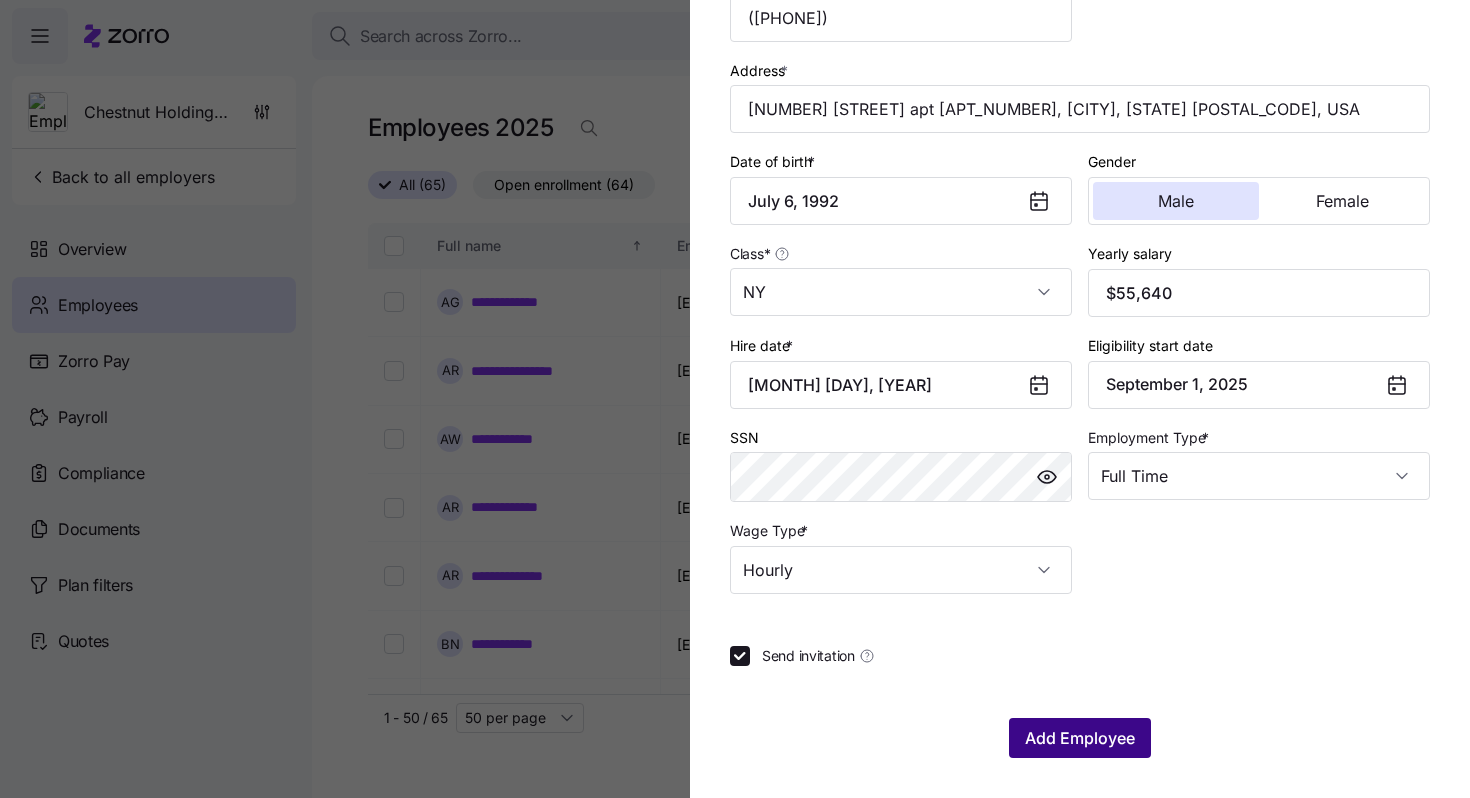 type on "[EMAIL]" 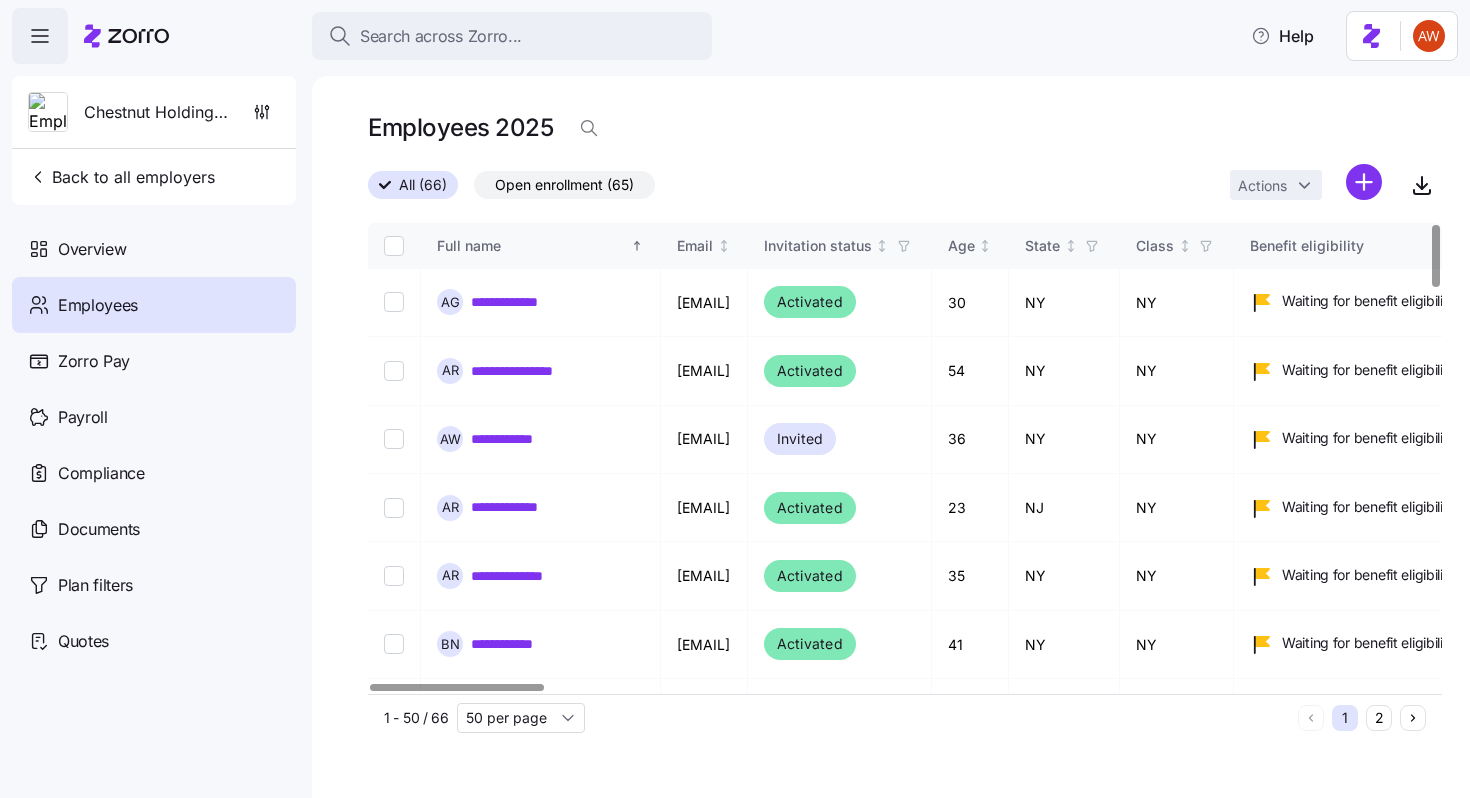 click on "Actions" at bounding box center [1336, 185] 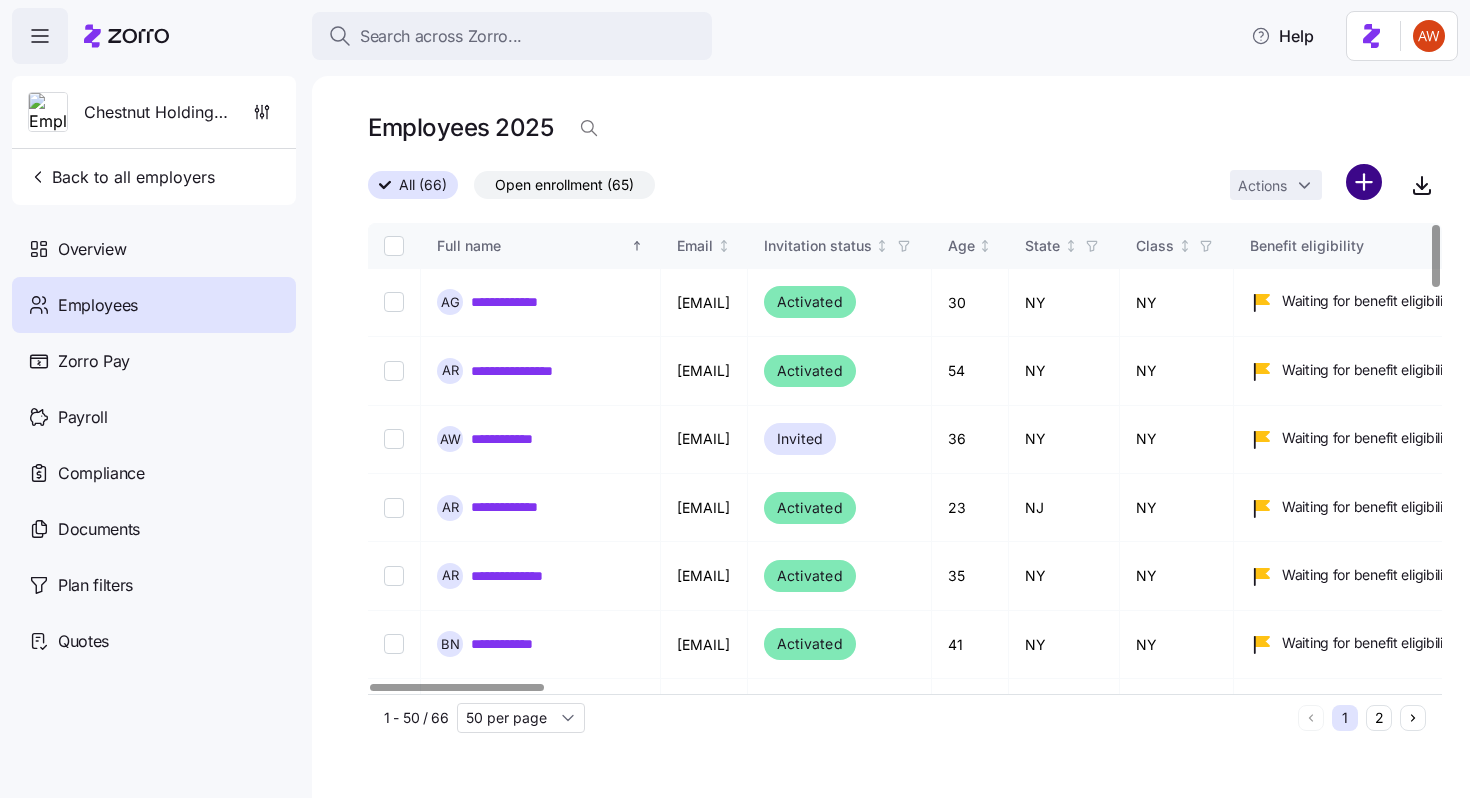 click on "**********" at bounding box center [735, 393] 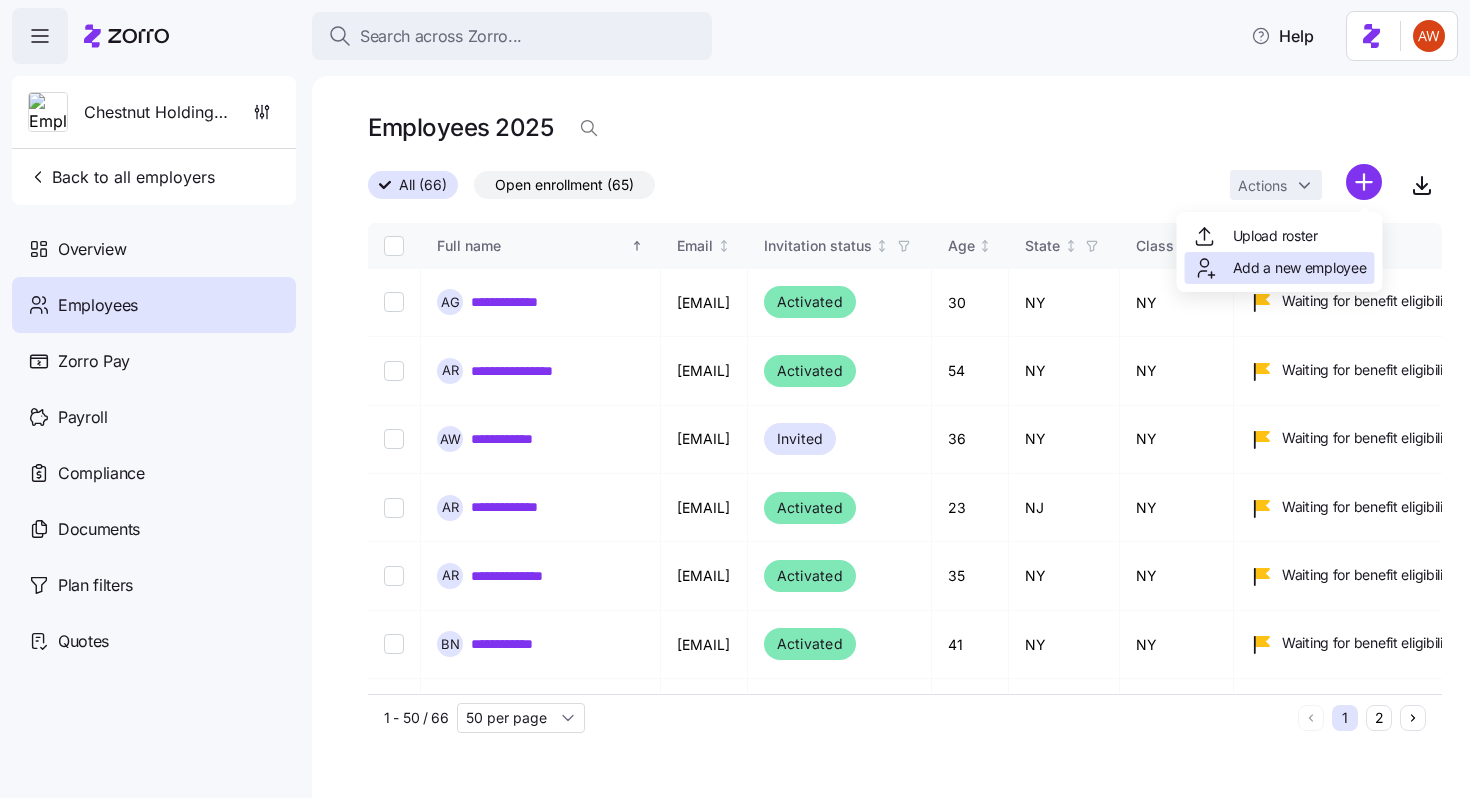 click on "Add a new employee" at bounding box center [1300, 268] 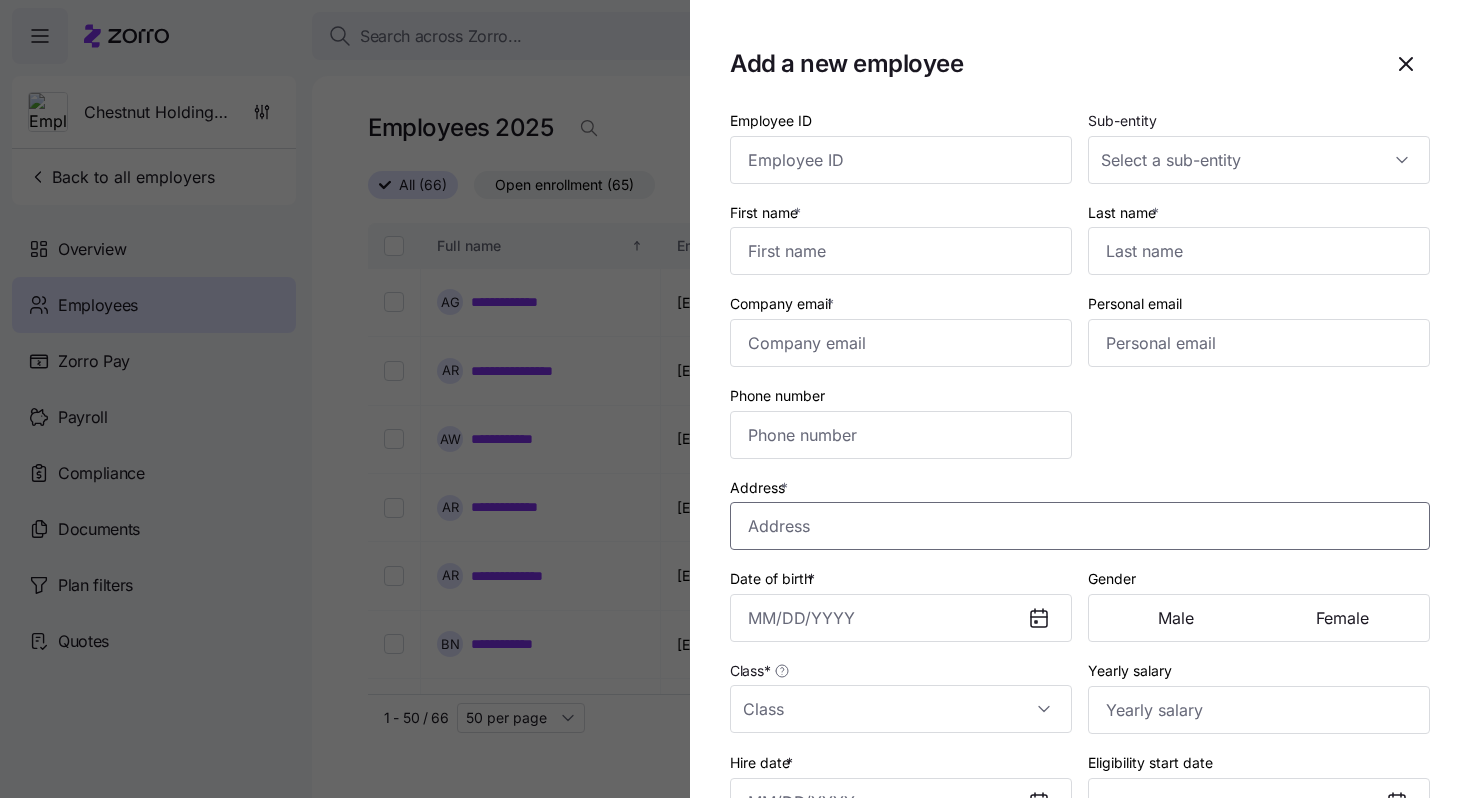 click on "Address  *" at bounding box center [1080, 526] 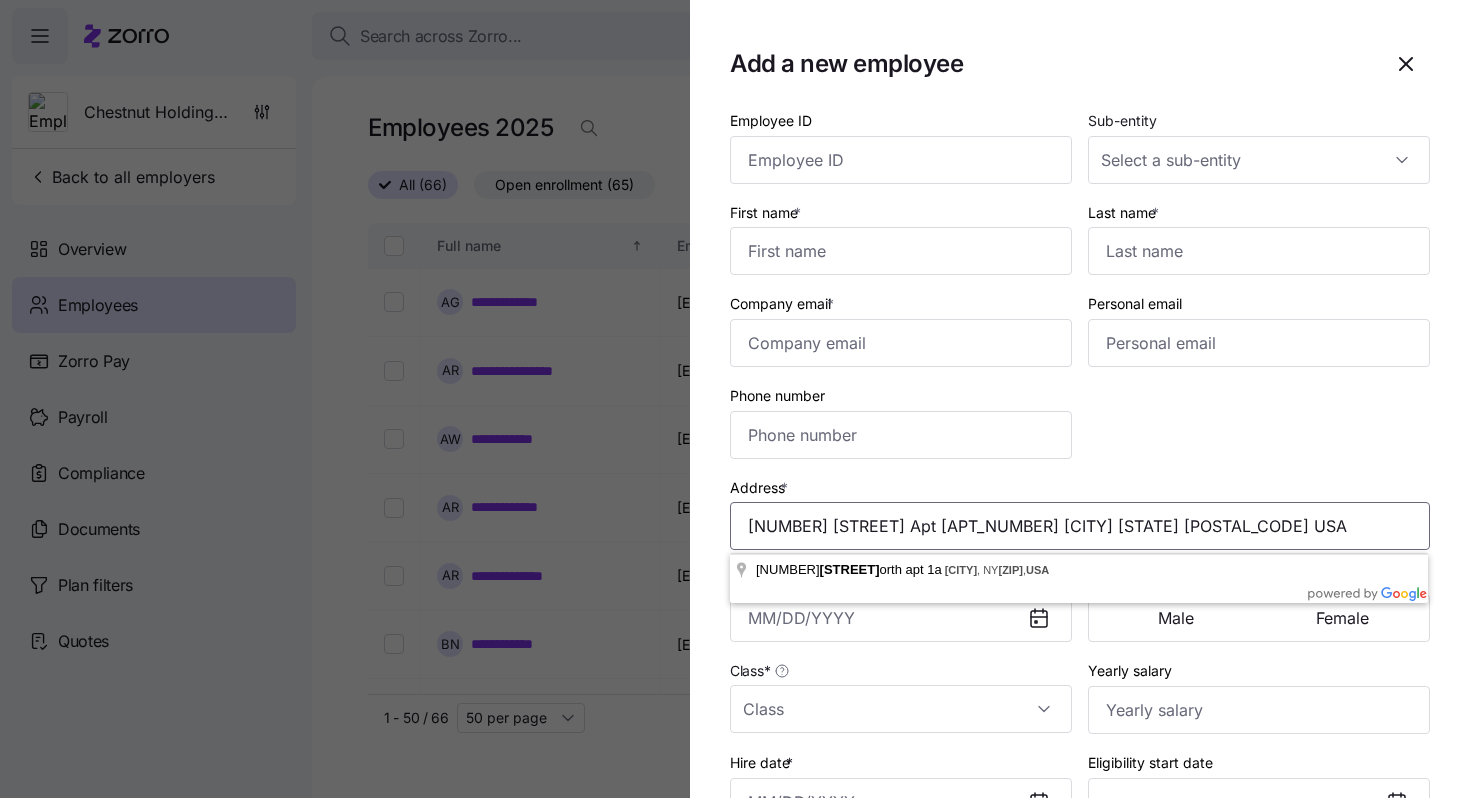 type on "[NUMBER] [STREET] Apt [APT_NUMBER] [CITY] [STATE] [POSTAL_CODE] USA" 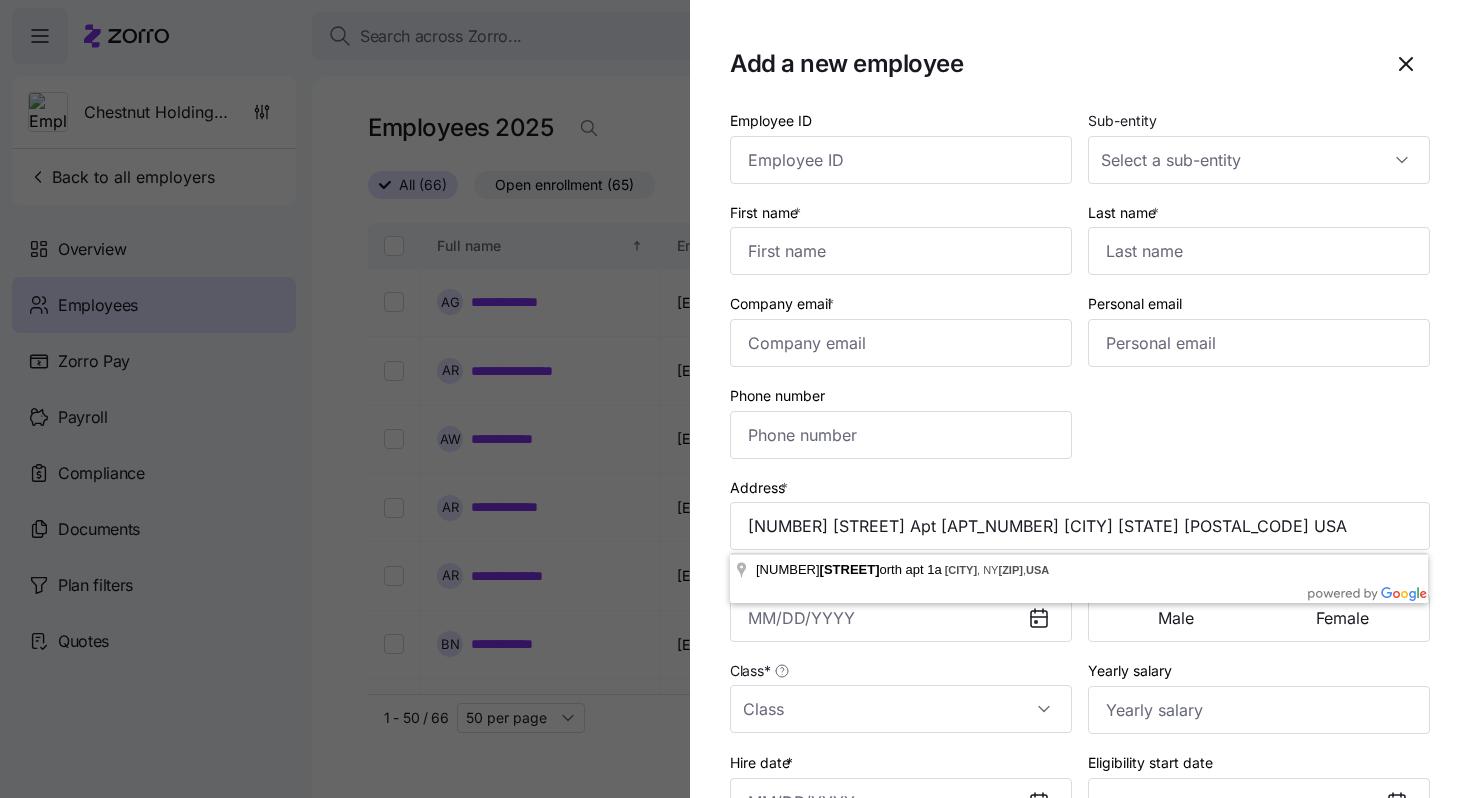 click on "Employee ID Sub-entity First name  * [LAST] Company email  * Personal email Phone number Address  * [NUMBER] [STREET] Apt [APT_NUMBER] [CITY] [STATE] [POSTAL_CODE] USA Date of birth  * Gender Male Female Class  * Yearly salary Hire date  * Eligibility start date SSN Employment Type  * Wage Type  *" at bounding box center (1080, 559) 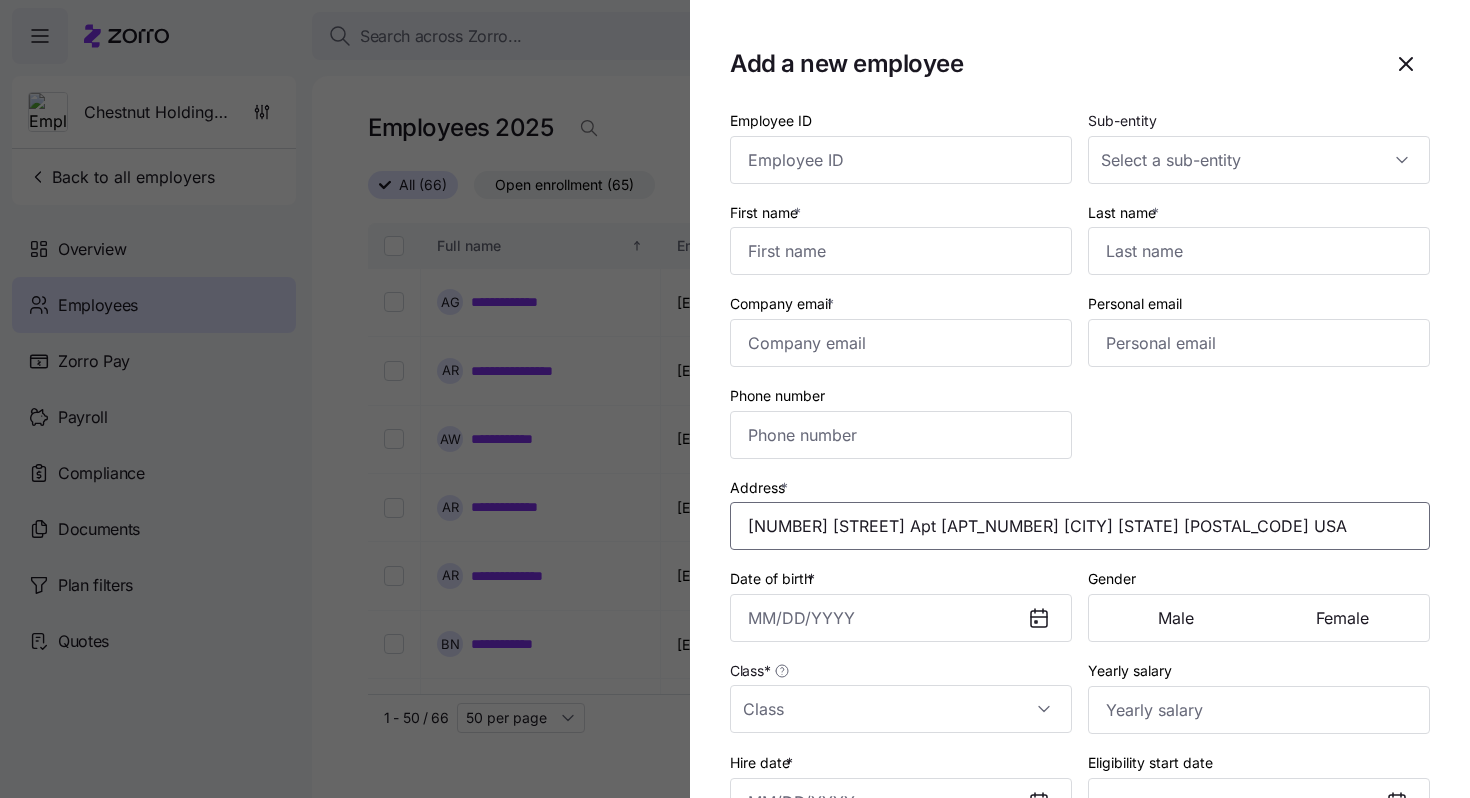 click on "[NUMBER] [STREET] Apt [APT_NUMBER] [CITY] [STATE] [POSTAL_CODE] USA" at bounding box center (1080, 526) 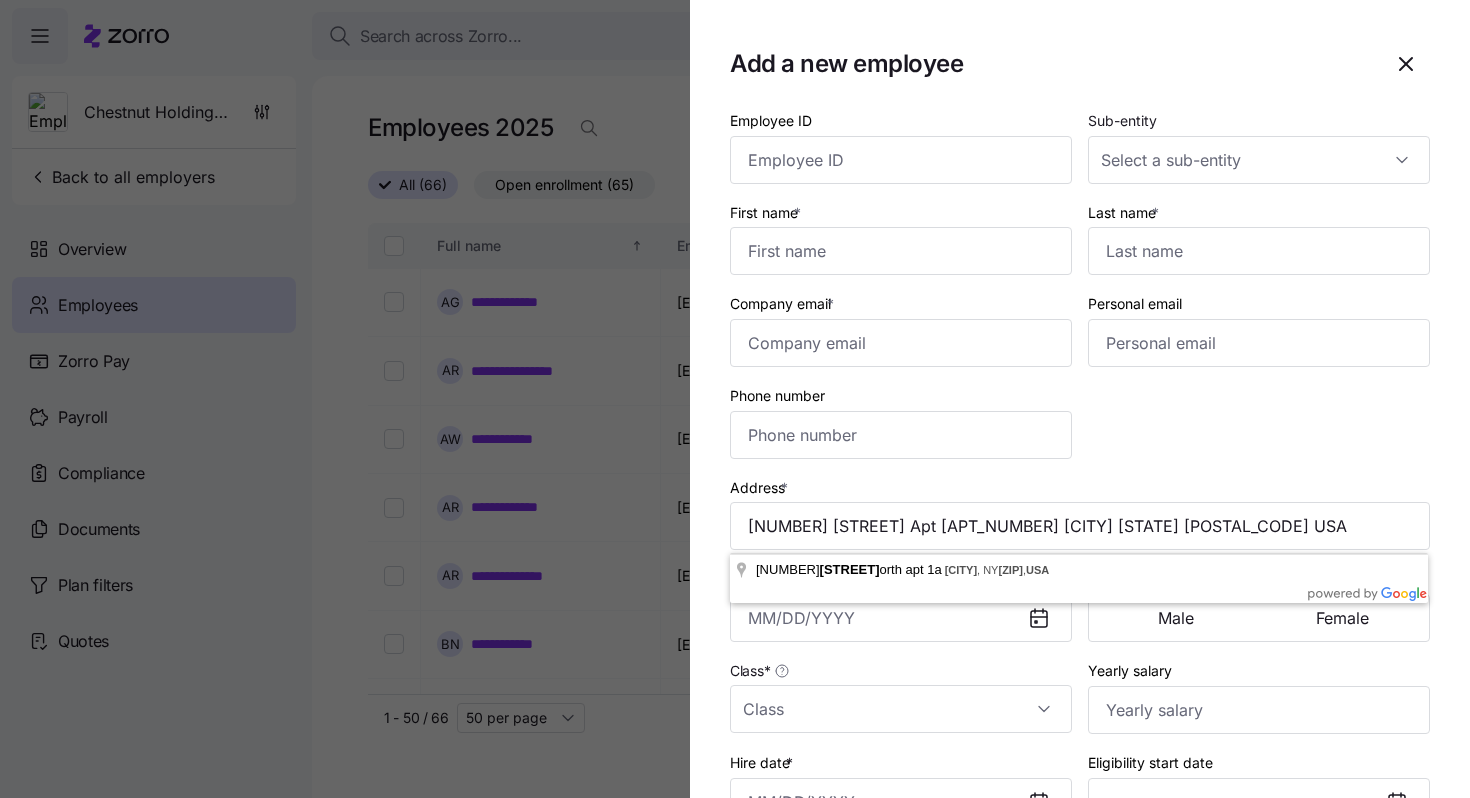 click on "Address  * [NUMBER] [STREET] Apt [APT_NUMBER] [CITY] [STATE] [POSTAL_CODE] USA" at bounding box center [1080, 513] 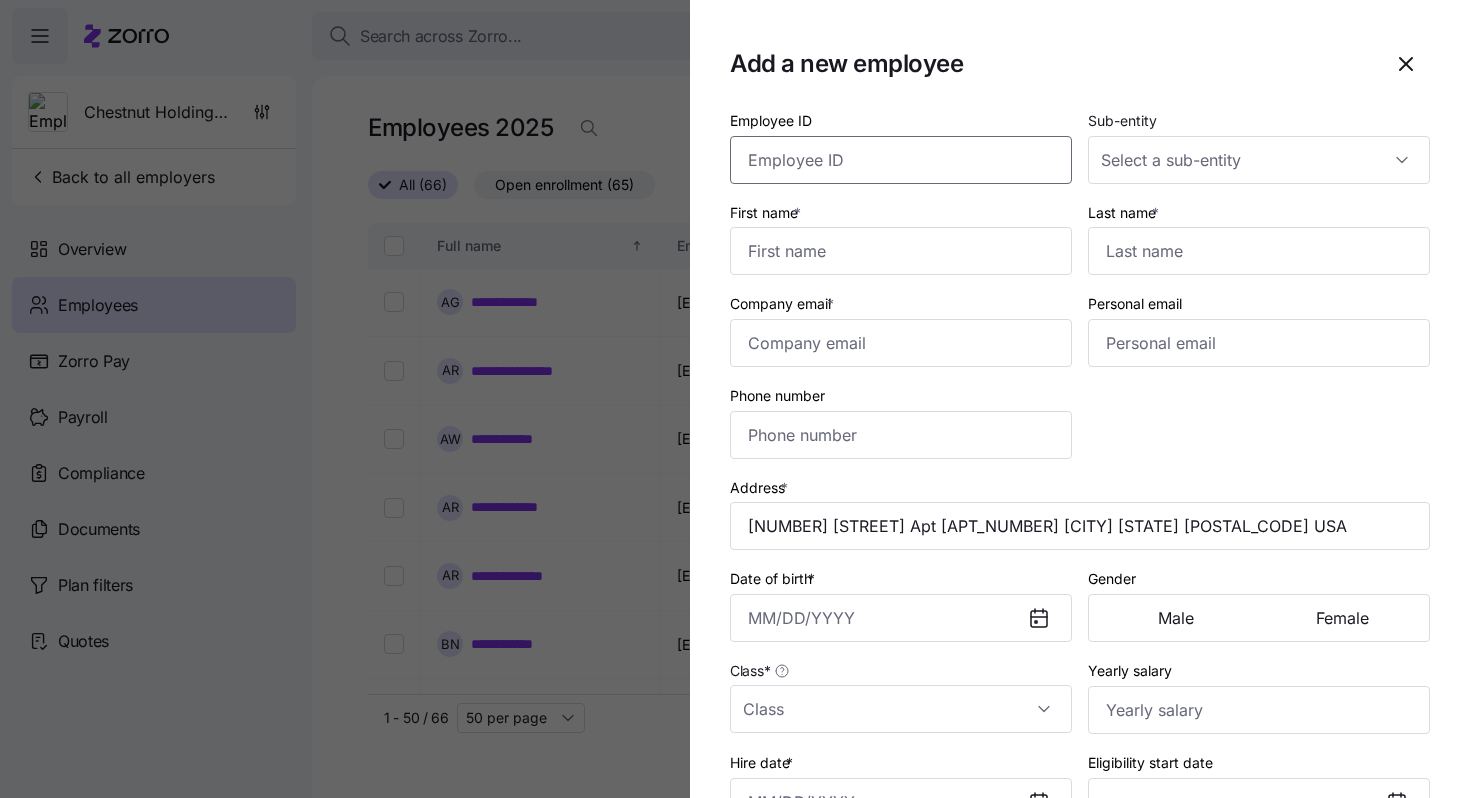 click on "Employee ID" at bounding box center [901, 160] 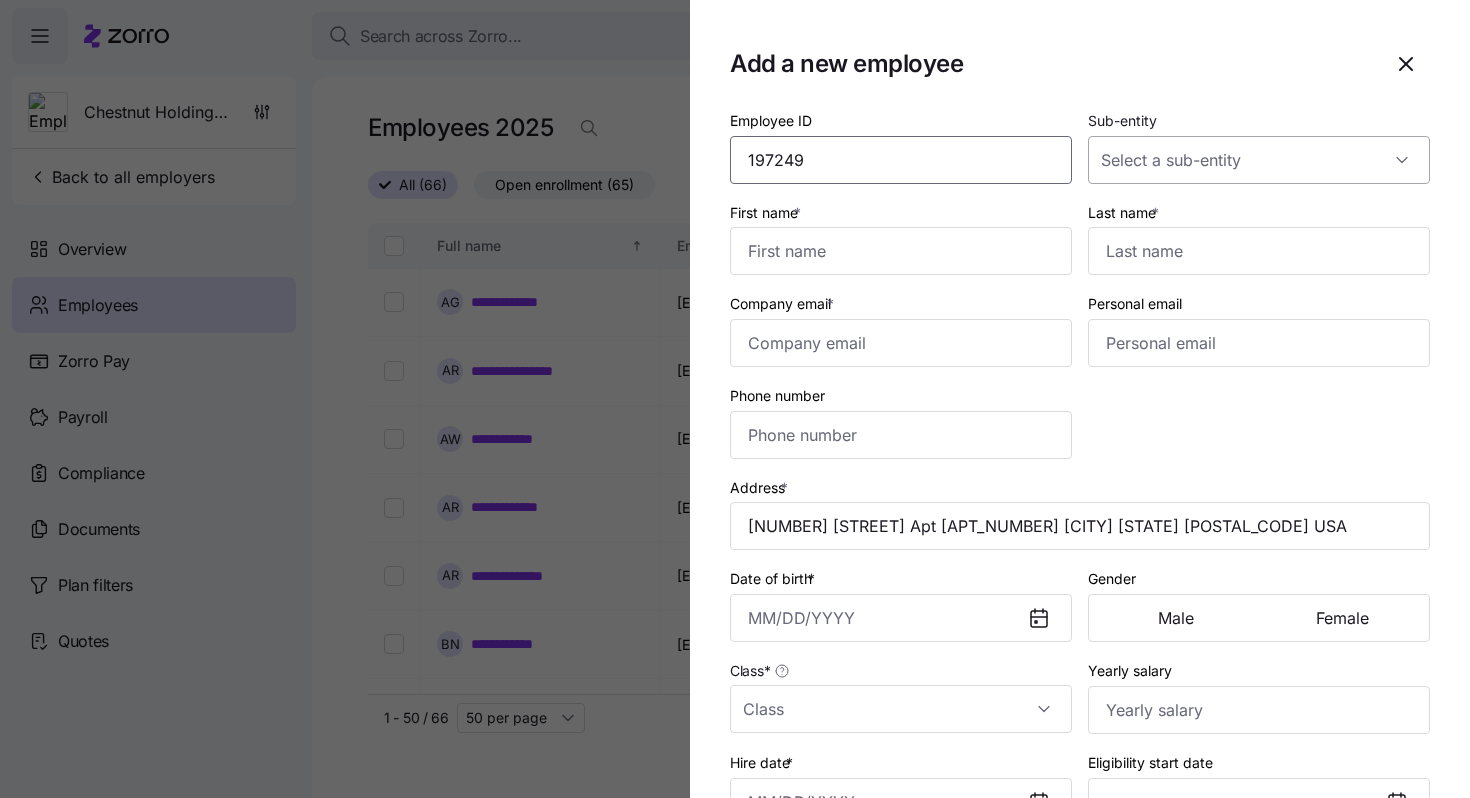 type on "197249" 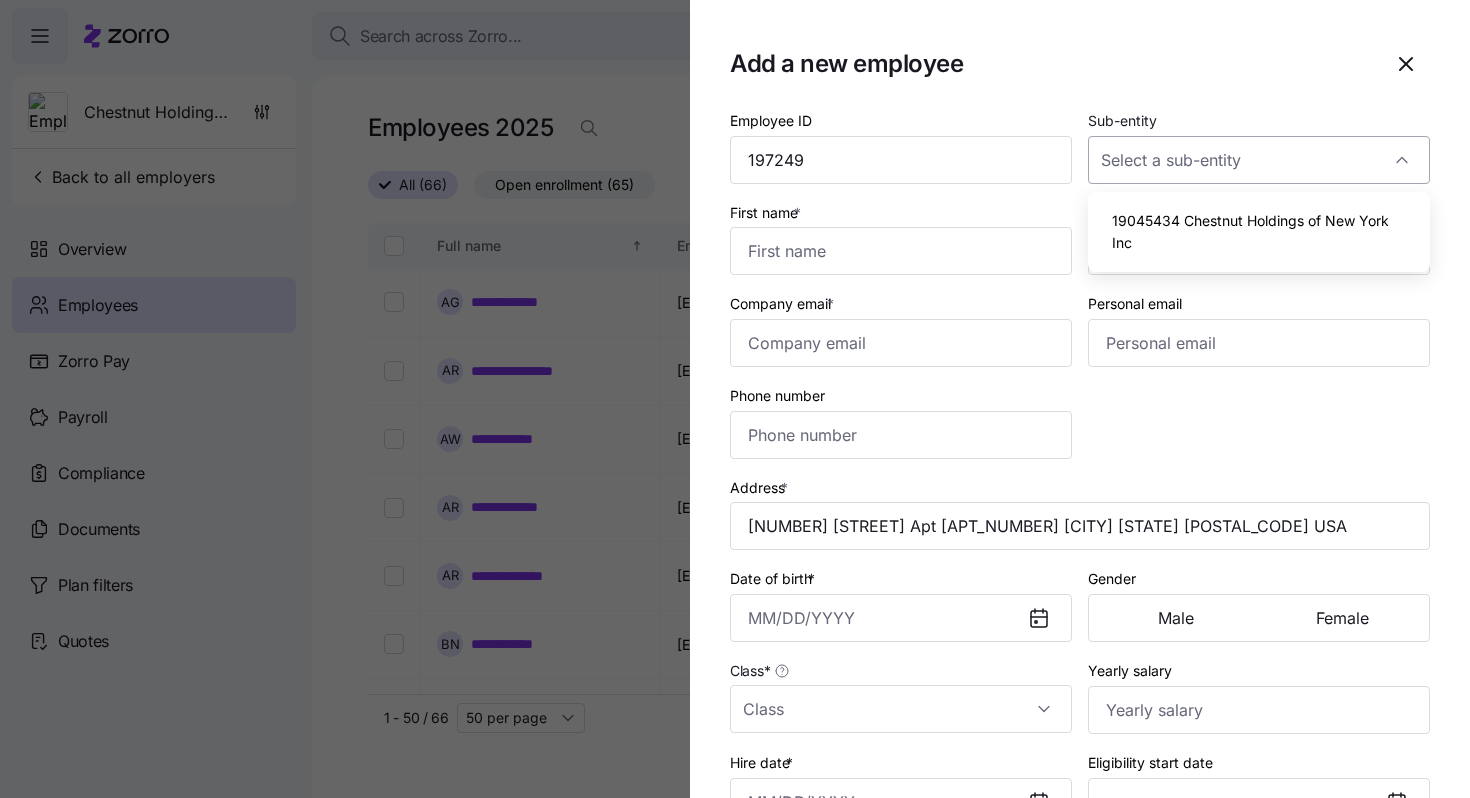 click on "Sub-entity" at bounding box center (1259, 160) 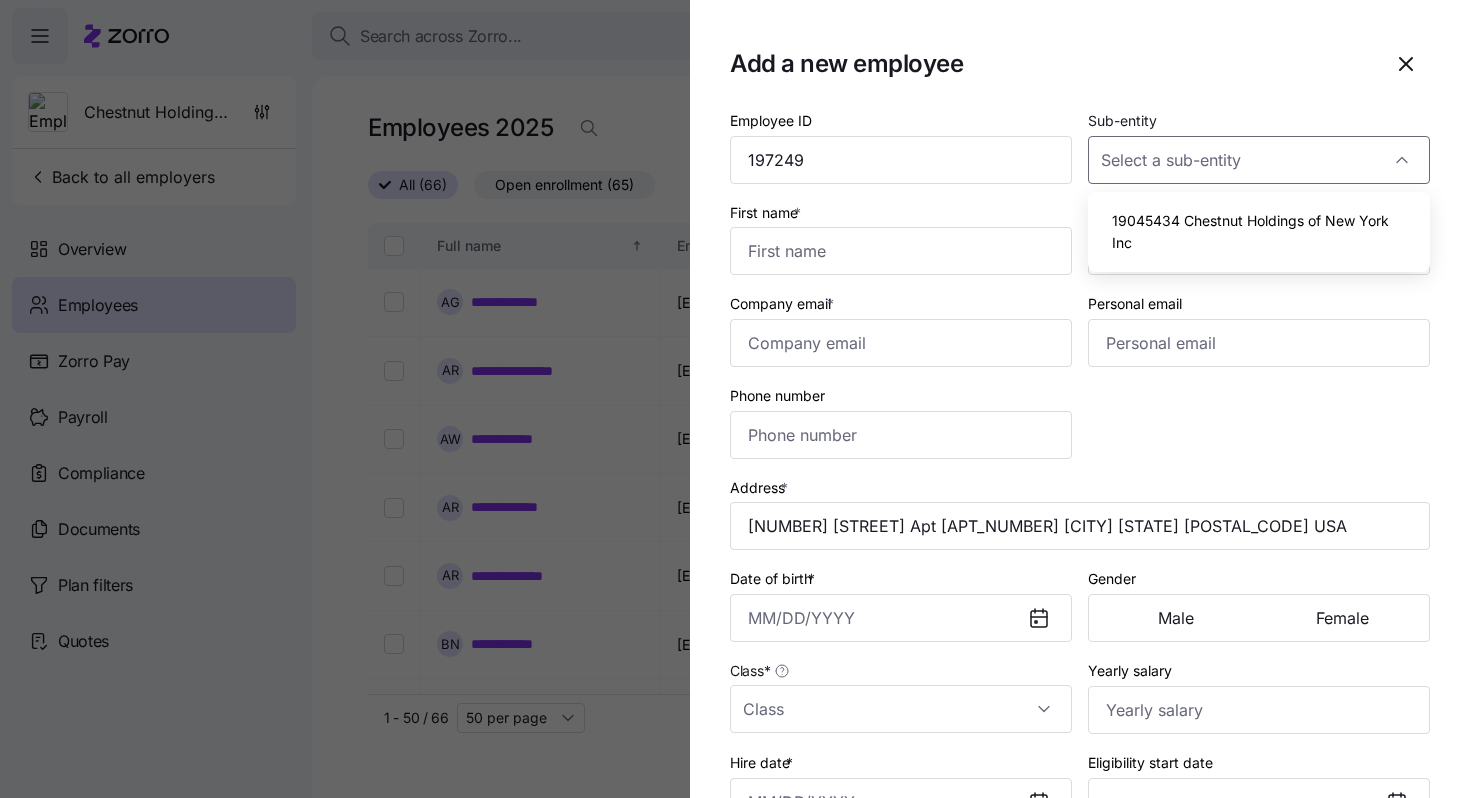 click on "19045434 Chestnut Holdings of New York Inc" at bounding box center (1259, 231) 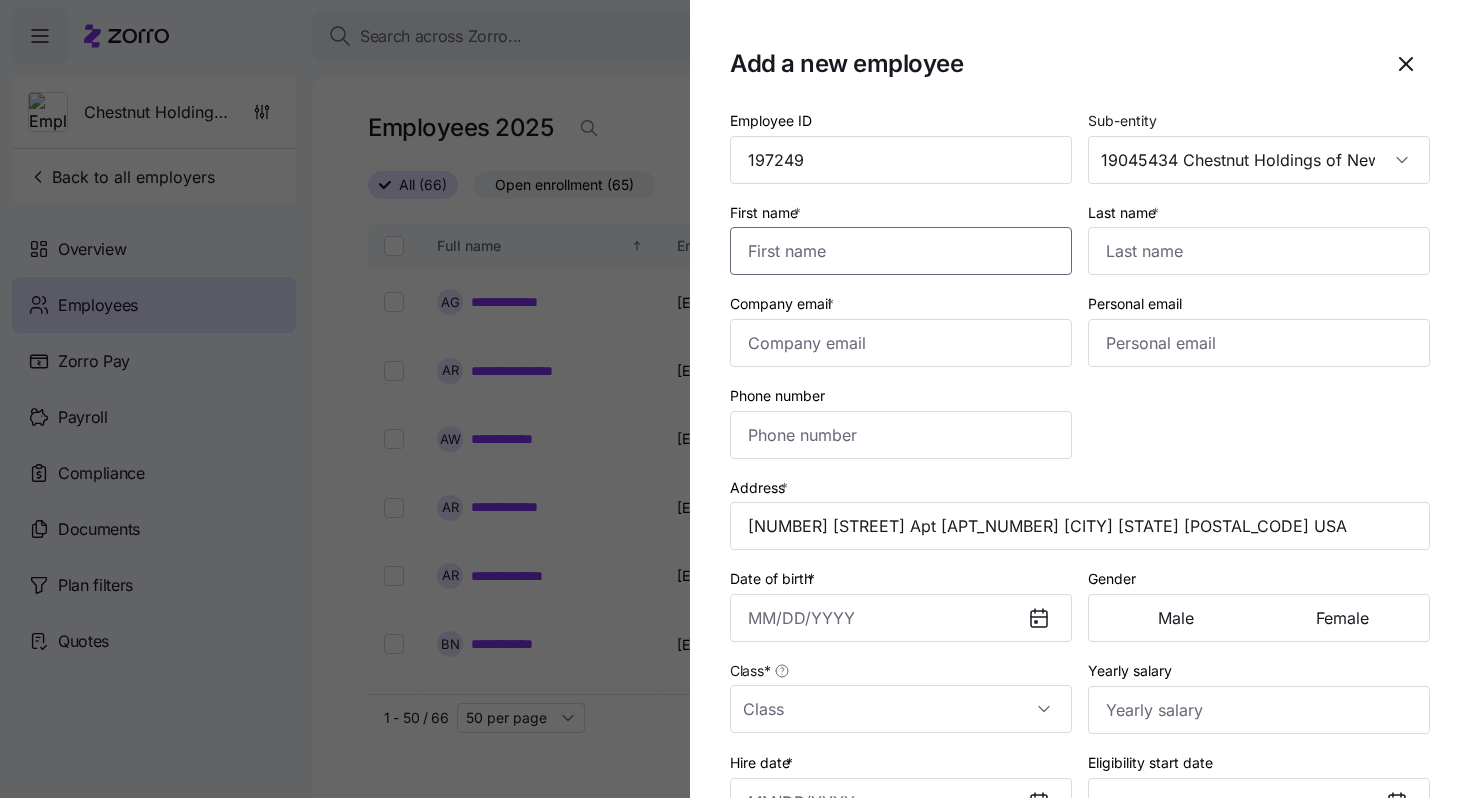 click on "First name  *" at bounding box center (901, 251) 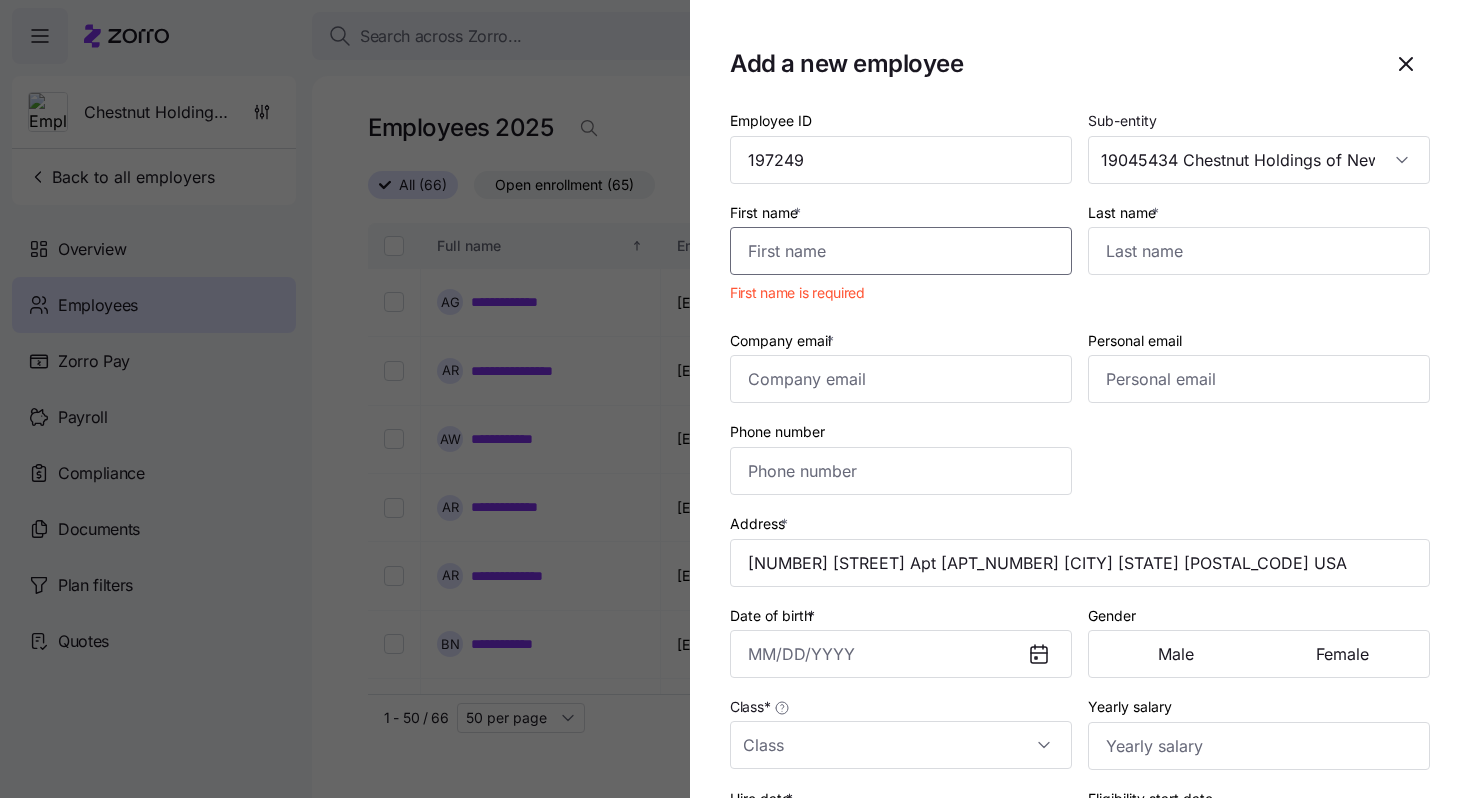 paste on "[FIRST]" 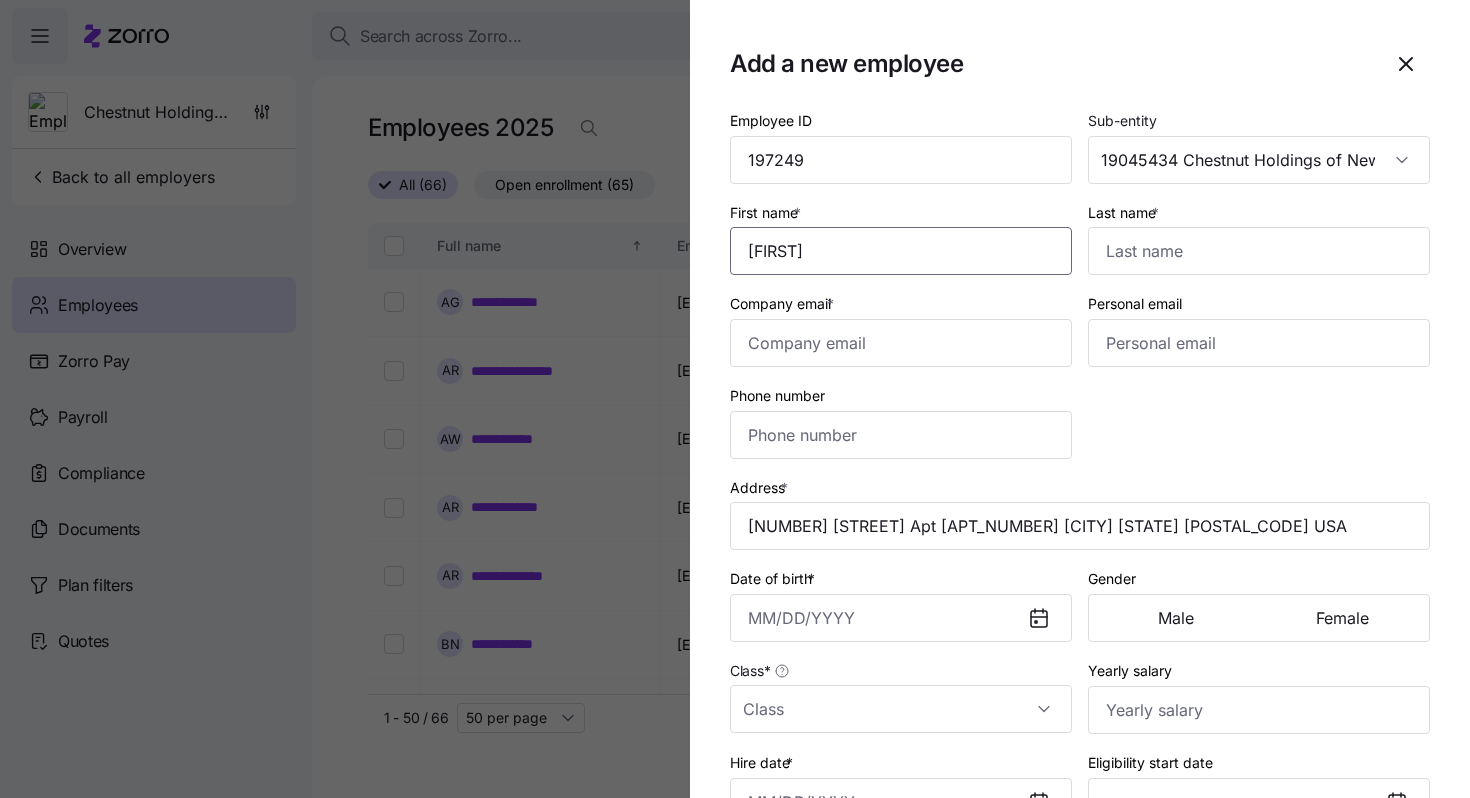 type on "[FIRST]" 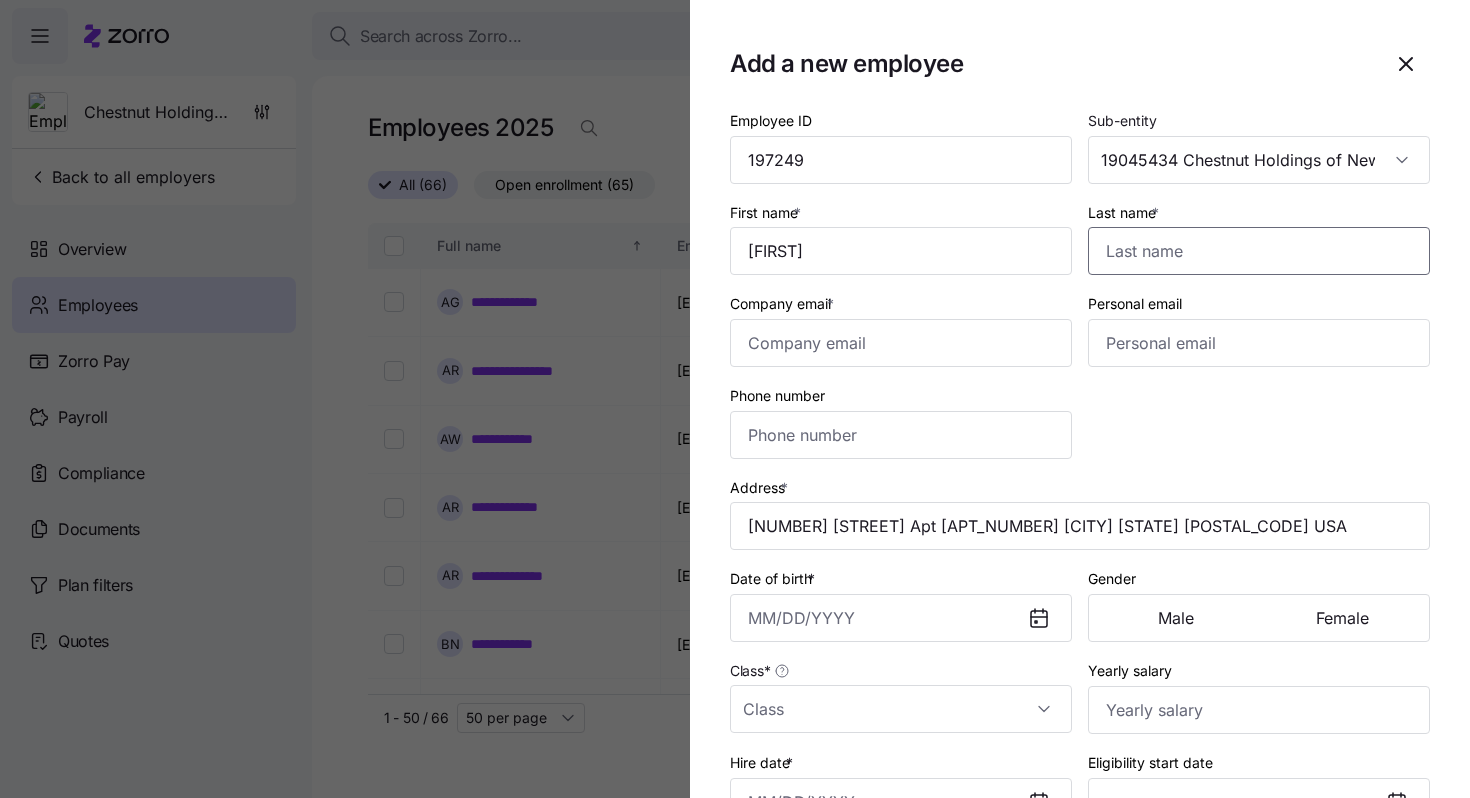 click on "Last name  *" at bounding box center (1259, 251) 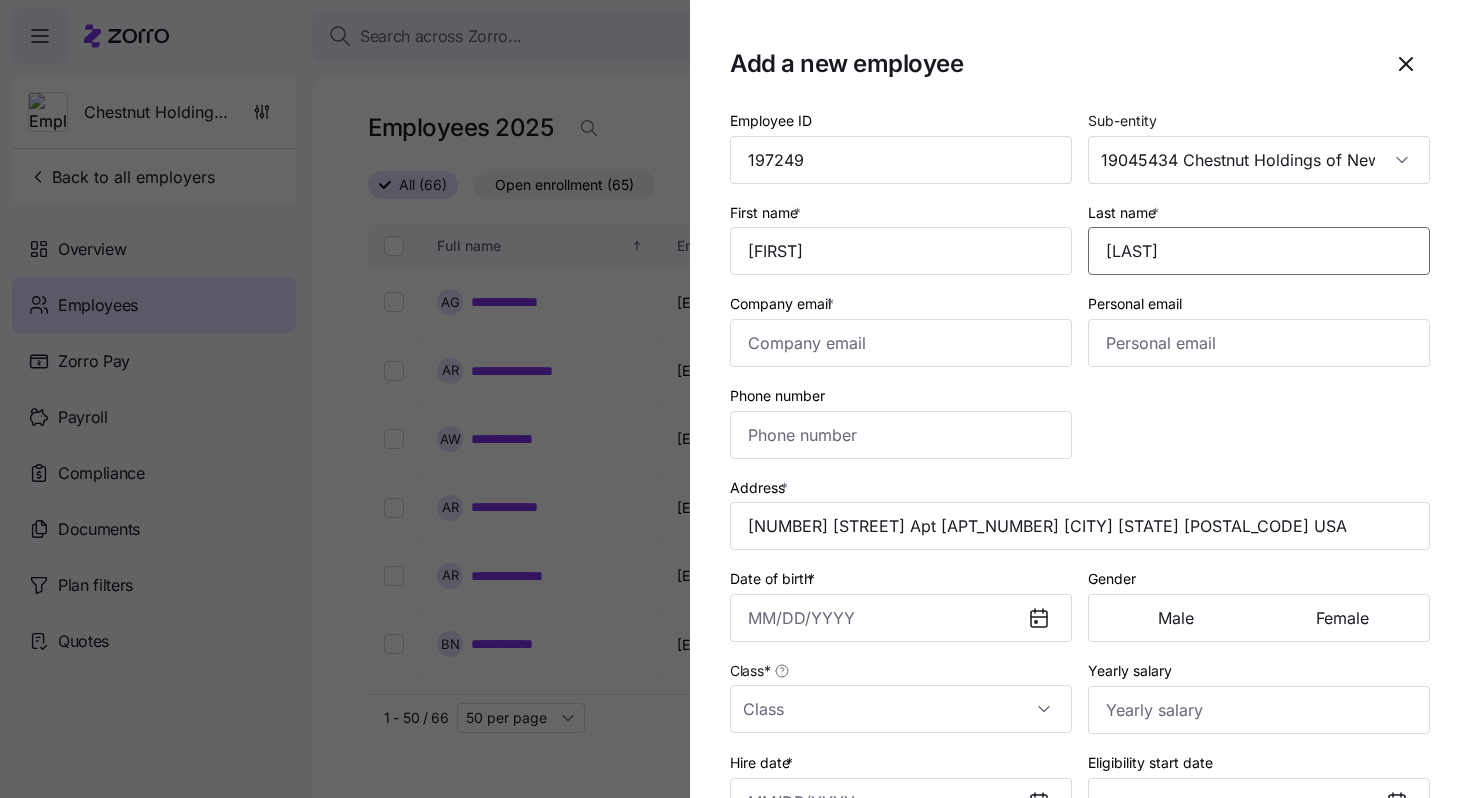 type on "[LAST]" 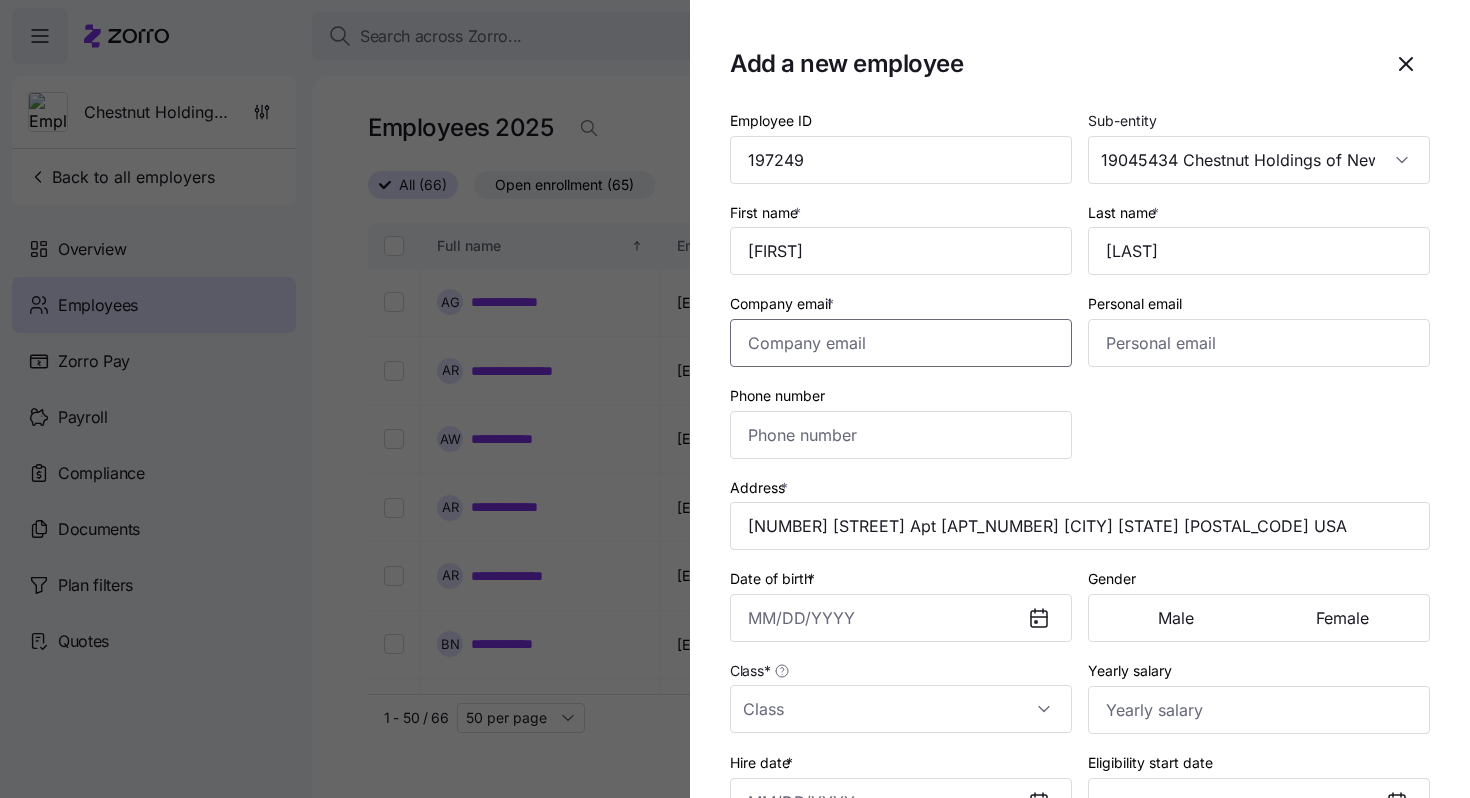 click on "Company email  *" at bounding box center [901, 343] 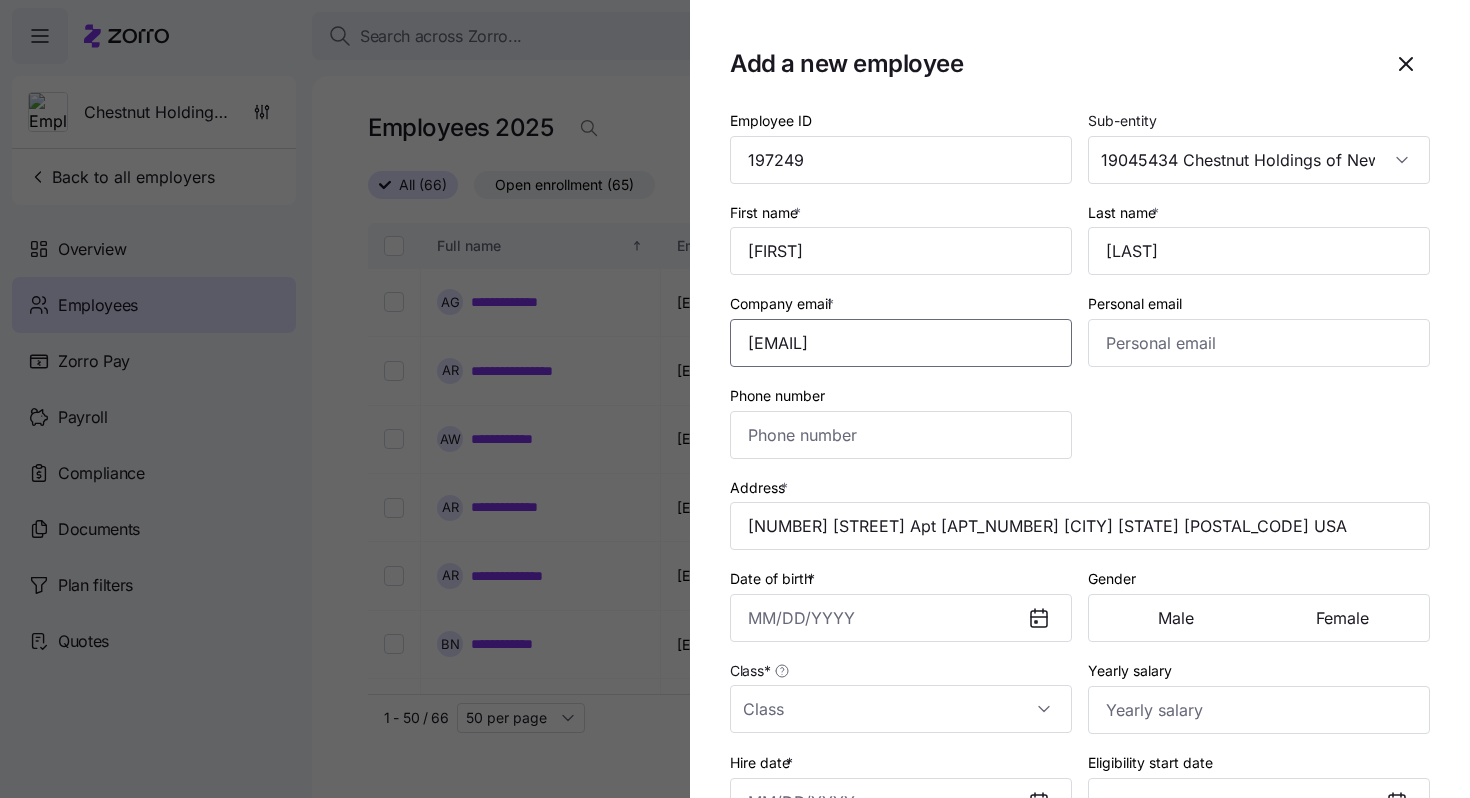 type on "[EMAIL]" 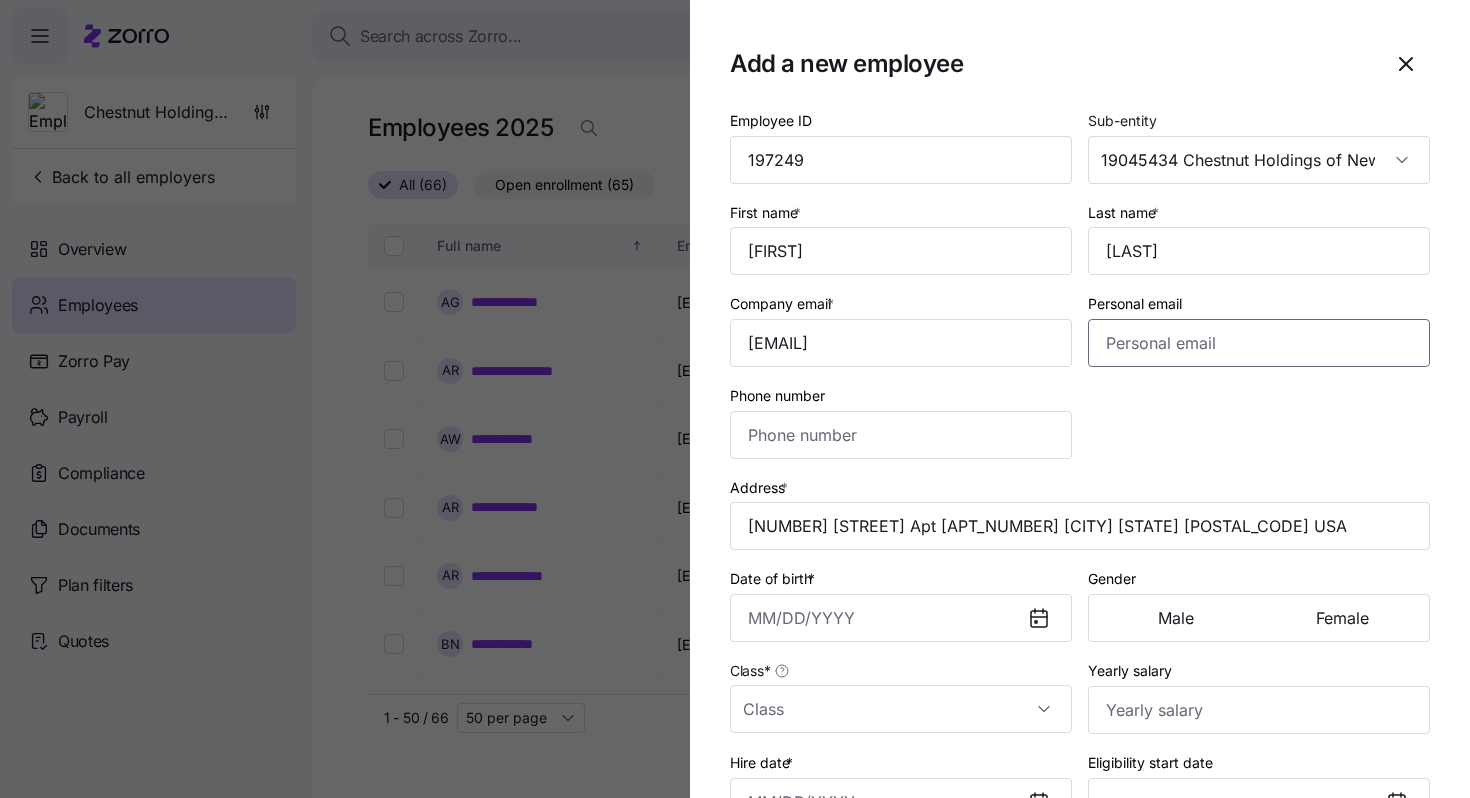 click on "Personal email" at bounding box center (1259, 343) 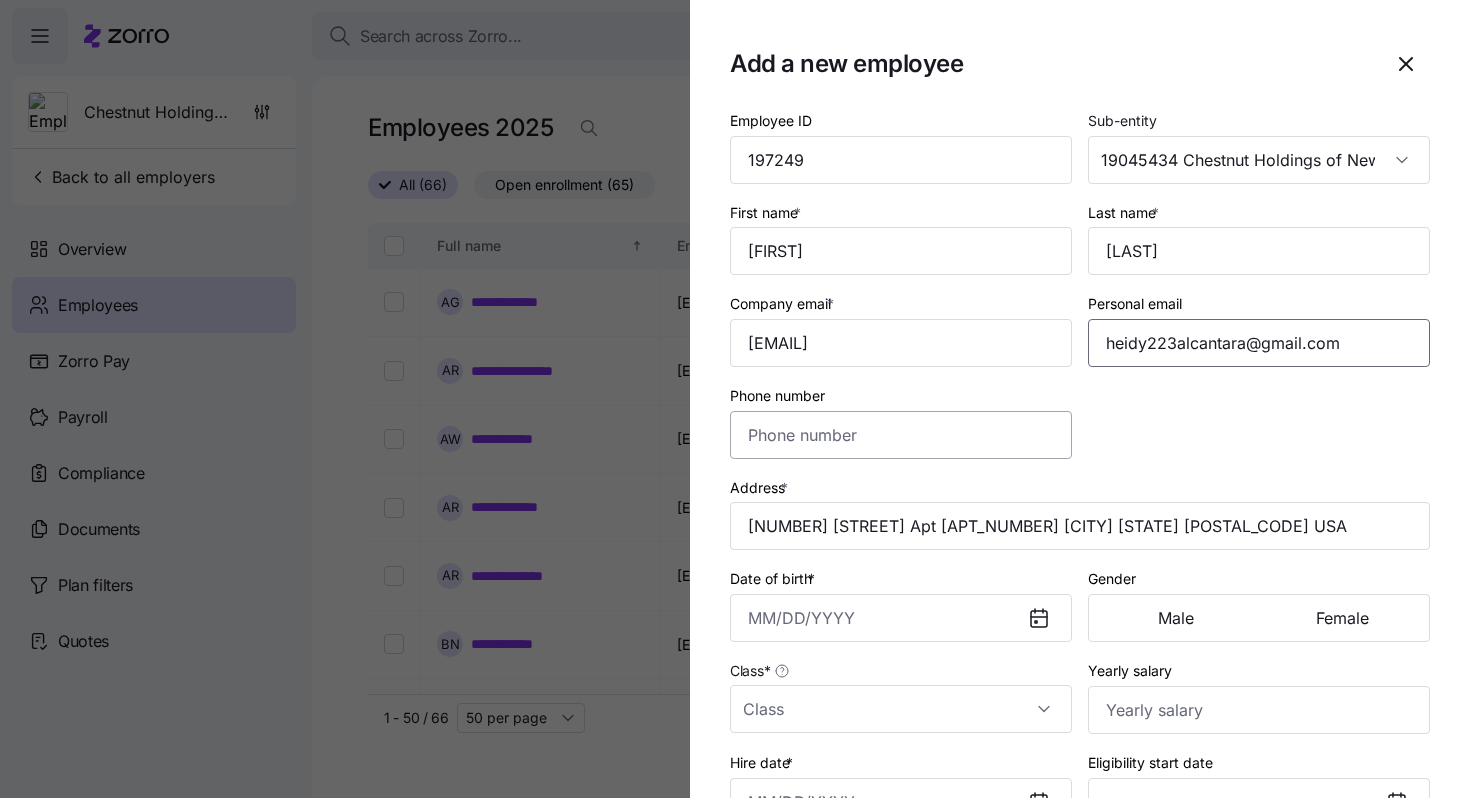 type on "heidy223alcantara@gmail.com" 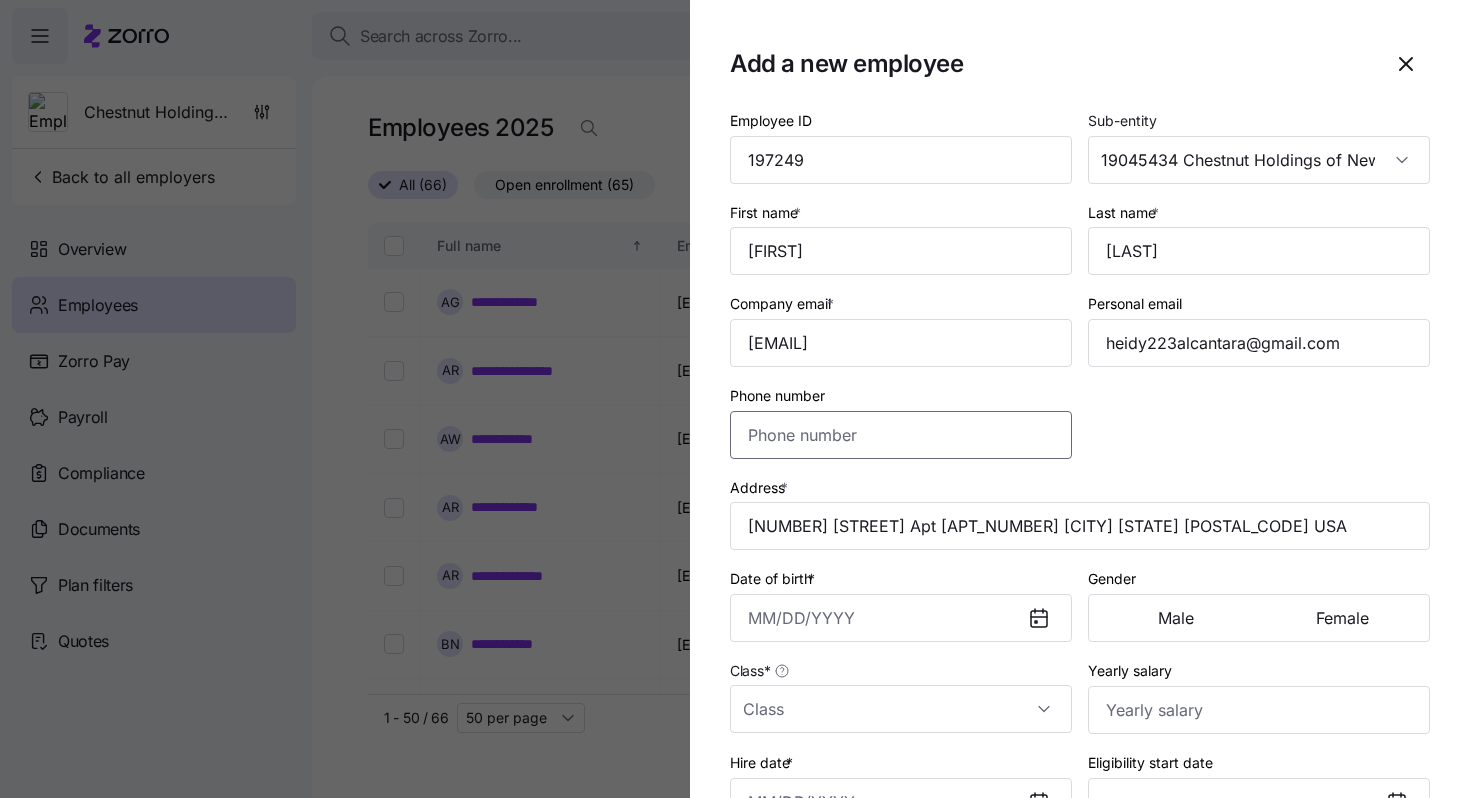 click on "Phone number" at bounding box center [901, 435] 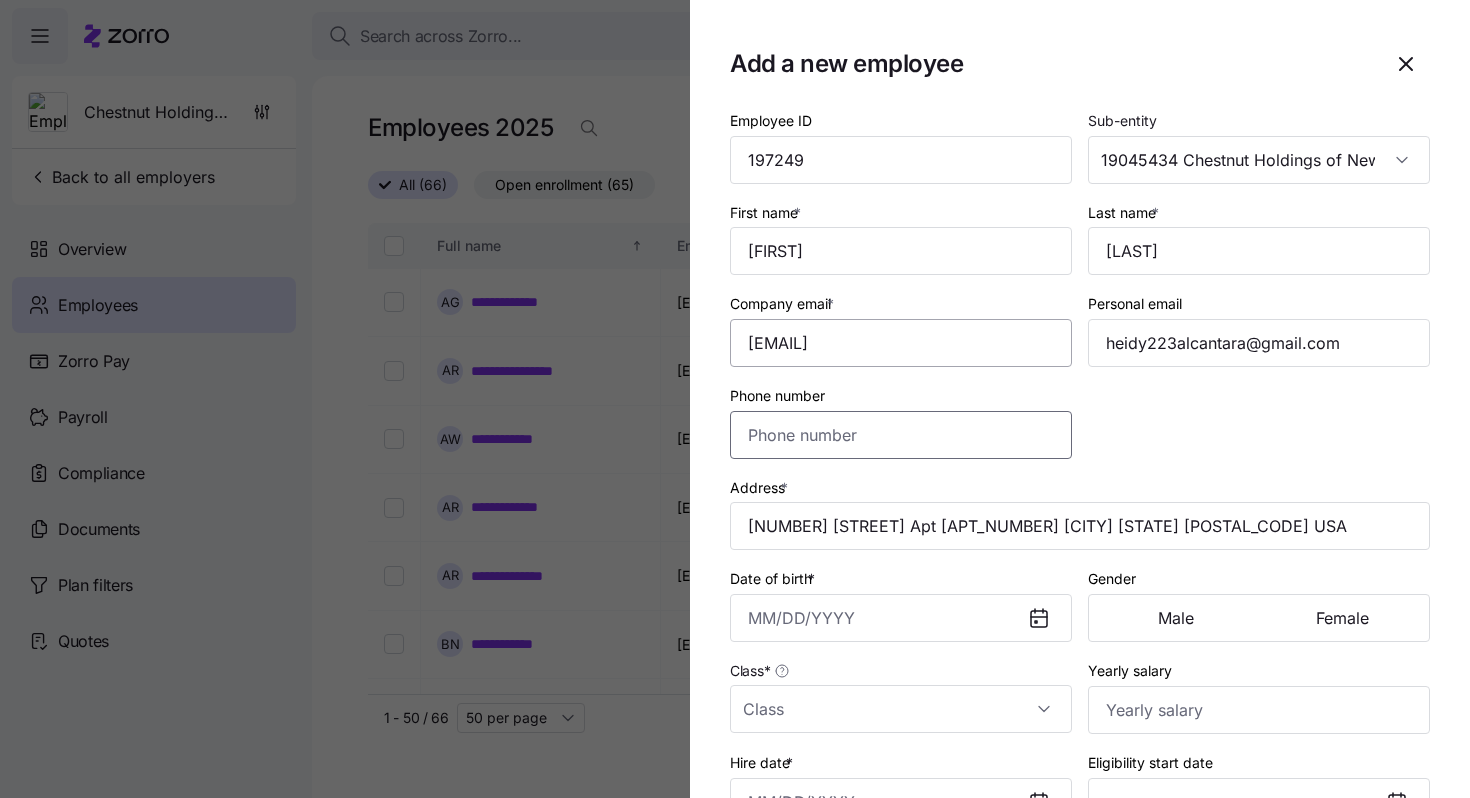 paste on "[PHONE]" 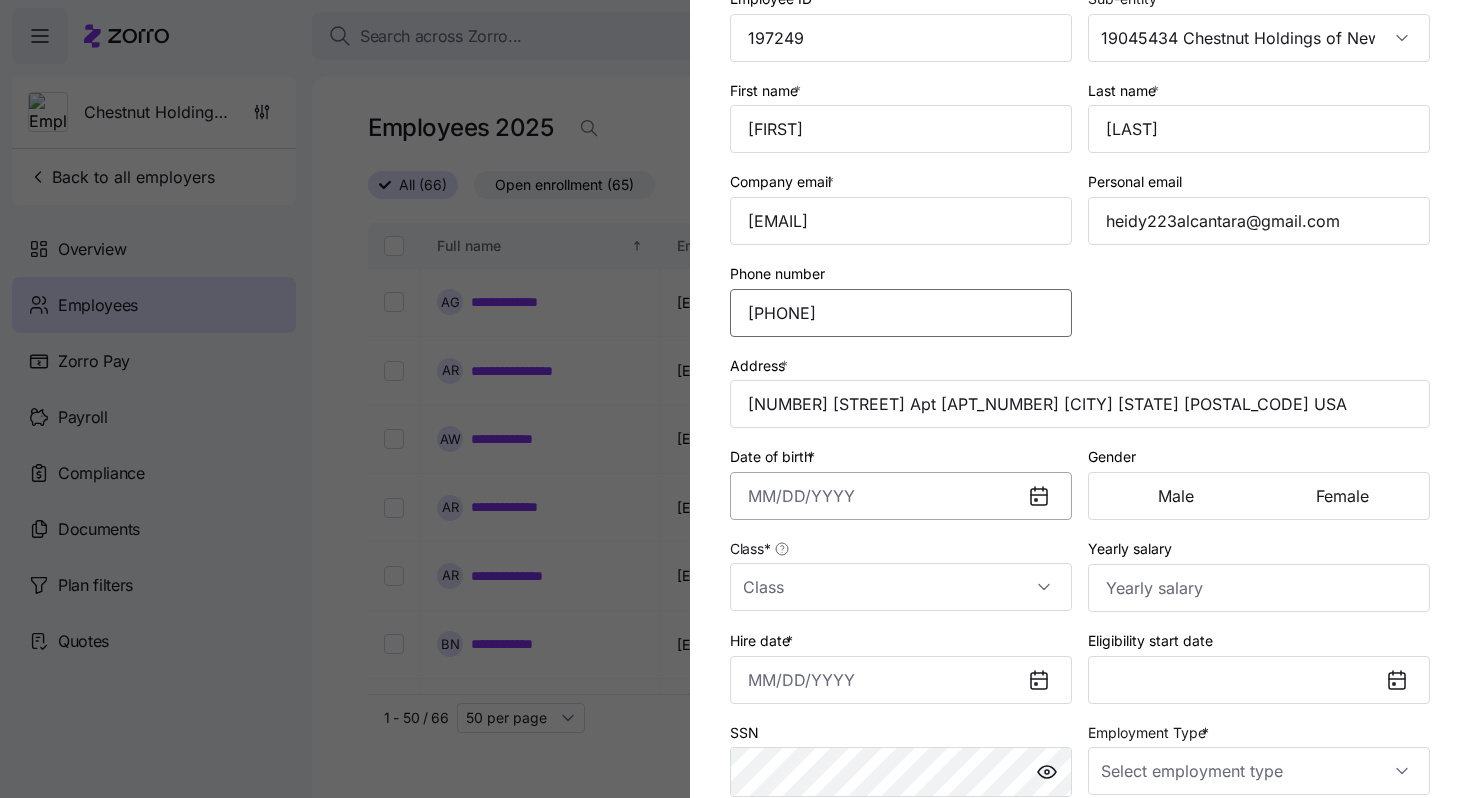scroll, scrollTop: 163, scrollLeft: 0, axis: vertical 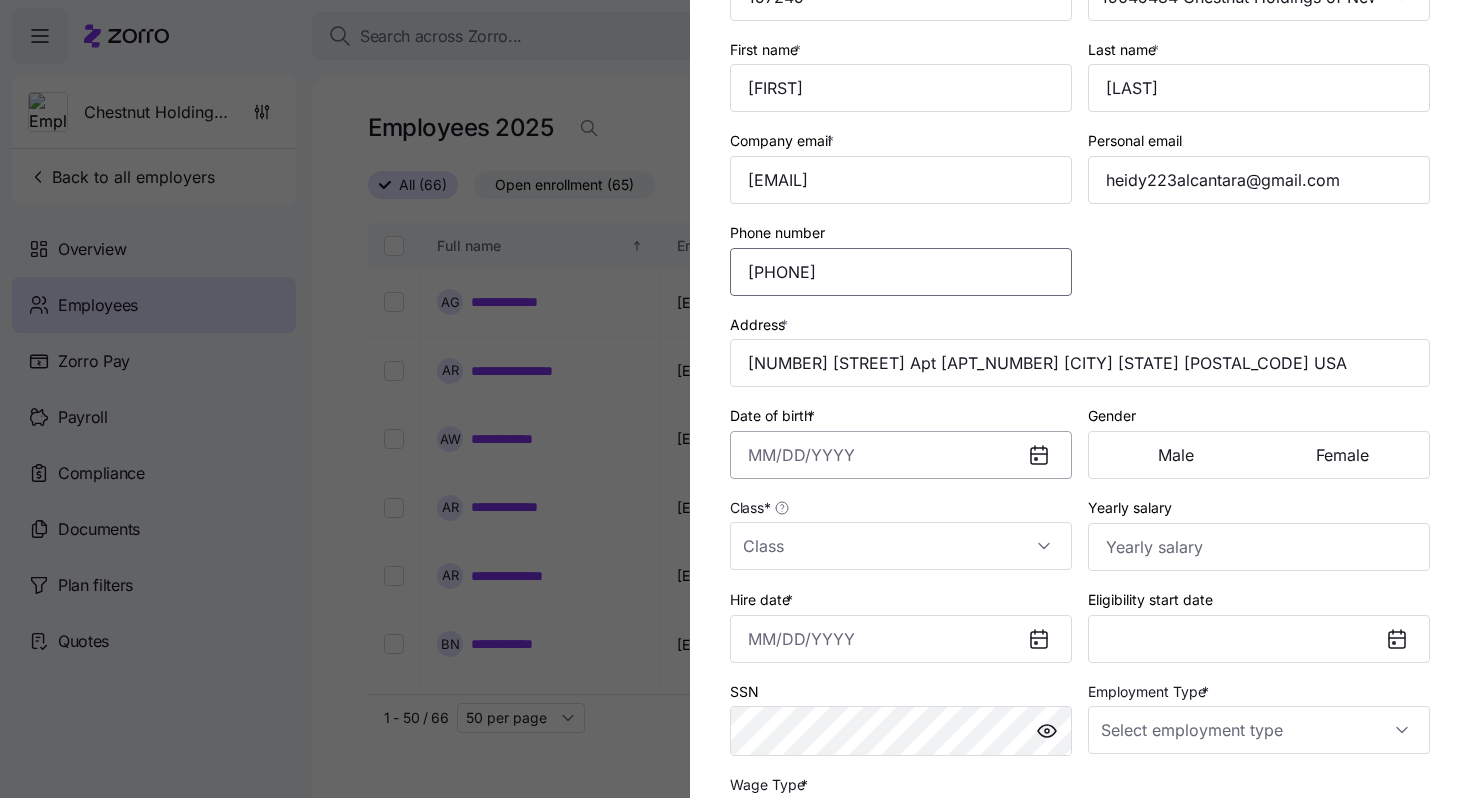type on "[PHONE]" 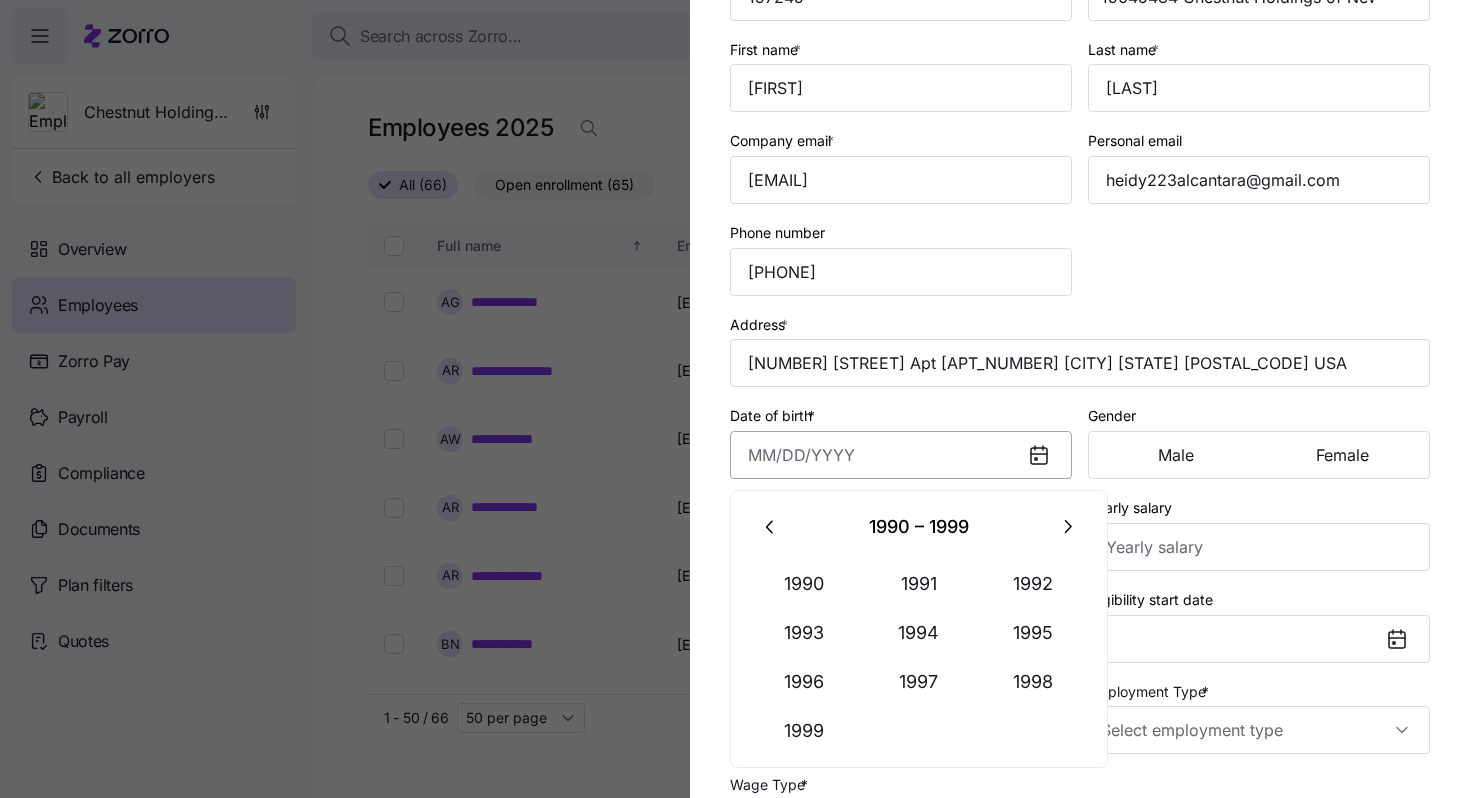 click on "Date of birth  *" at bounding box center [901, 455] 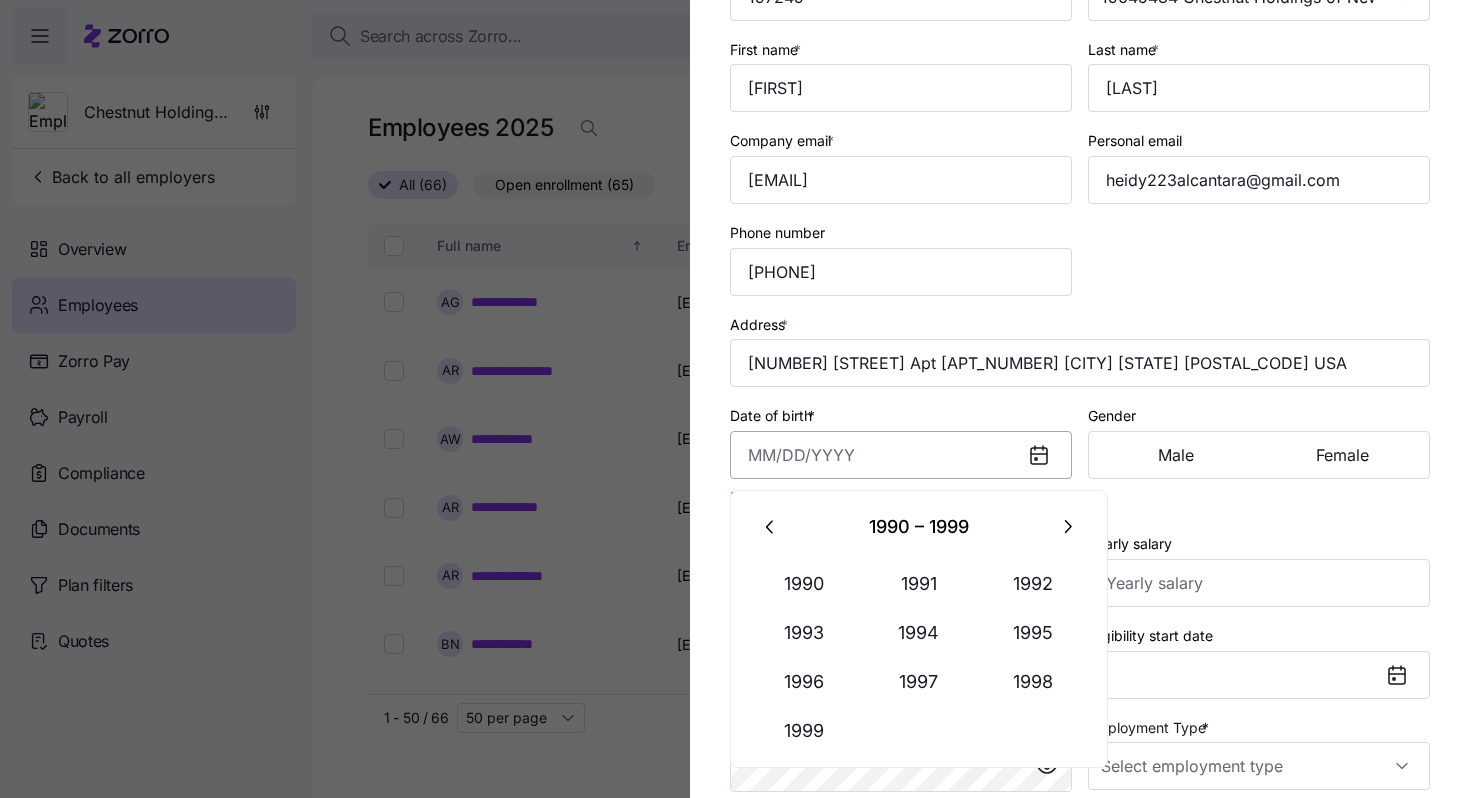 paste on "3/21/1986" 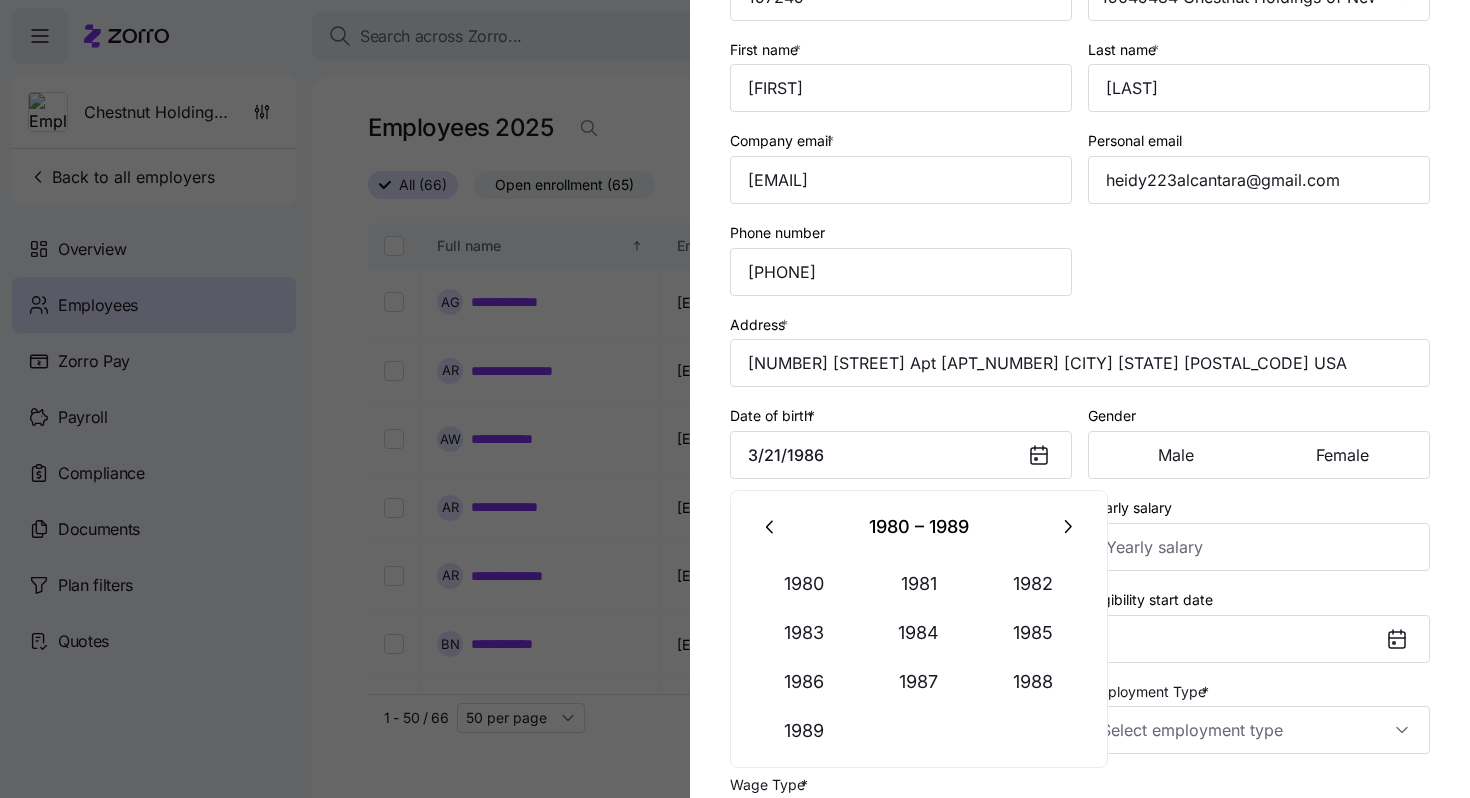 type on "[MONTH] [DAY], [YEAR]" 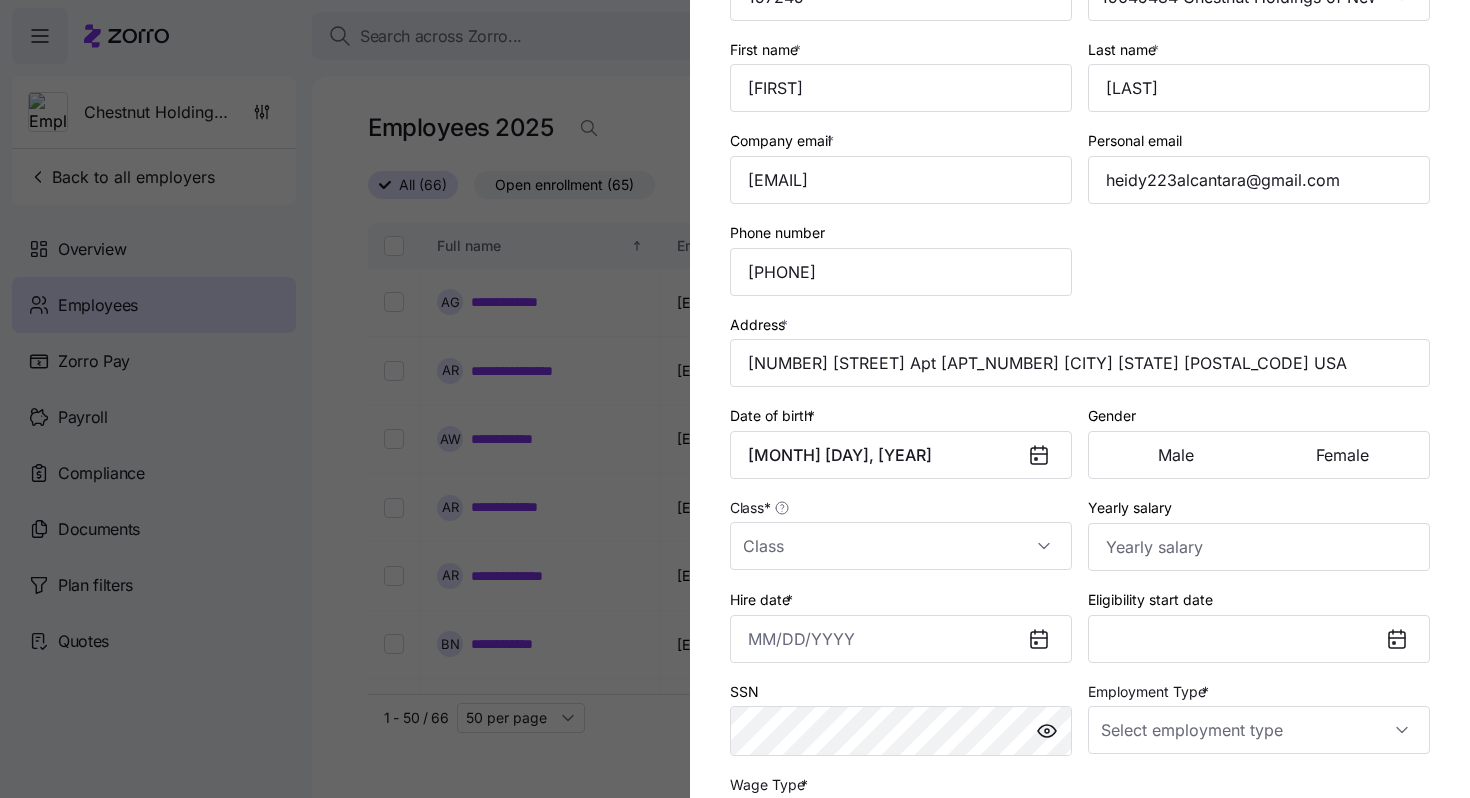 click on "Date of birth * March 21, 1986" at bounding box center (901, 441) 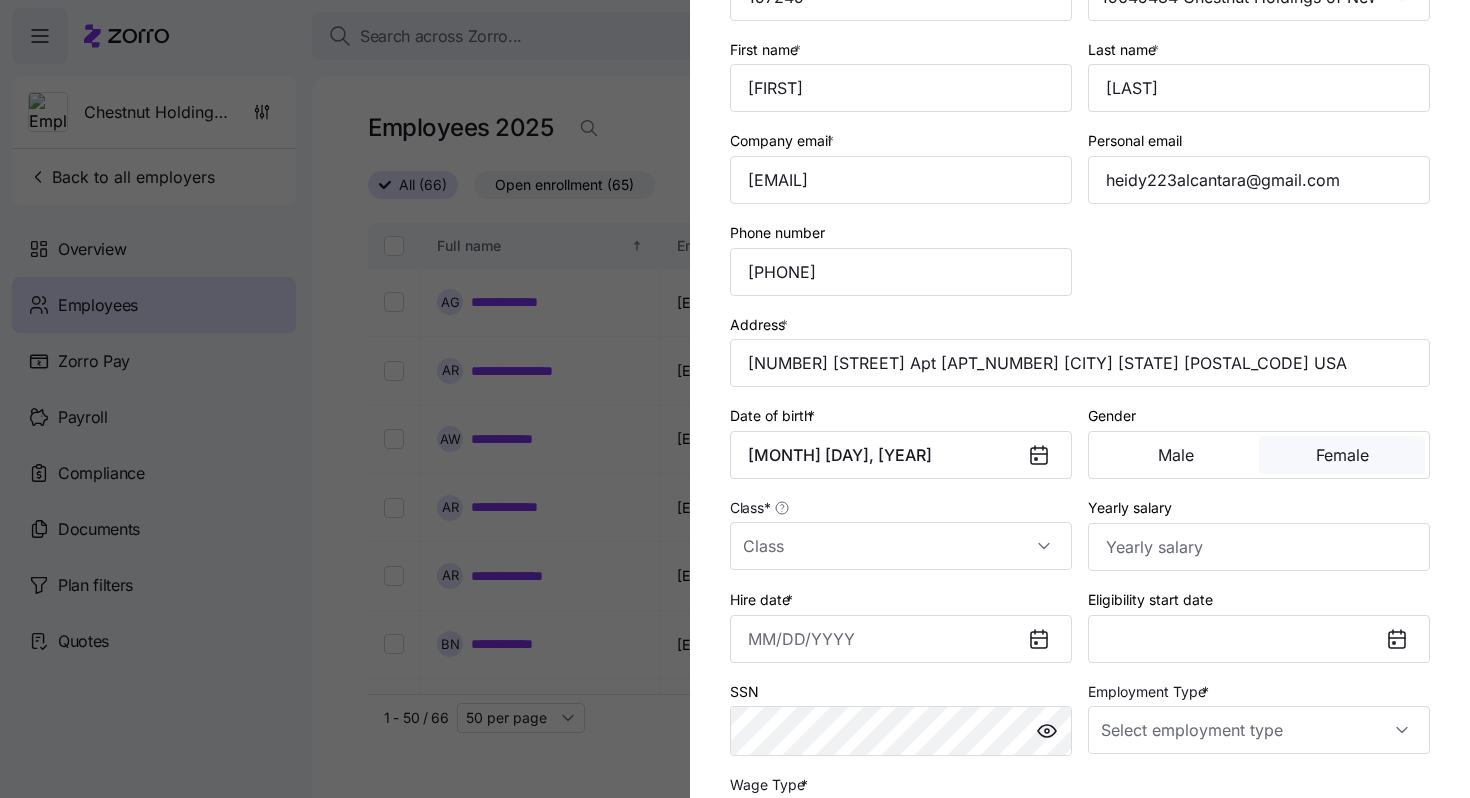 click on "Female" at bounding box center (1342, 455) 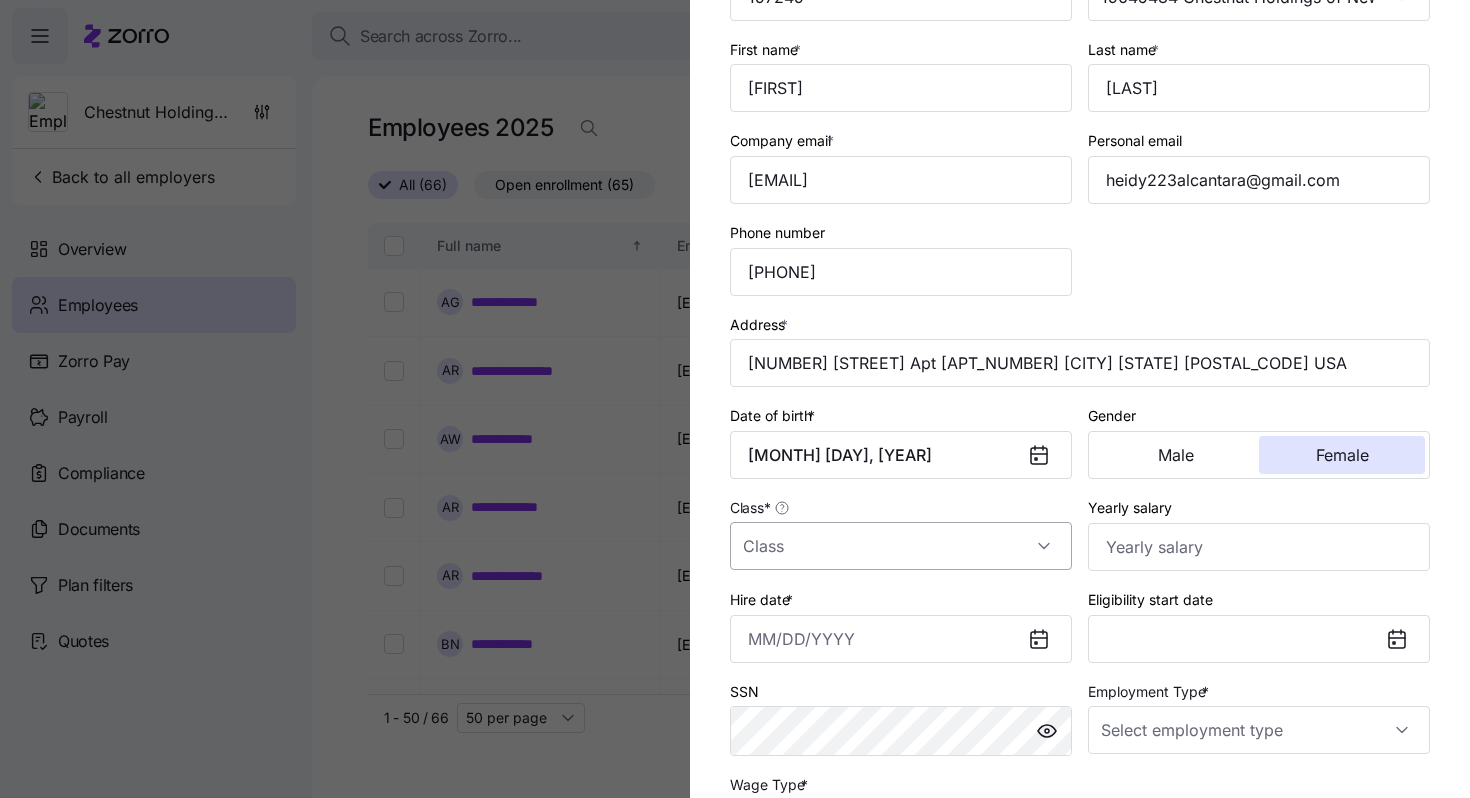 click on "Class  *" at bounding box center (901, 546) 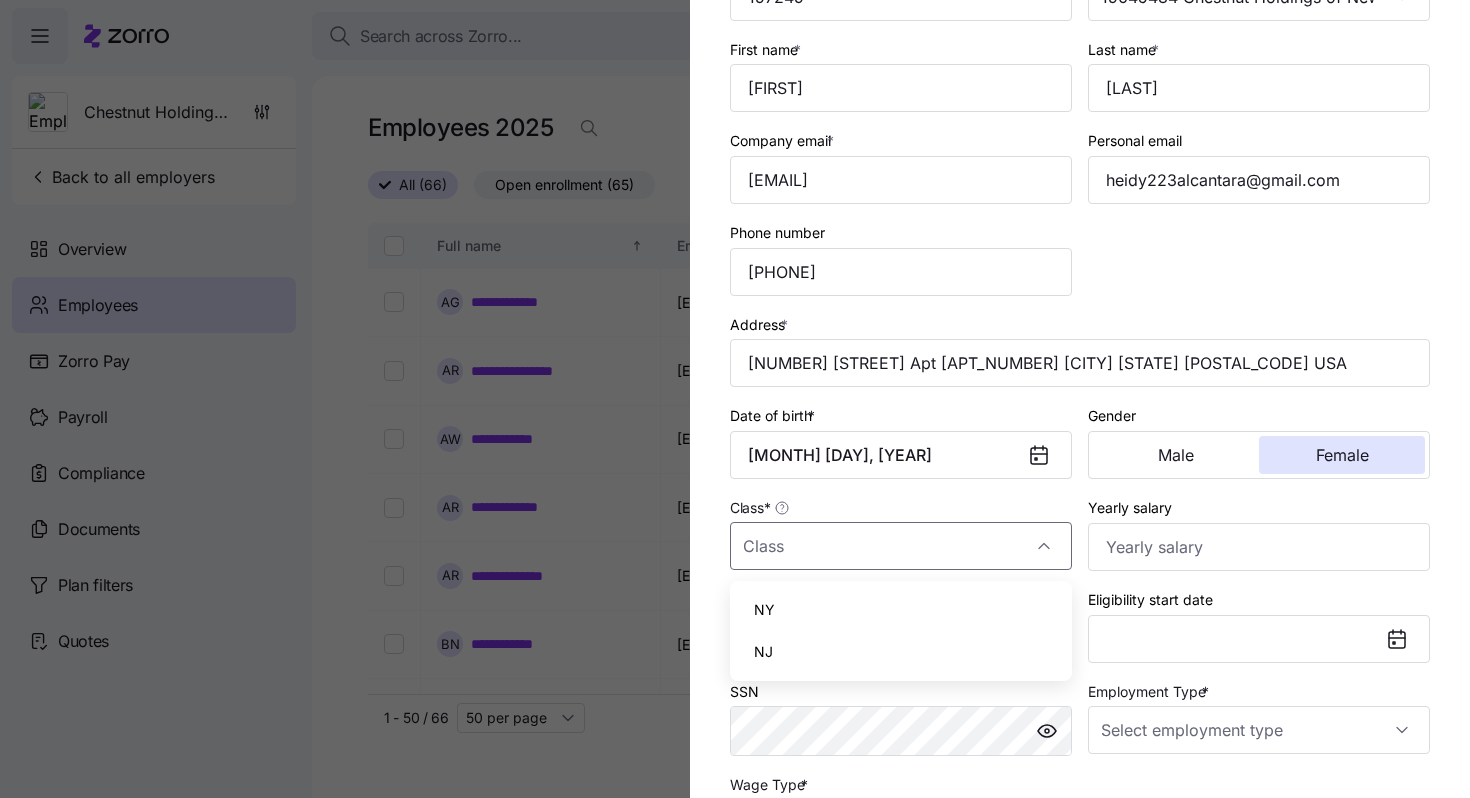 click on "NY" at bounding box center (901, 610) 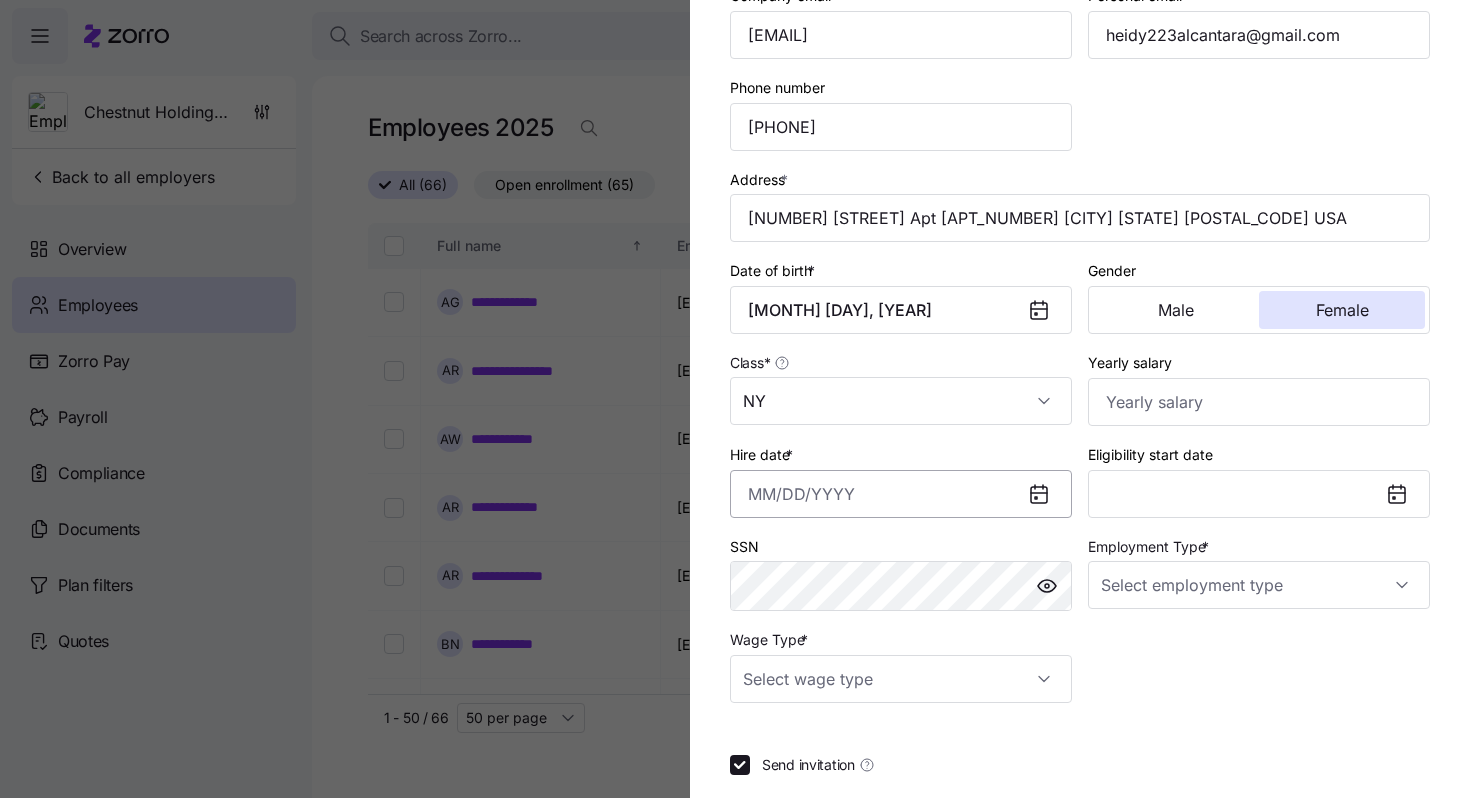 scroll, scrollTop: 322, scrollLeft: 0, axis: vertical 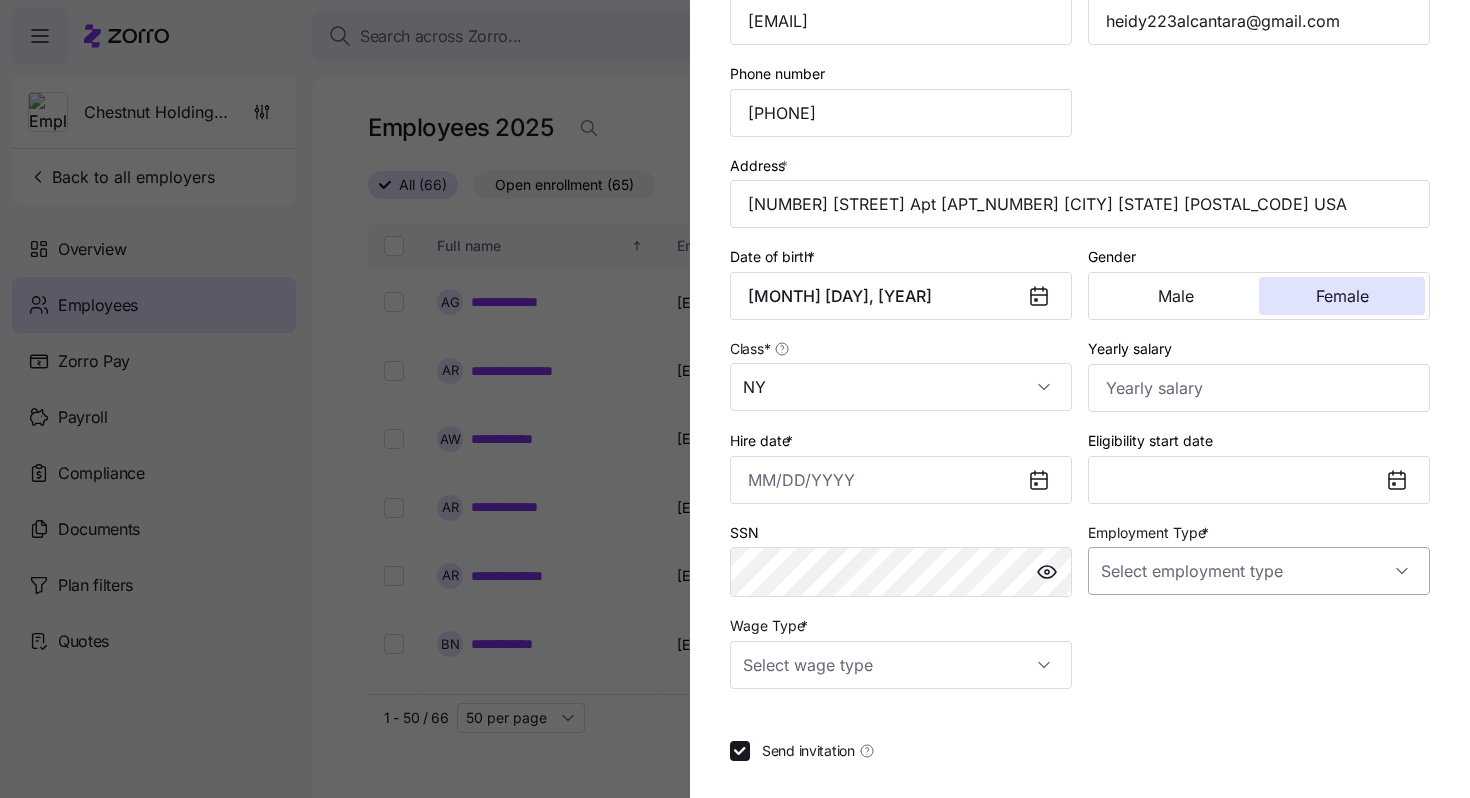 click on "Employment Type  *" at bounding box center [1259, 571] 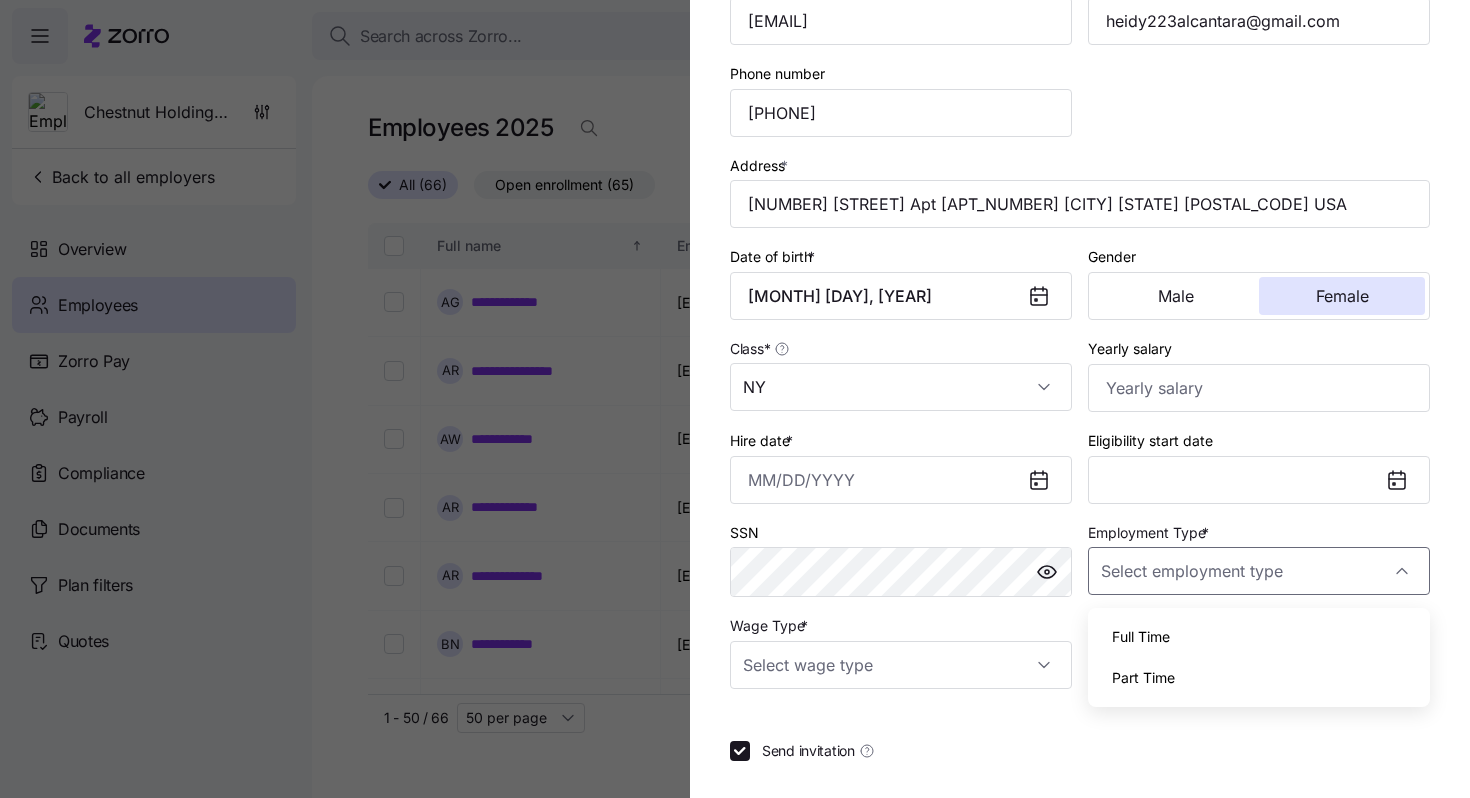 click on "Full Time" at bounding box center [1259, 637] 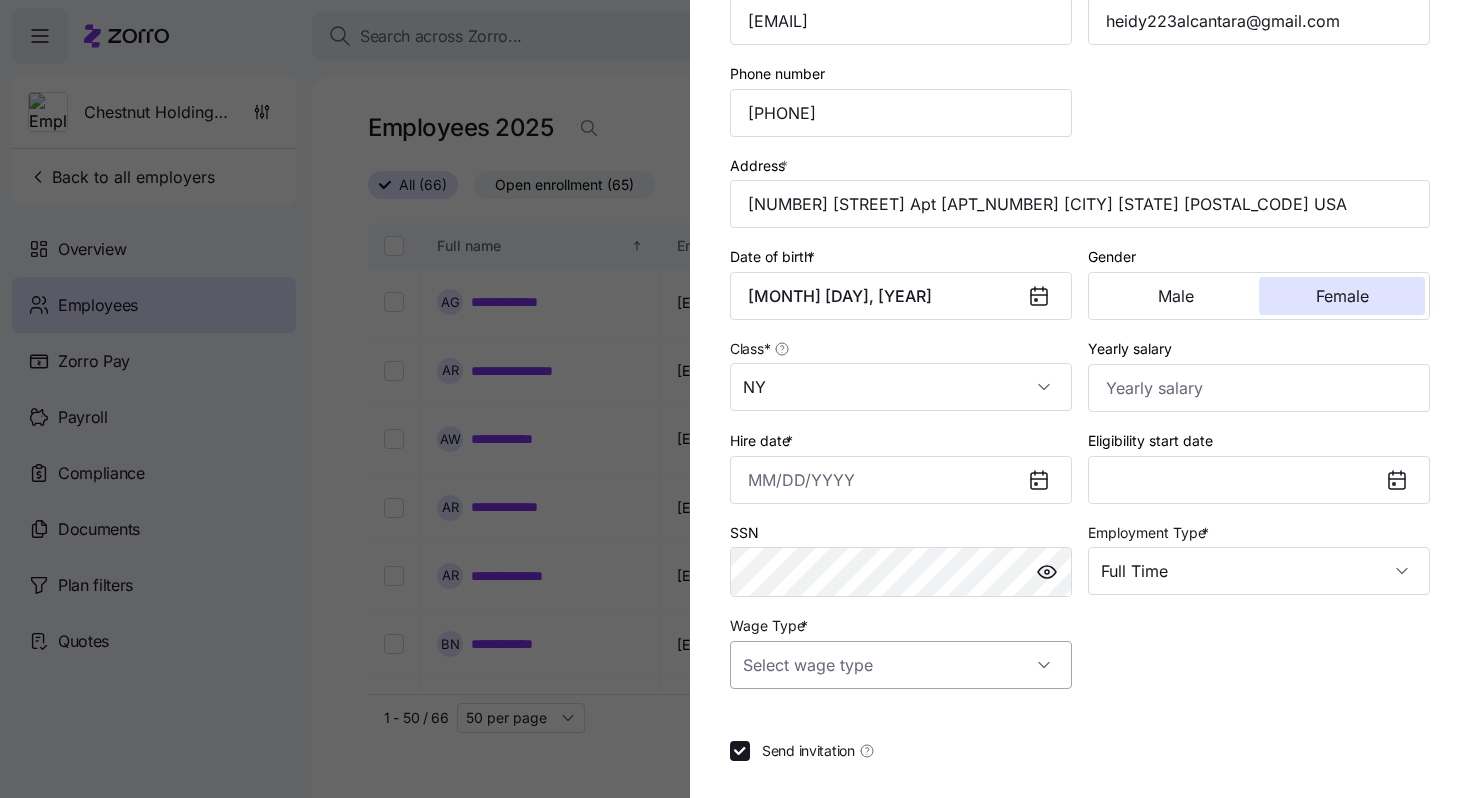 click on "Wage Type  *" at bounding box center [901, 665] 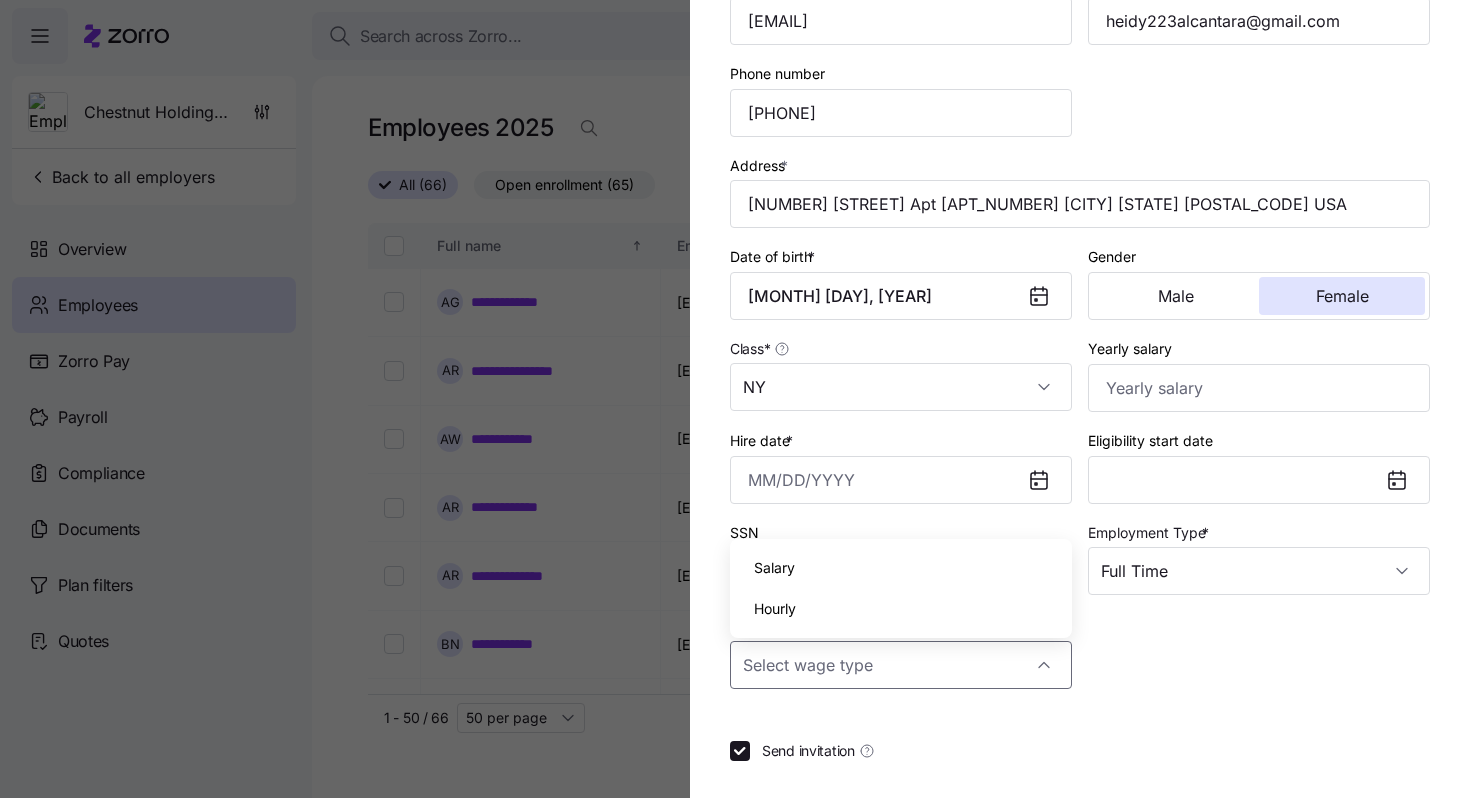 click on "Hourly" at bounding box center [901, 609] 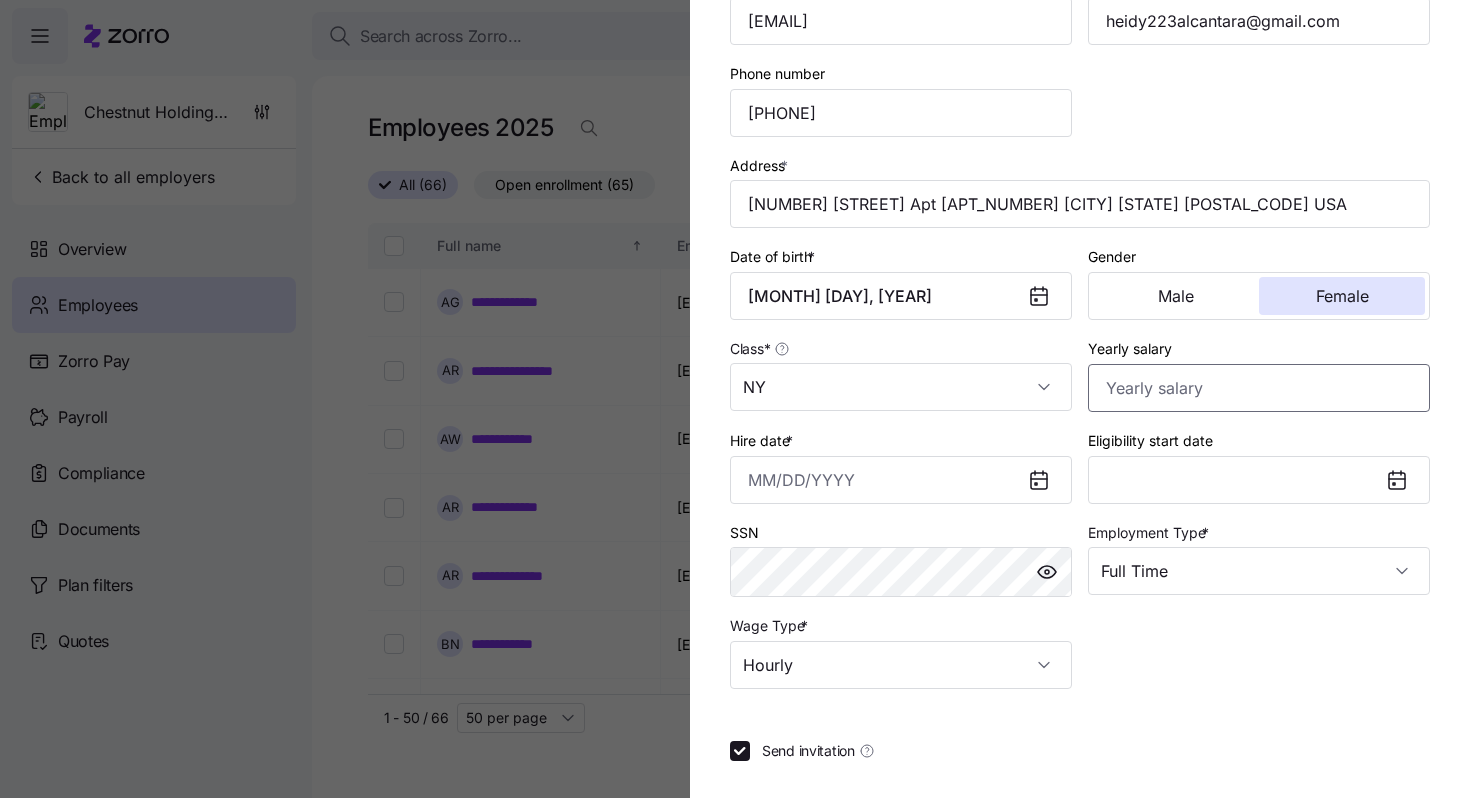 click on "Yearly salary" at bounding box center [1259, 388] 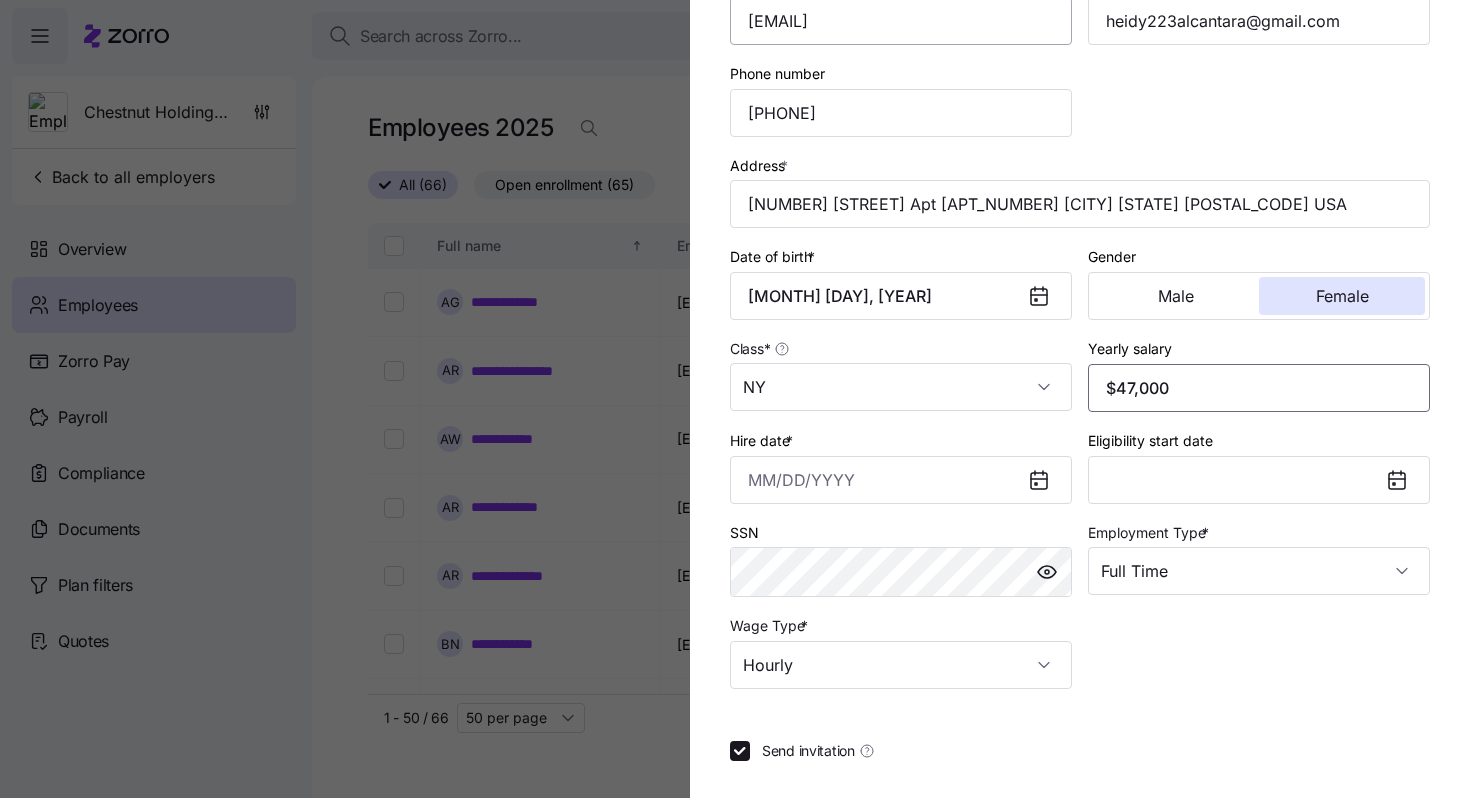 type on "$47,000" 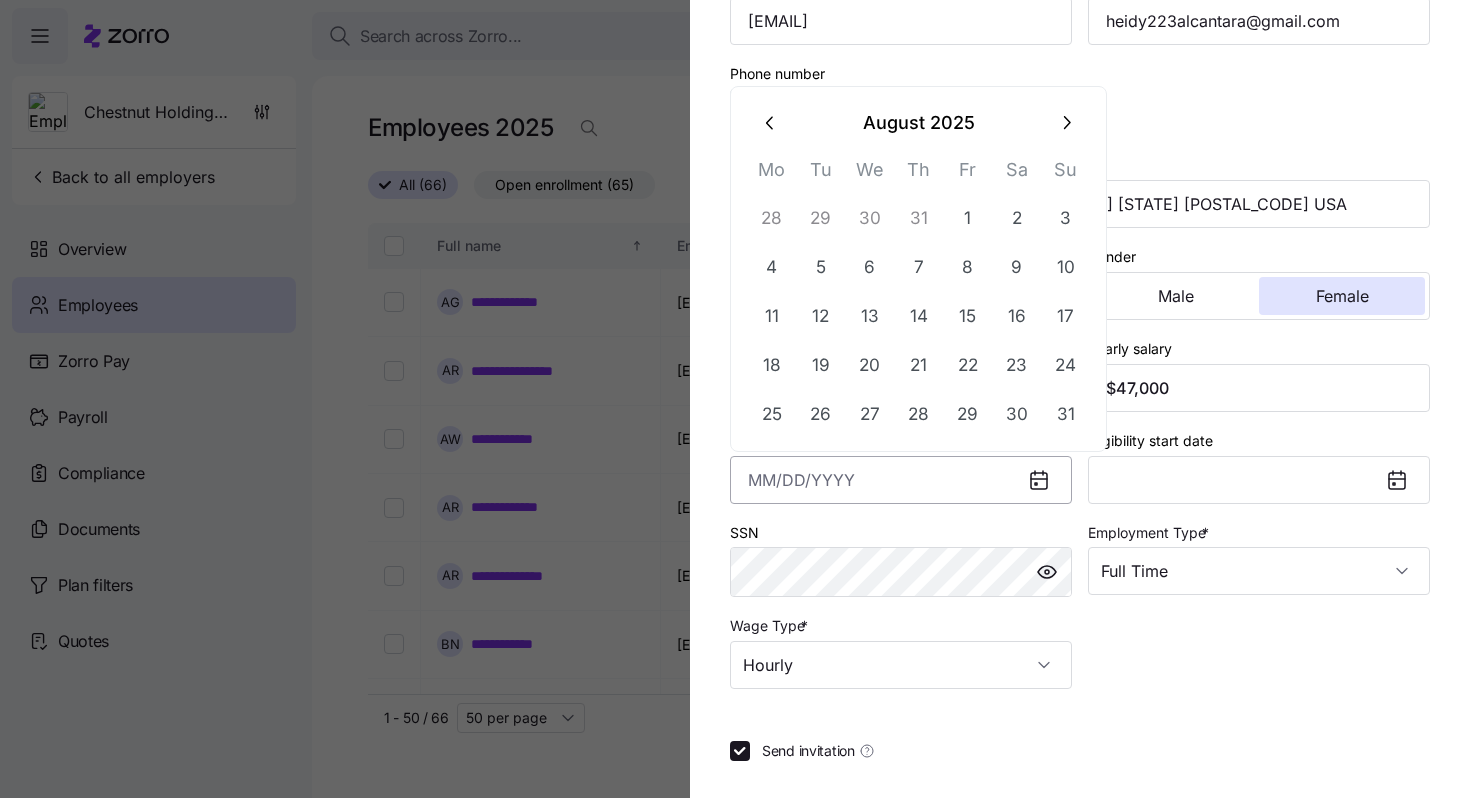 click on "Hire date  *" at bounding box center [901, 480] 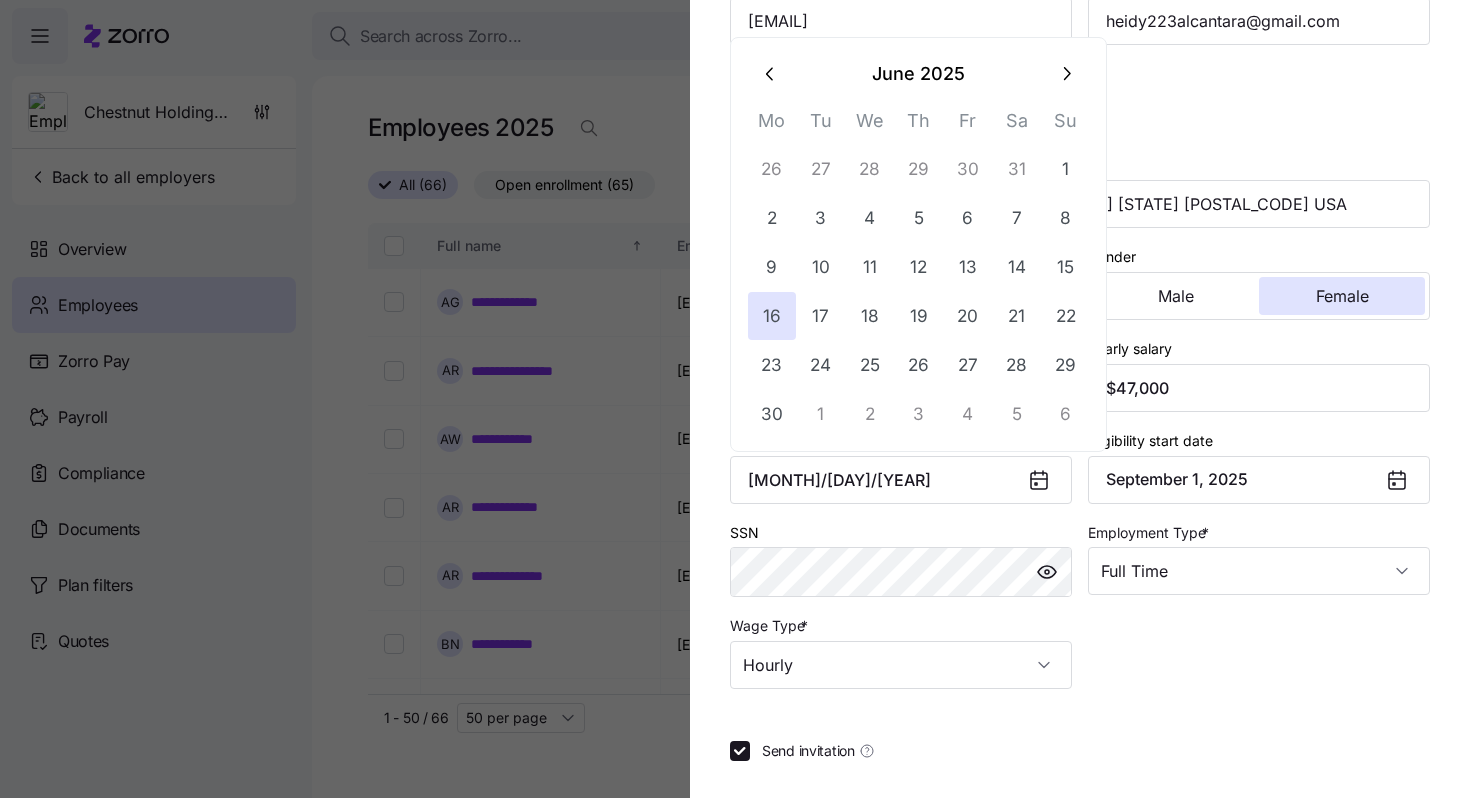type on "[MONTH] [DAY], [YEAR]" 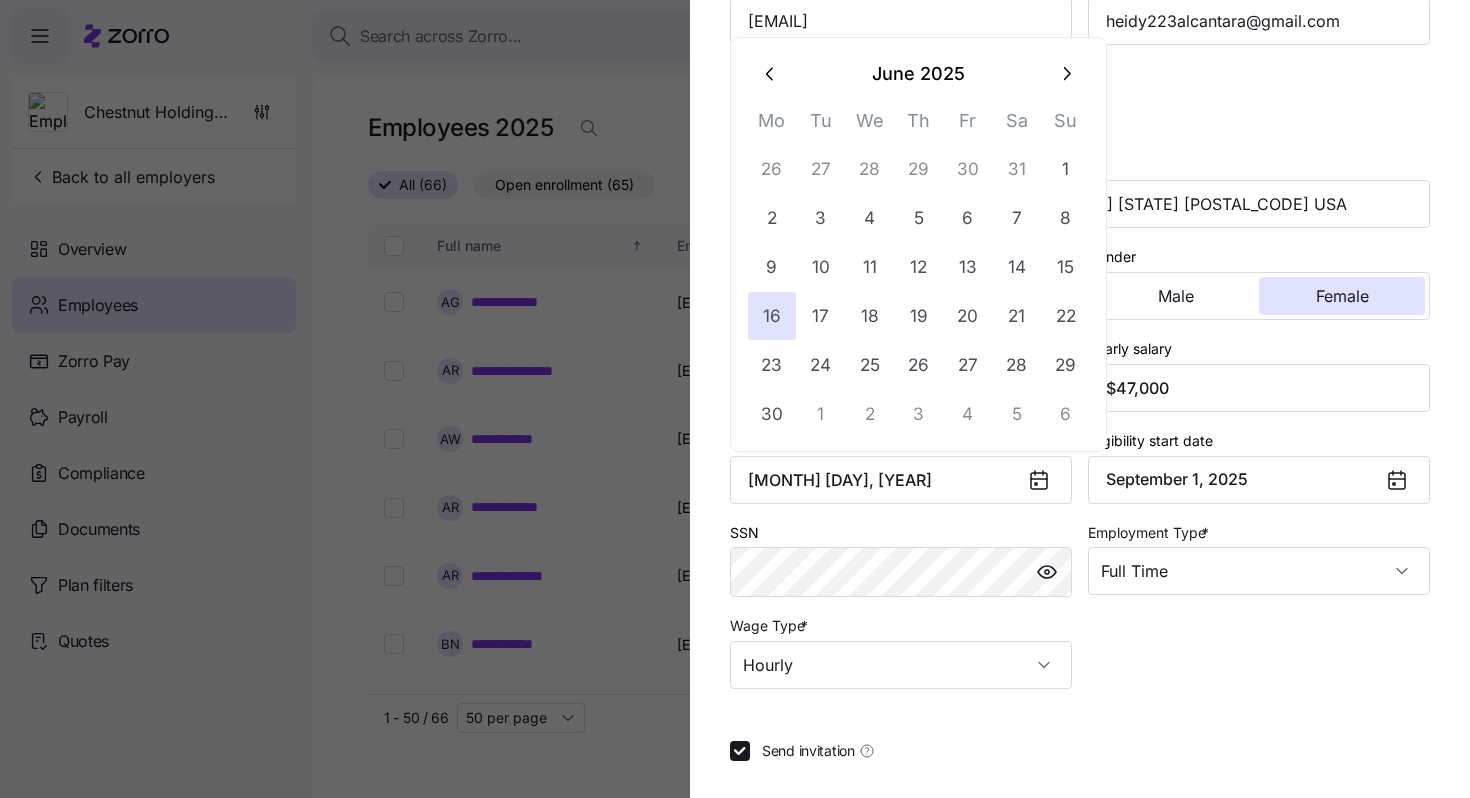 click on "Employee ID 197249 Sub-entity 19045434 Chestnut Holdings of New York Inc First name  * [FIRST] Last name  * [LAST] Company email  * [EMAIL] Personal email [EMAIL] Phone number [PHONE] Address  * [NUMBER] [STREET] Apt [APT_NUMBER] [CITY] [STATE] [POSTAL_CODE] USA Date of birth  * [MONTH] [DAY], [YEAR] Gender Male Female Class  * NY Yearly salary $47,000 Hire date  * [MONTH] [DAY], [YEAR] Eligibility start date September 1, 2025 SSN Employment Type  * Full Time Wage Type  * Hourly Send invitation Add Employee" at bounding box center (1080, 319) 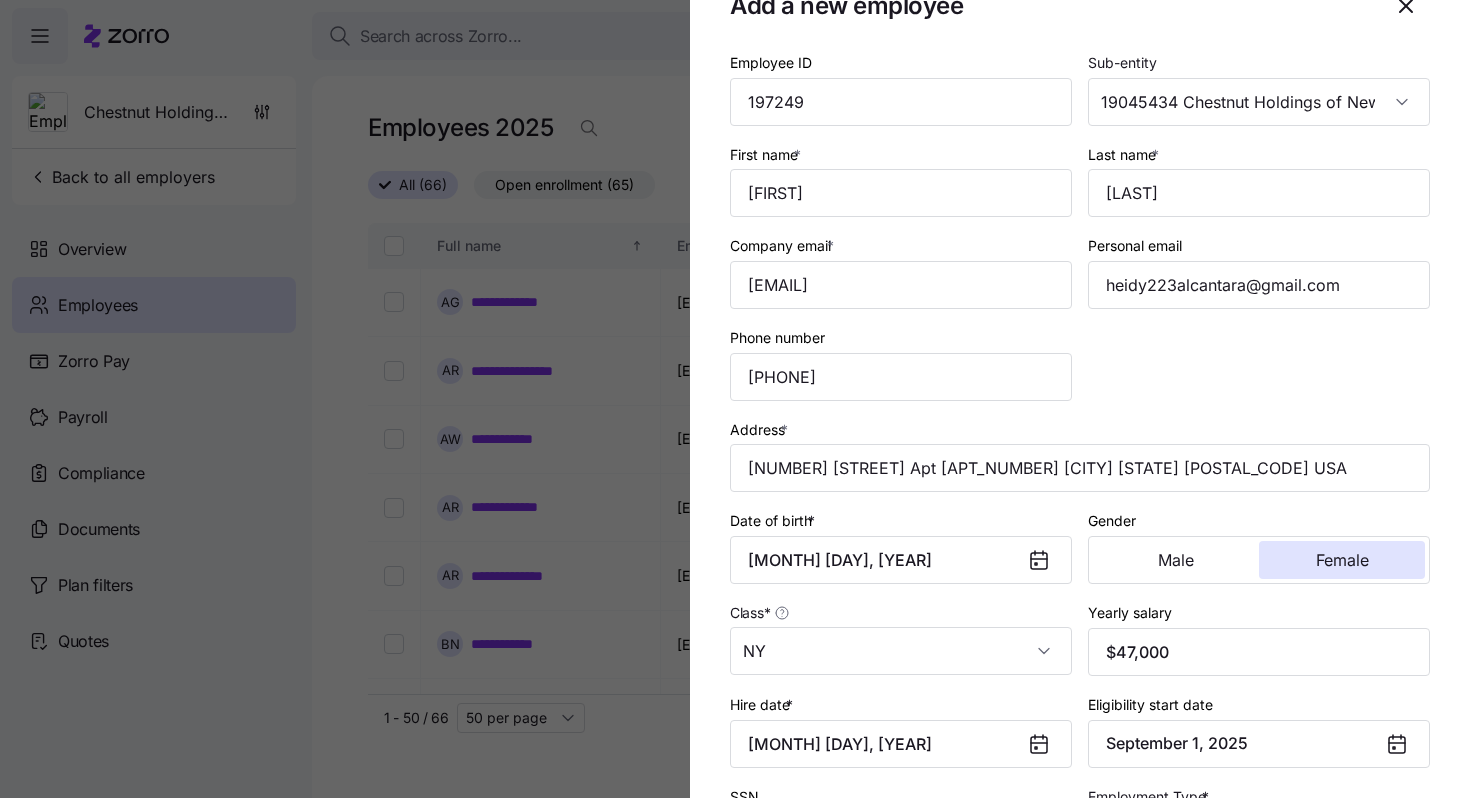 scroll, scrollTop: 0, scrollLeft: 0, axis: both 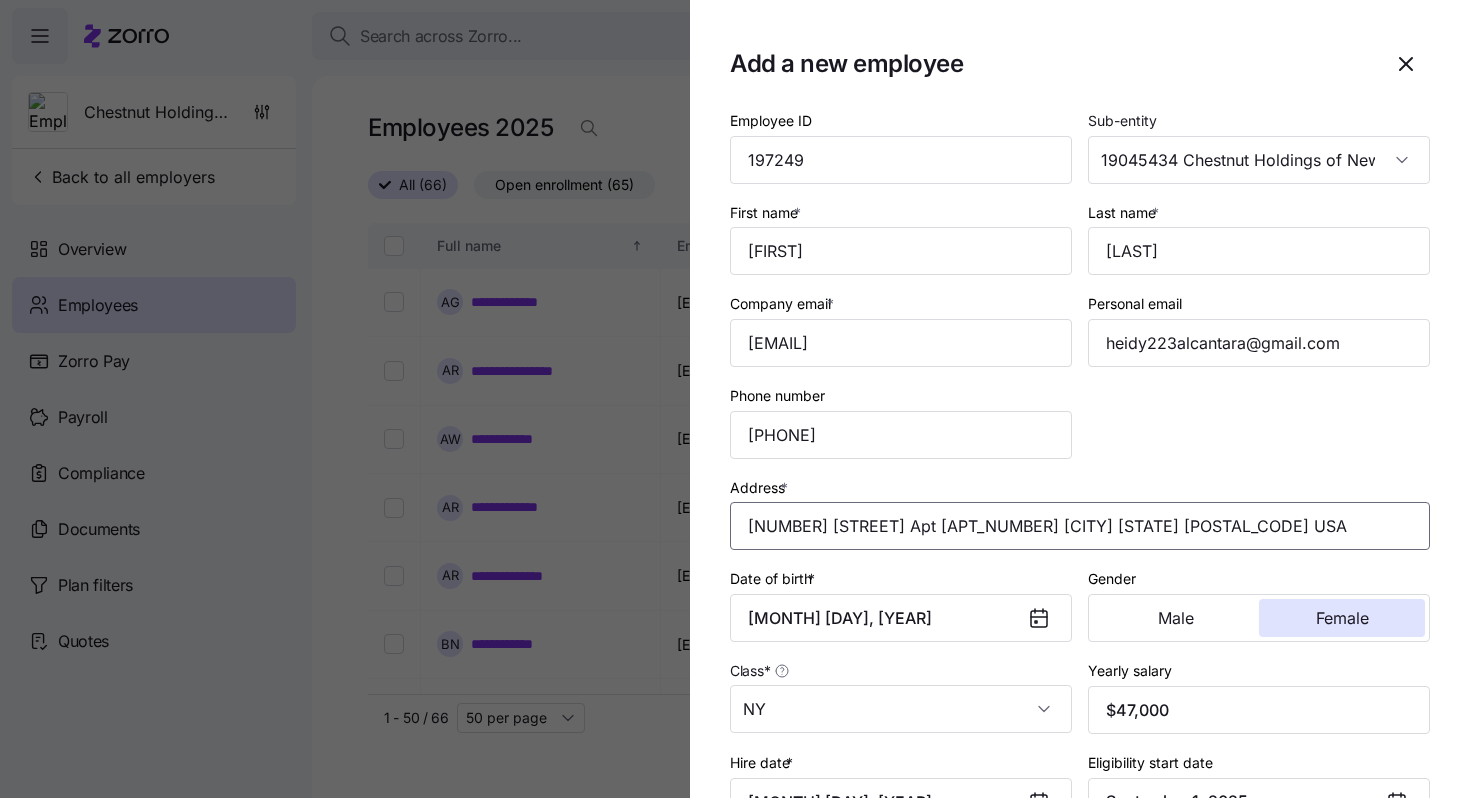 click on "[NUMBER] [STREET] Apt [APT_NUMBER] [CITY] [STATE] [POSTAL_CODE] USA" at bounding box center (1080, 526) 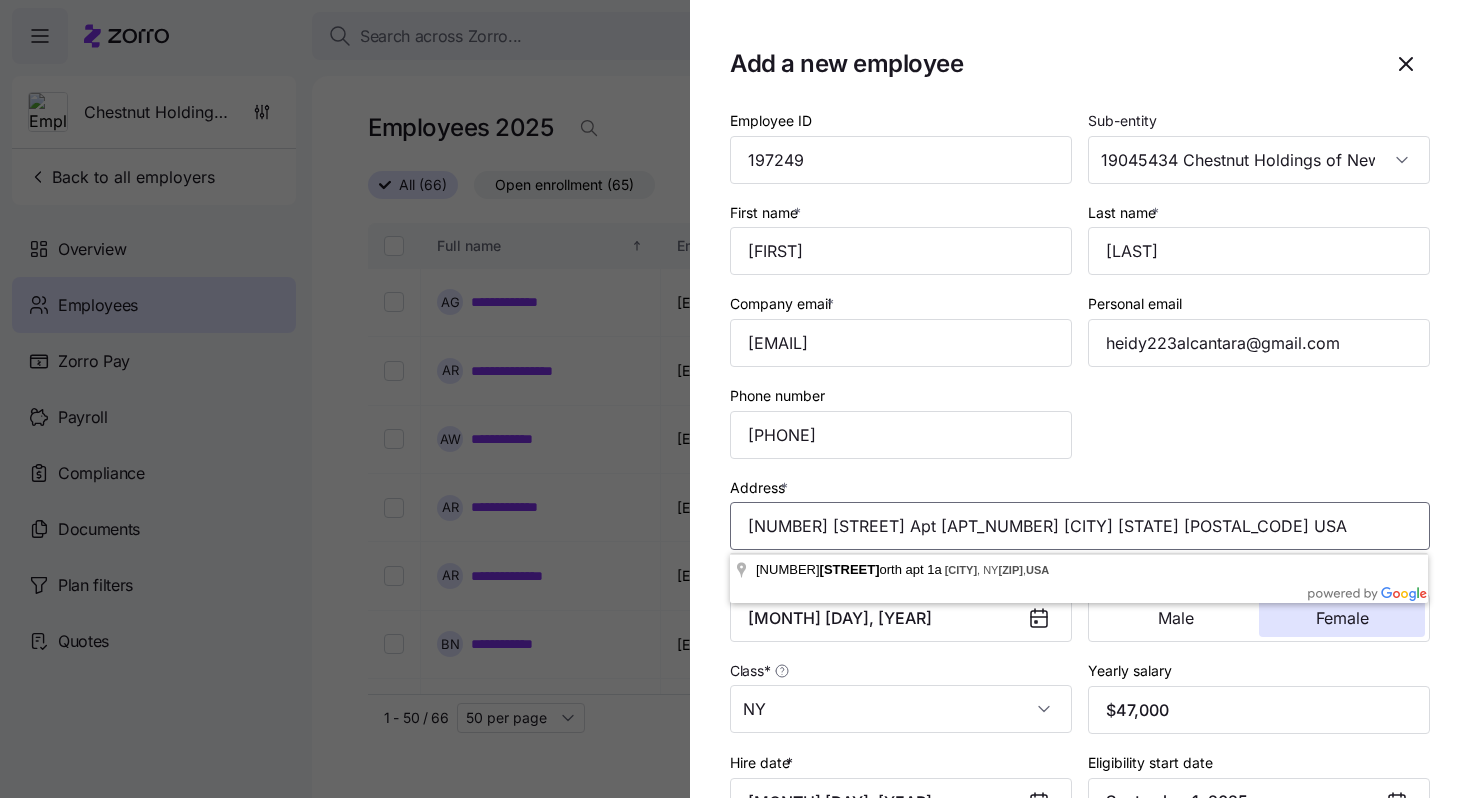 drag, startPoint x: 749, startPoint y: 528, endPoint x: 1160, endPoint y: 529, distance: 411.00122 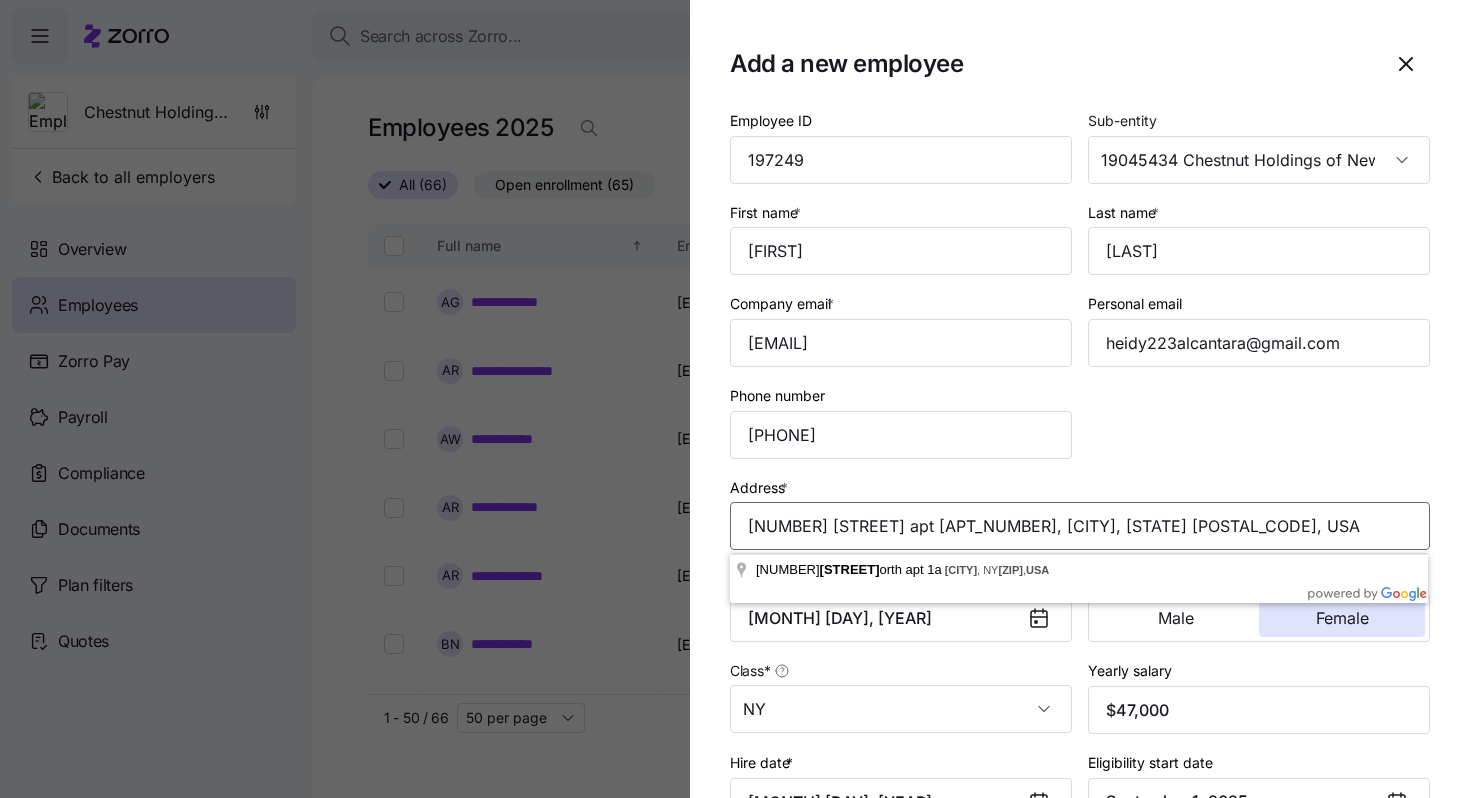drag, startPoint x: 1136, startPoint y: 524, endPoint x: 717, endPoint y: 521, distance: 419.01074 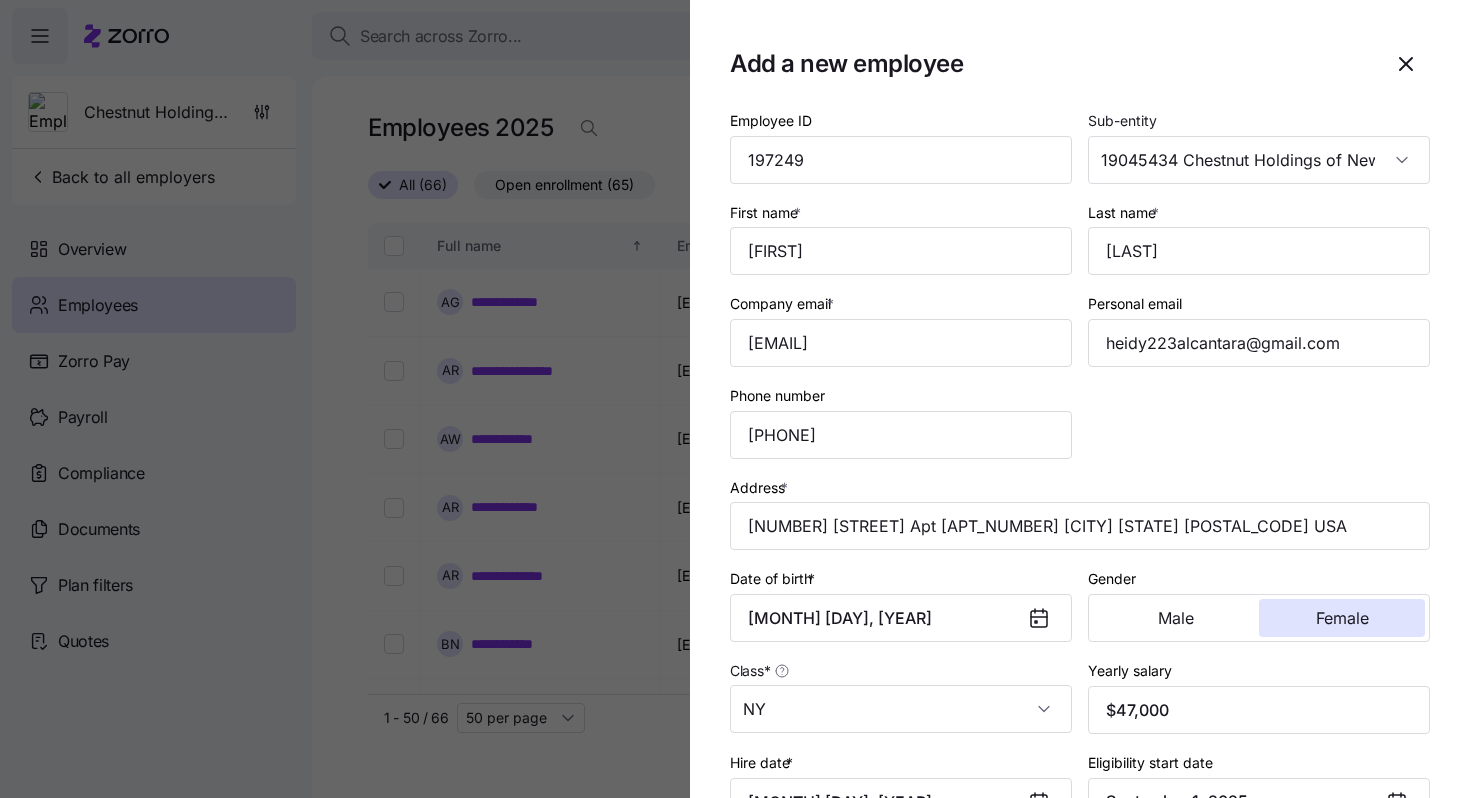 click on "Address * 587 Crotona Park N Apt 1A [CITY] [STATE] [ZIP] USA" at bounding box center [1080, 513] 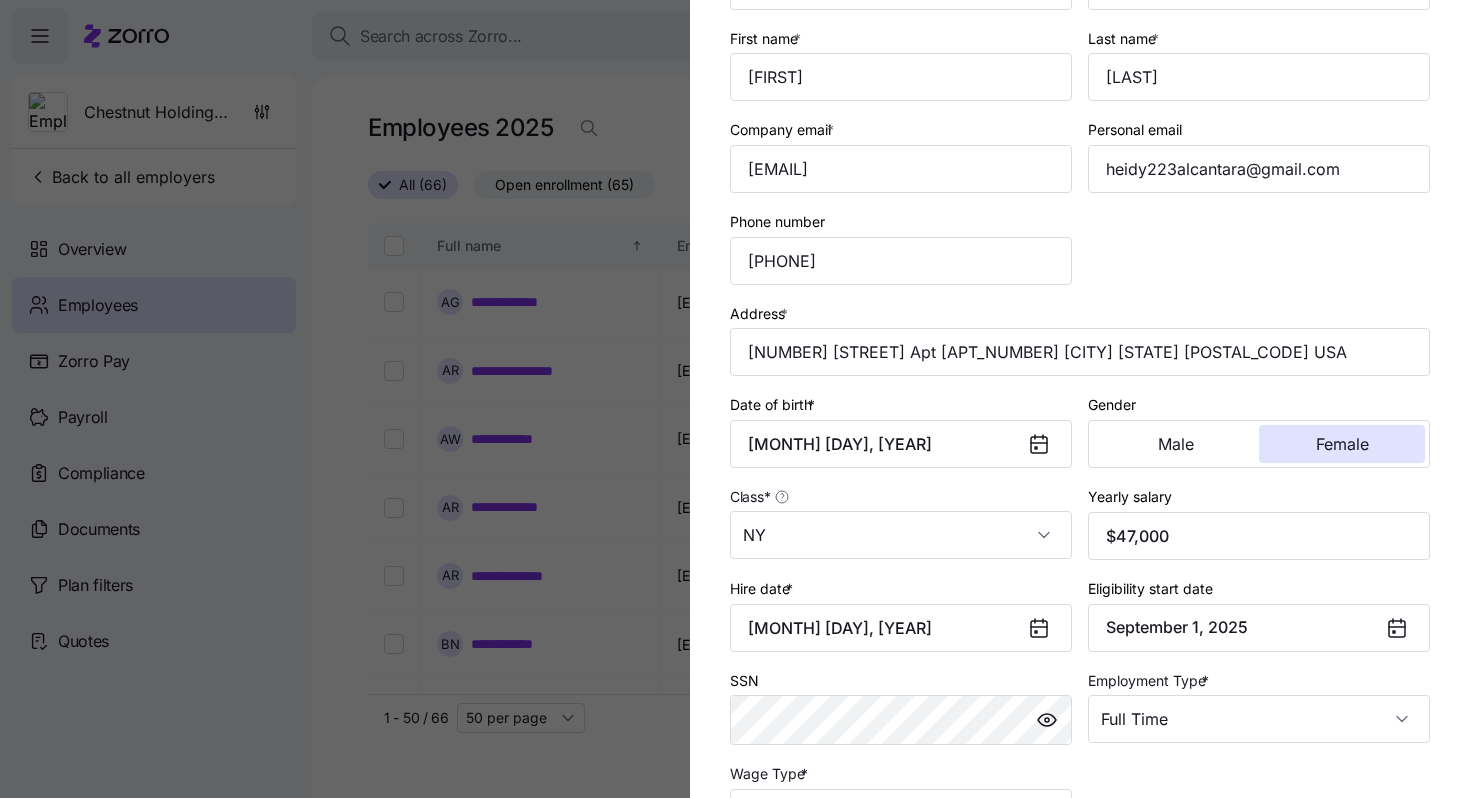 scroll, scrollTop: 422, scrollLeft: 0, axis: vertical 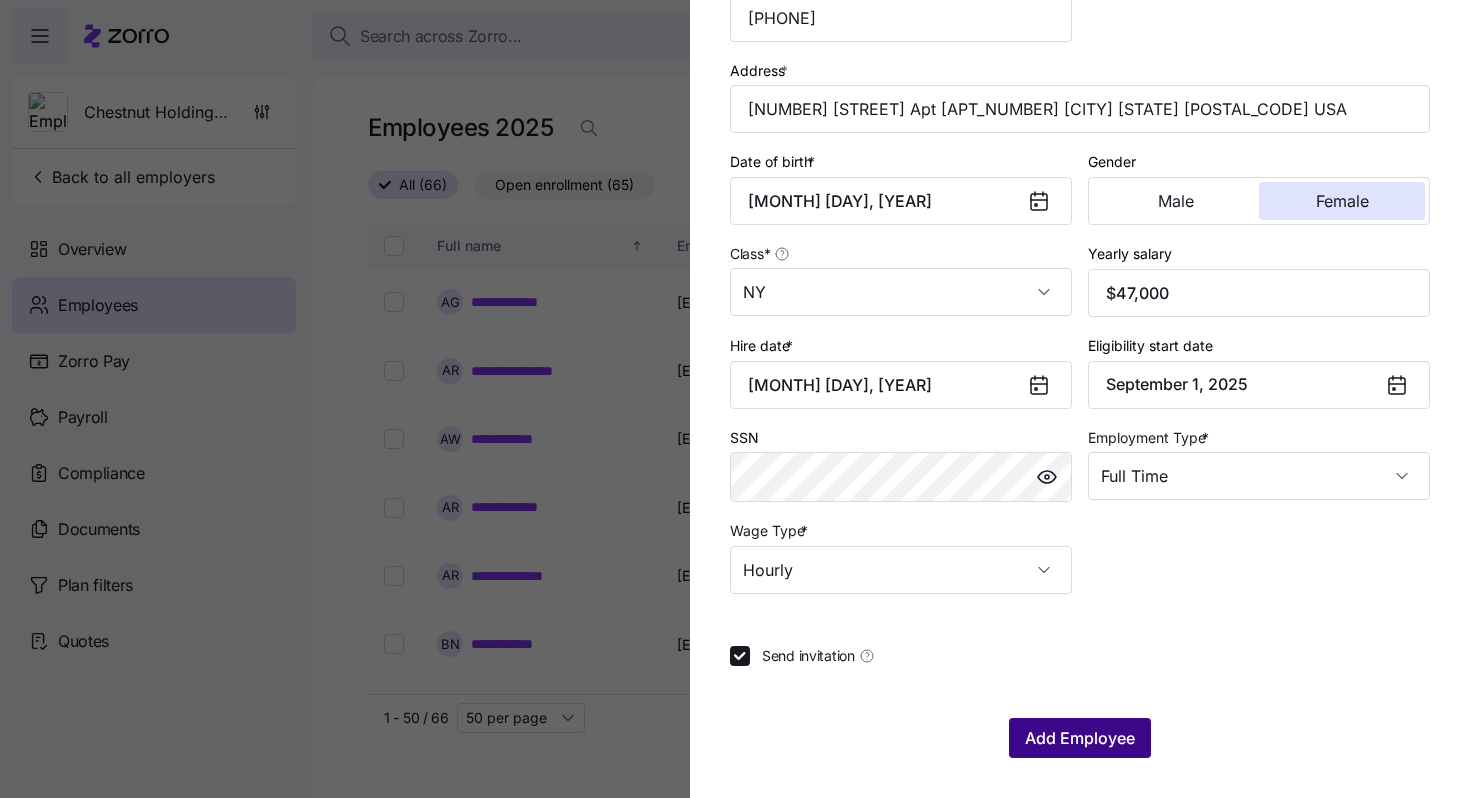 click on "Add Employee" at bounding box center [1080, 738] 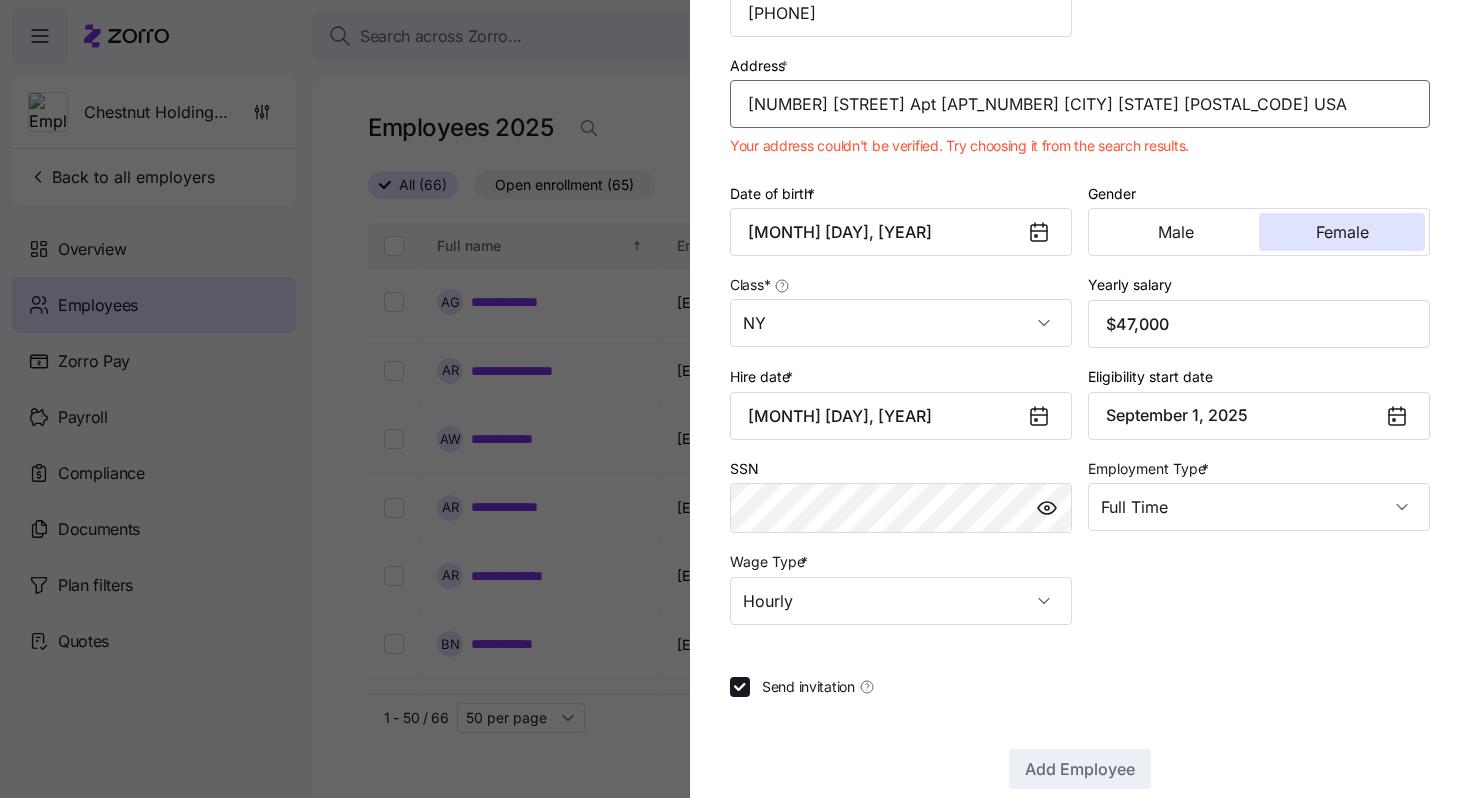 click on "[NUMBER] [STREET] Apt [APT_NUMBER] [CITY] [STATE] [POSTAL_CODE] USA" at bounding box center [1080, 104] 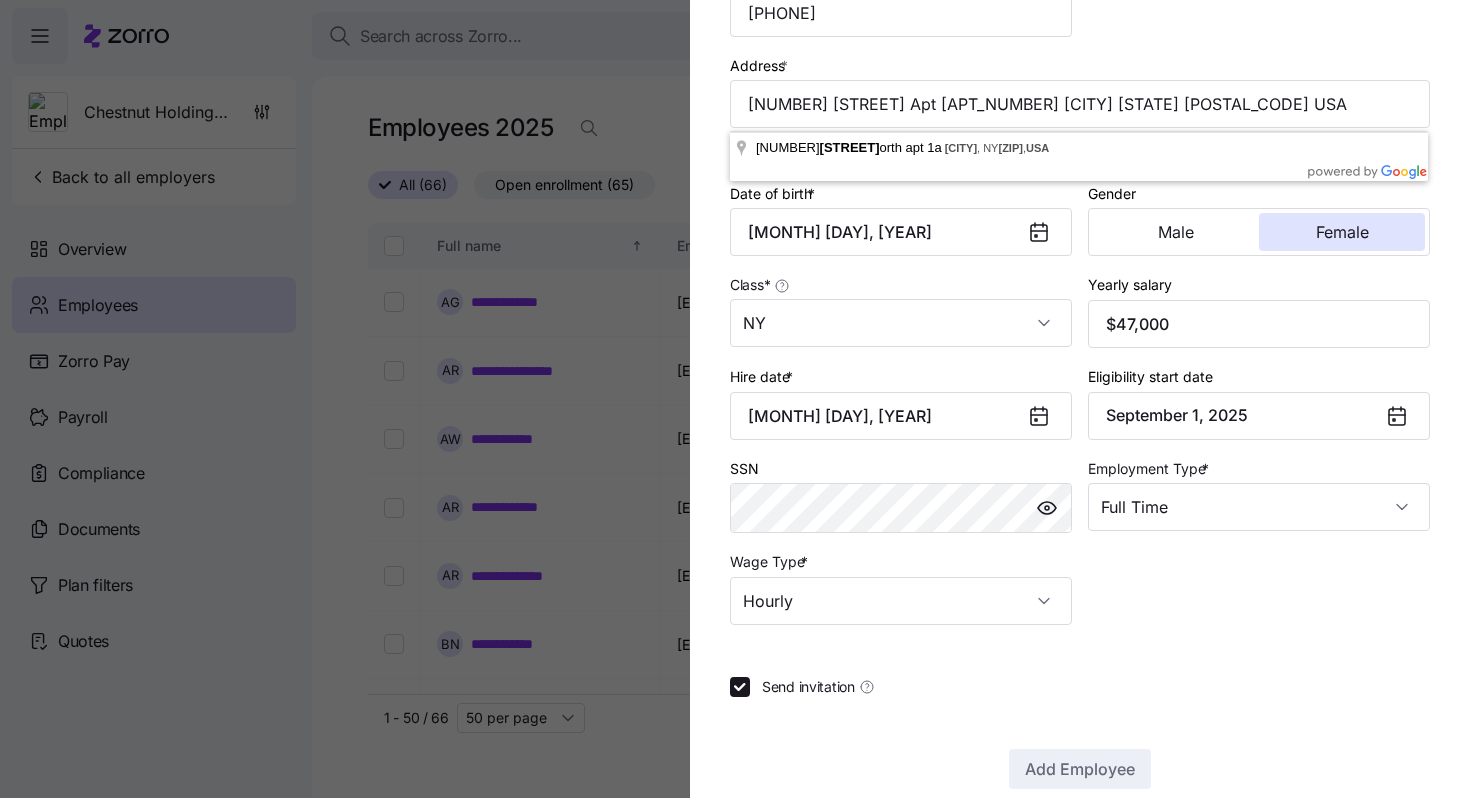 type on "[NUMBER] [STREET] apt [APT_NUMBER], [CITY], [STATE] [POSTAL_CODE], USA" 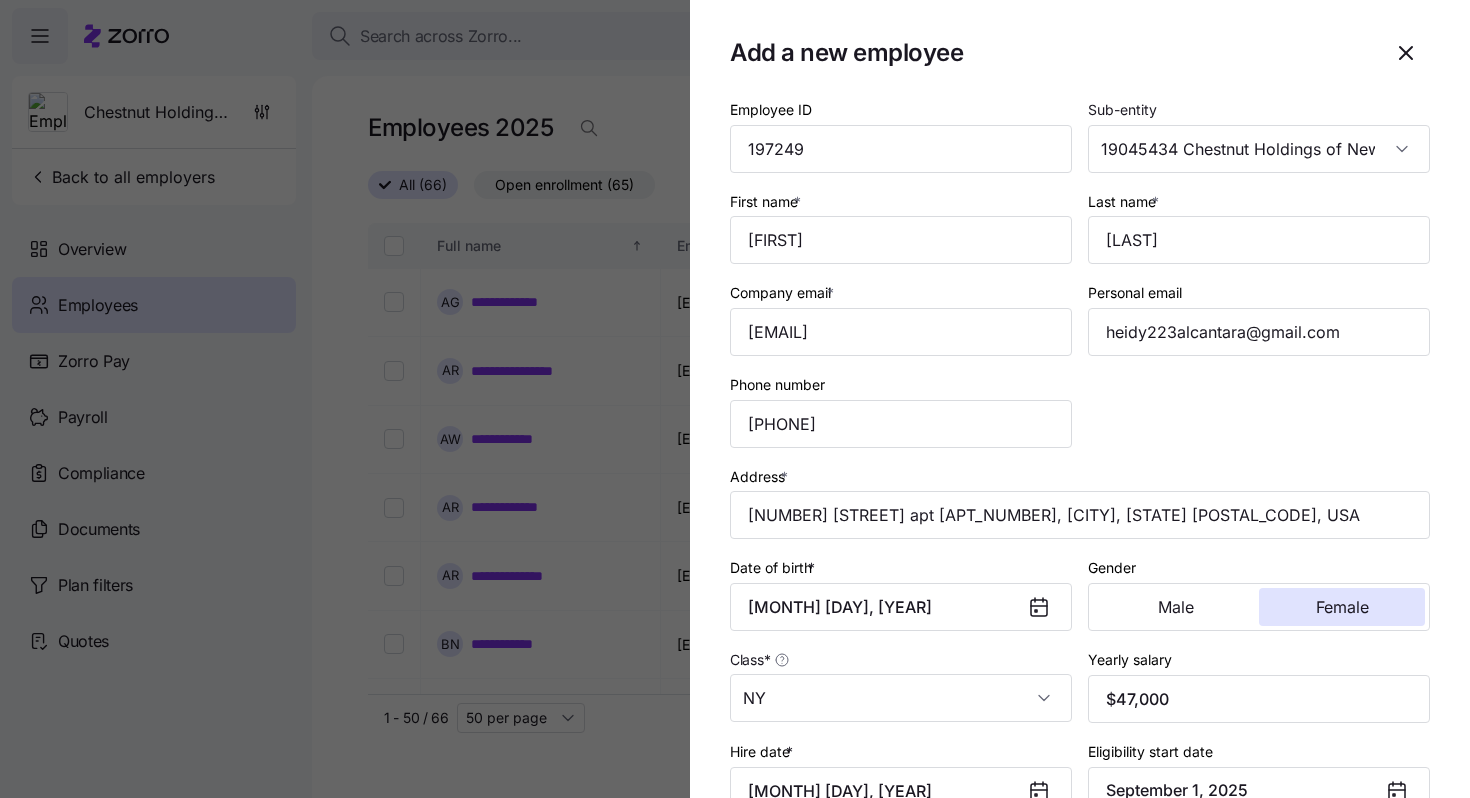 scroll, scrollTop: 0, scrollLeft: 0, axis: both 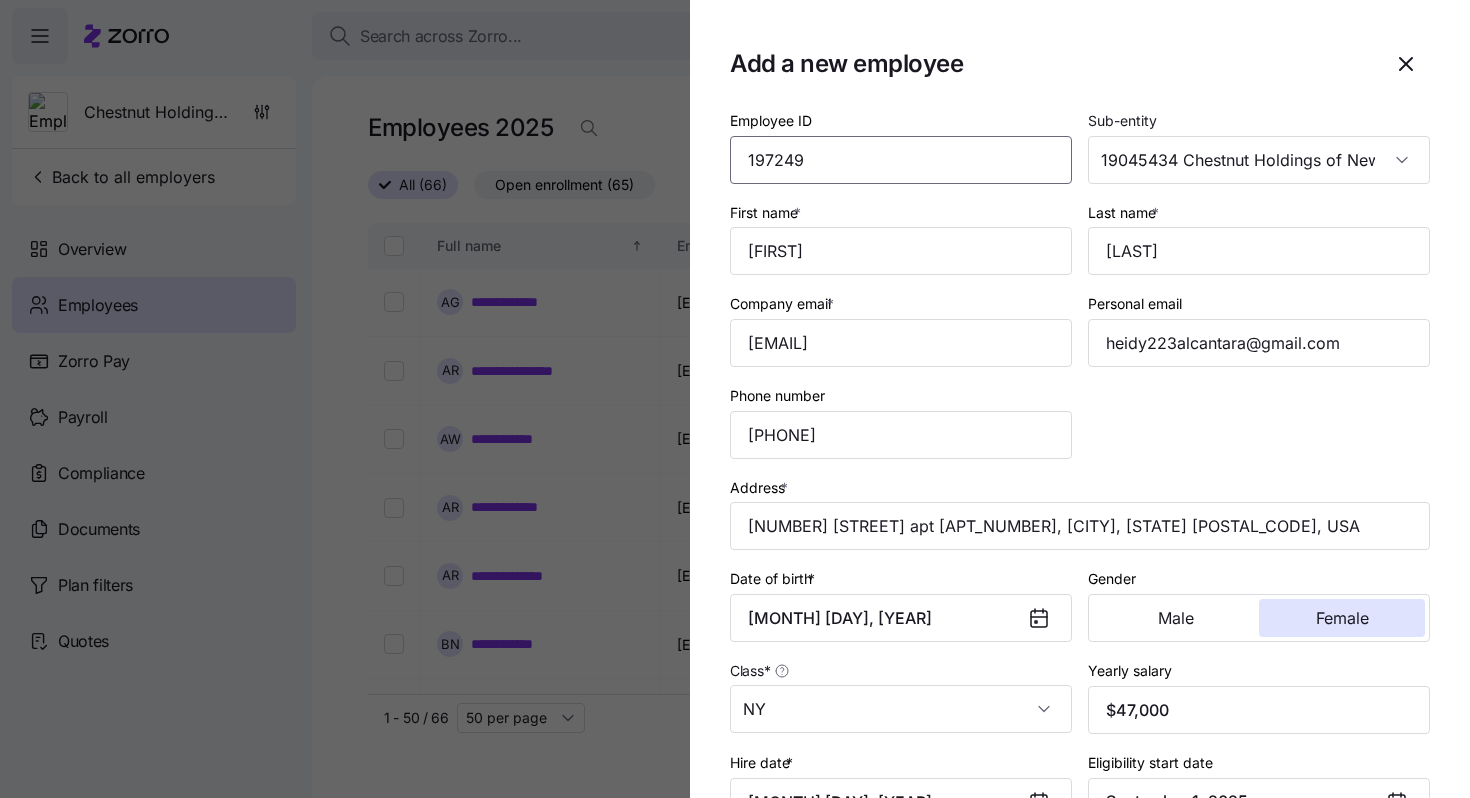 click on "197249" at bounding box center (901, 160) 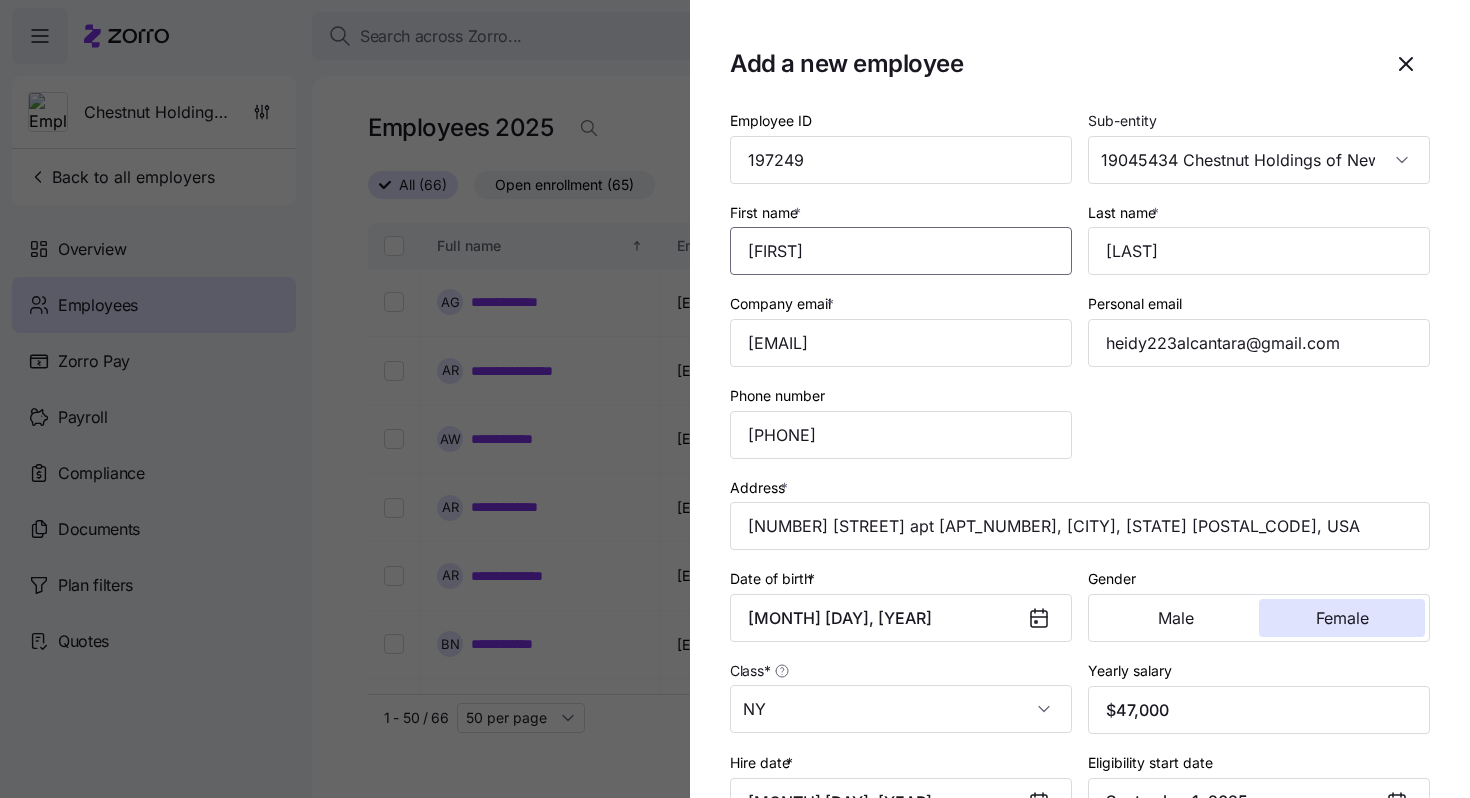 drag, startPoint x: 871, startPoint y: 246, endPoint x: 708, endPoint y: 246, distance: 163 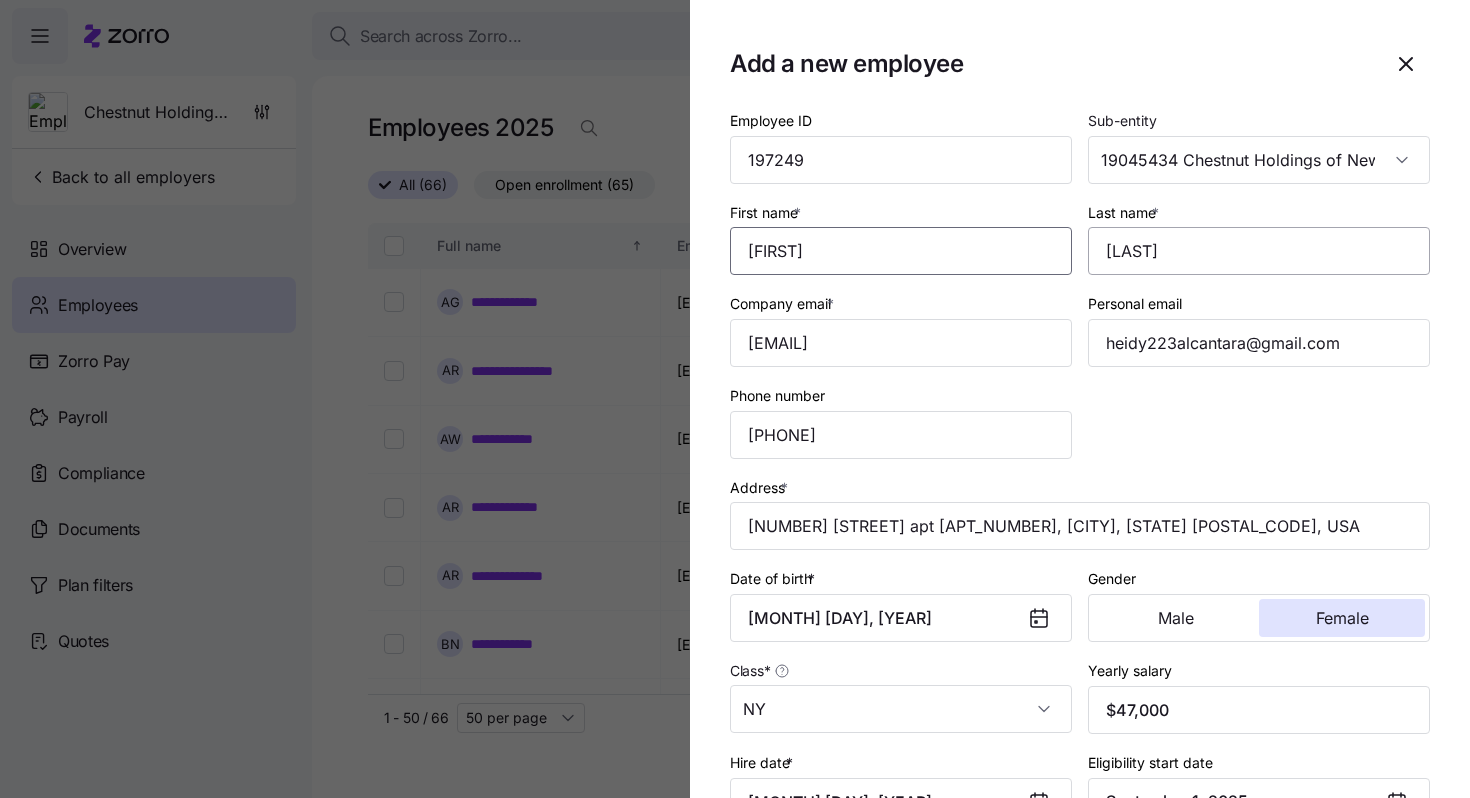 type on "[FIRST]" 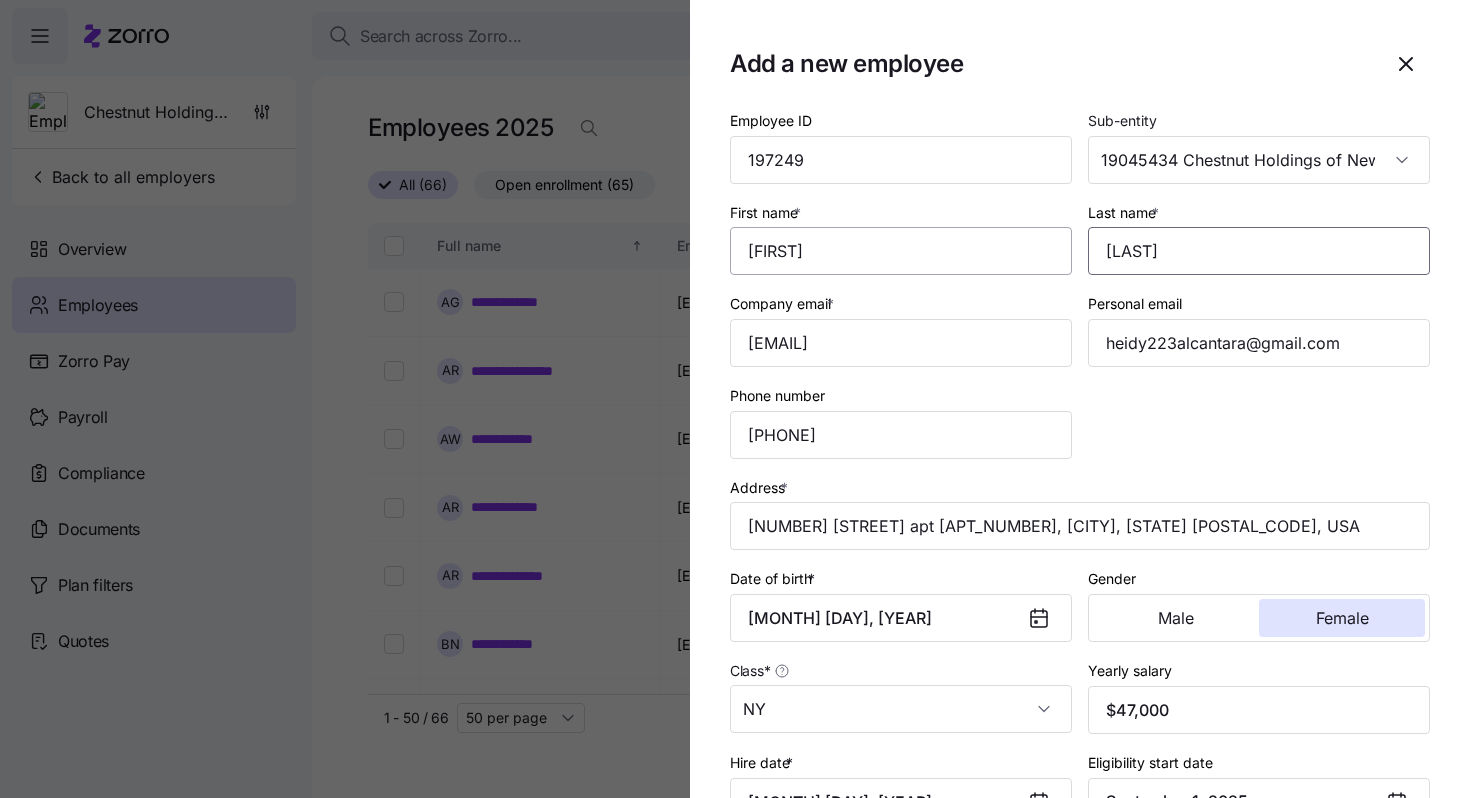 drag, startPoint x: 1243, startPoint y: 244, endPoint x: 1001, endPoint y: 248, distance: 242.03305 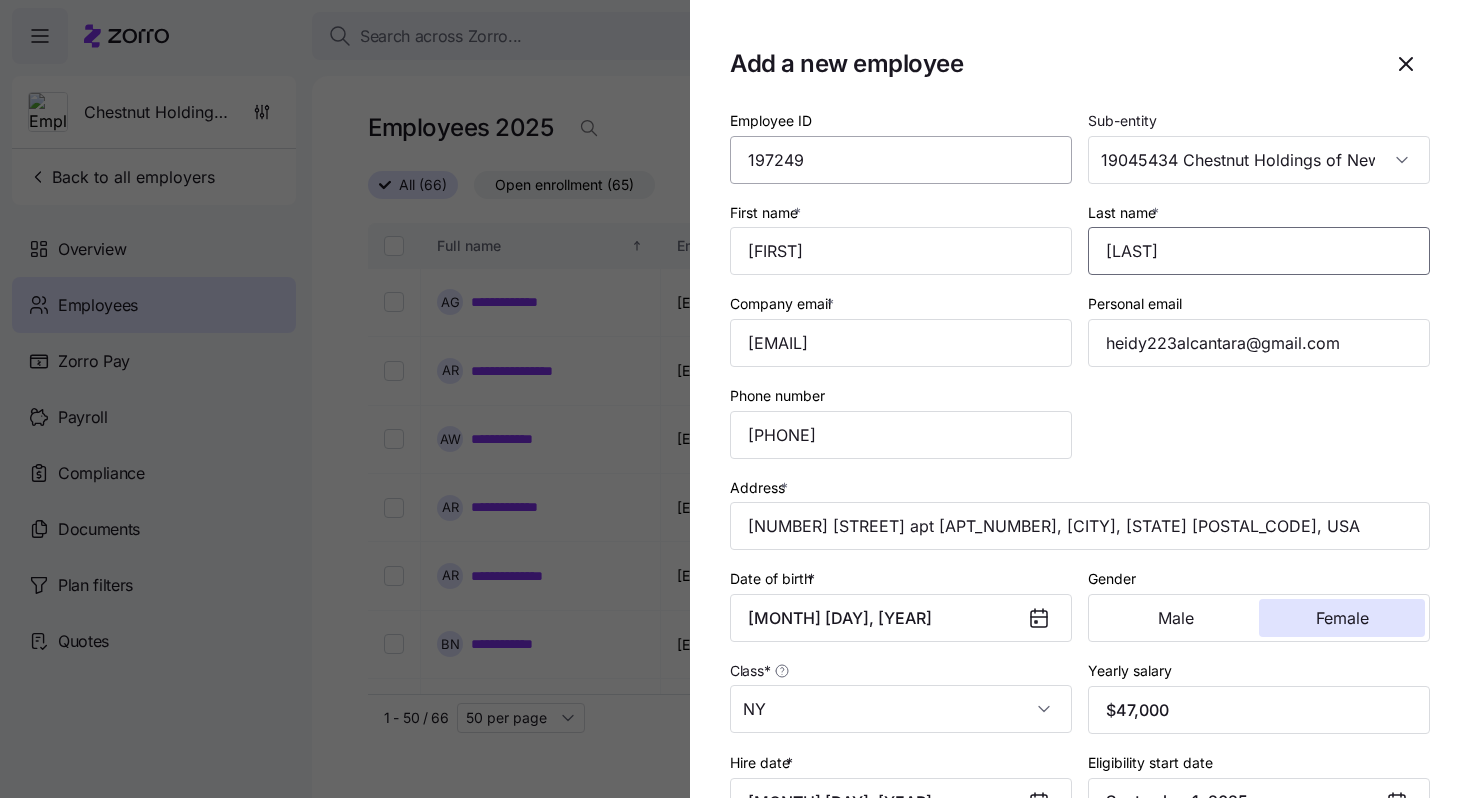 type on "[LAST]" 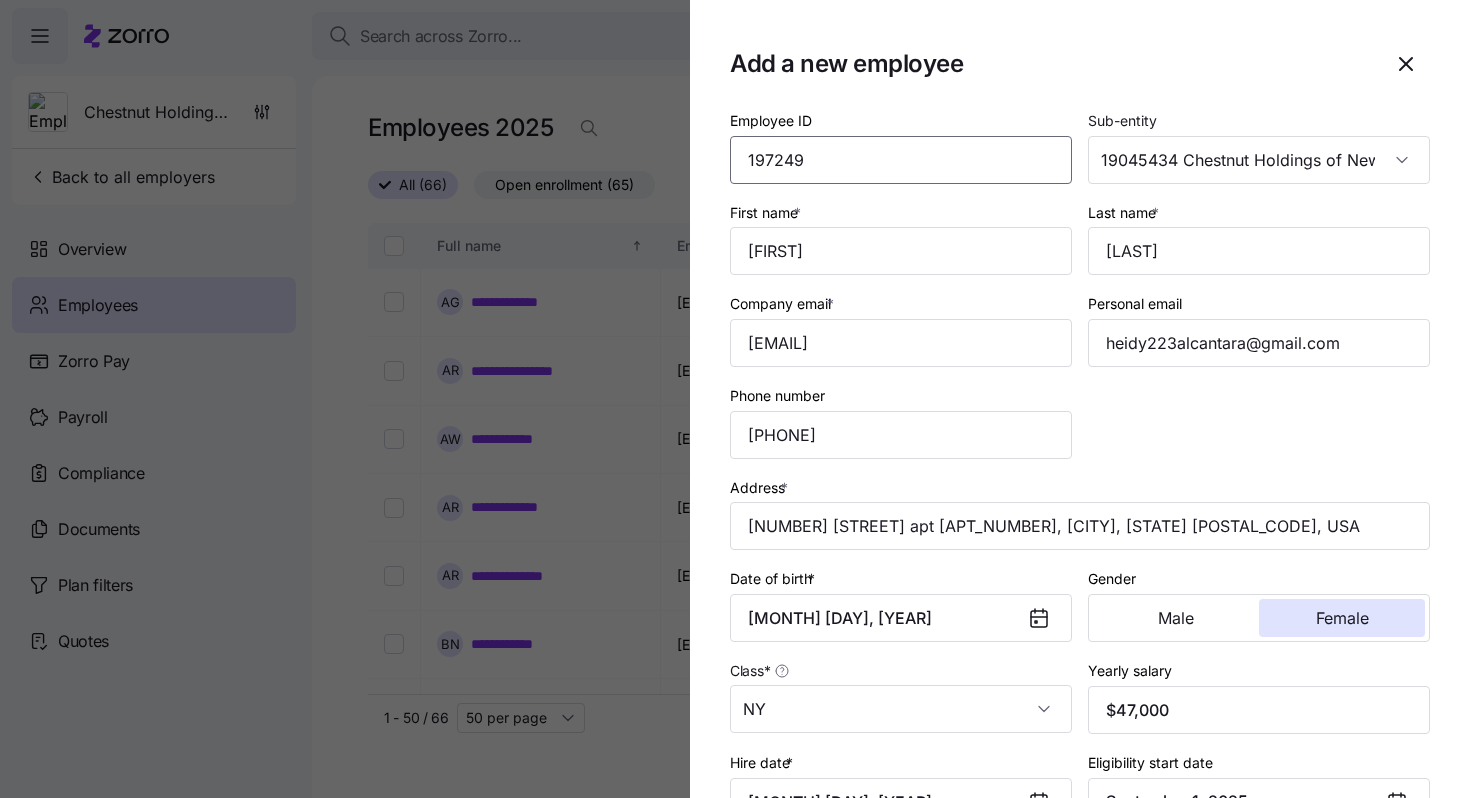 click on "197249" at bounding box center [901, 160] 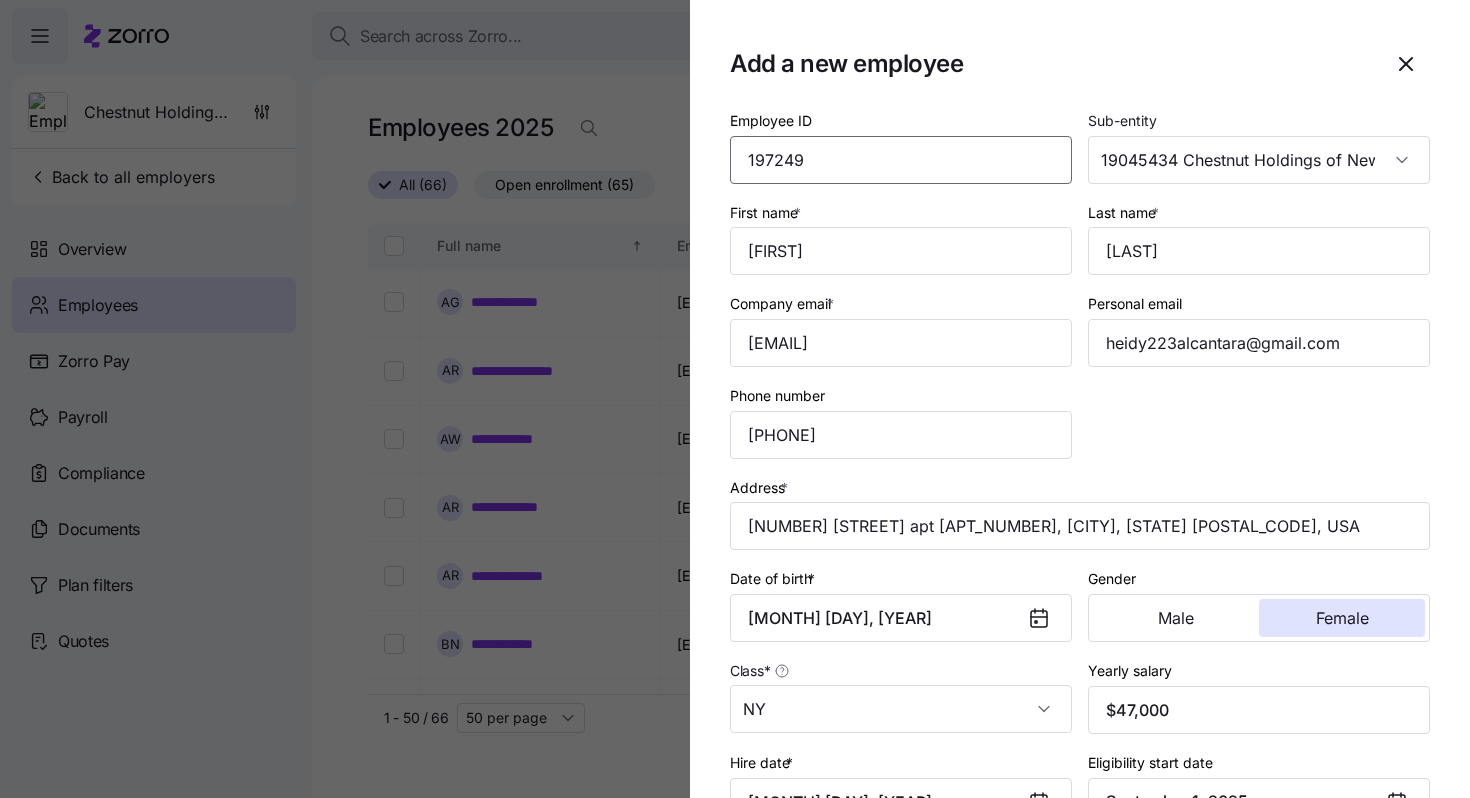 paste on "003" 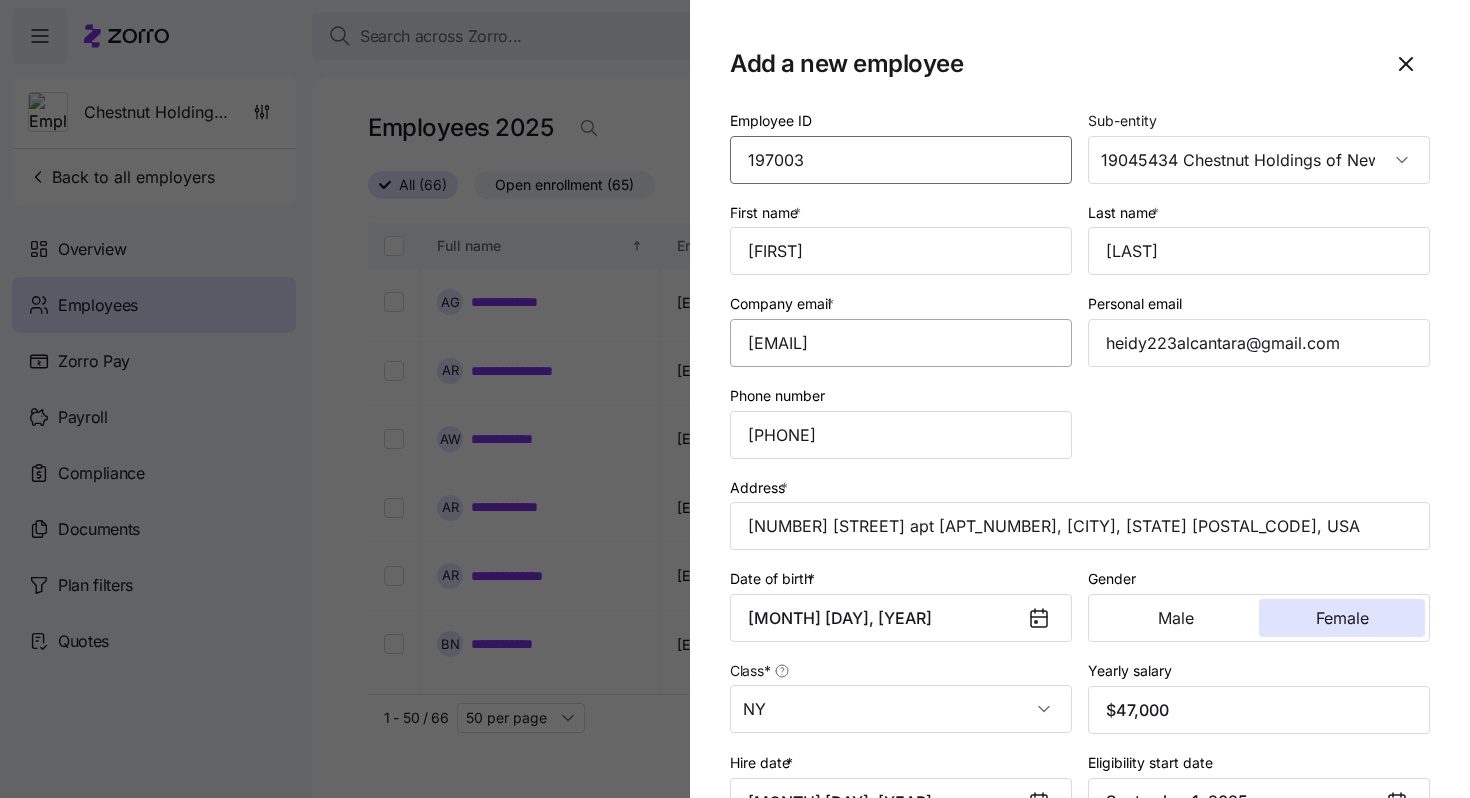 type on "197003" 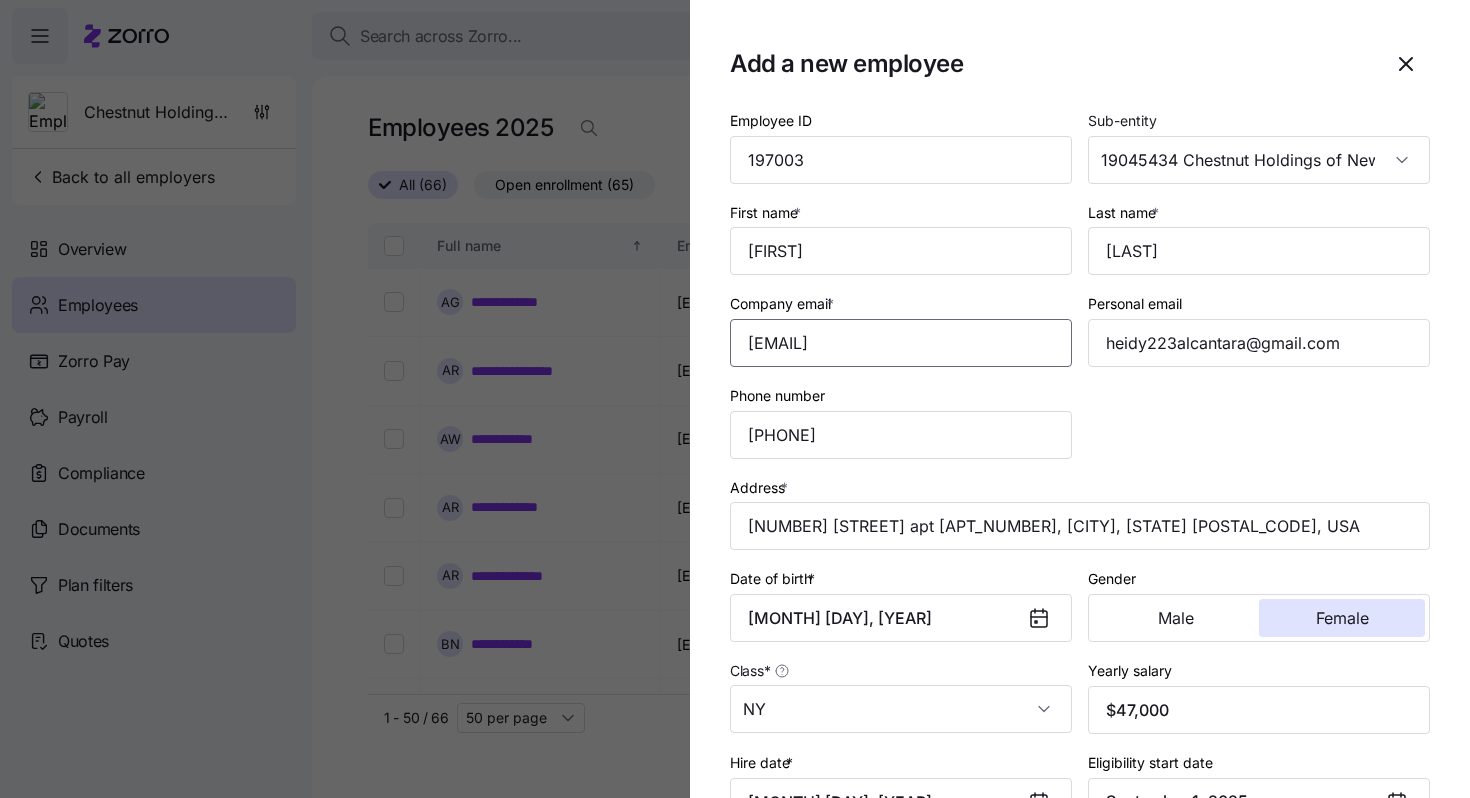 click on "[EMAIL]" at bounding box center [901, 343] 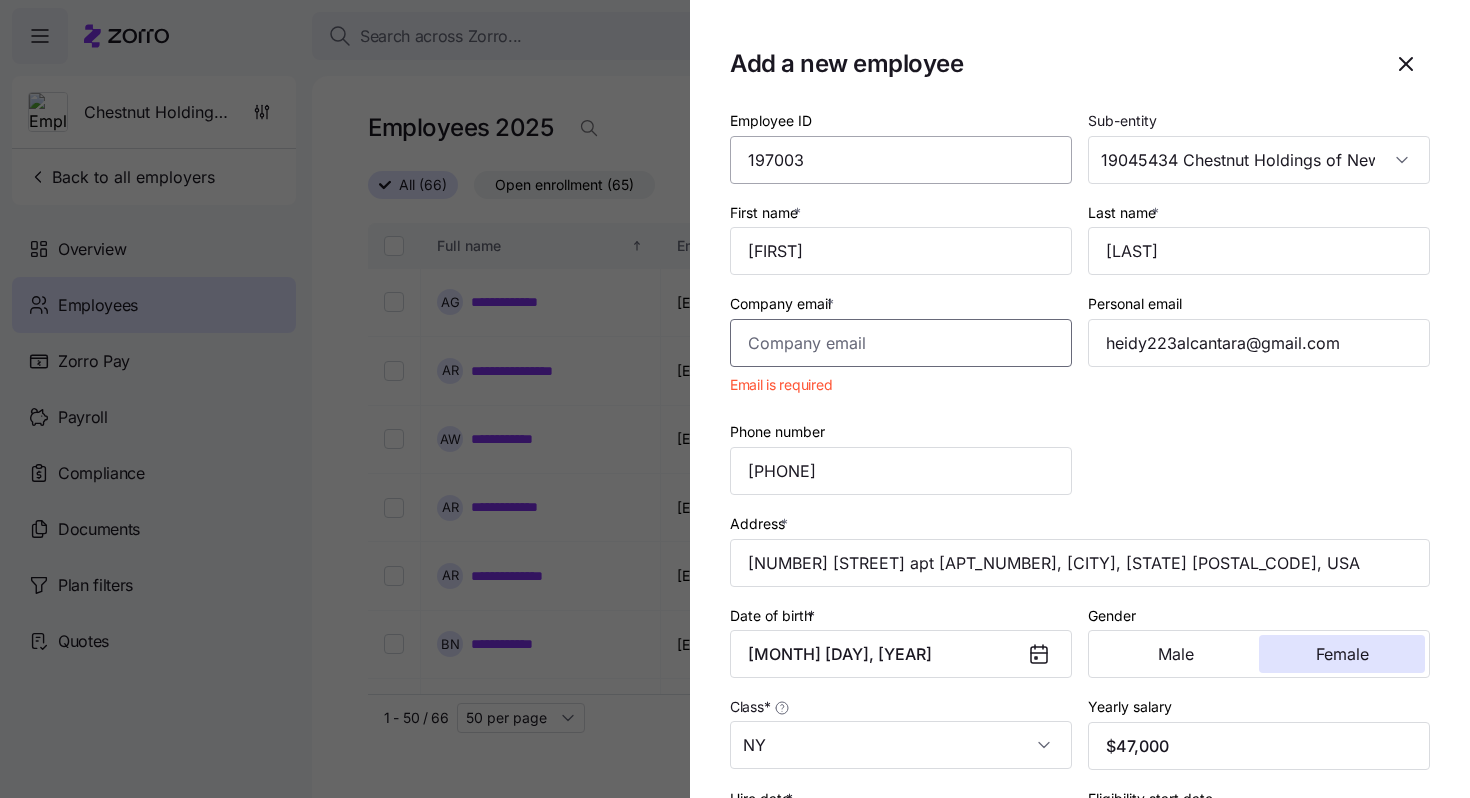 paste on "[EMAIL]" 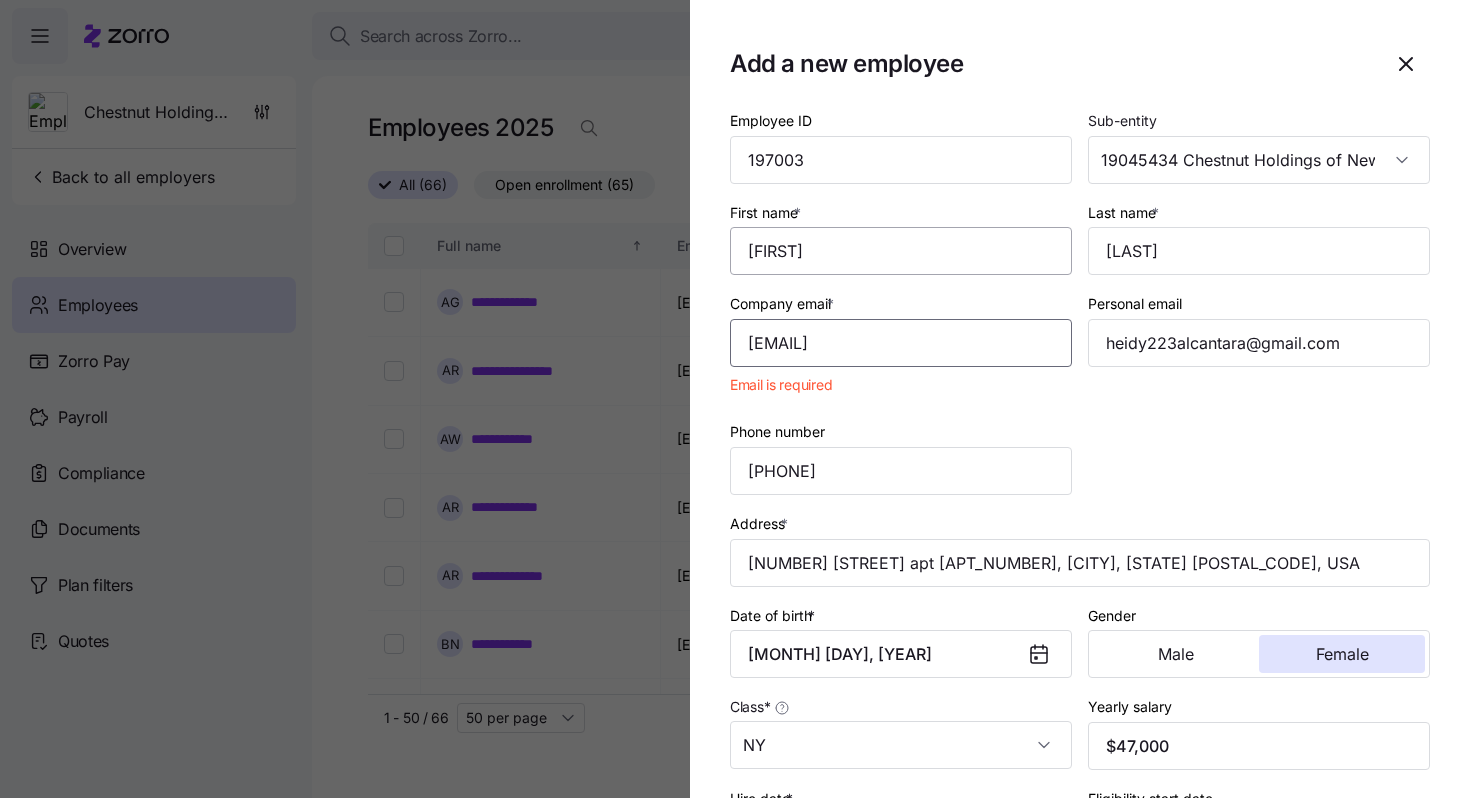 paste on "[EMAIL]" 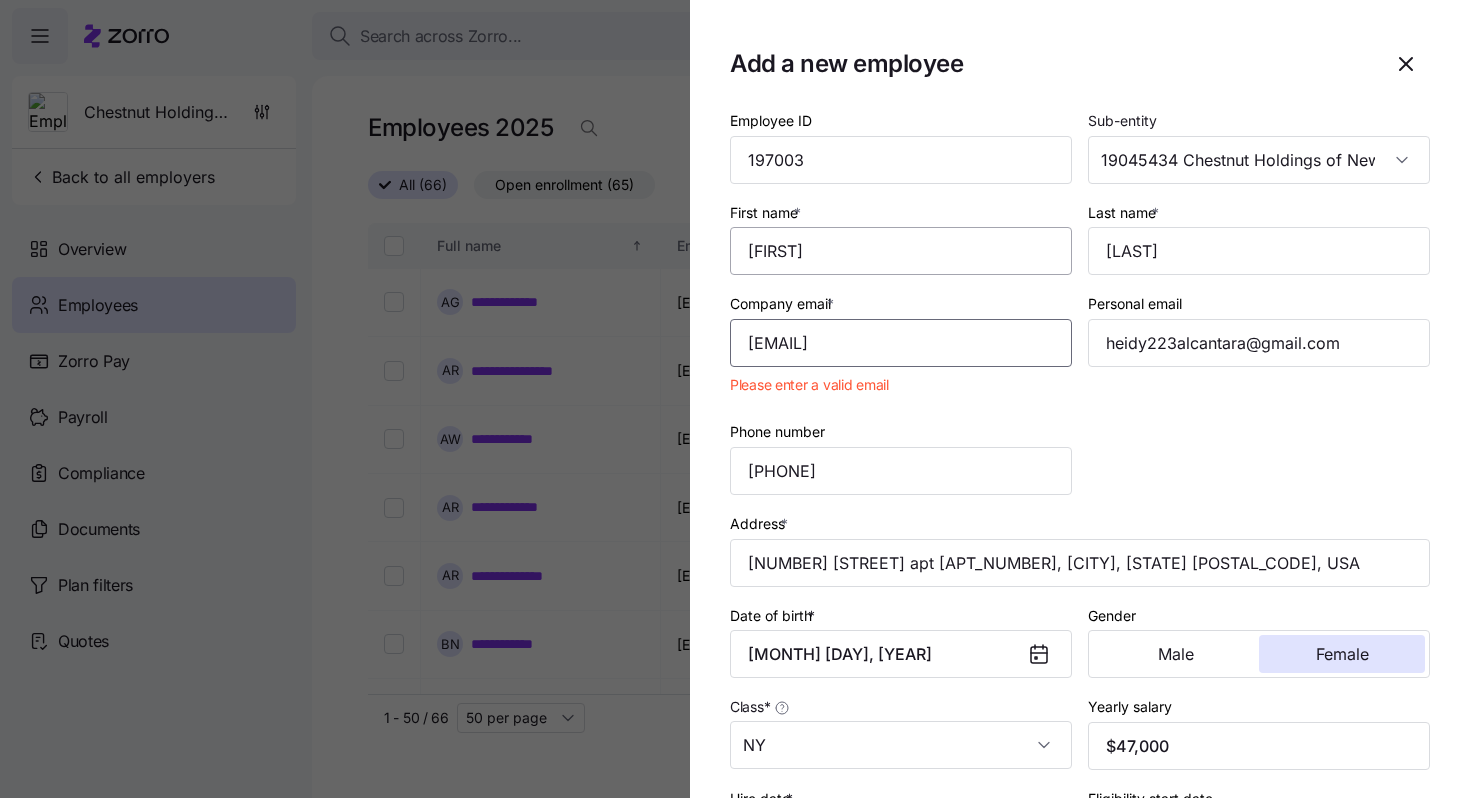 scroll, scrollTop: 0, scrollLeft: 0, axis: both 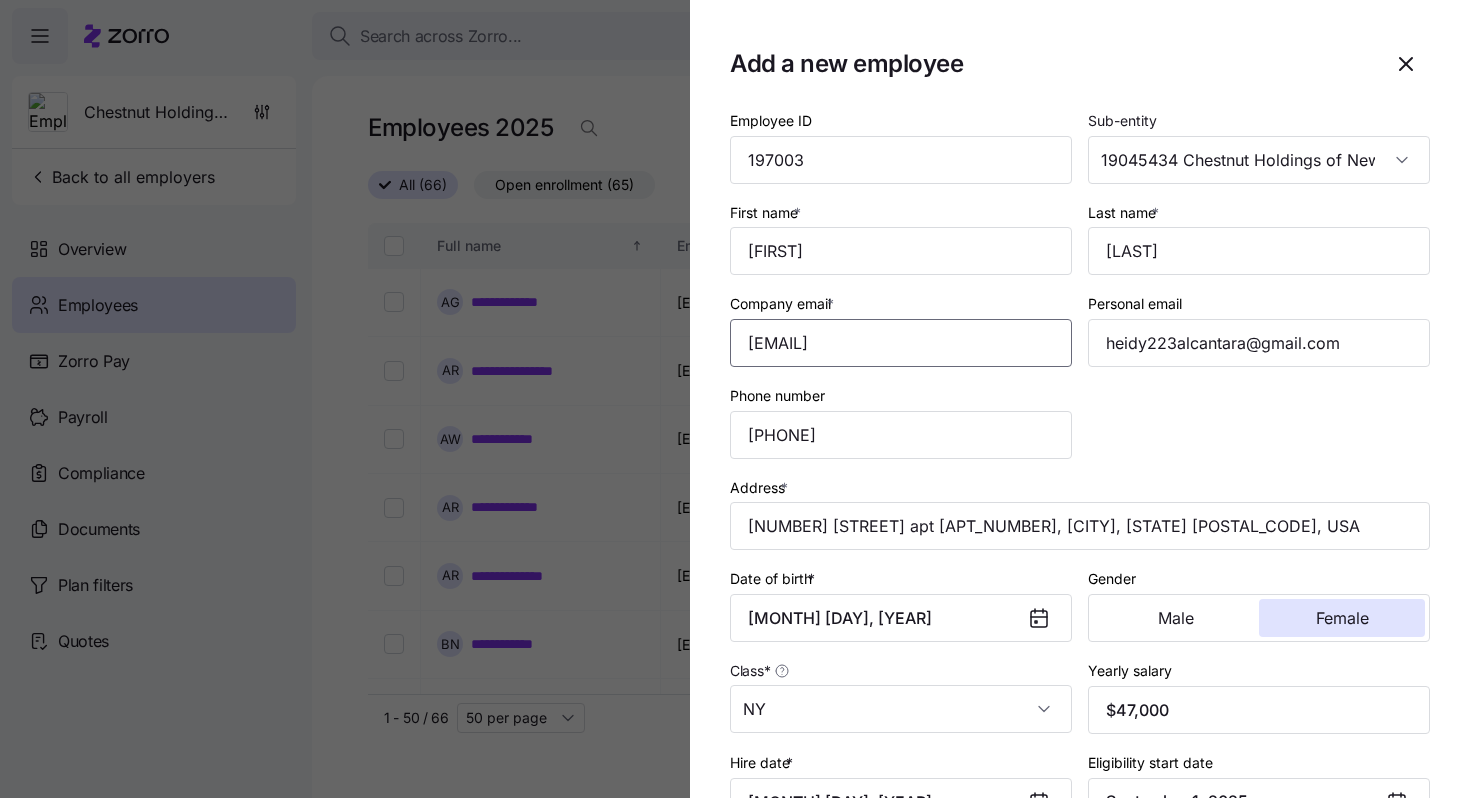 type on "[EMAIL]" 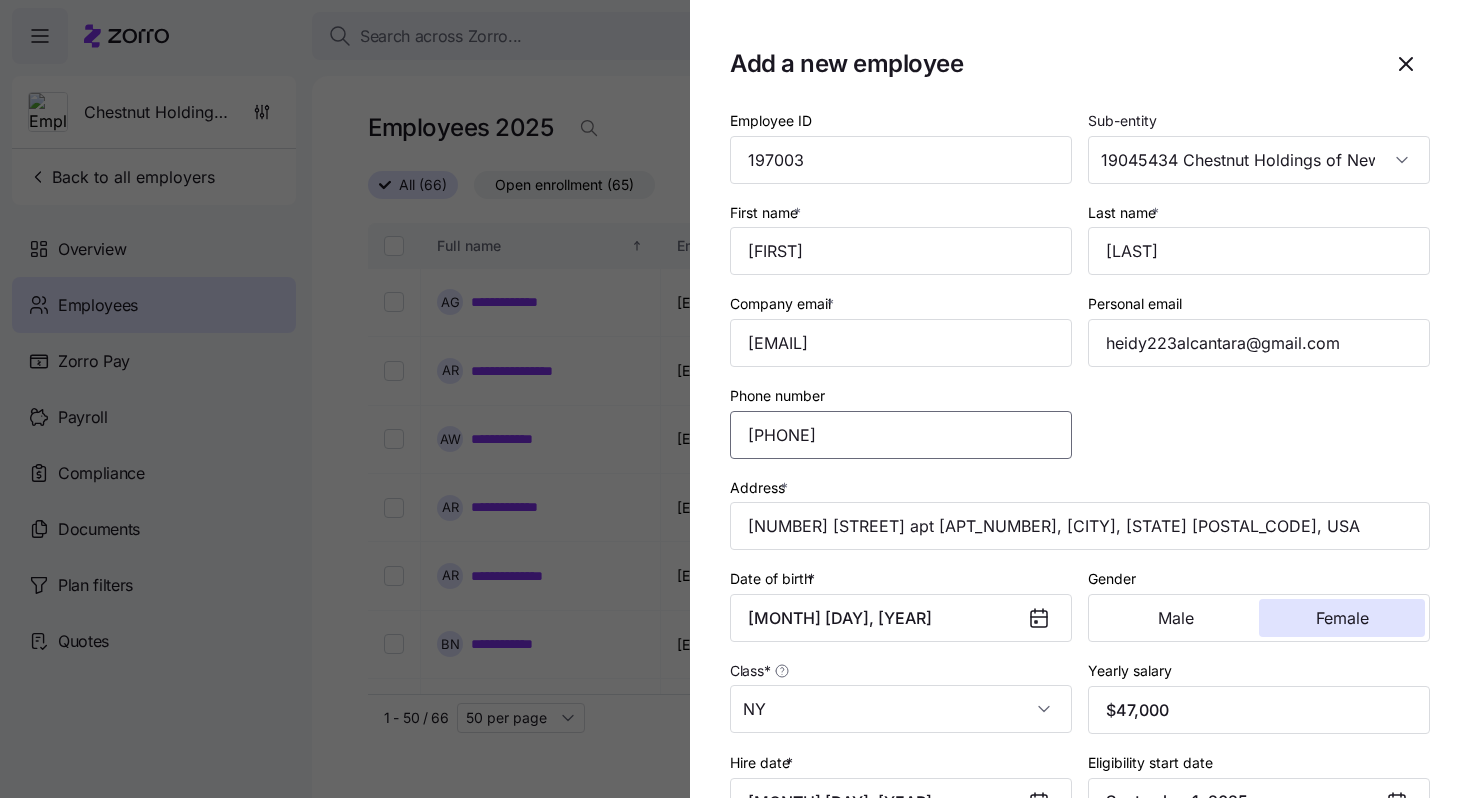 drag, startPoint x: 940, startPoint y: 437, endPoint x: 711, endPoint y: 437, distance: 229 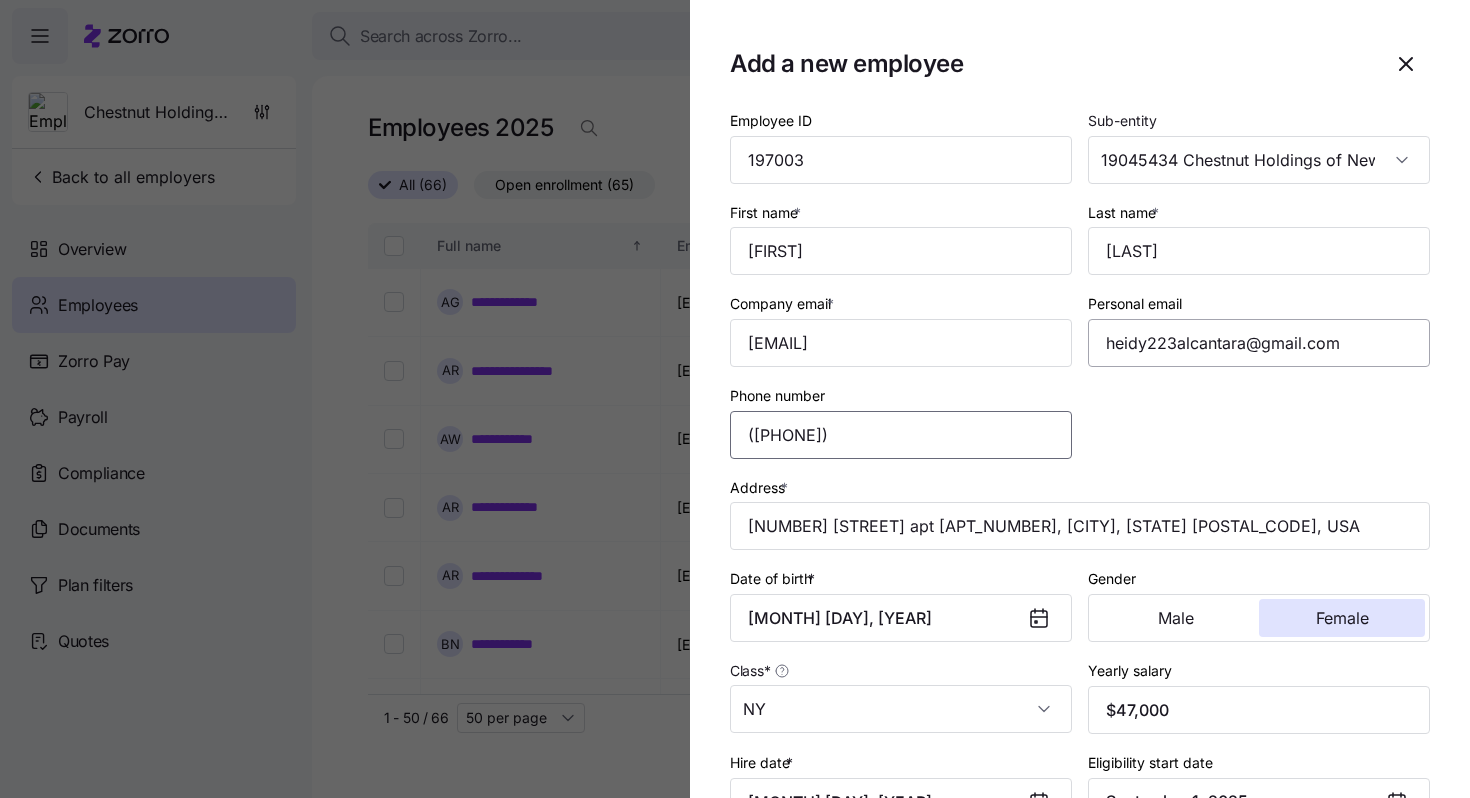 type on "([PHONE])" 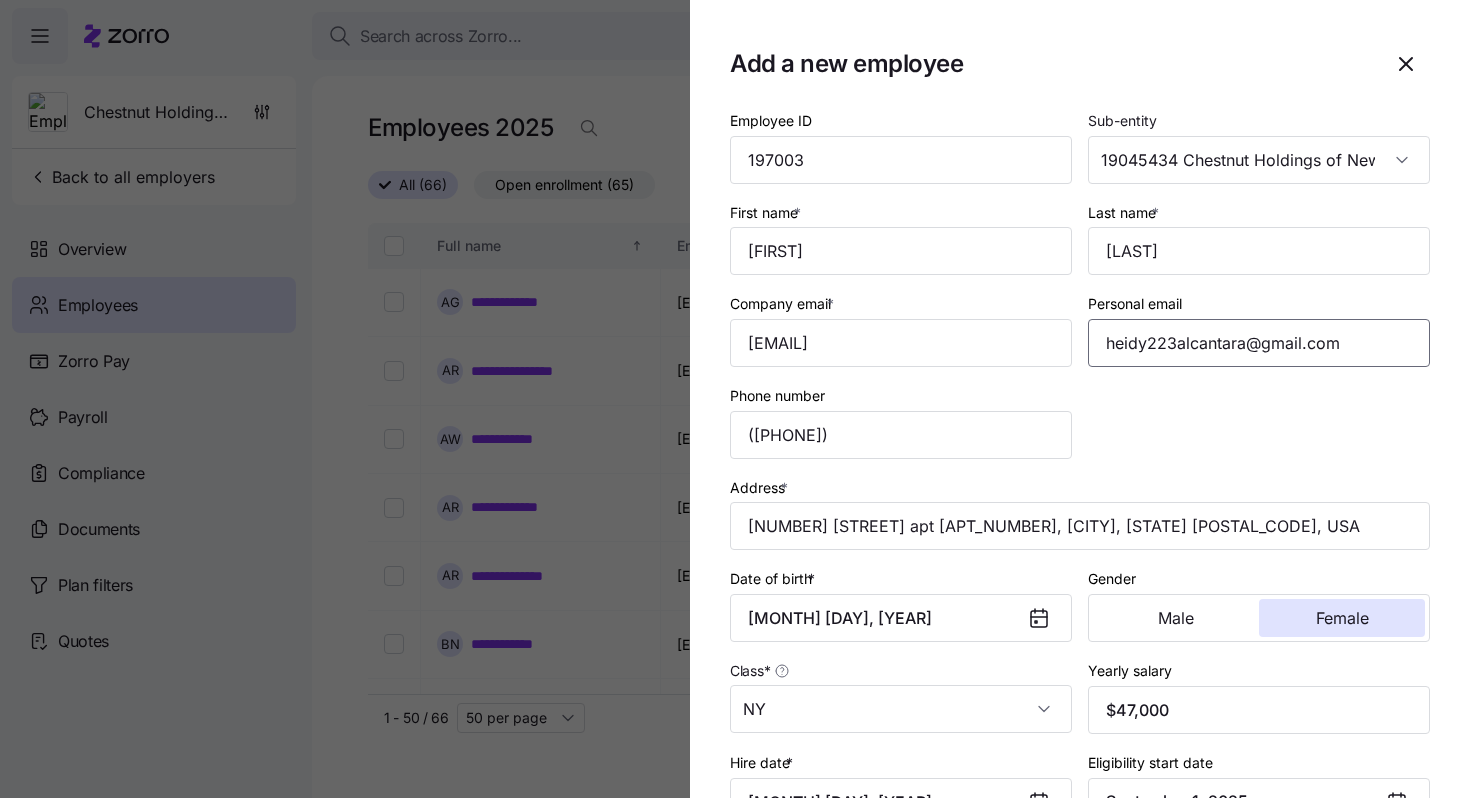 drag, startPoint x: 1349, startPoint y: 347, endPoint x: 1076, endPoint y: 344, distance: 273.01648 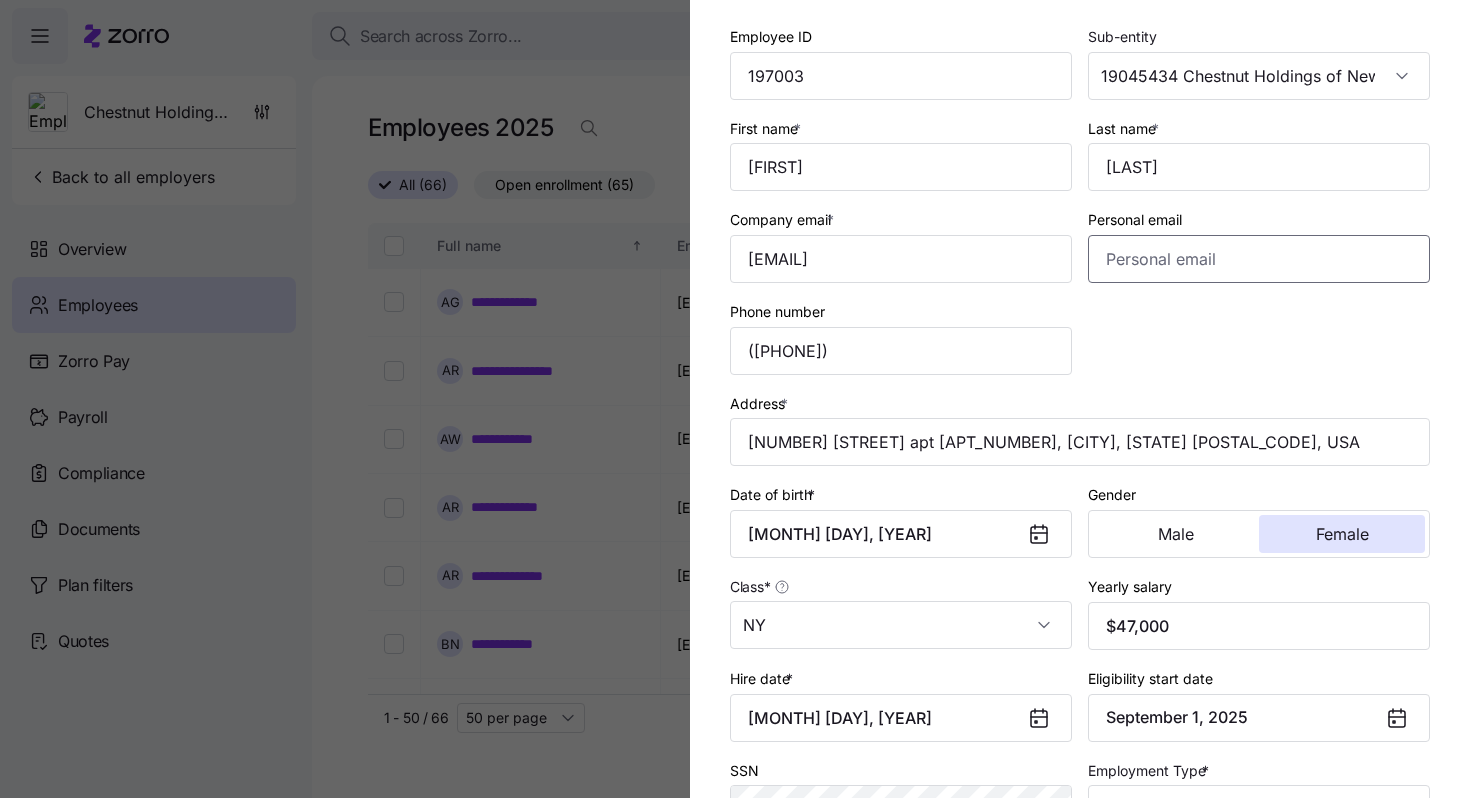 scroll, scrollTop: 114, scrollLeft: 0, axis: vertical 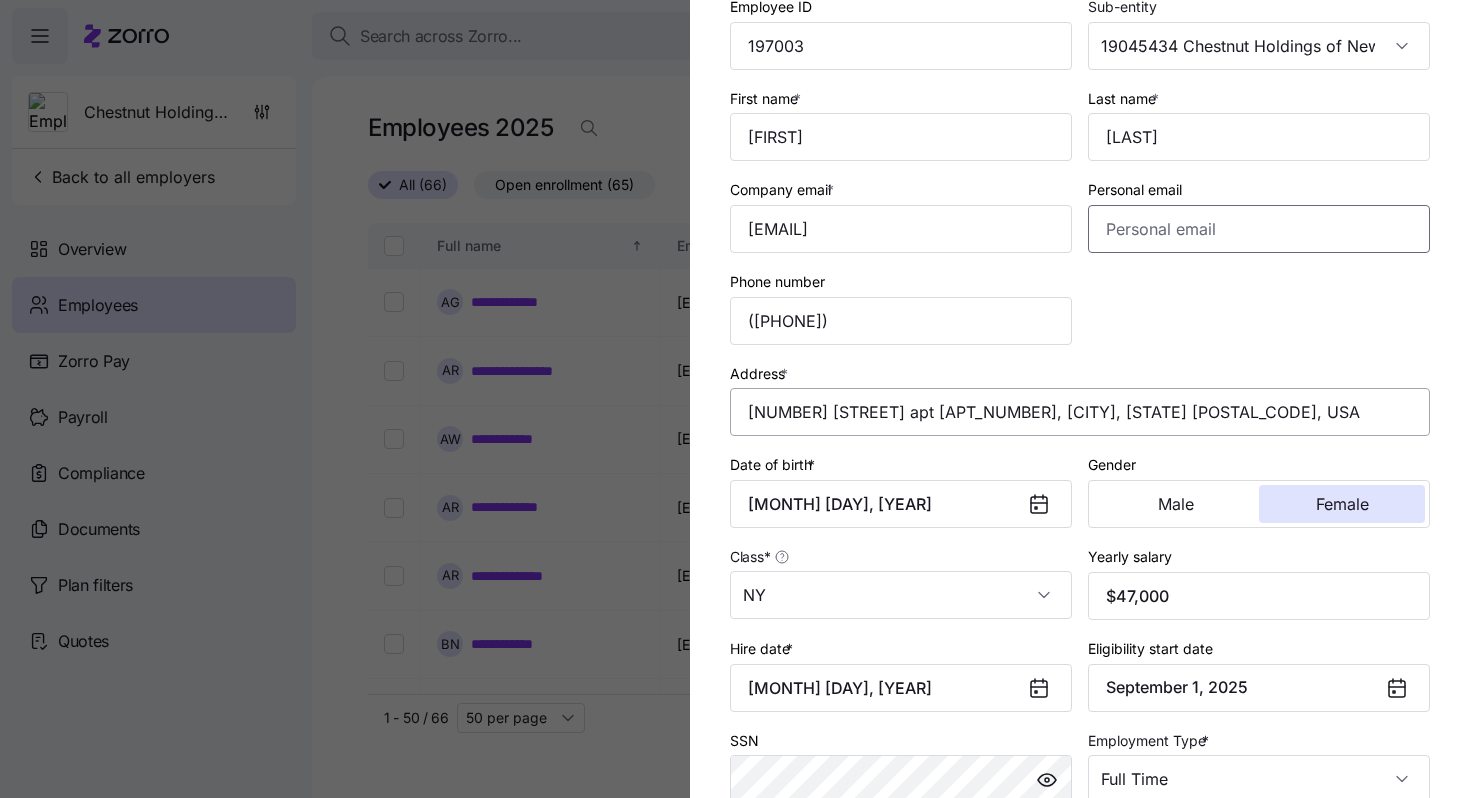 type 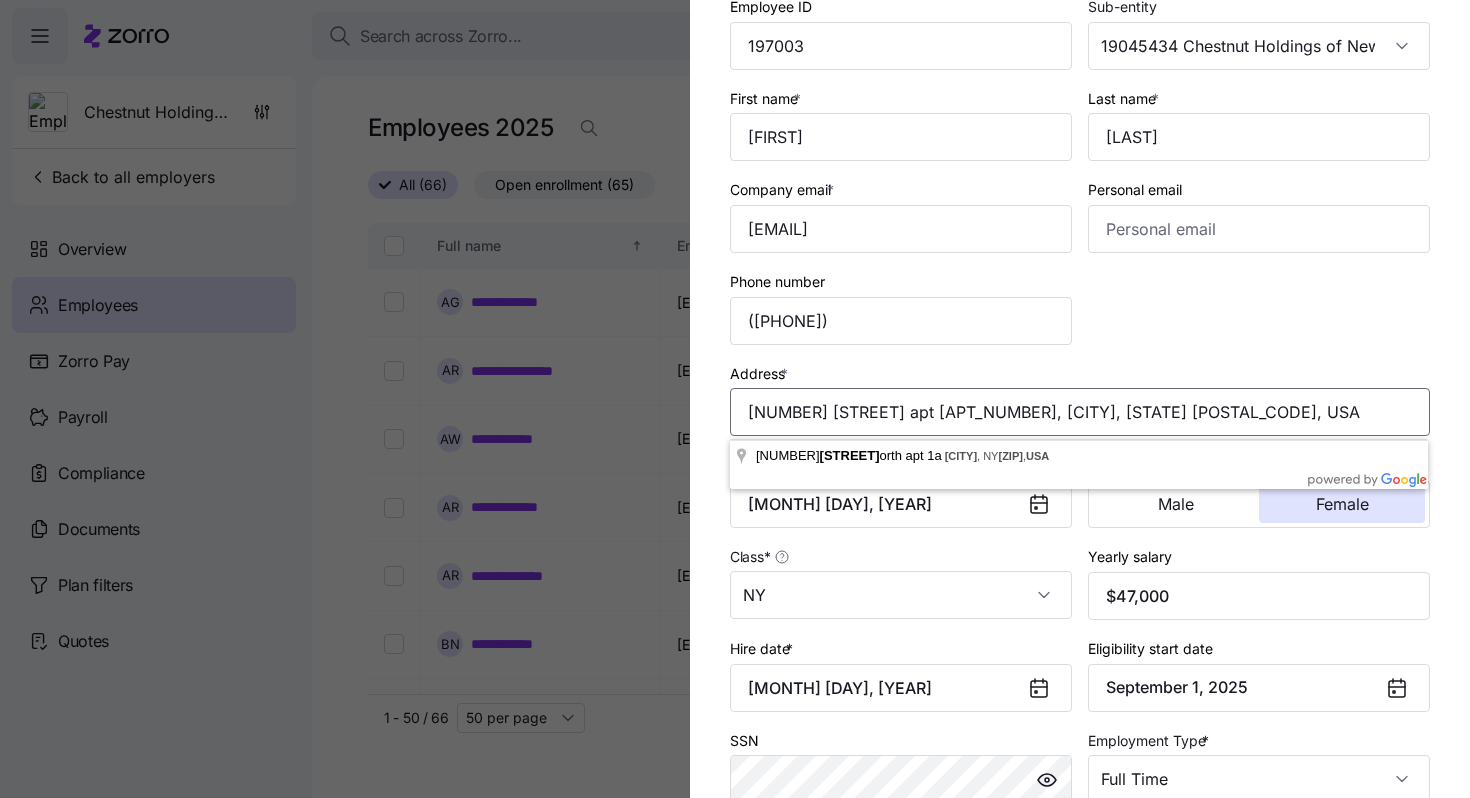 drag, startPoint x: 1136, startPoint y: 419, endPoint x: 730, endPoint y: 415, distance: 406.0197 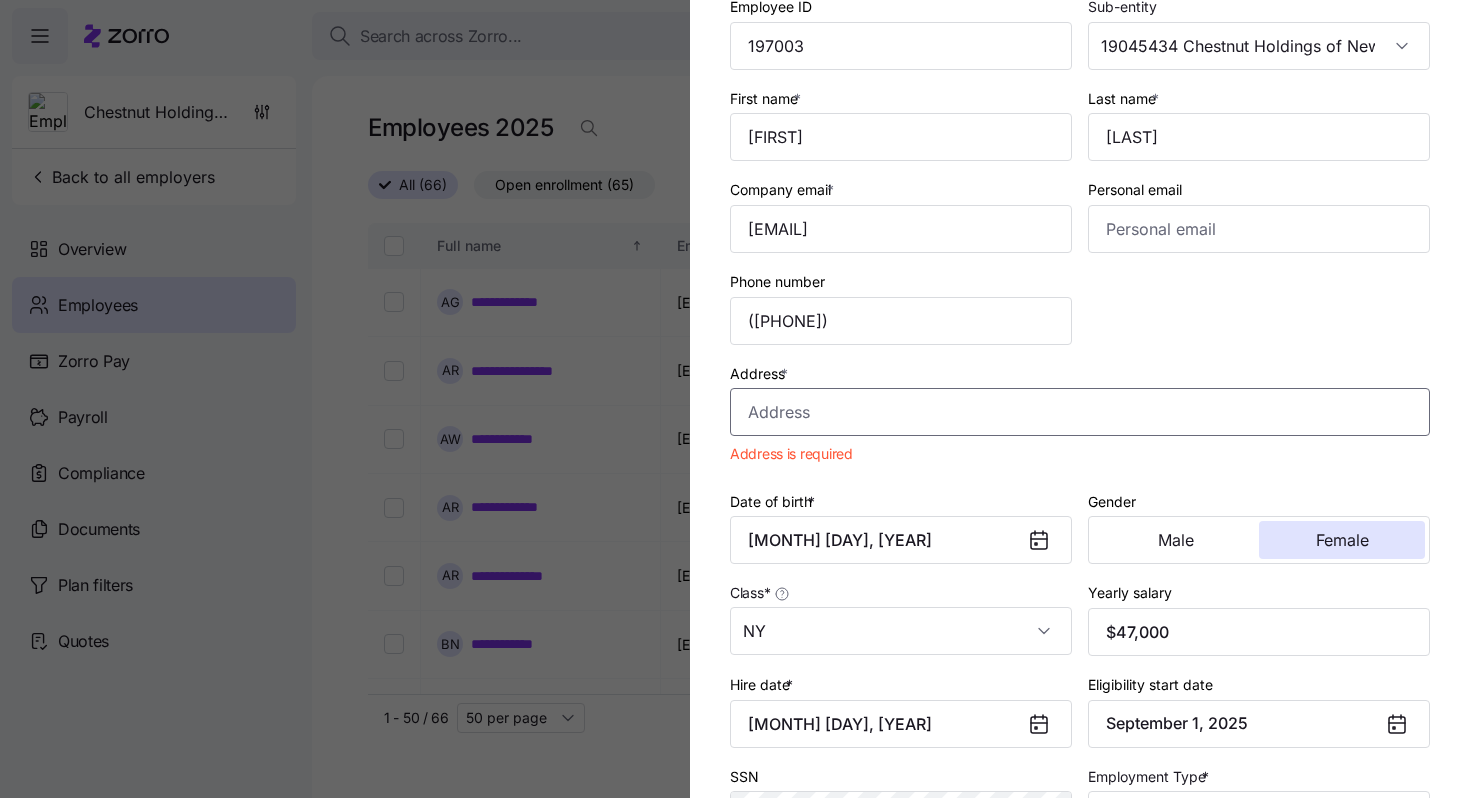 paste on "141-24 73rd Terrace [CITY], [STATE] [ZIP] United States" 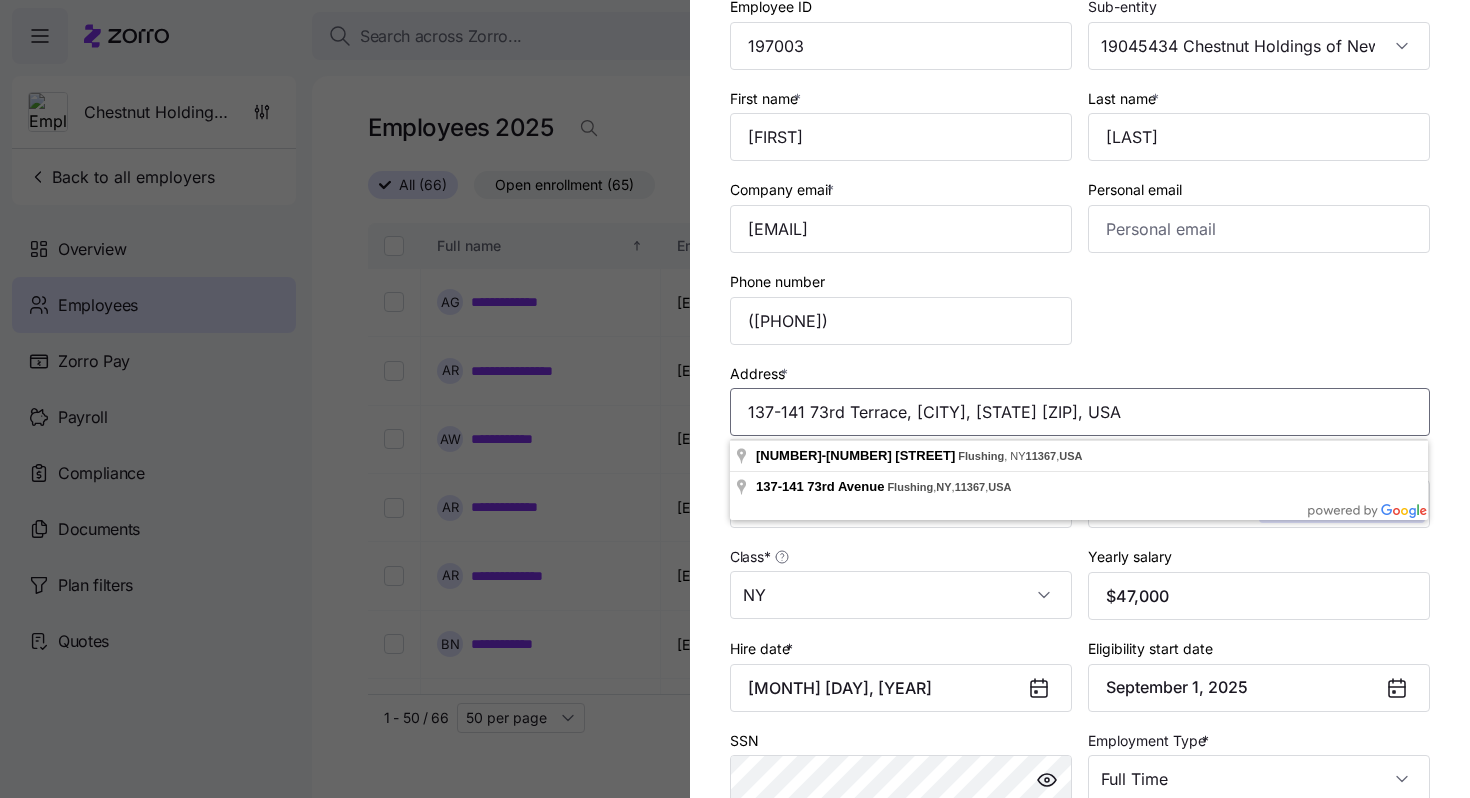 drag, startPoint x: 1145, startPoint y: 405, endPoint x: 708, endPoint y: 397, distance: 437.0732 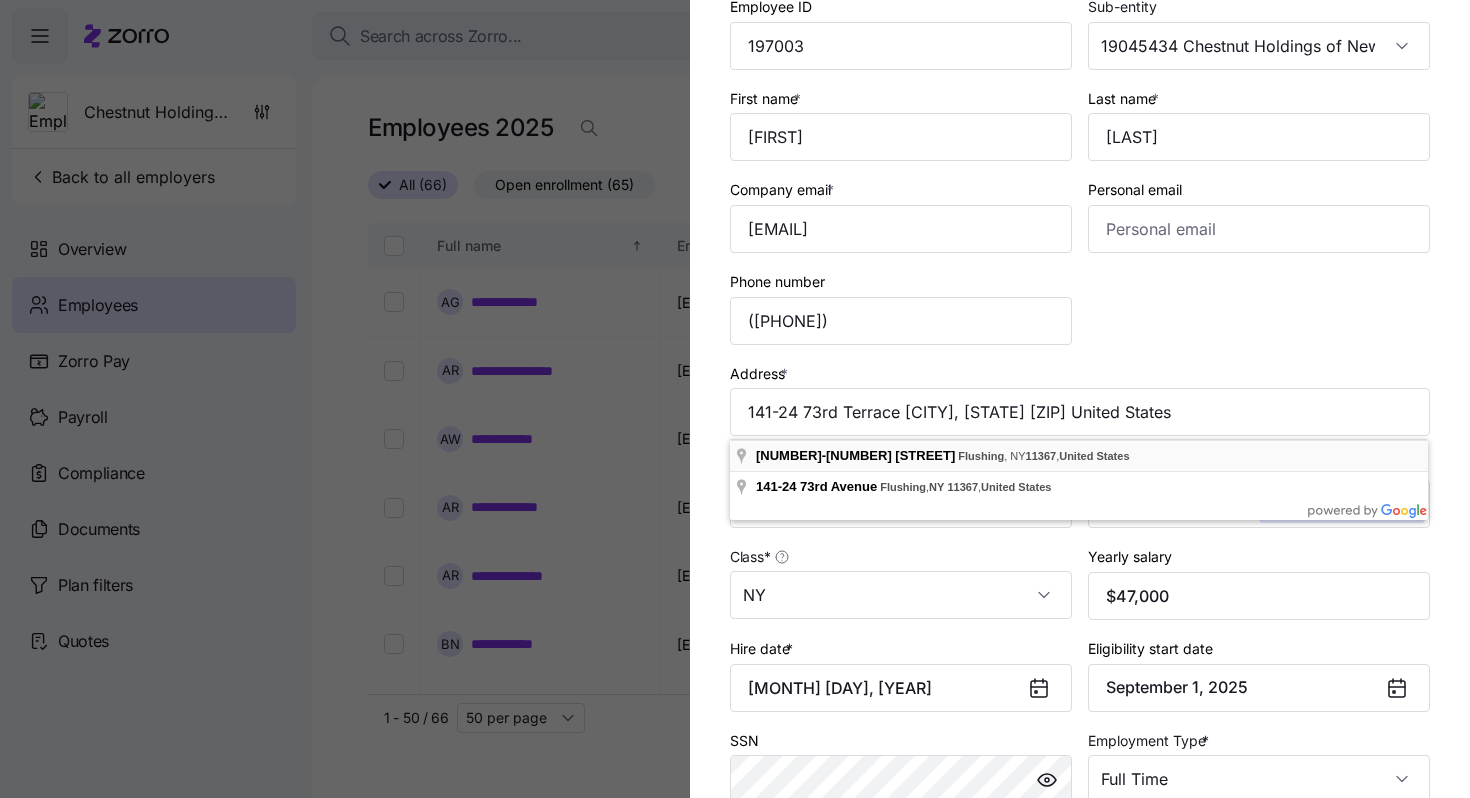 type on "137-141 73rd Terrace, [CITY], [STATE] [ZIP], USA" 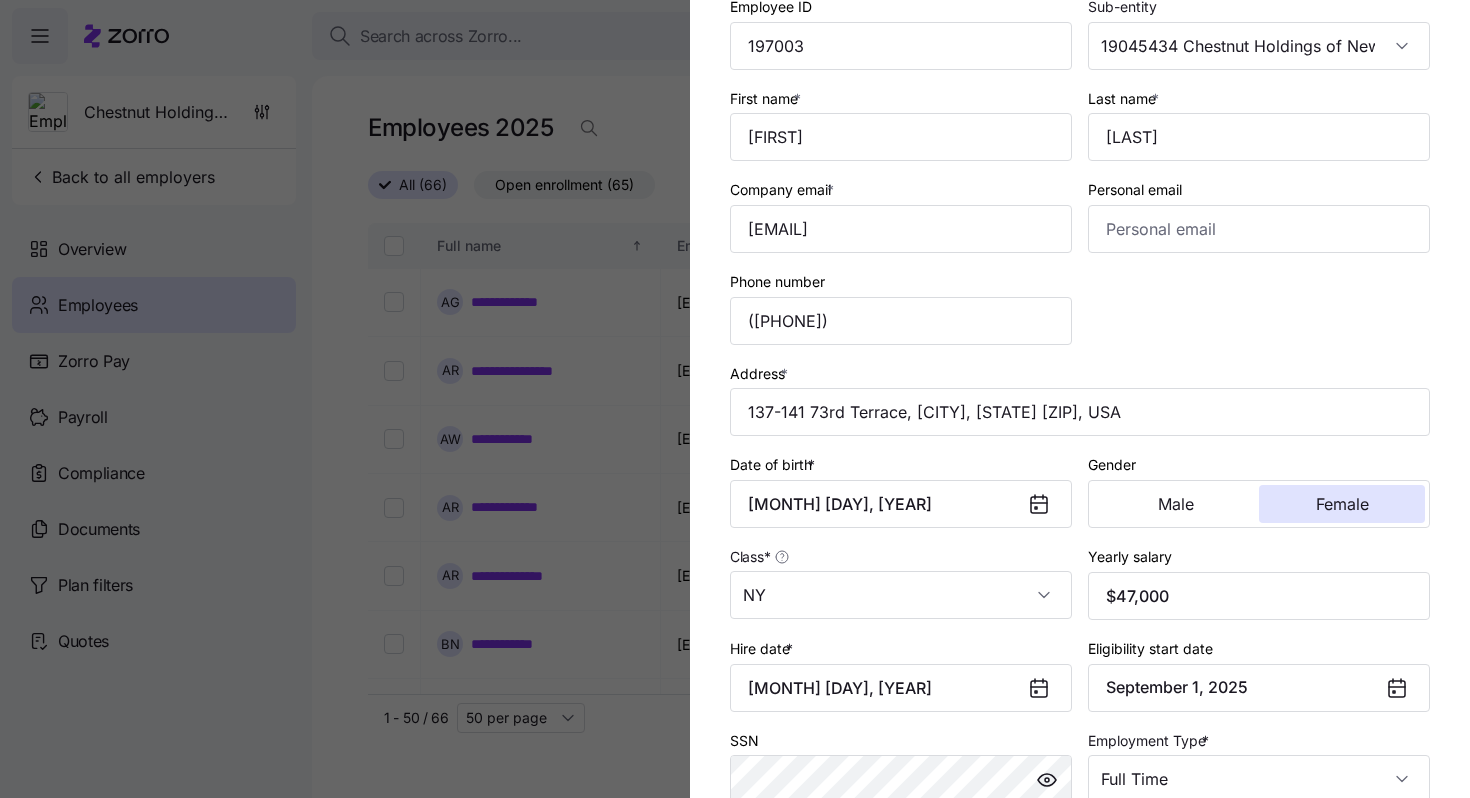scroll, scrollTop: 0, scrollLeft: 0, axis: both 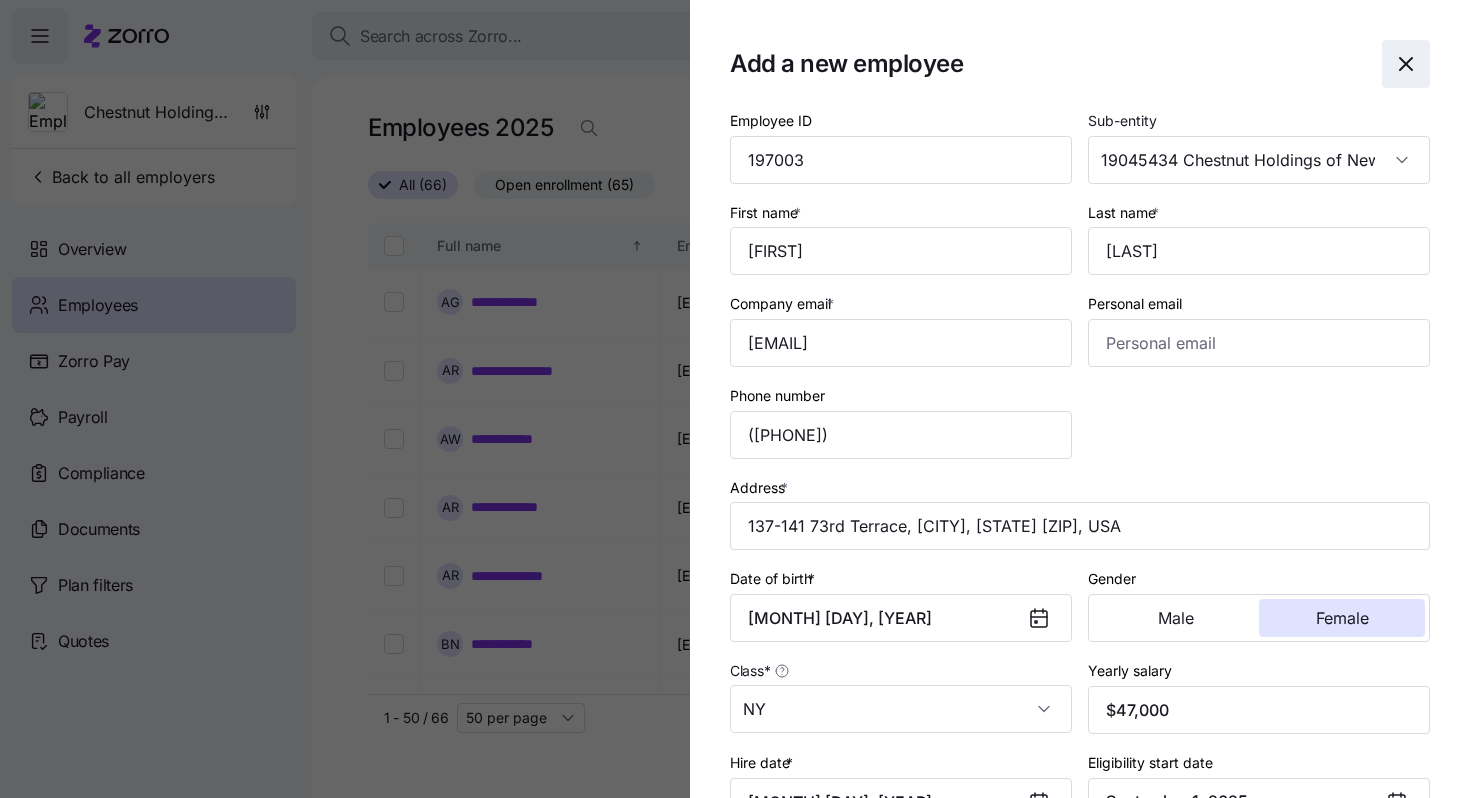 click 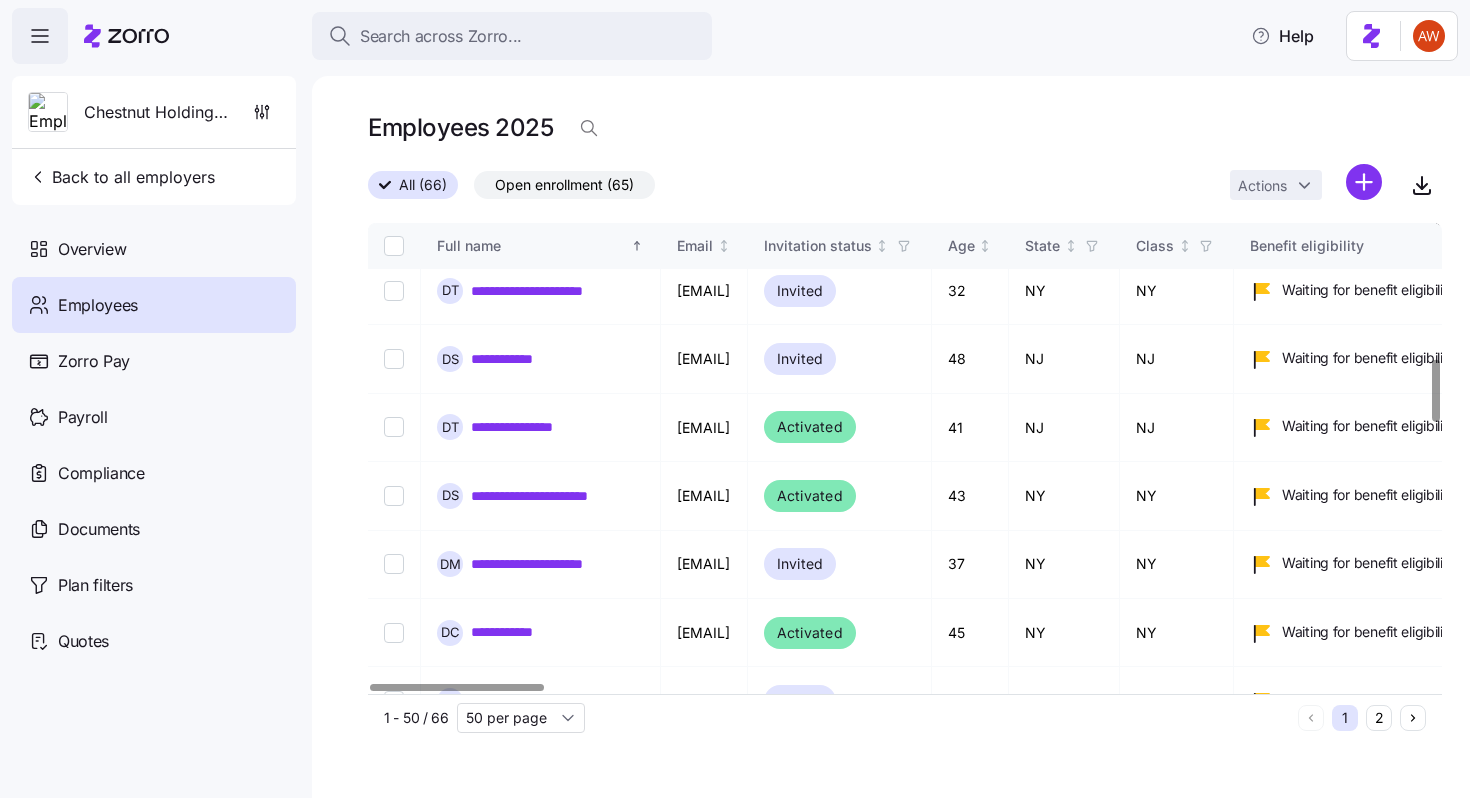 scroll, scrollTop: 1093, scrollLeft: 0, axis: vertical 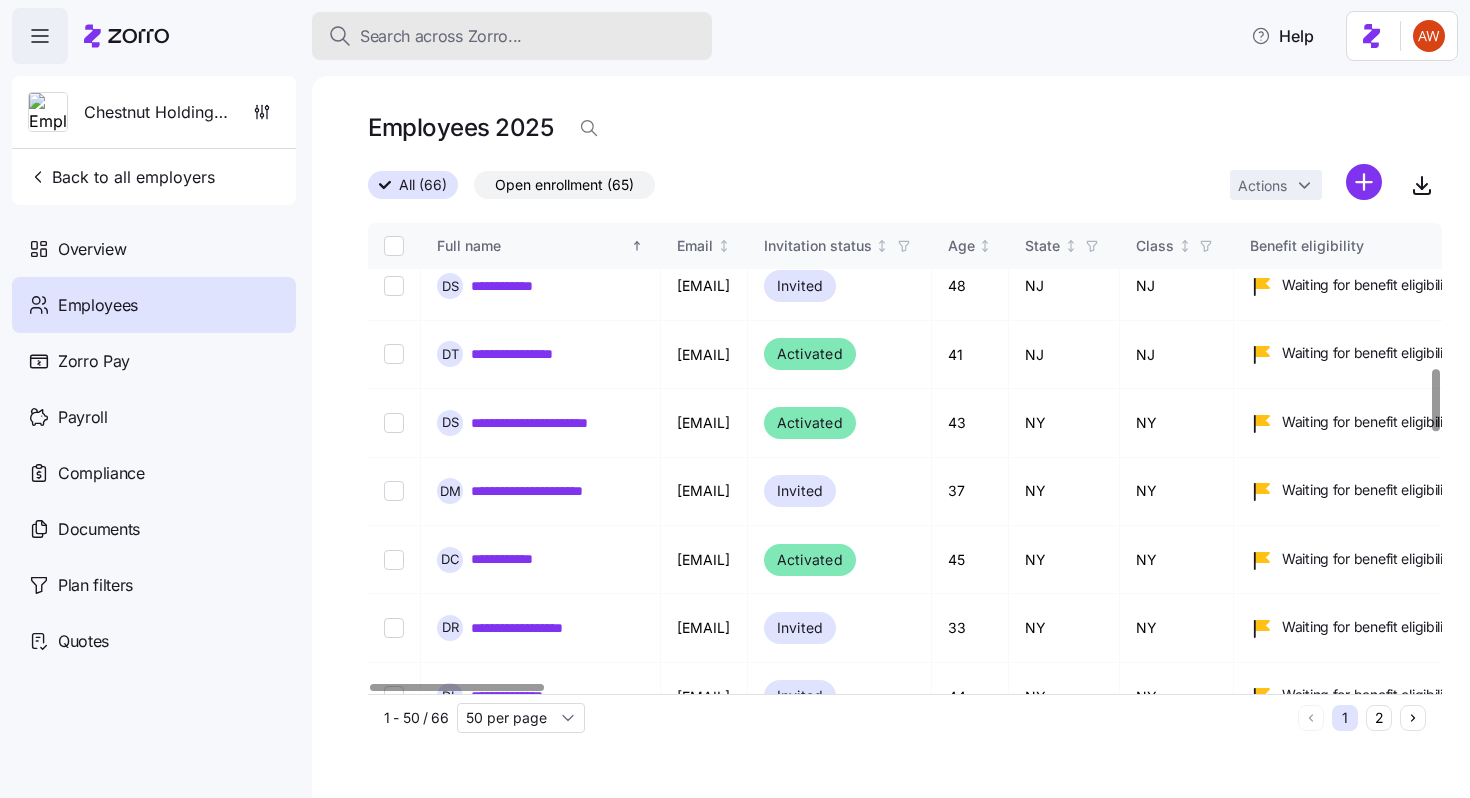 click on "Search across Zorro..." at bounding box center [441, 36] 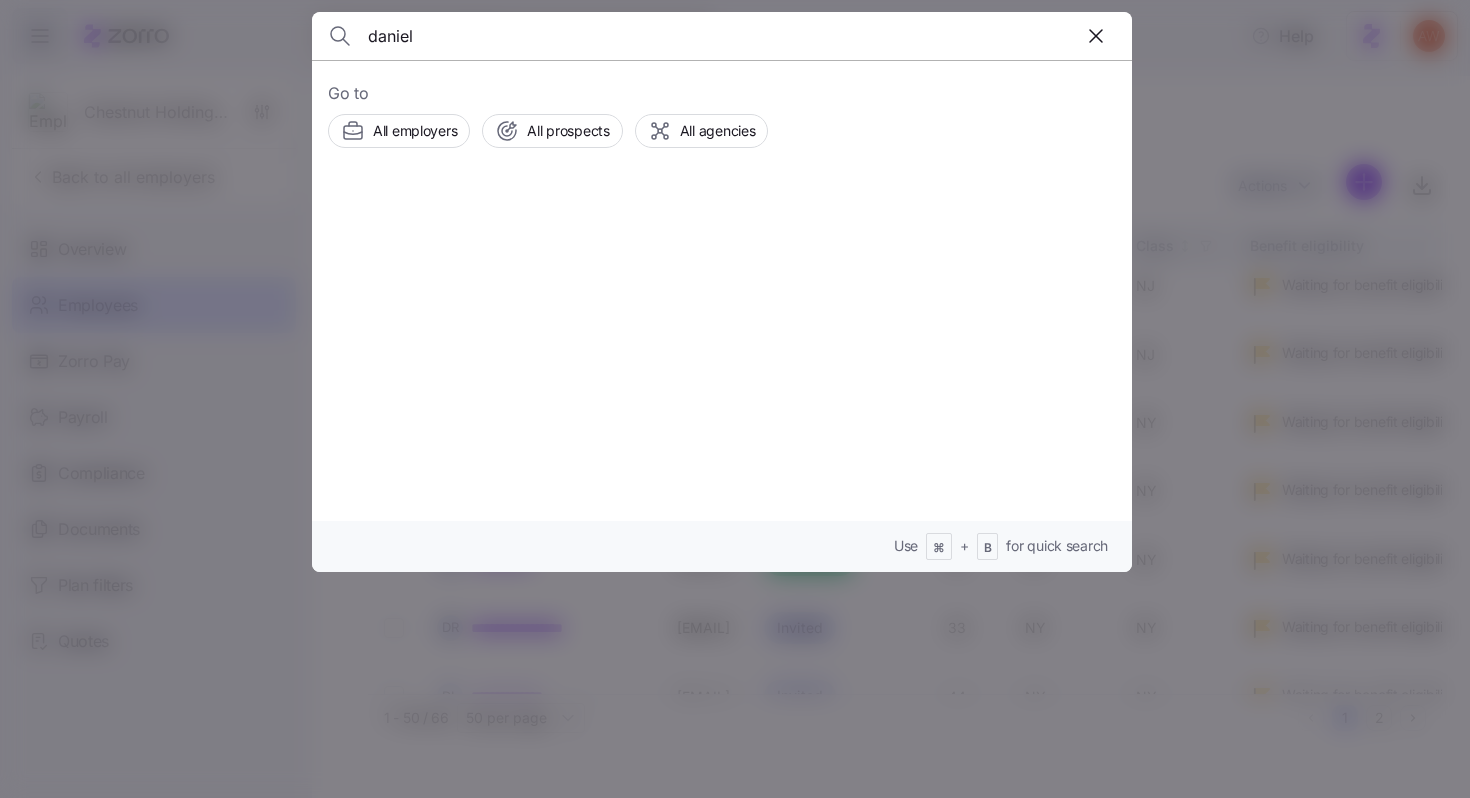 type on "daniel" 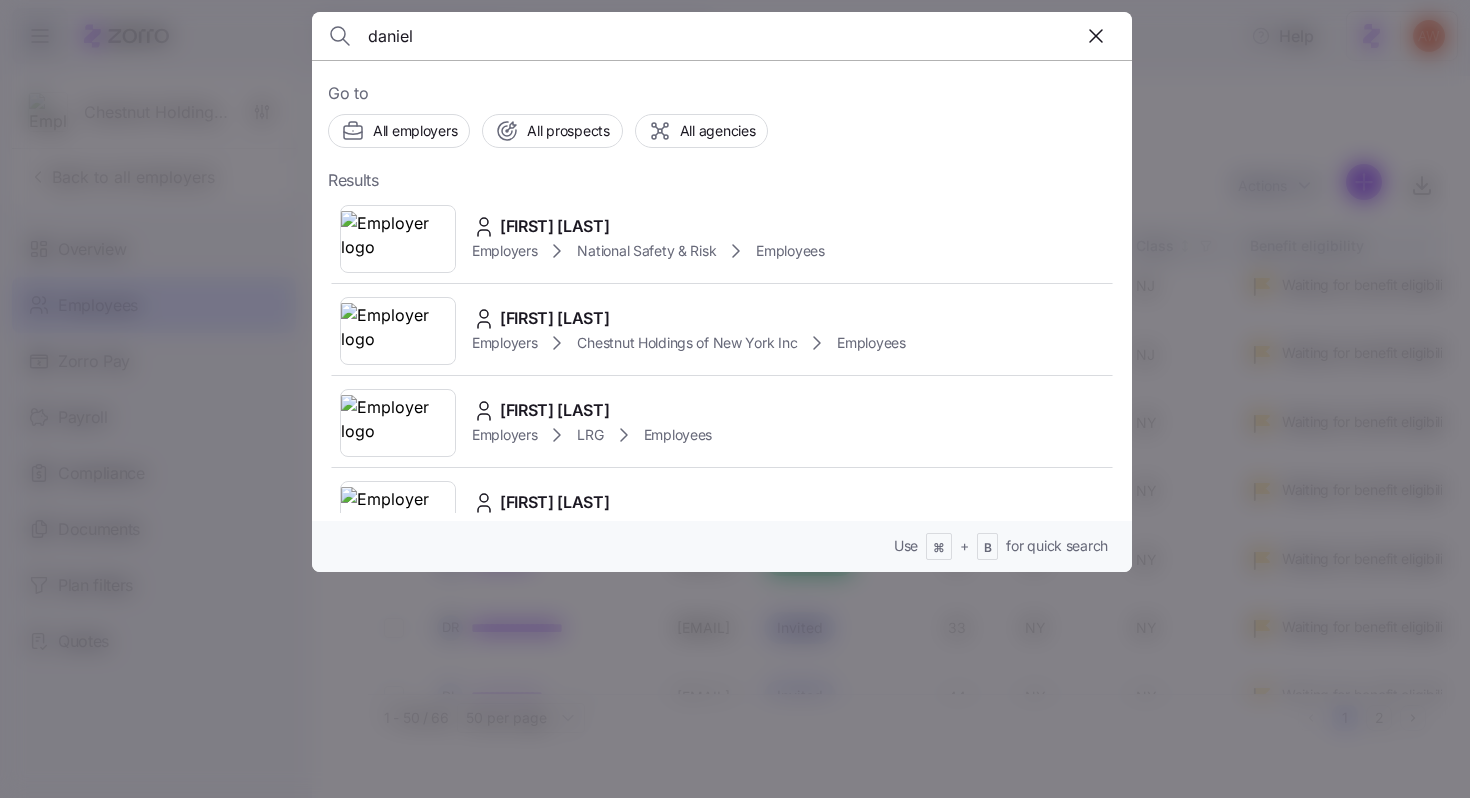 click at bounding box center (735, 399) 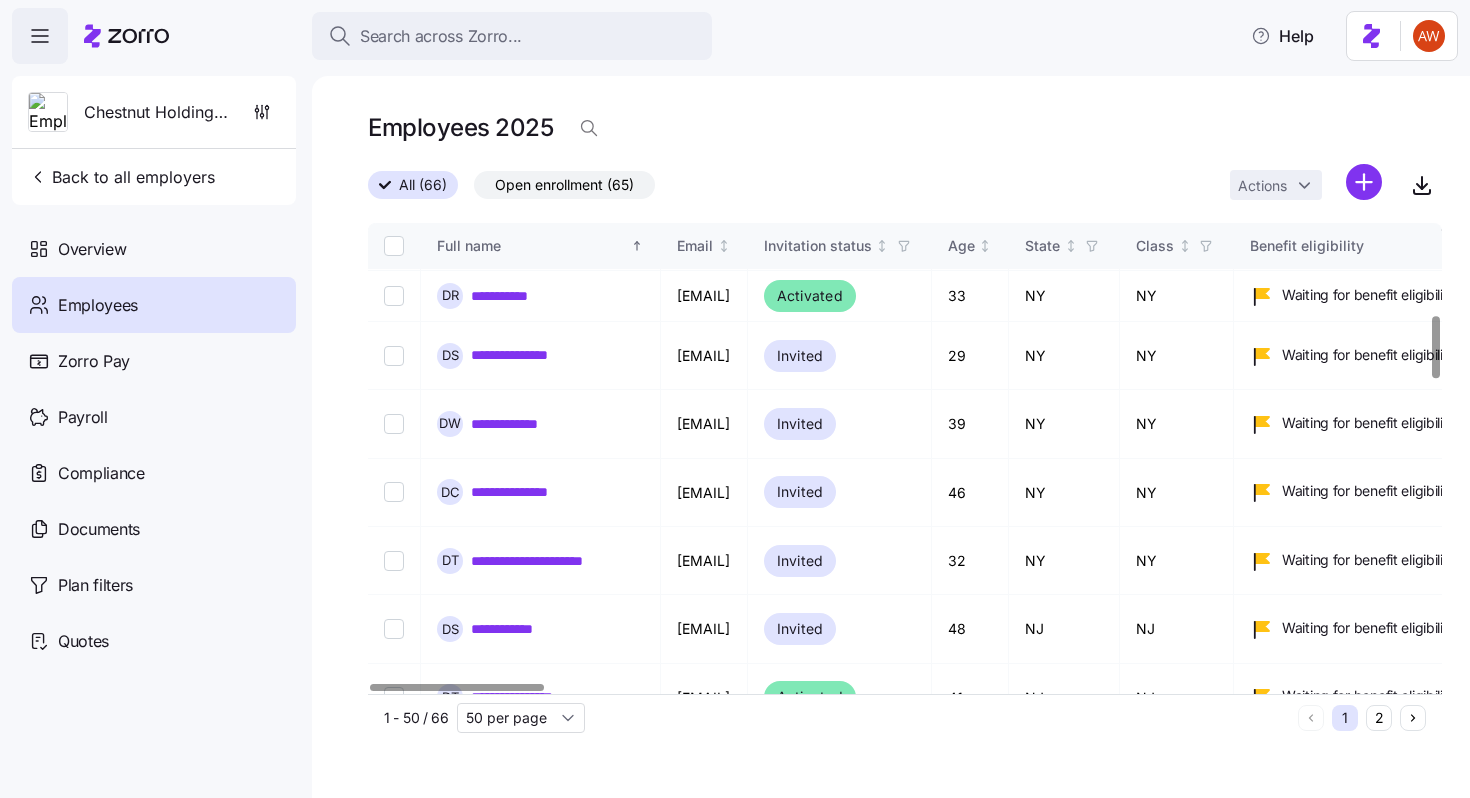 scroll, scrollTop: 649, scrollLeft: 0, axis: vertical 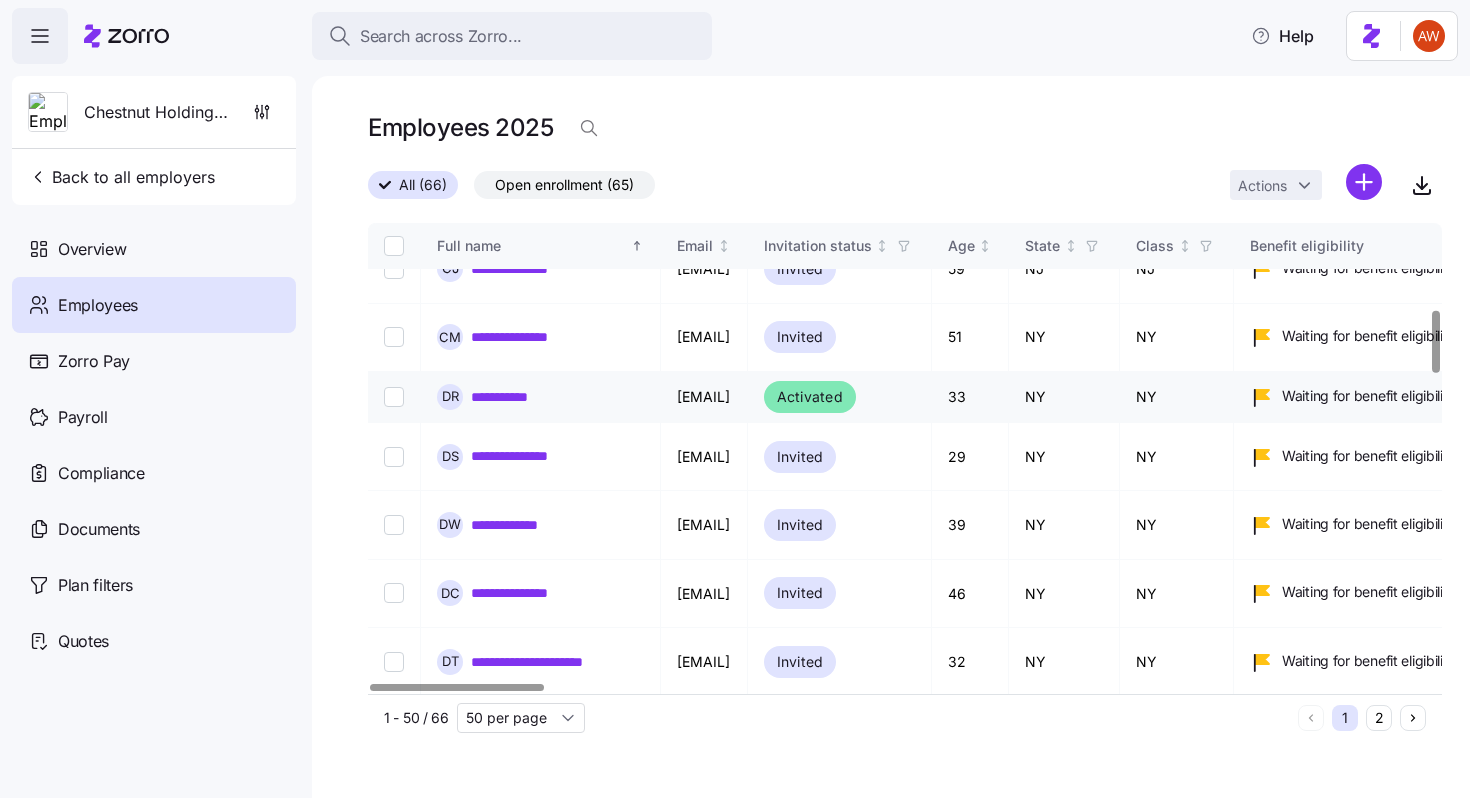 click on "**********" at bounding box center [508, 397] 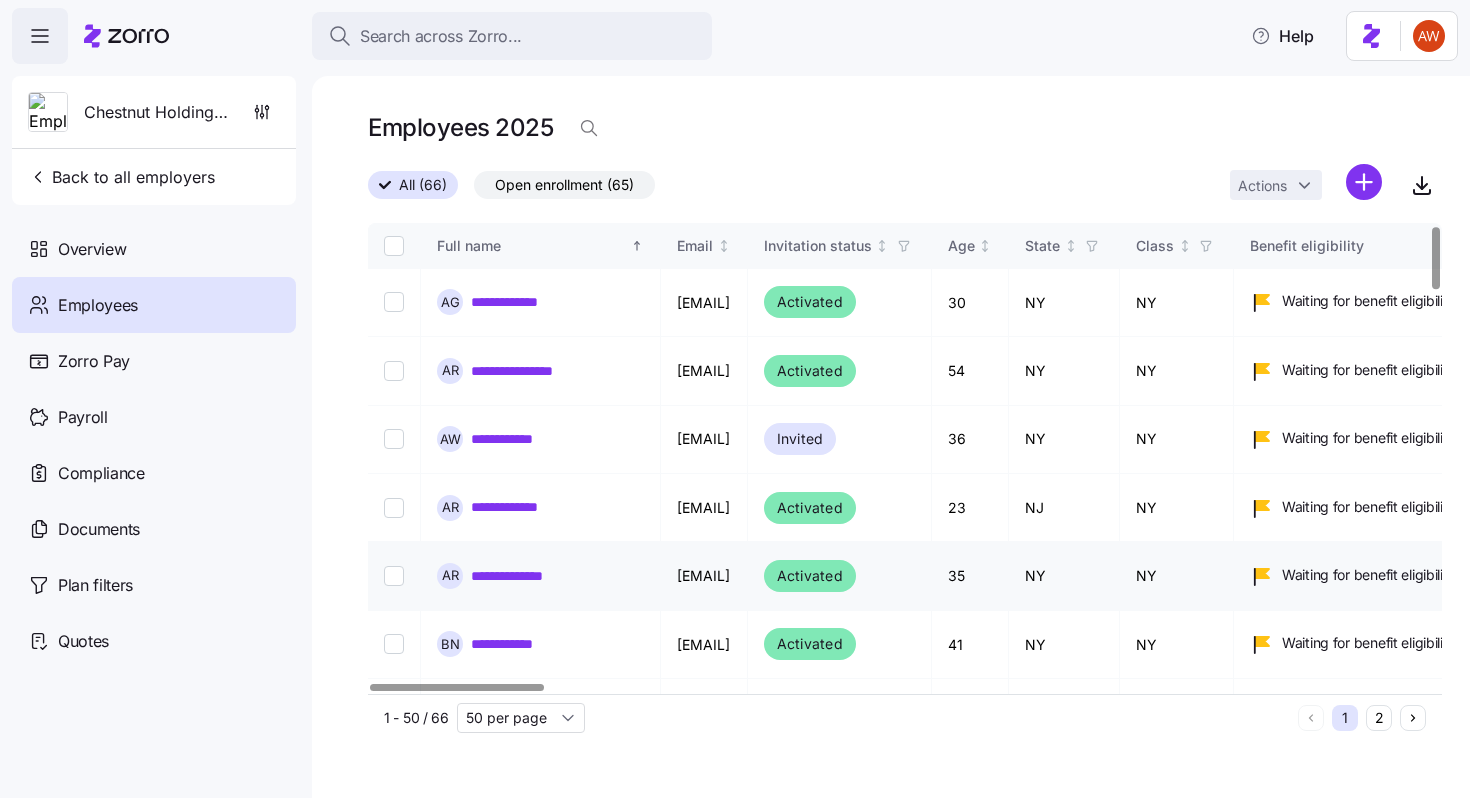 scroll, scrollTop: 482, scrollLeft: 0, axis: vertical 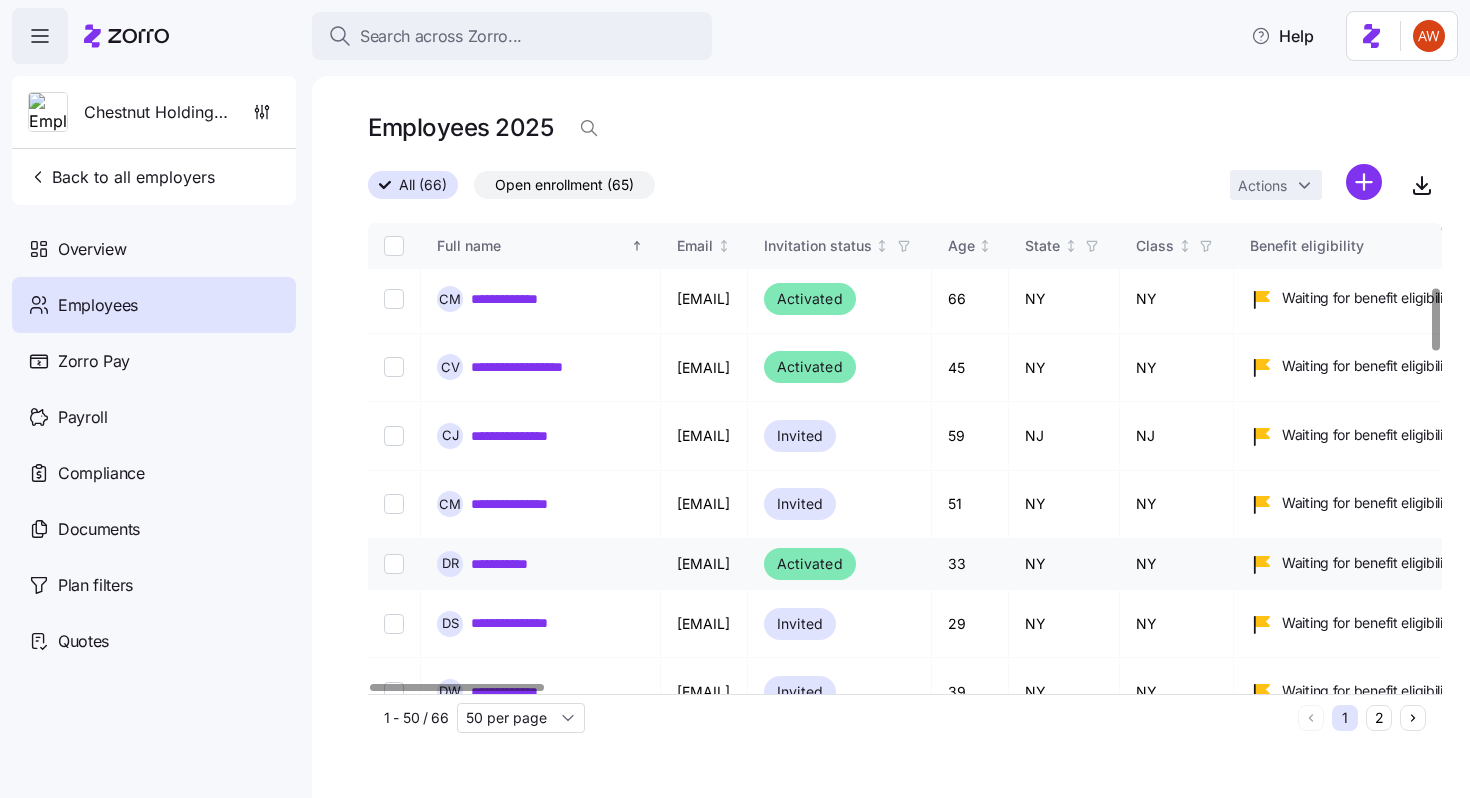 click on "**********" at bounding box center [508, 564] 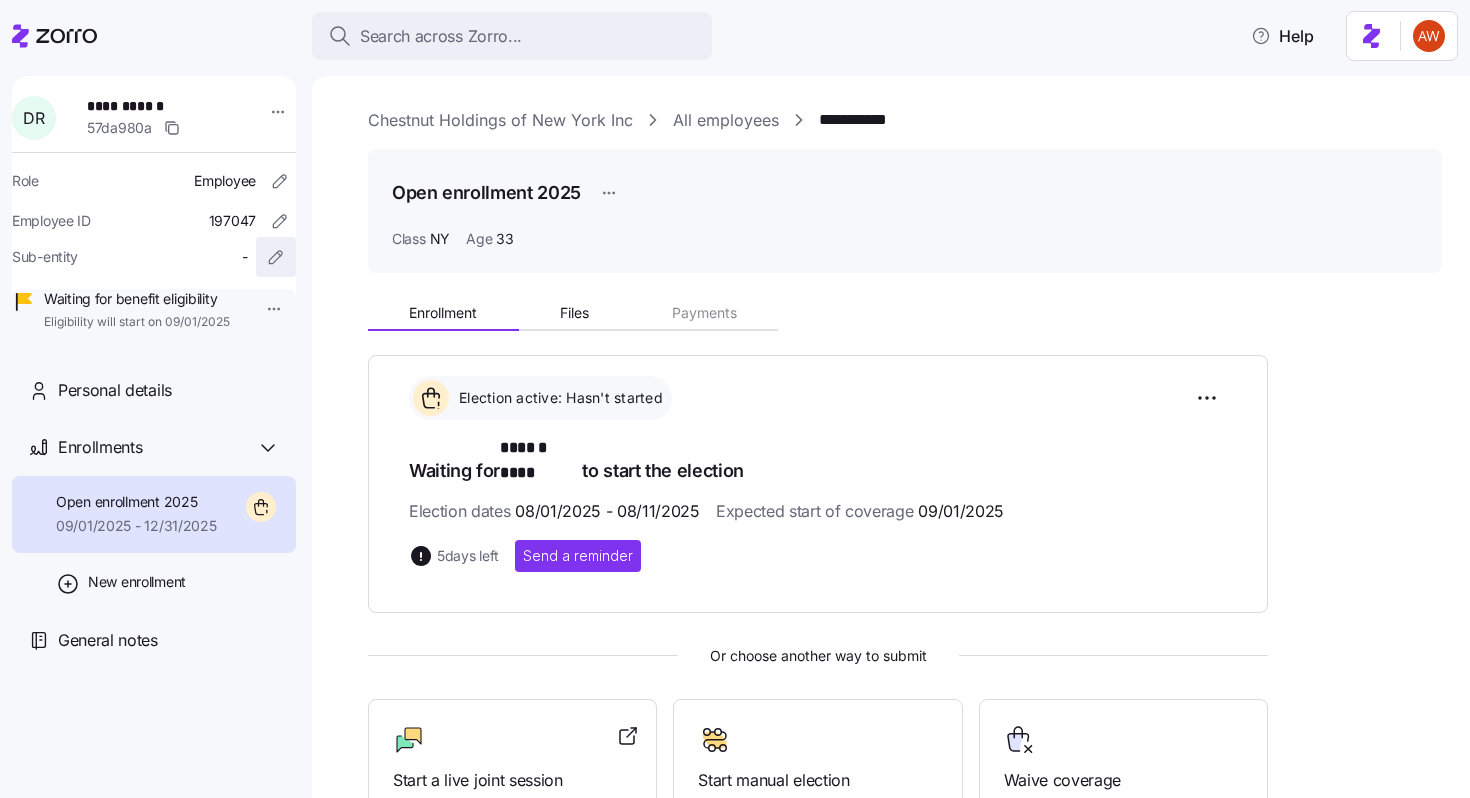 click 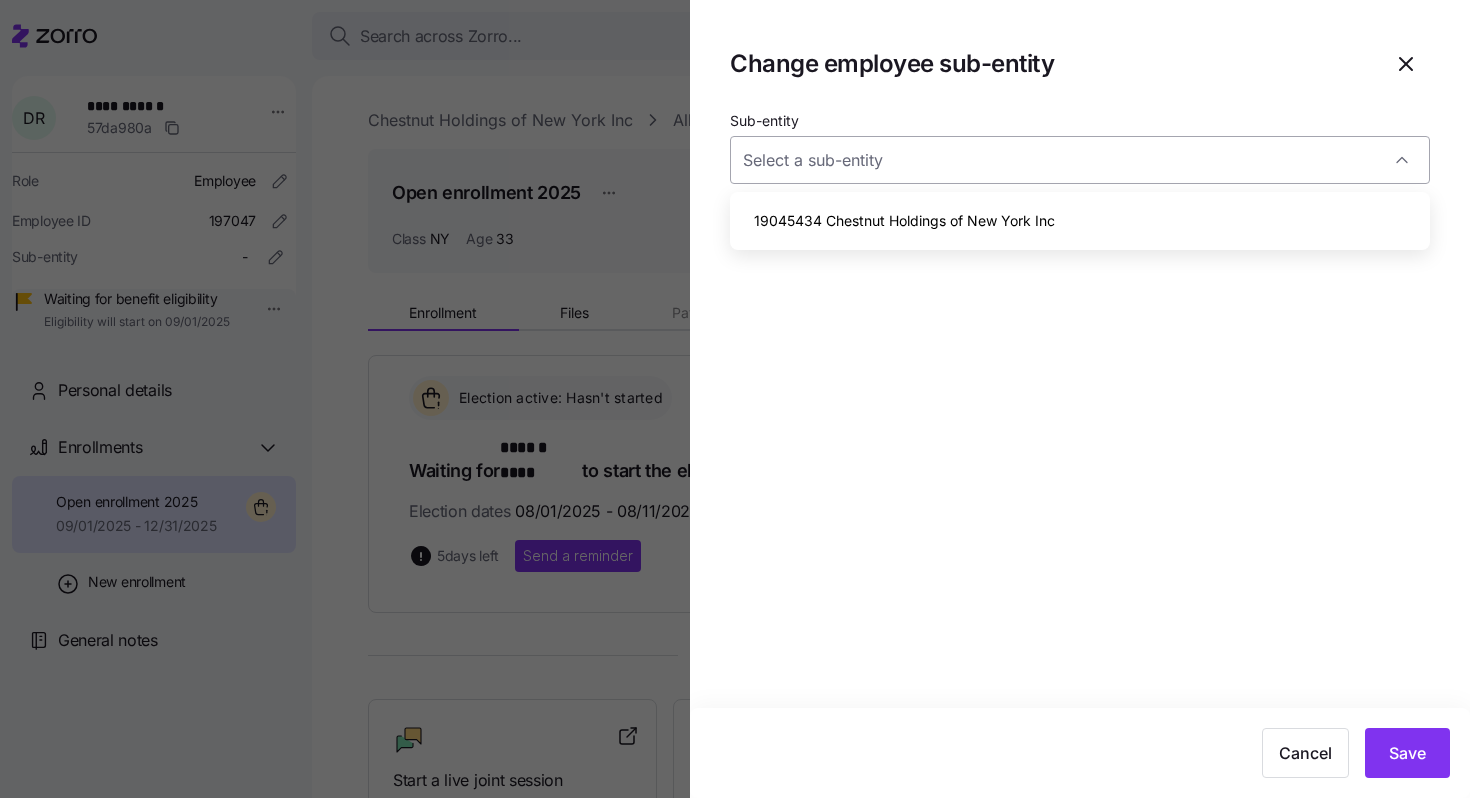 click on "Sub-entity" at bounding box center [1080, 160] 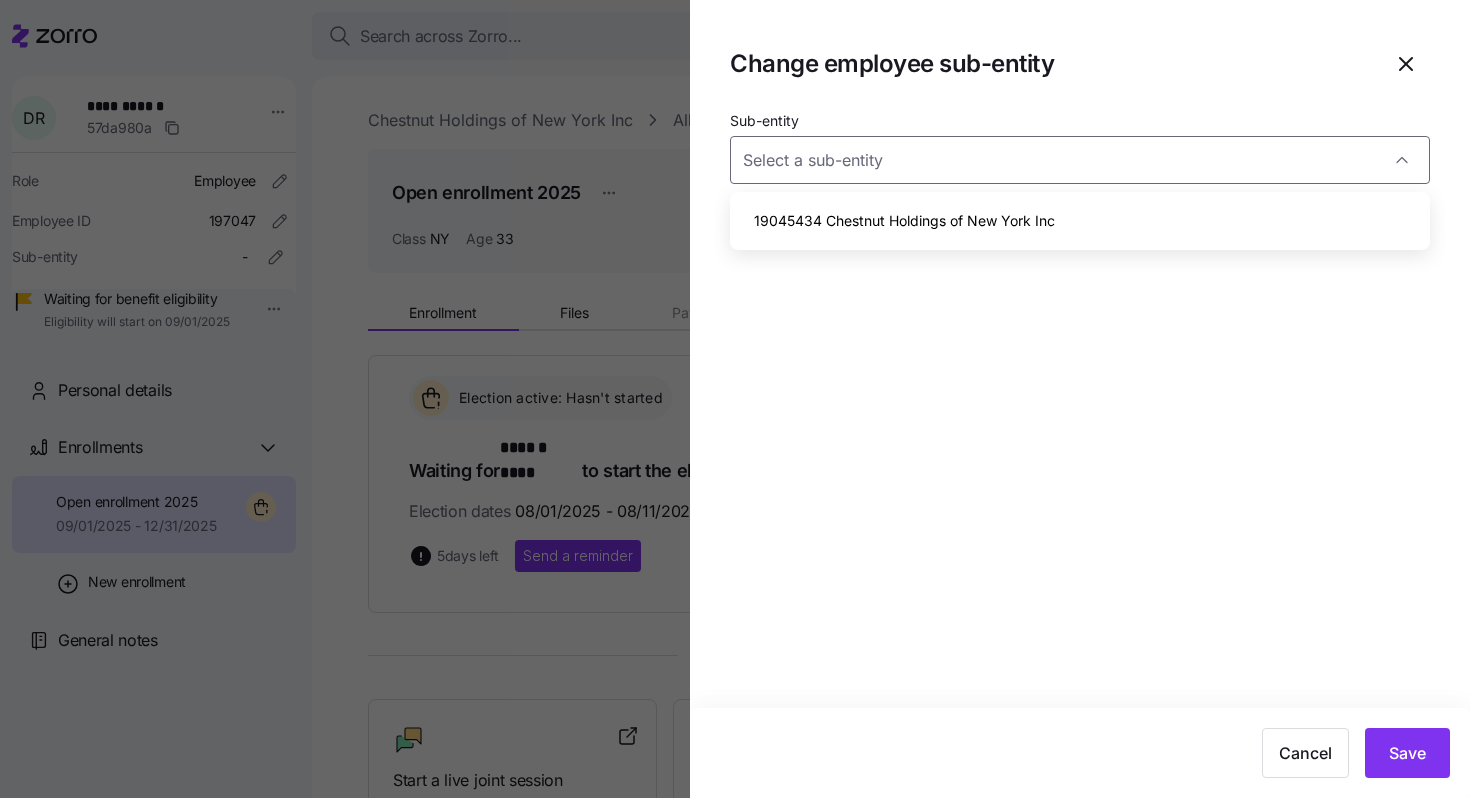 click on "19045434 Chestnut Holdings of New York Inc" at bounding box center [1080, 221] 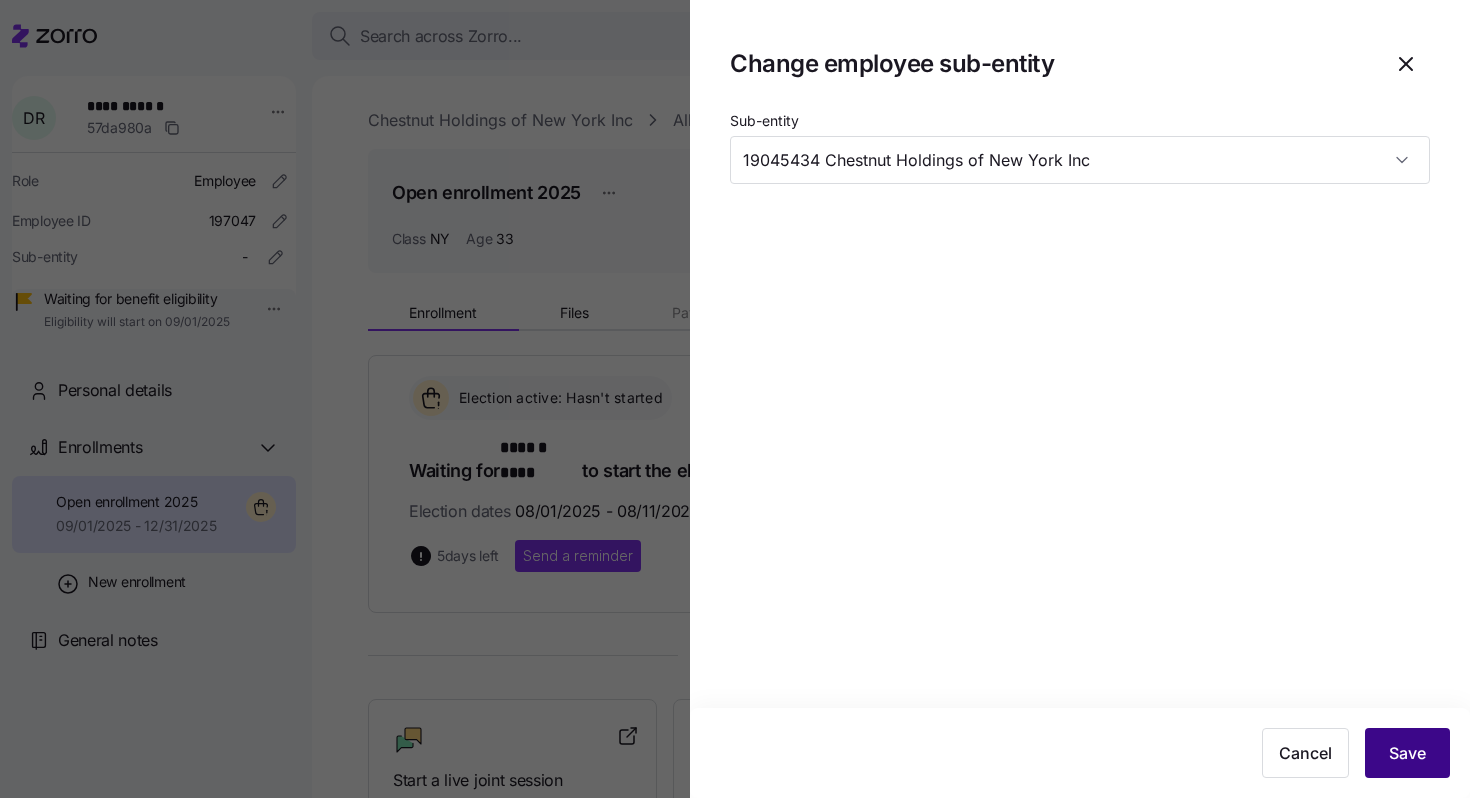 click on "Save" at bounding box center [1407, 753] 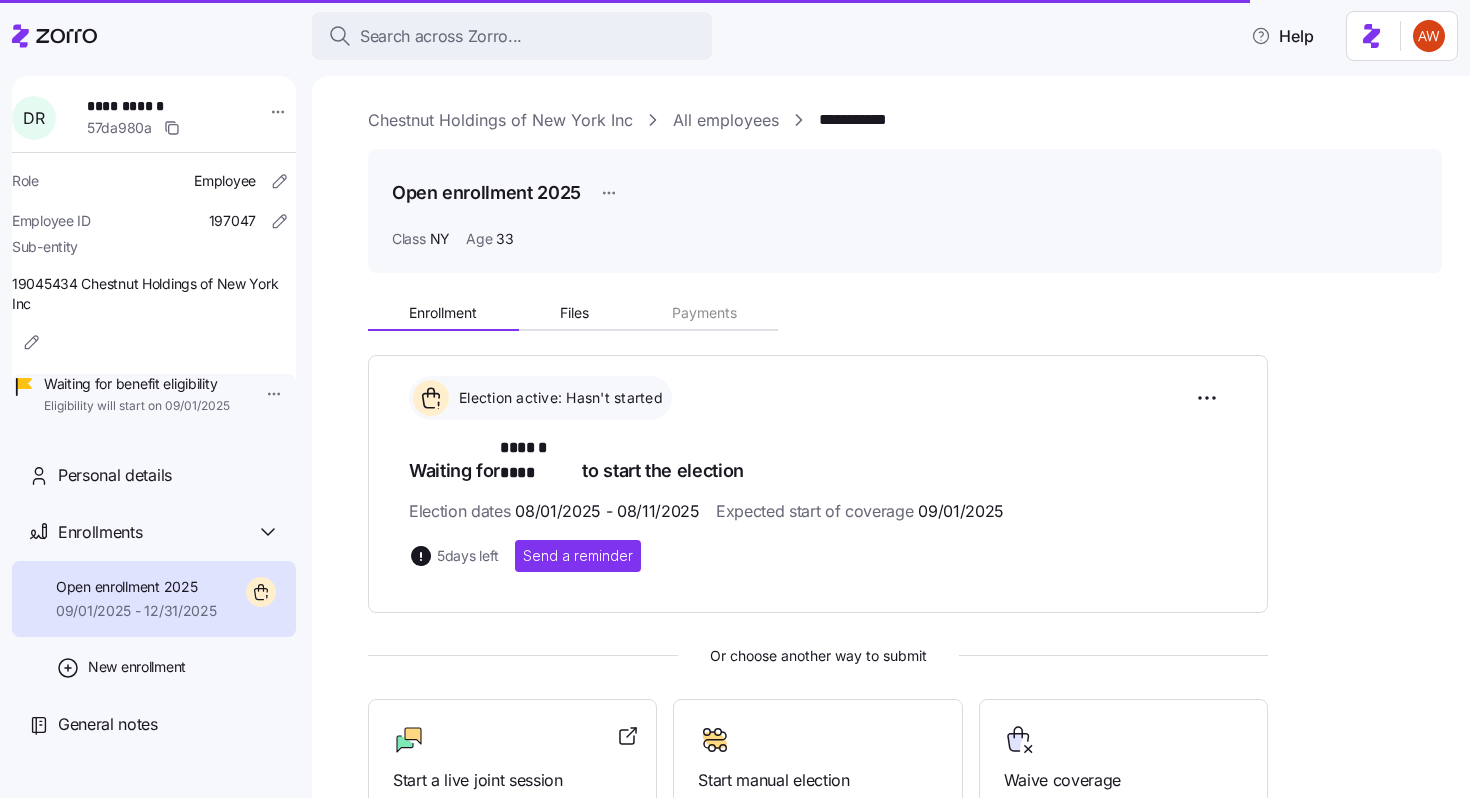 click on "All employees" at bounding box center (726, 120) 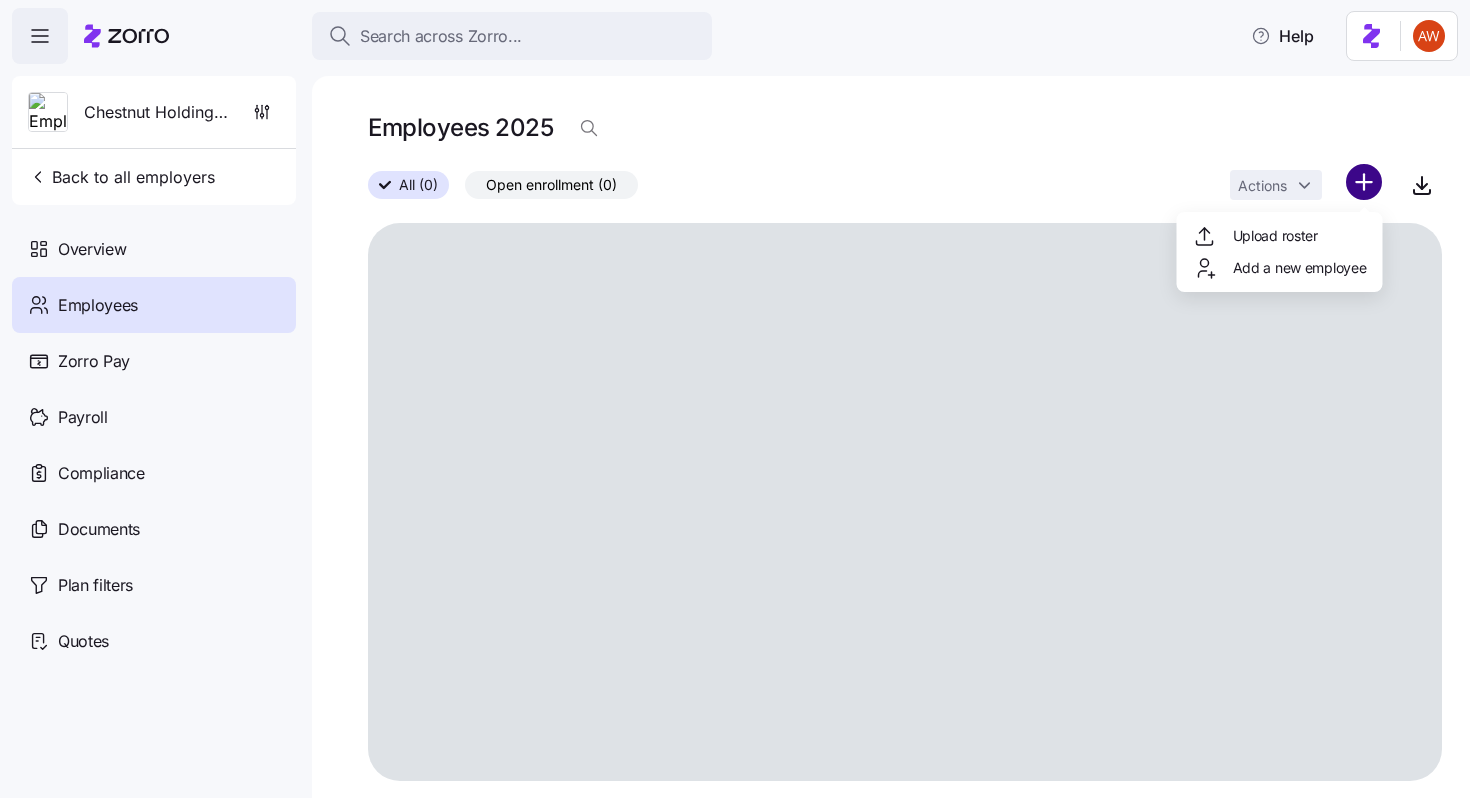 click on "Search across Zorro... Help Chestnut Holdings of New York Inc Back to all employers Overview Employees Zorro Pay Payroll Compliance Documents Plan filters Quotes Employees 2025 All (0) Open enrollment (0) Actions Chestnut Holdings of New York Inc | Employees 141-24 Terrace Court Flushing , [STATE], USA x Upload roster Add a new employee" at bounding box center (735, 393) 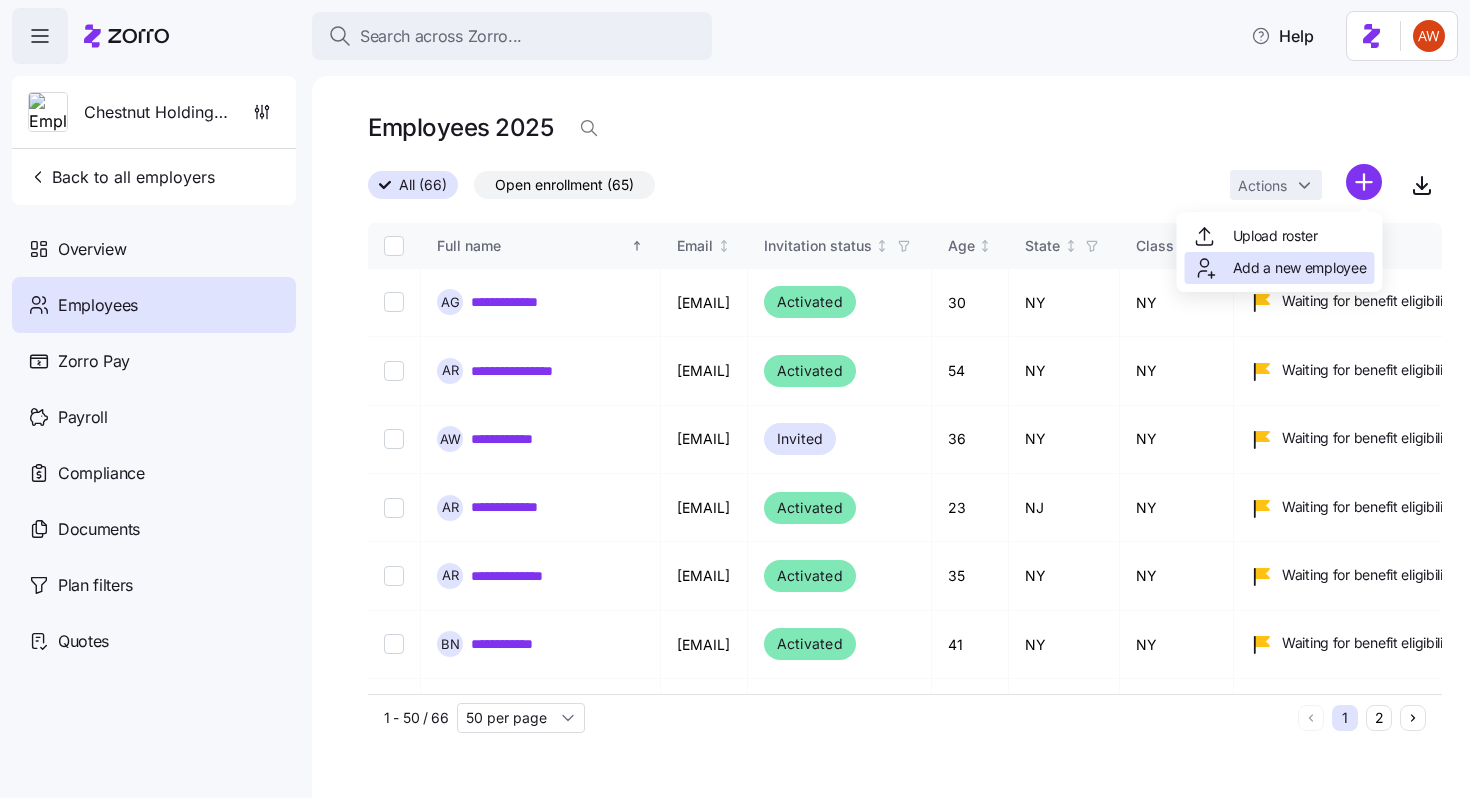 click on "Add a new employee" at bounding box center [1300, 268] 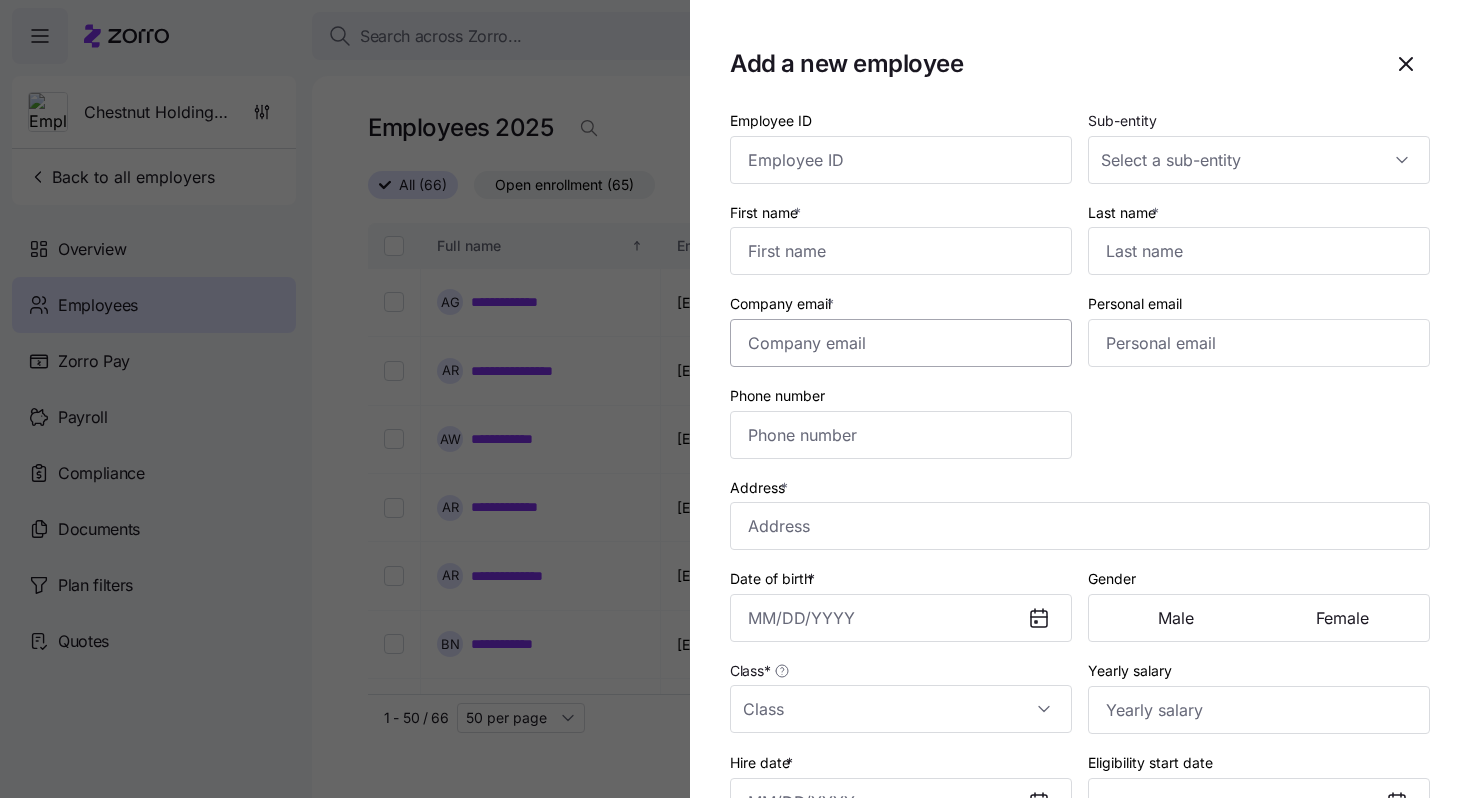 scroll, scrollTop: 422, scrollLeft: 0, axis: vertical 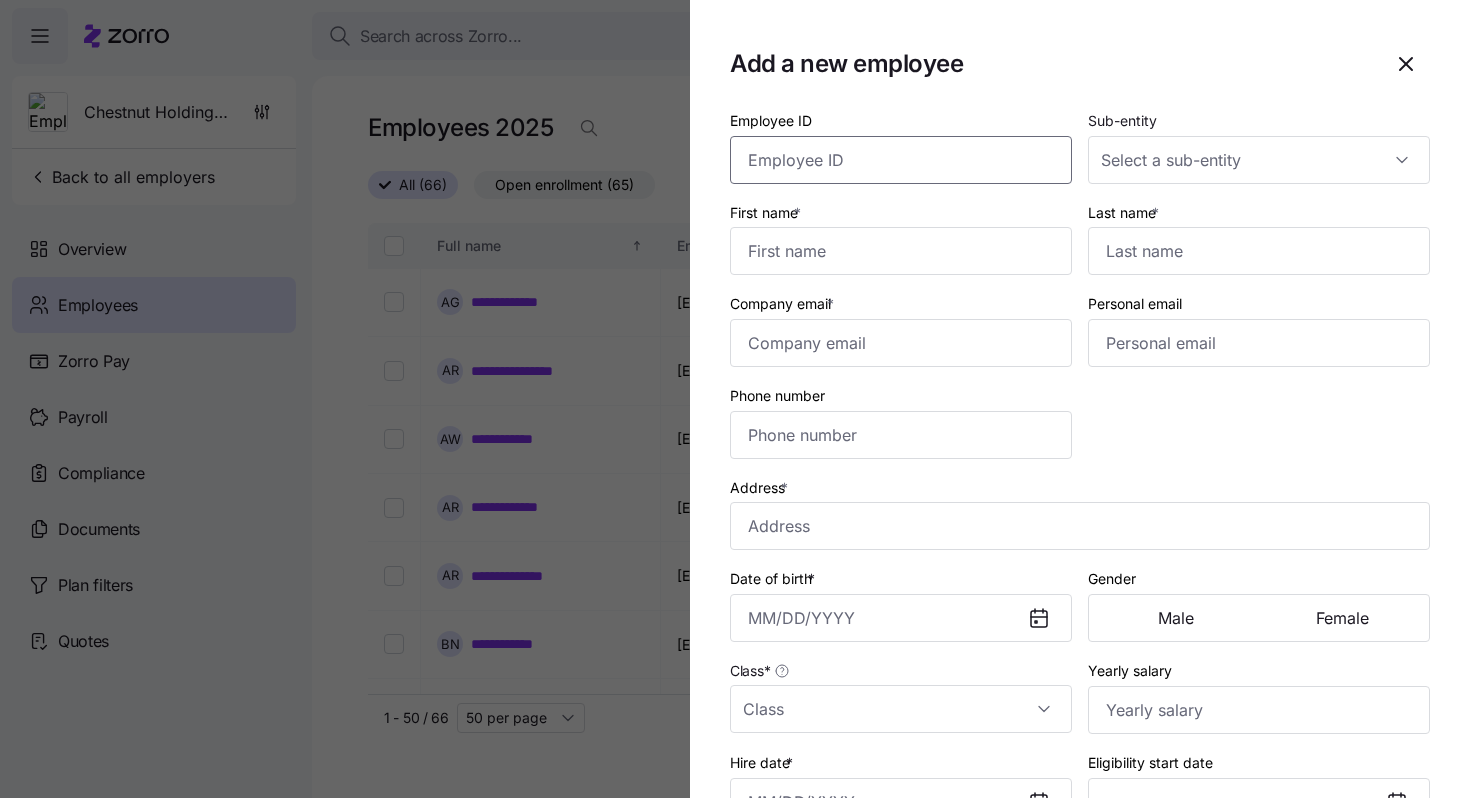 click on "Employee ID" at bounding box center [901, 160] 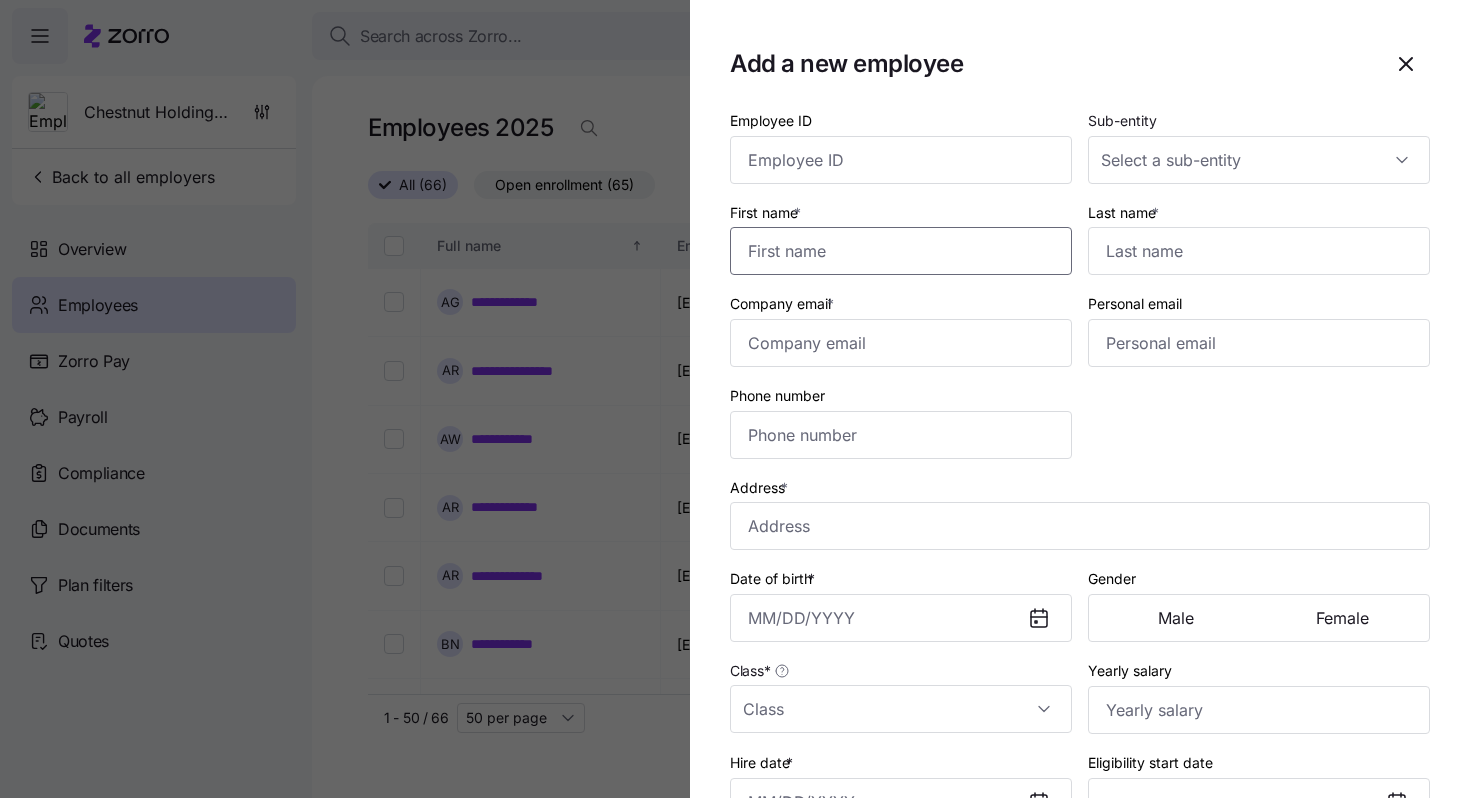 click on "First name  *" at bounding box center (901, 251) 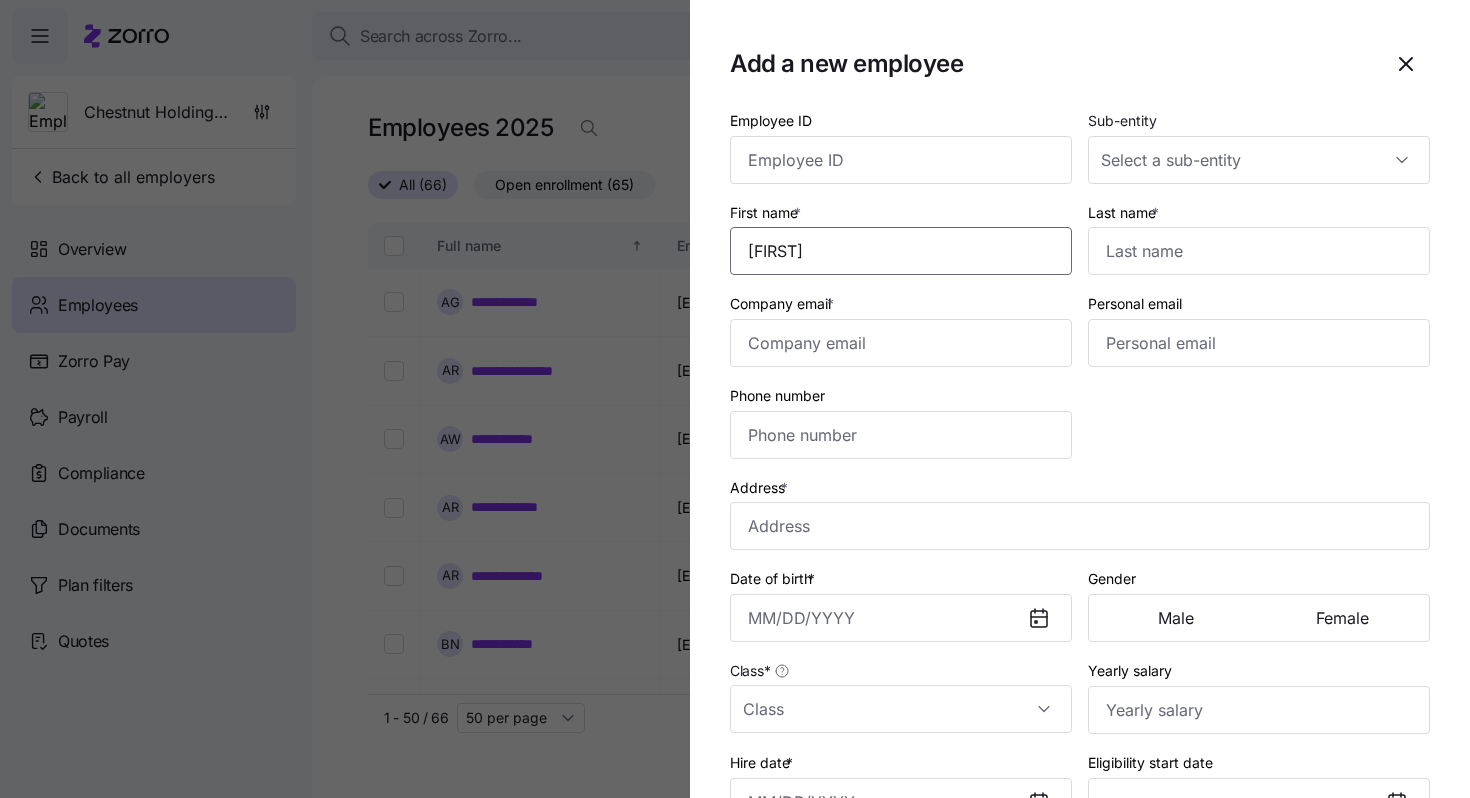 type on "[FIRST]" 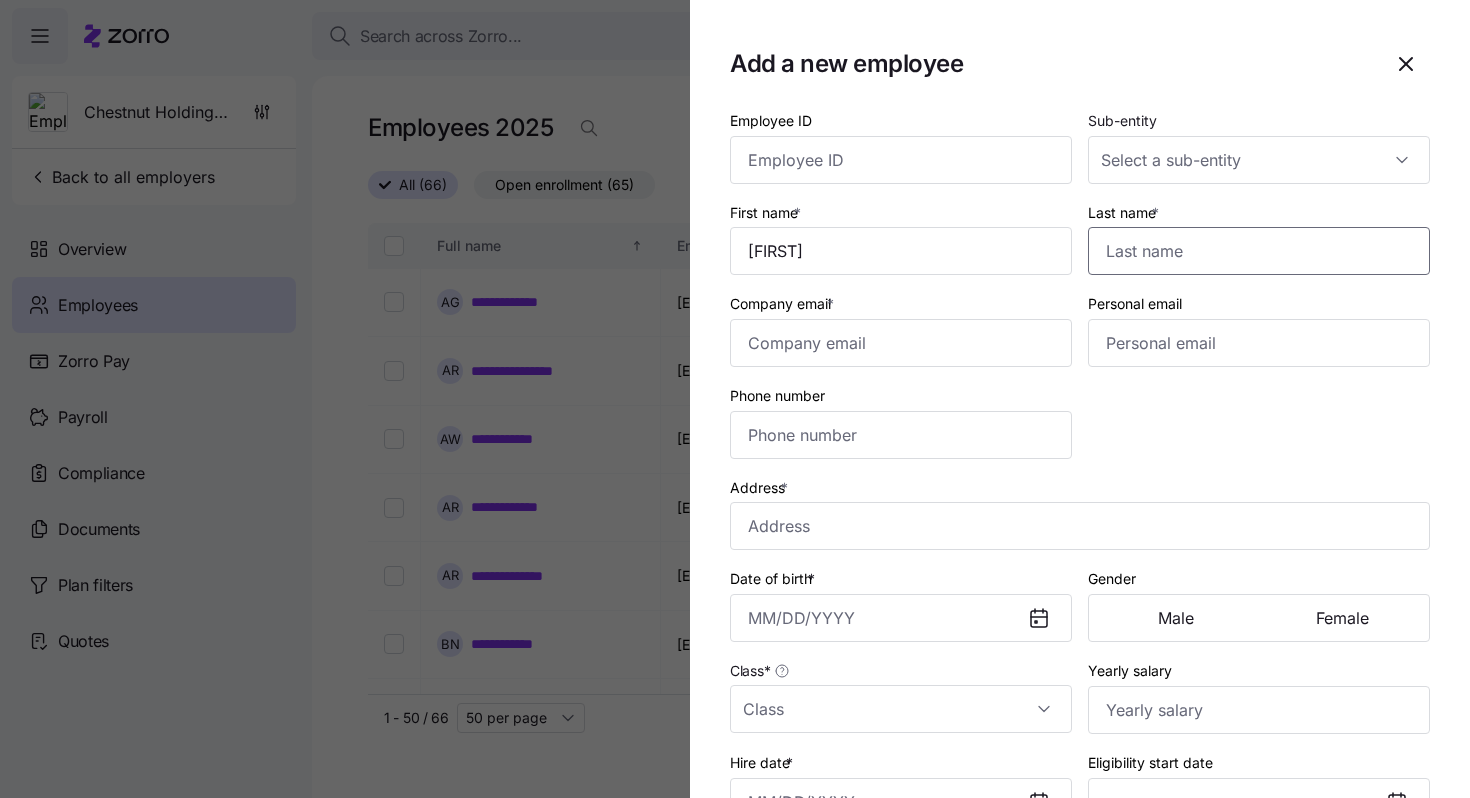 click on "Last name  *" at bounding box center (1259, 251) 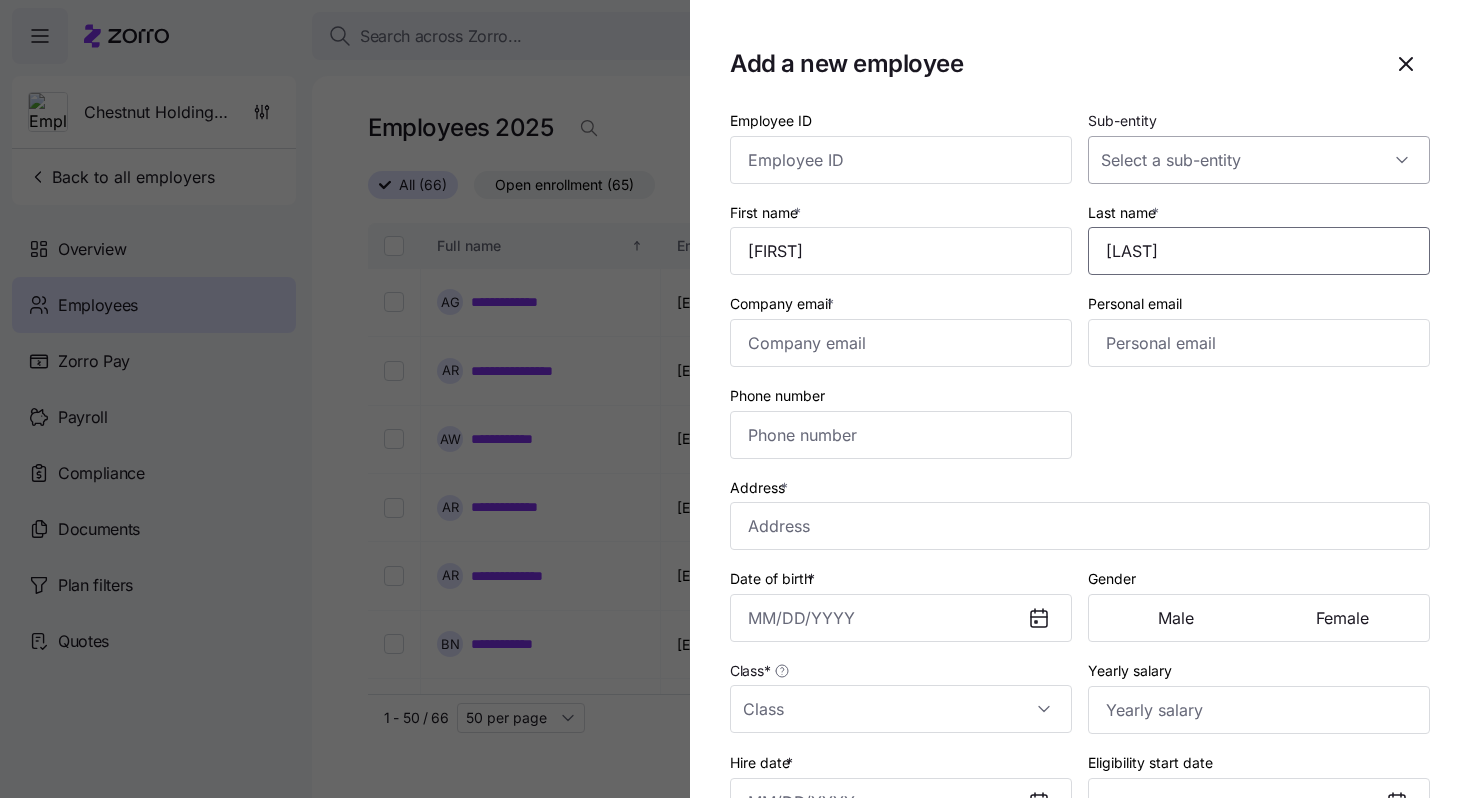type on "[LAST]" 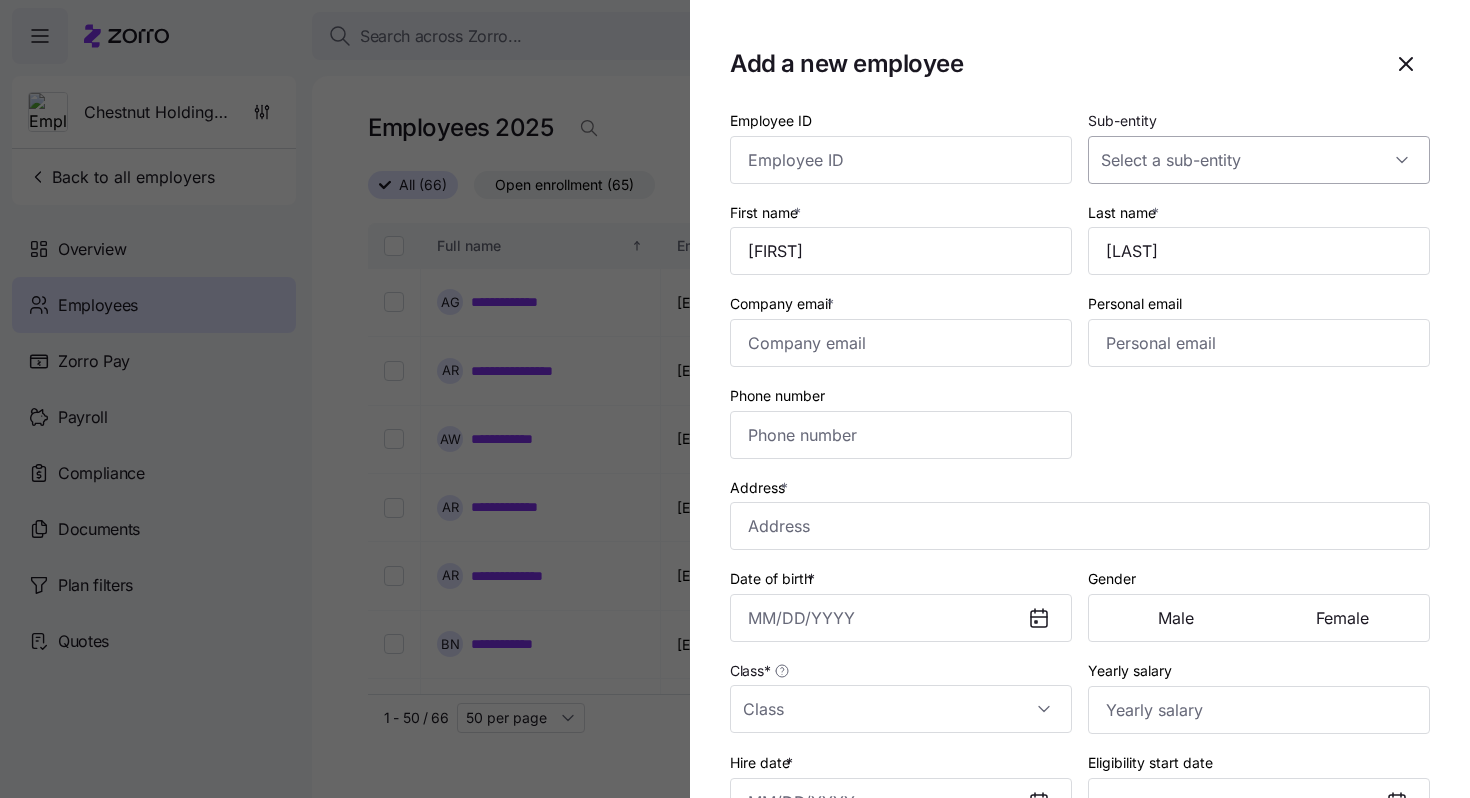 click on "Sub-entity" at bounding box center (1259, 160) 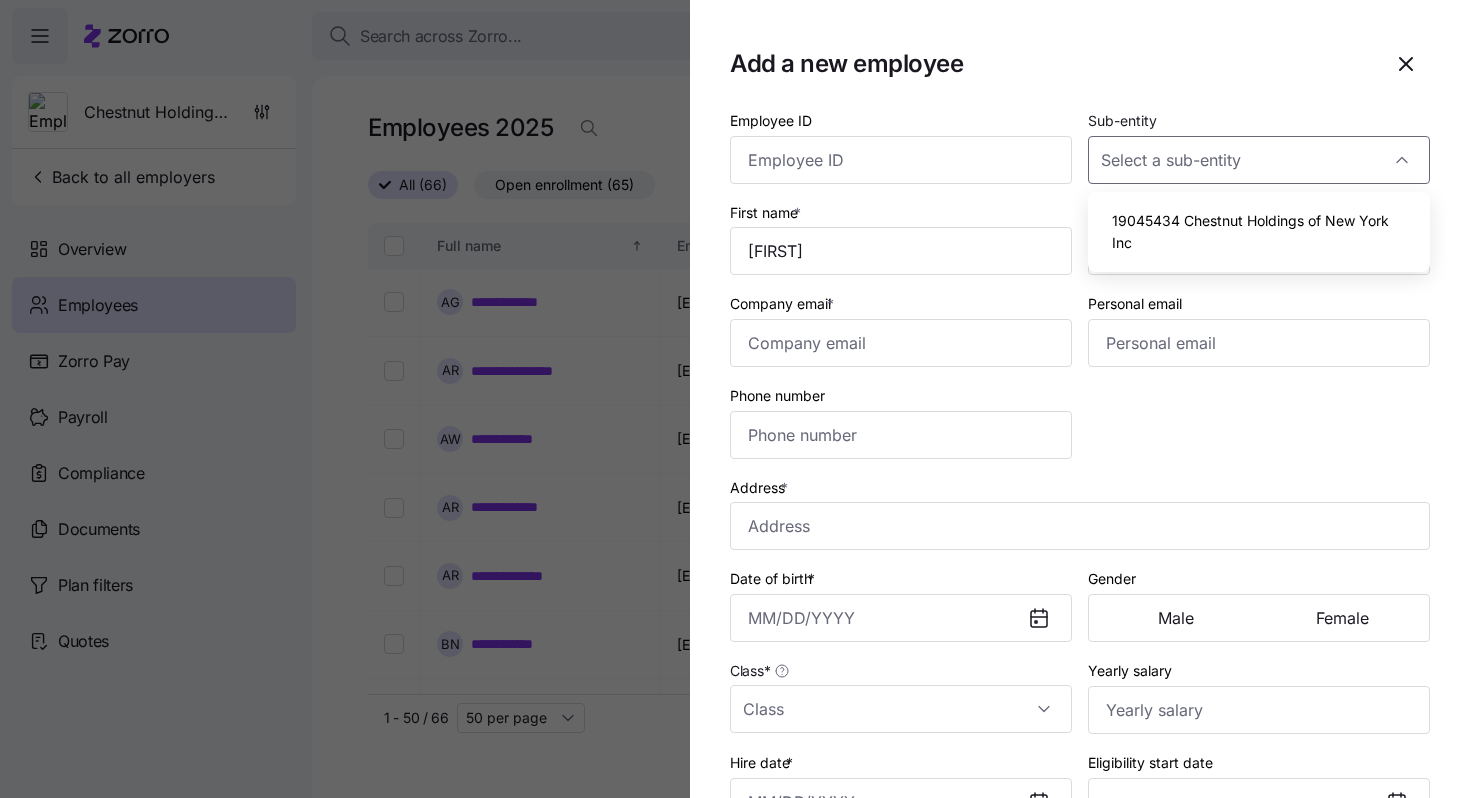 click on "19045434 Chestnut Holdings of New York Inc" at bounding box center [1259, 231] 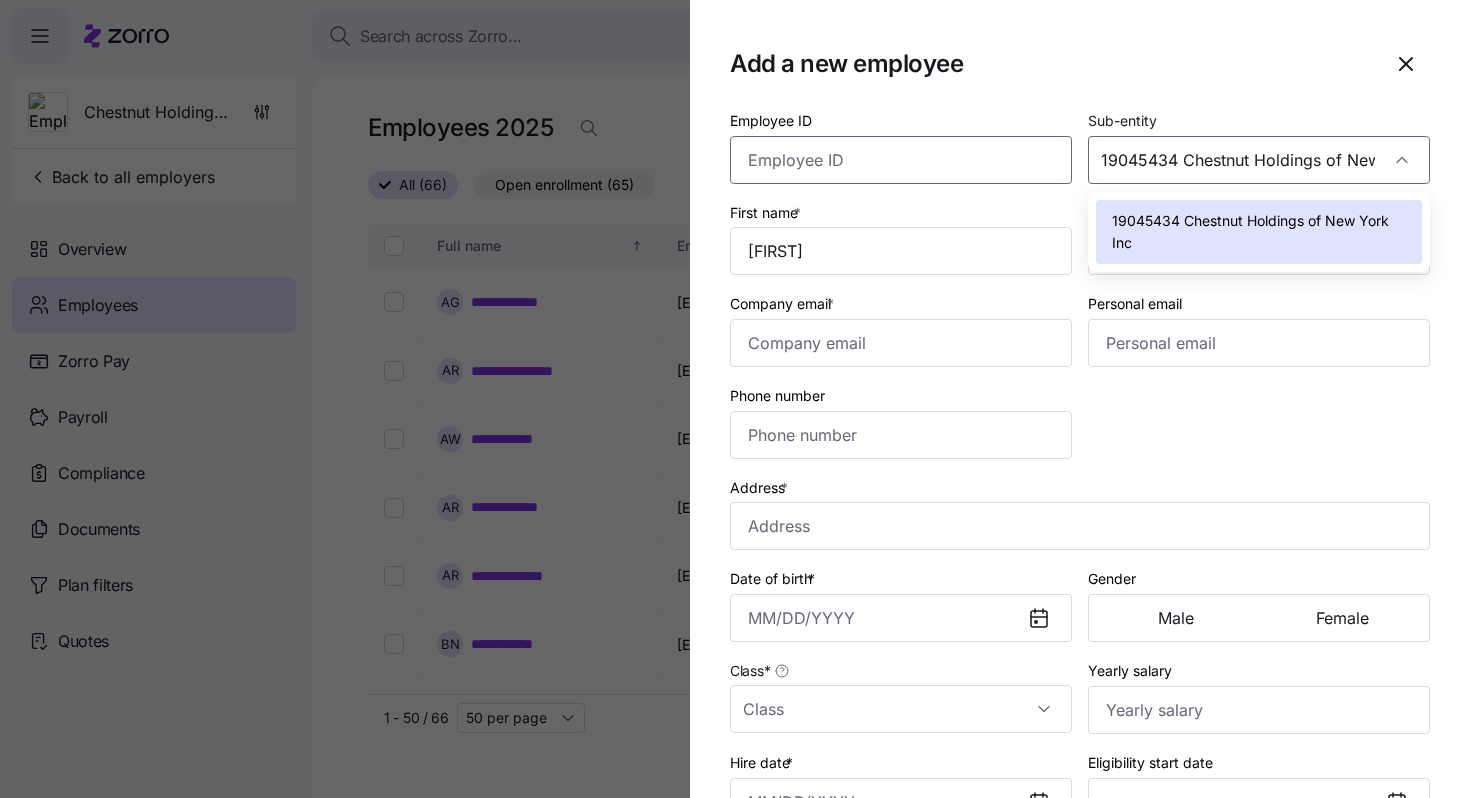 click on "Employee ID" at bounding box center (901, 160) 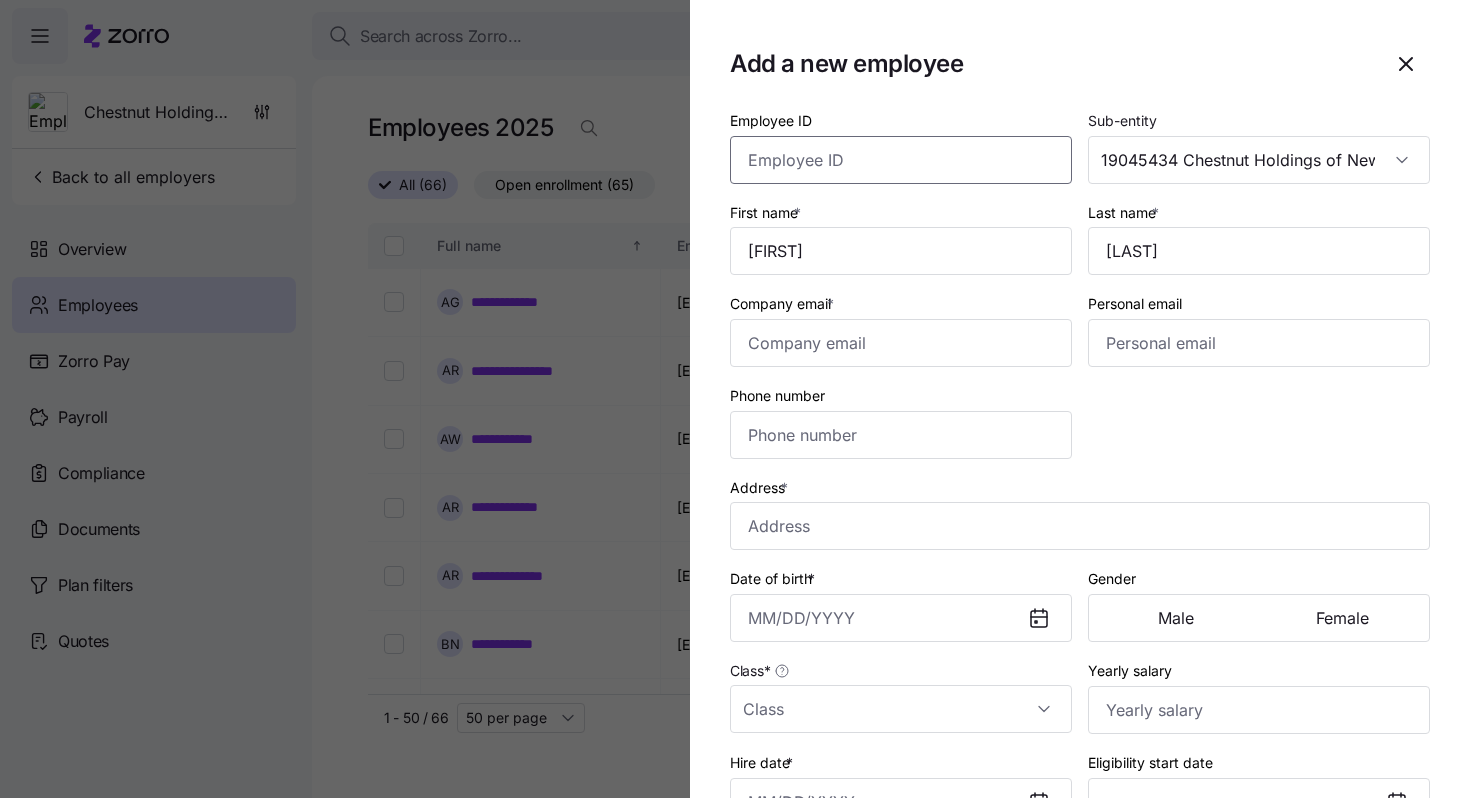 paste on "197249" 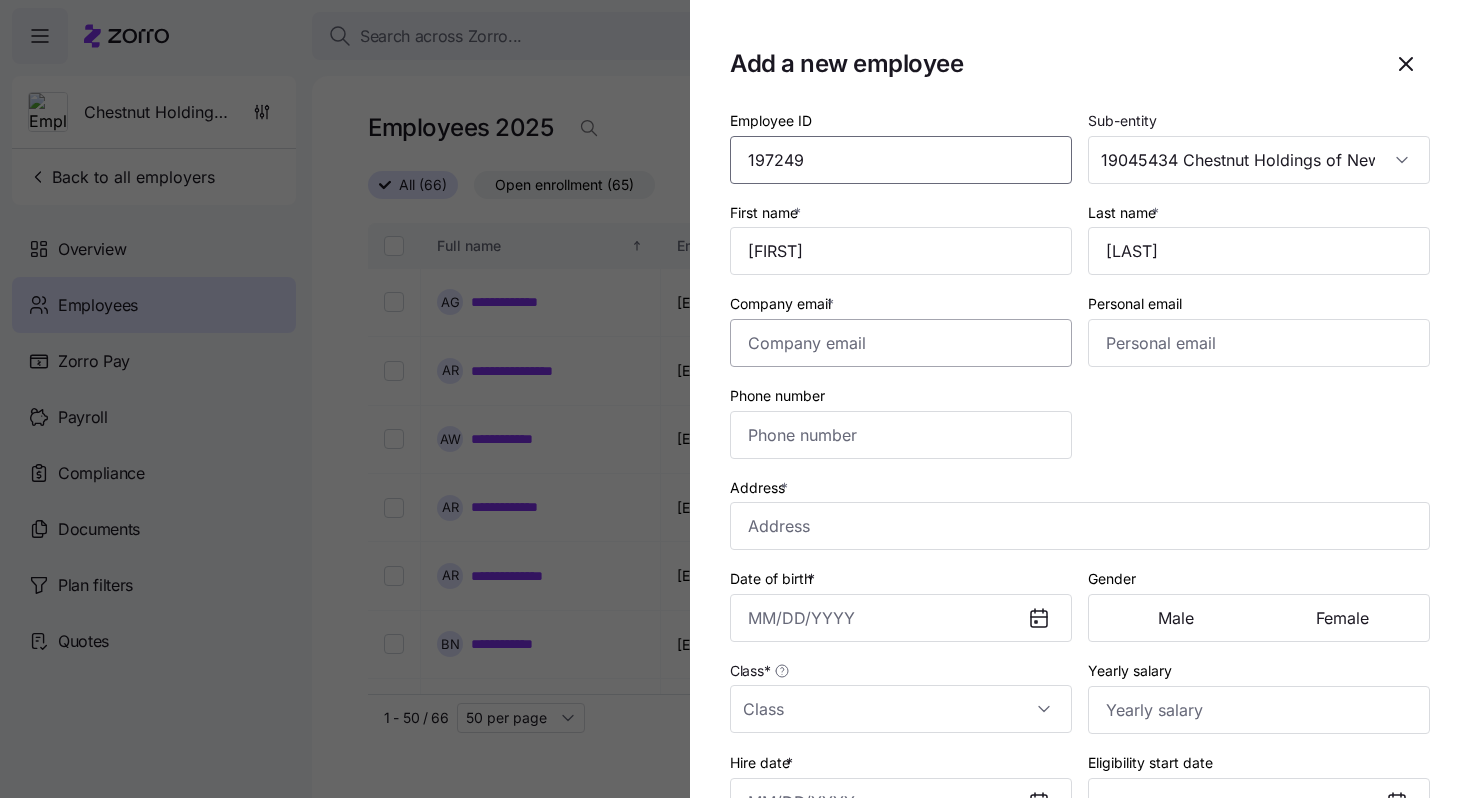 type on "197249" 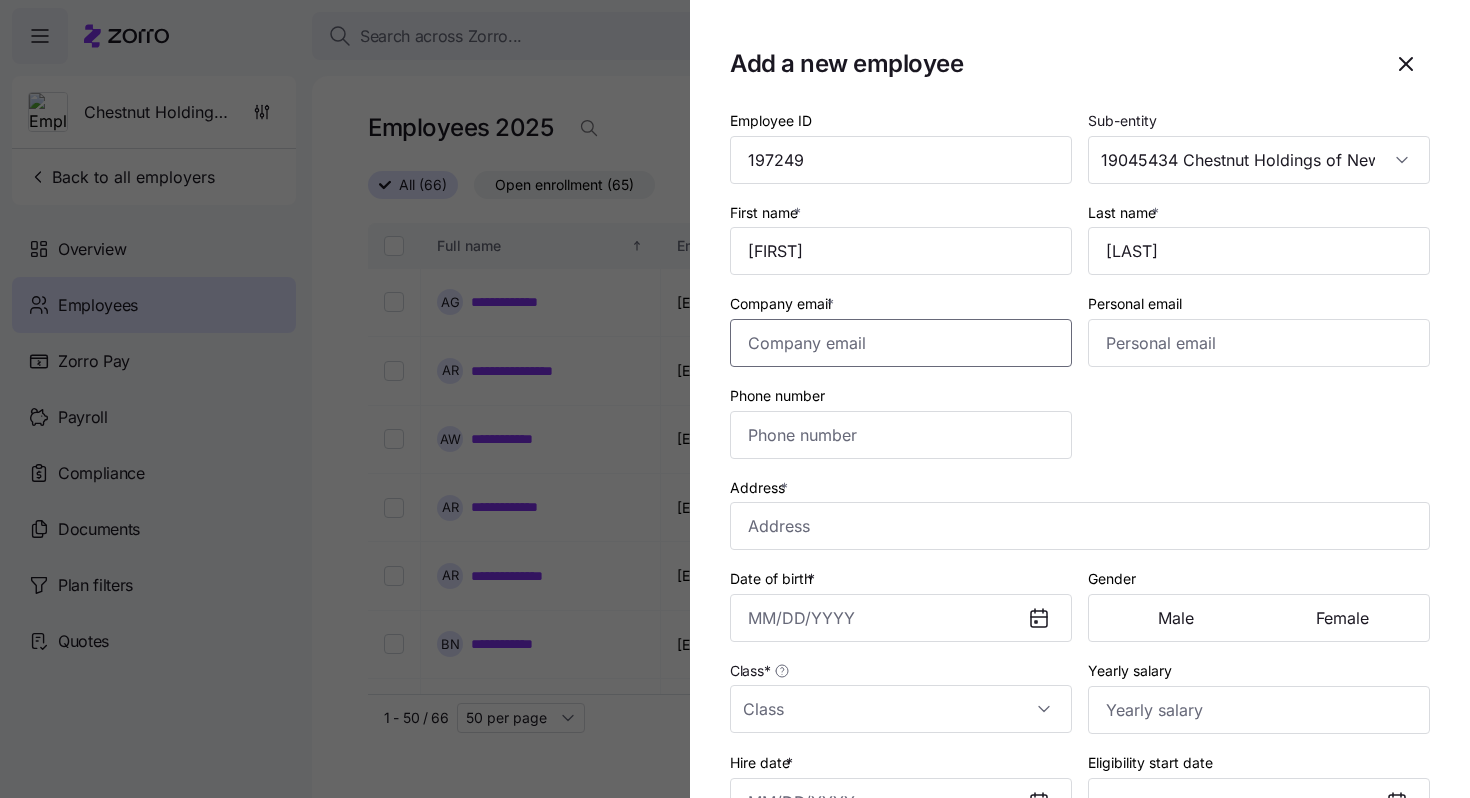 click on "Company email  *" at bounding box center [901, 343] 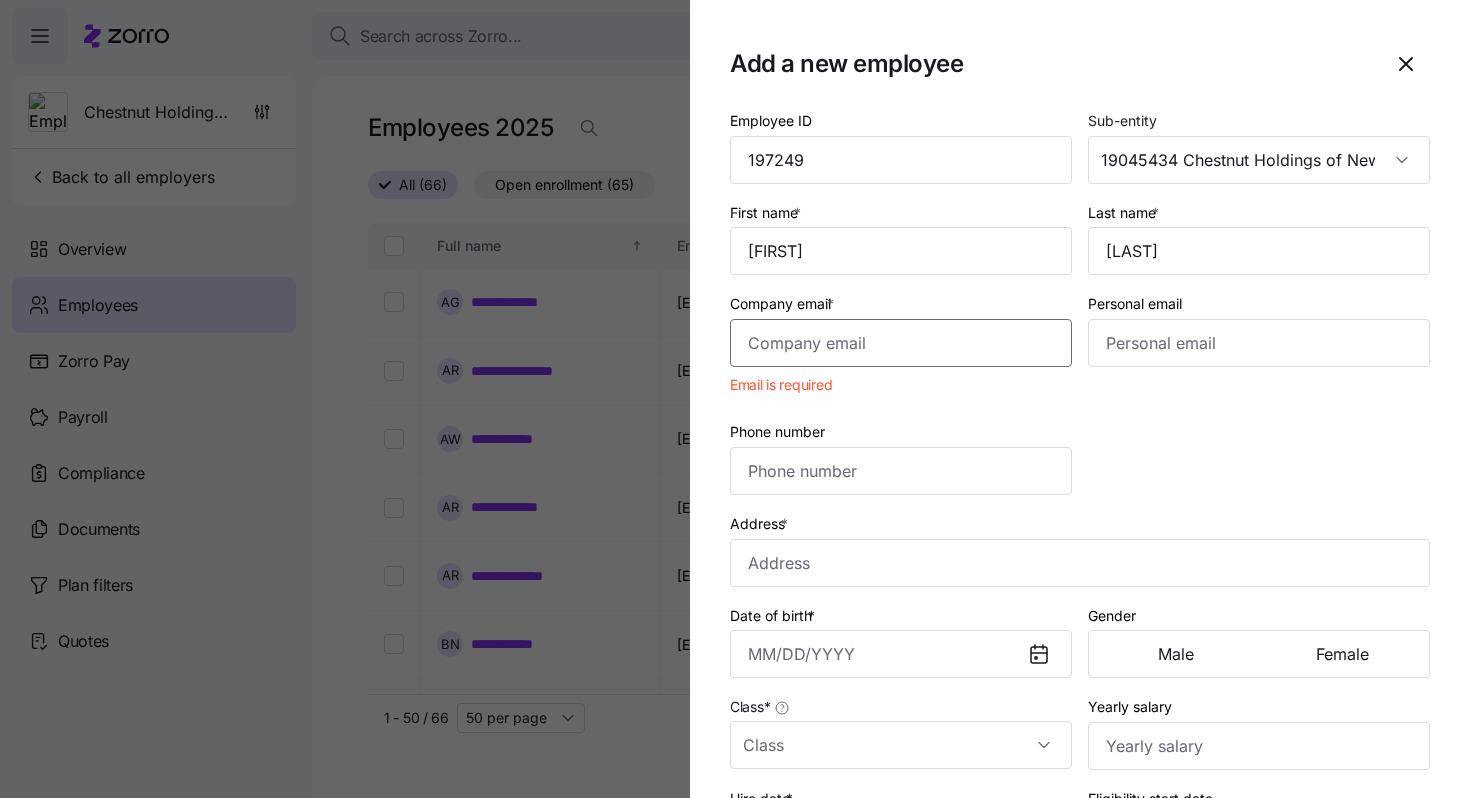 paste on "[EMAIL]" 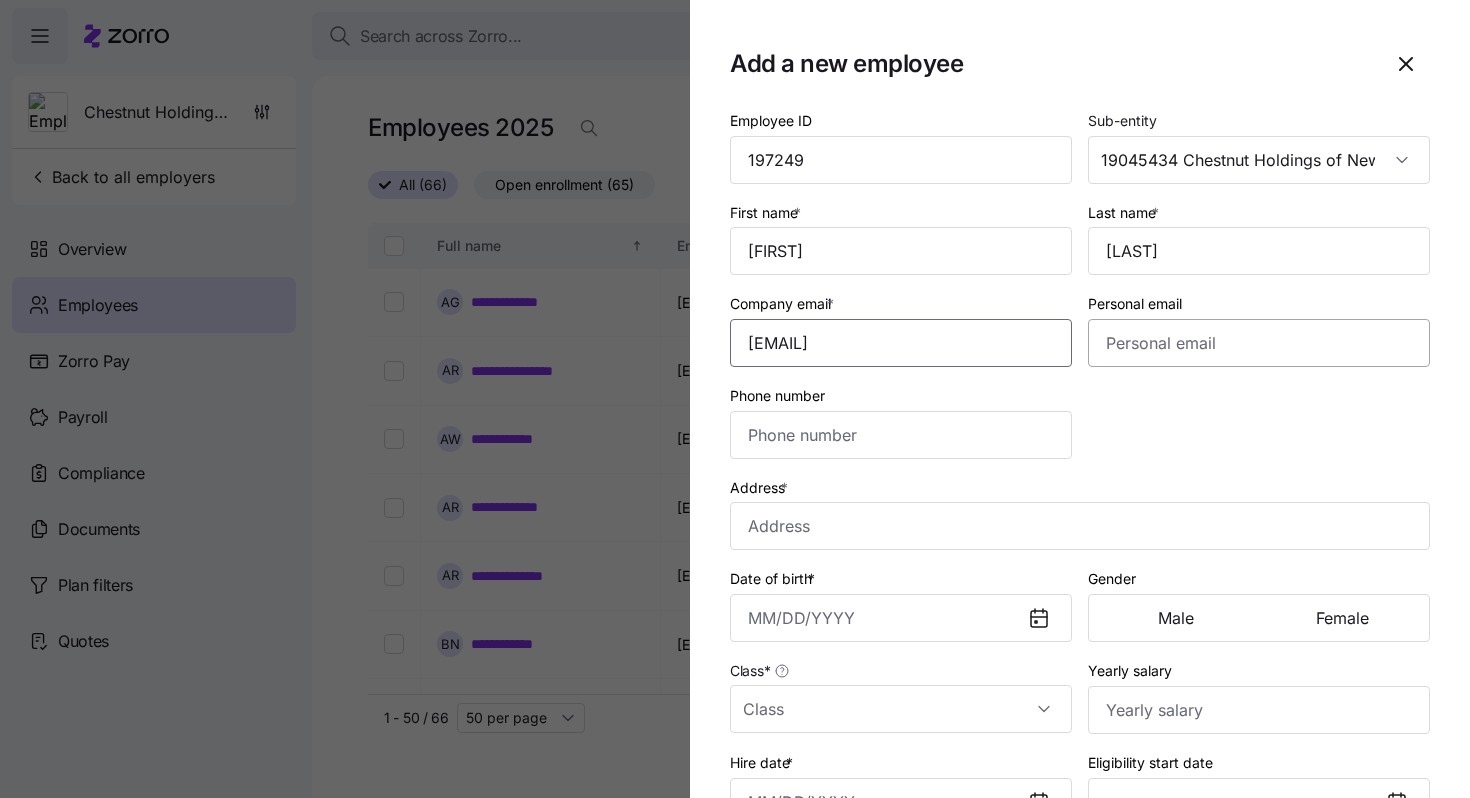 type on "[EMAIL]" 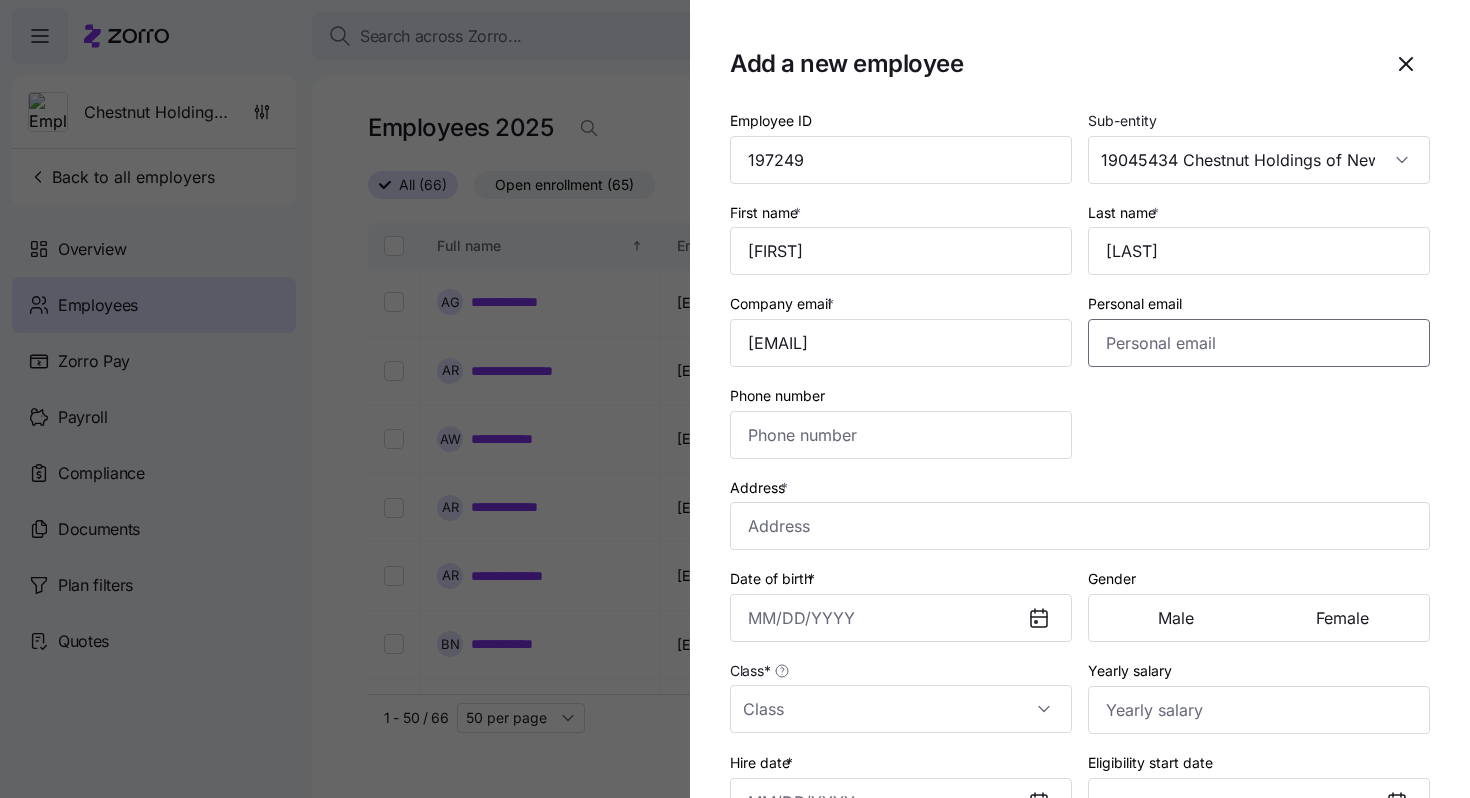 click on "Personal email" at bounding box center (1259, 343) 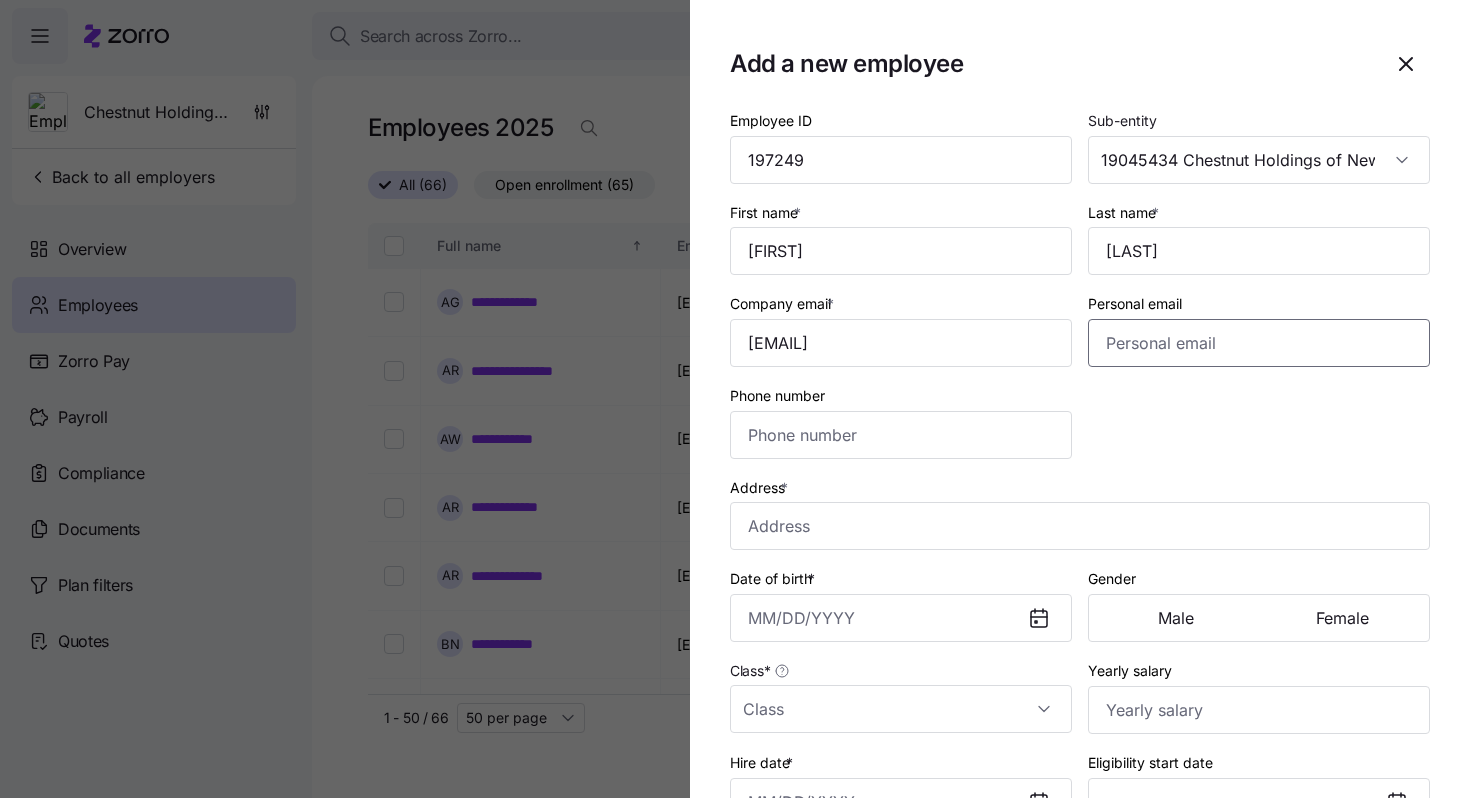 paste on "heidy223alcantara@gmail.com" 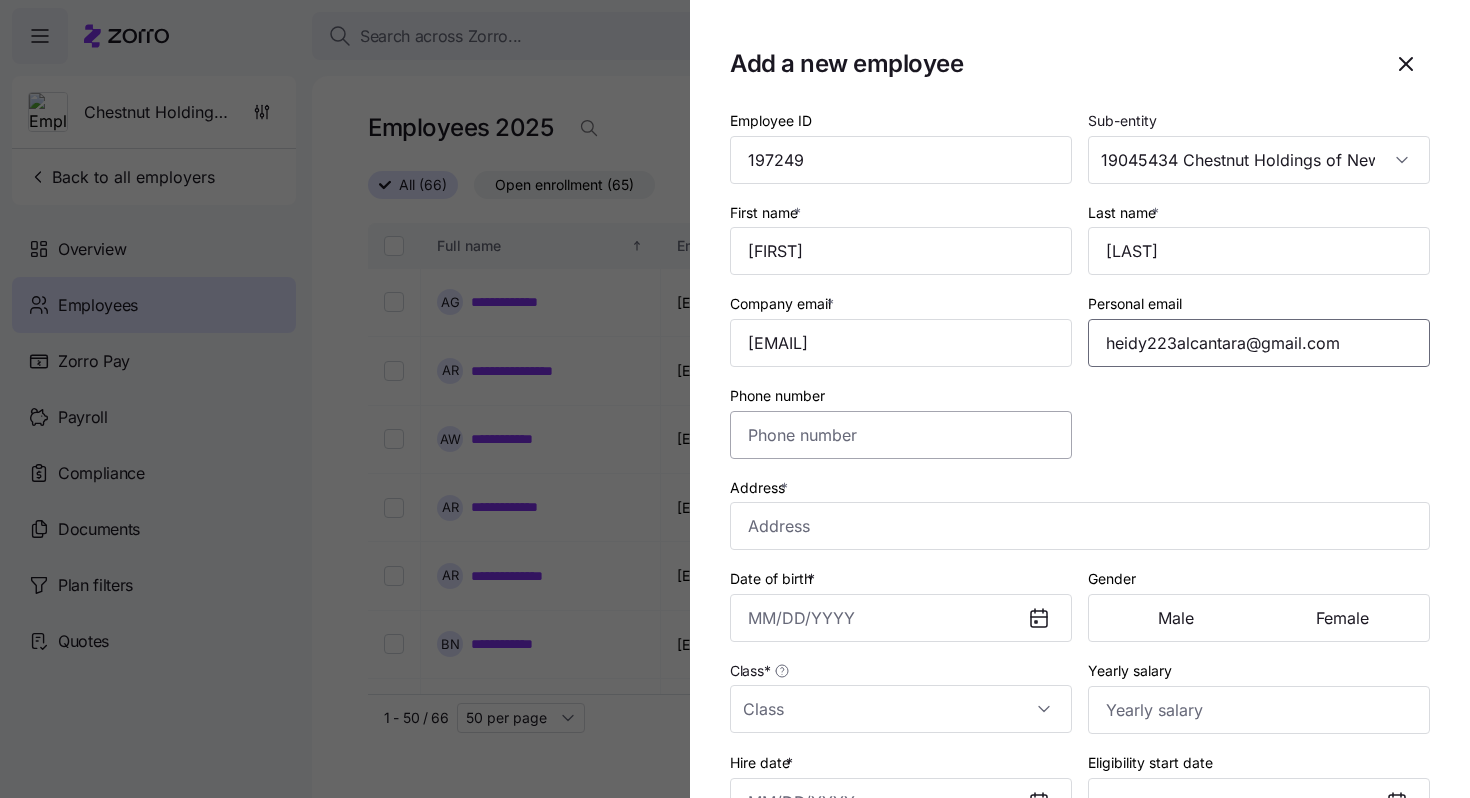 type on "heidy223alcantara@gmail.com" 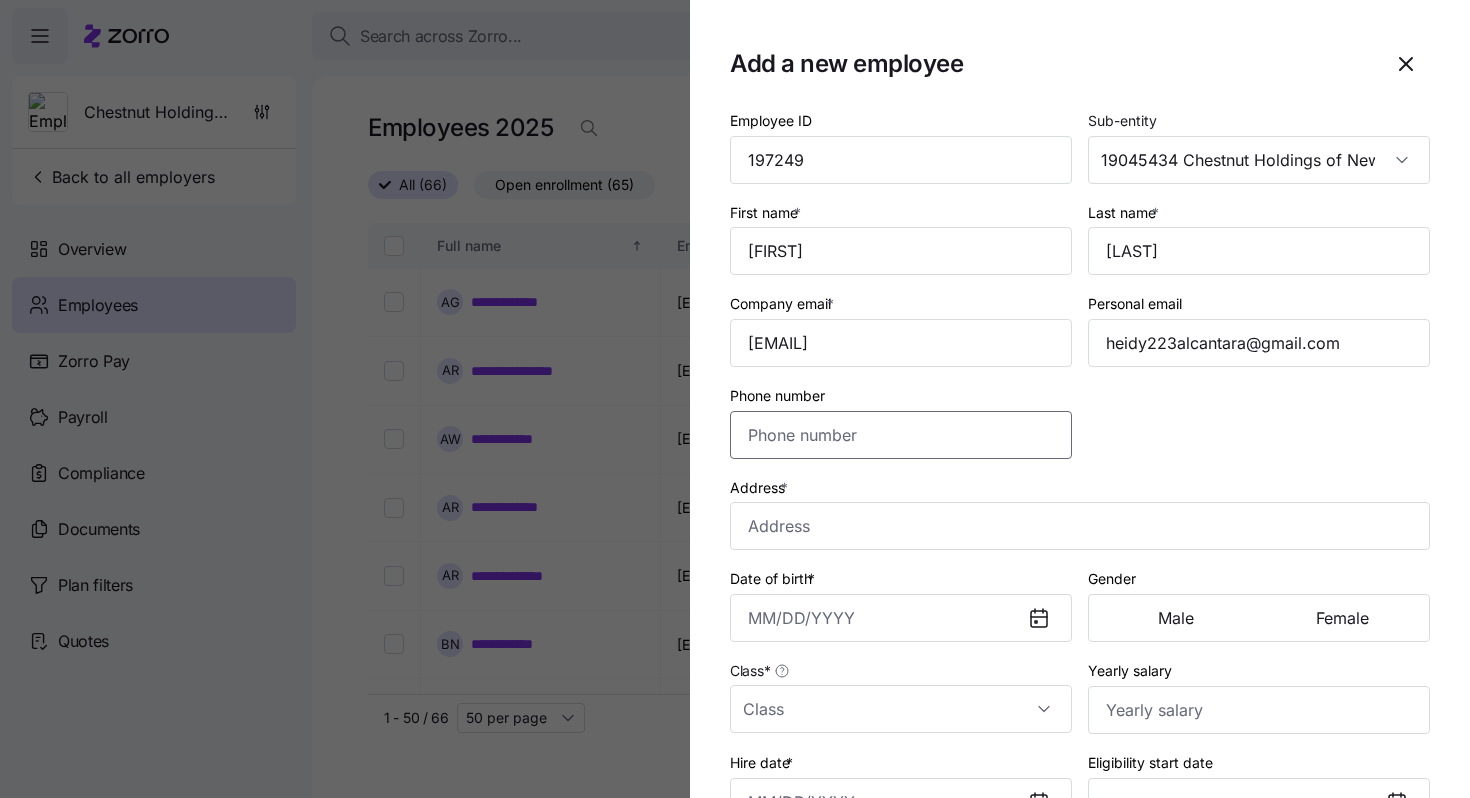 click on "Phone number" at bounding box center [901, 435] 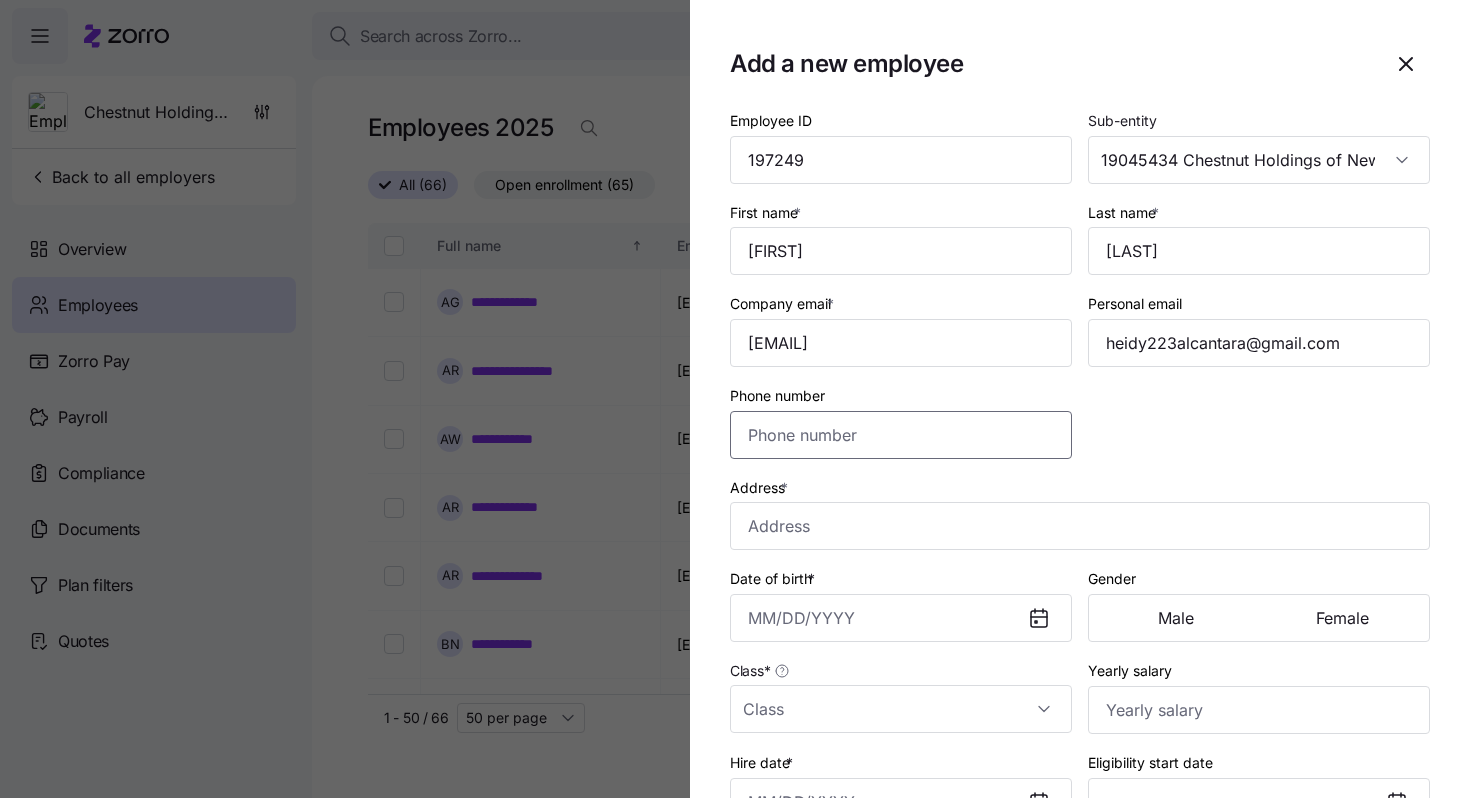paste on "[PHONE]" 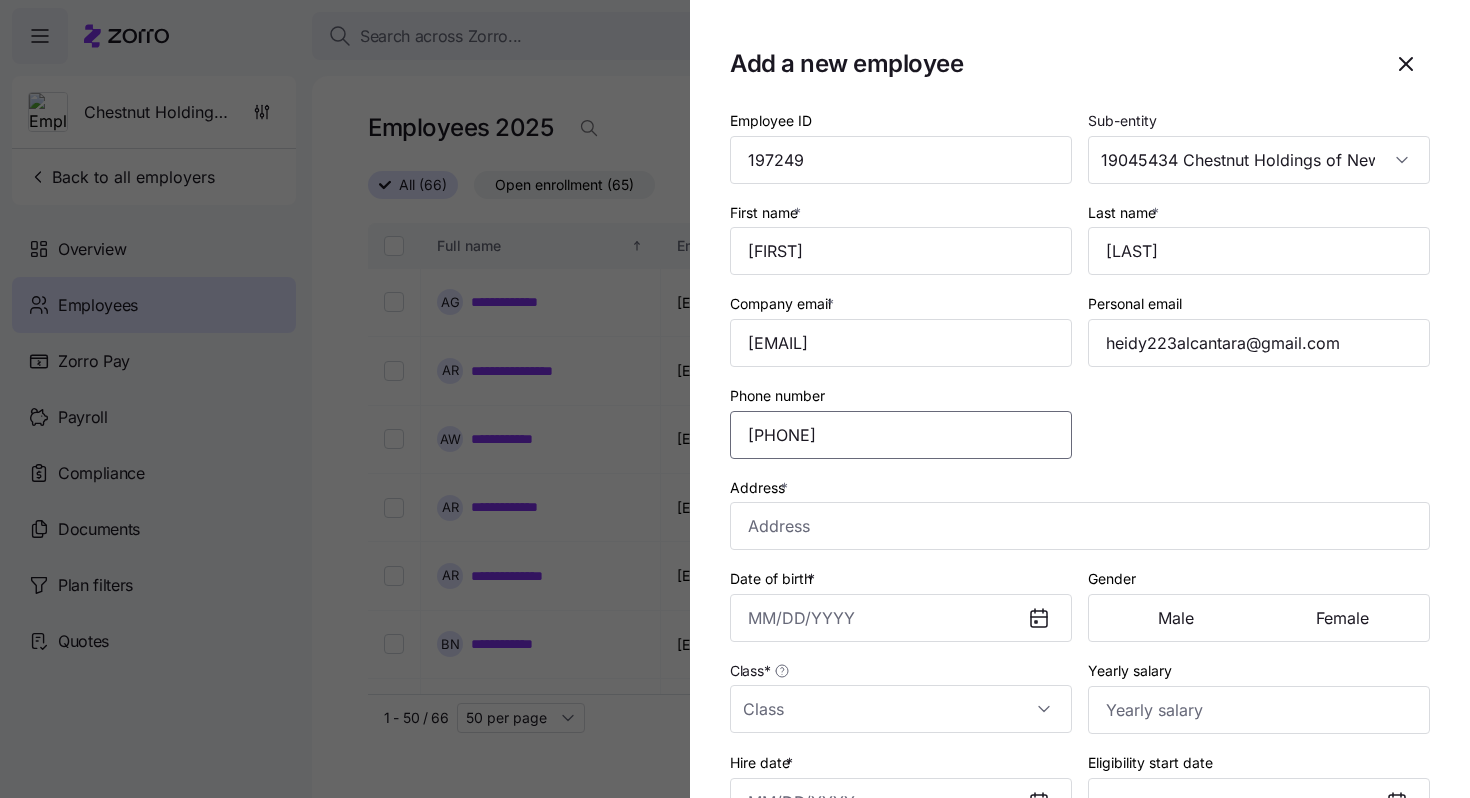 type on "[PHONE]" 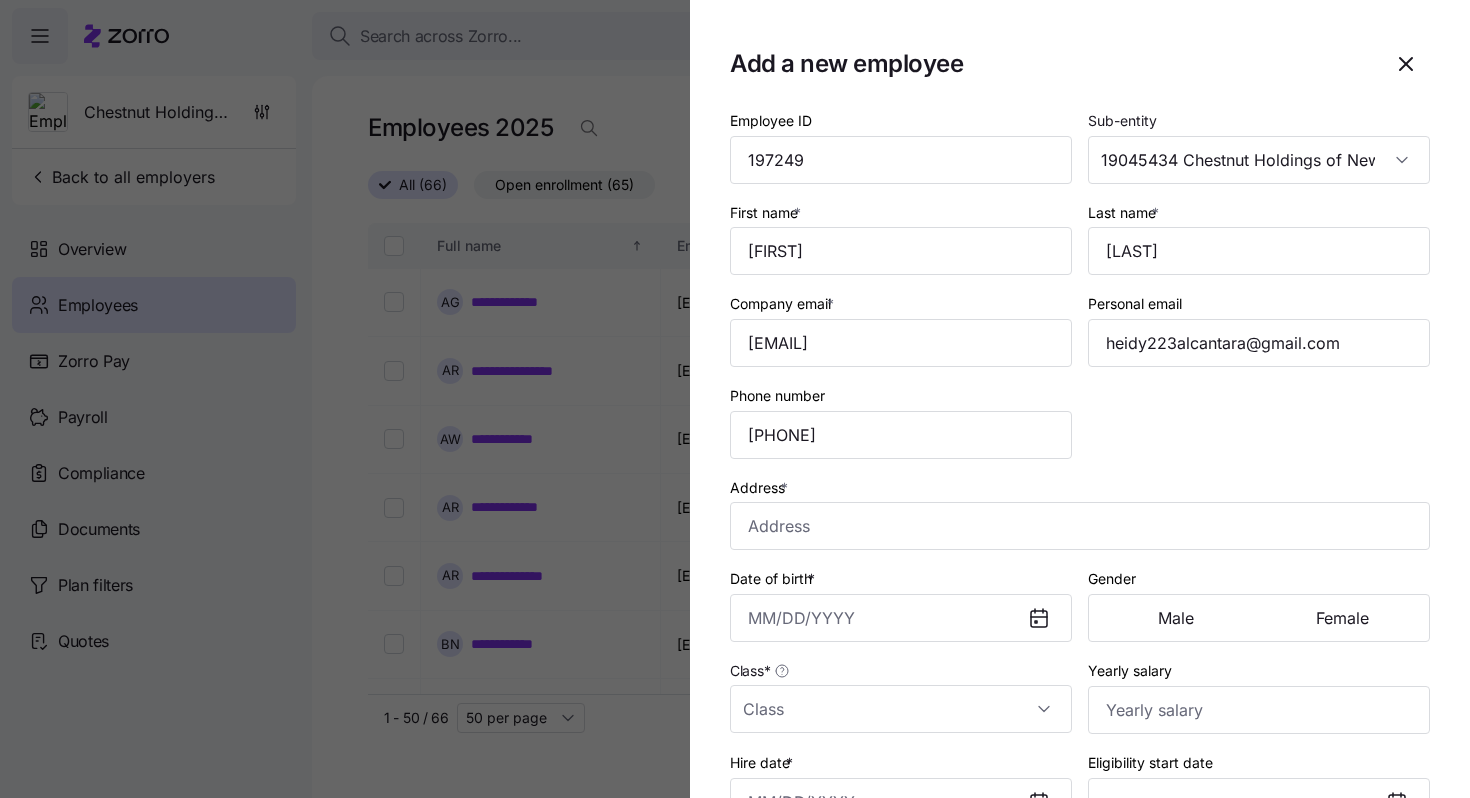 click on "Address  *" at bounding box center (1080, 513) 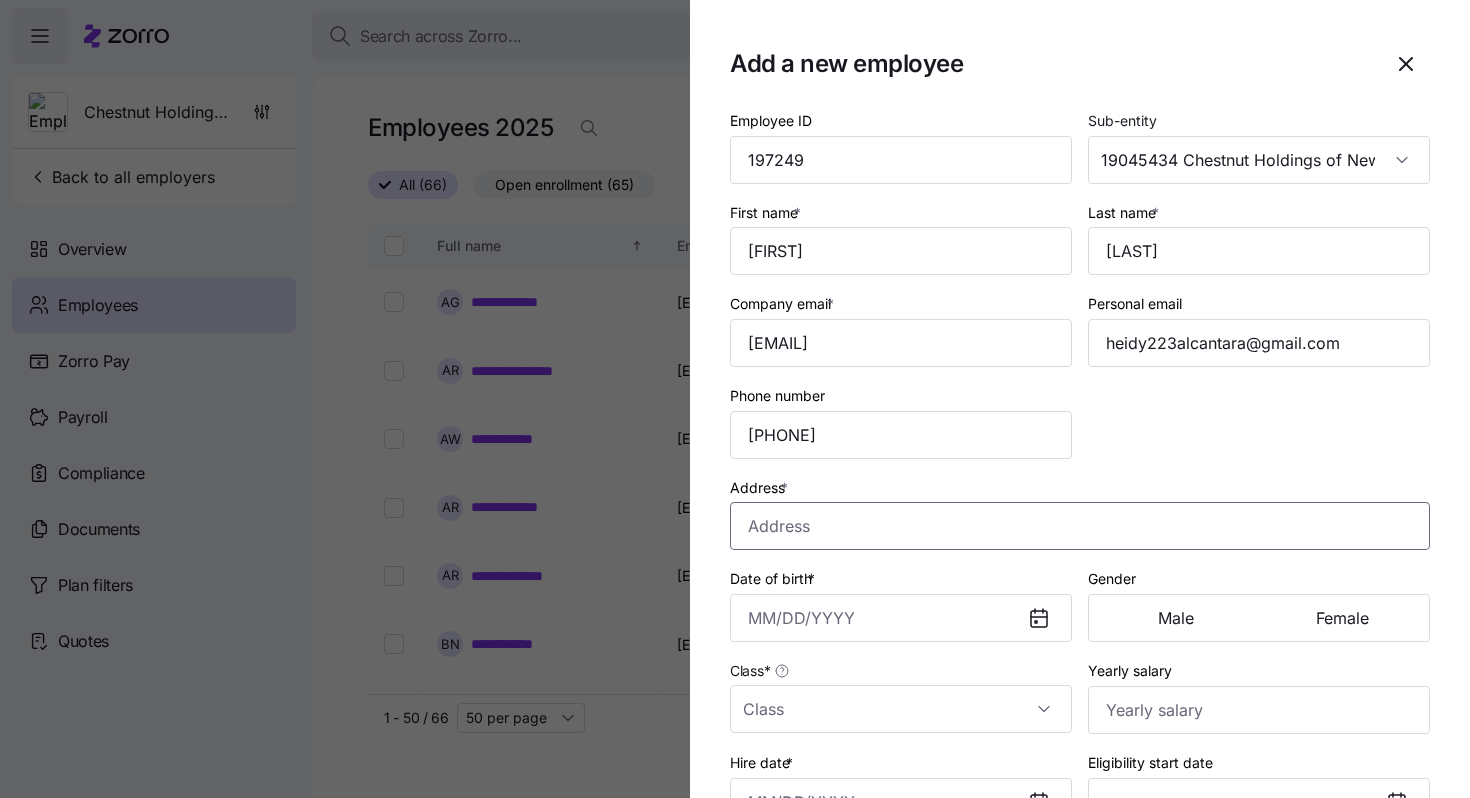 click on "Address  *" at bounding box center (1080, 526) 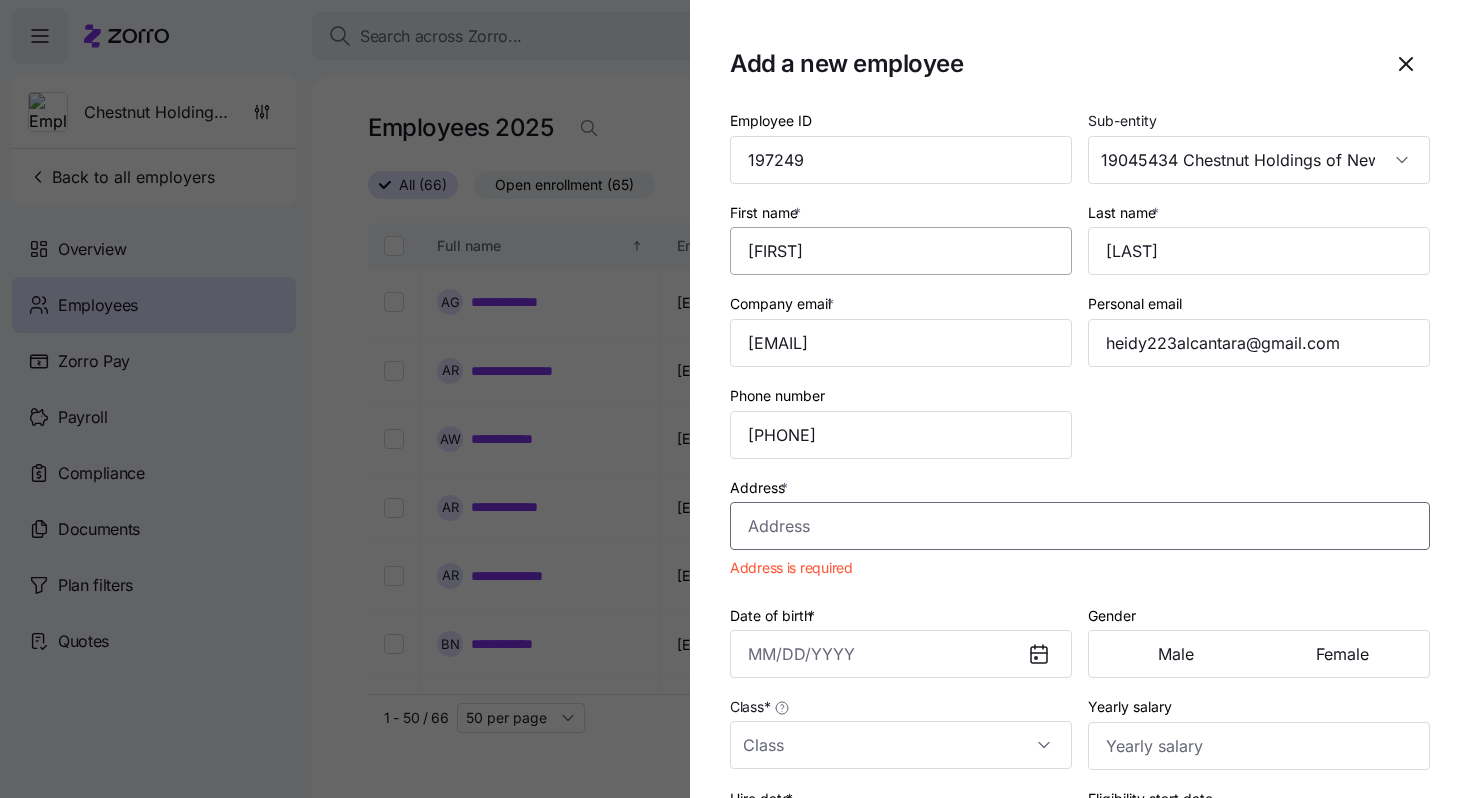 paste on "[NUMBER] [STREET] Apt [APT_NUMBER] [CITY] [STATE] [POSTAL_CODE] USA" 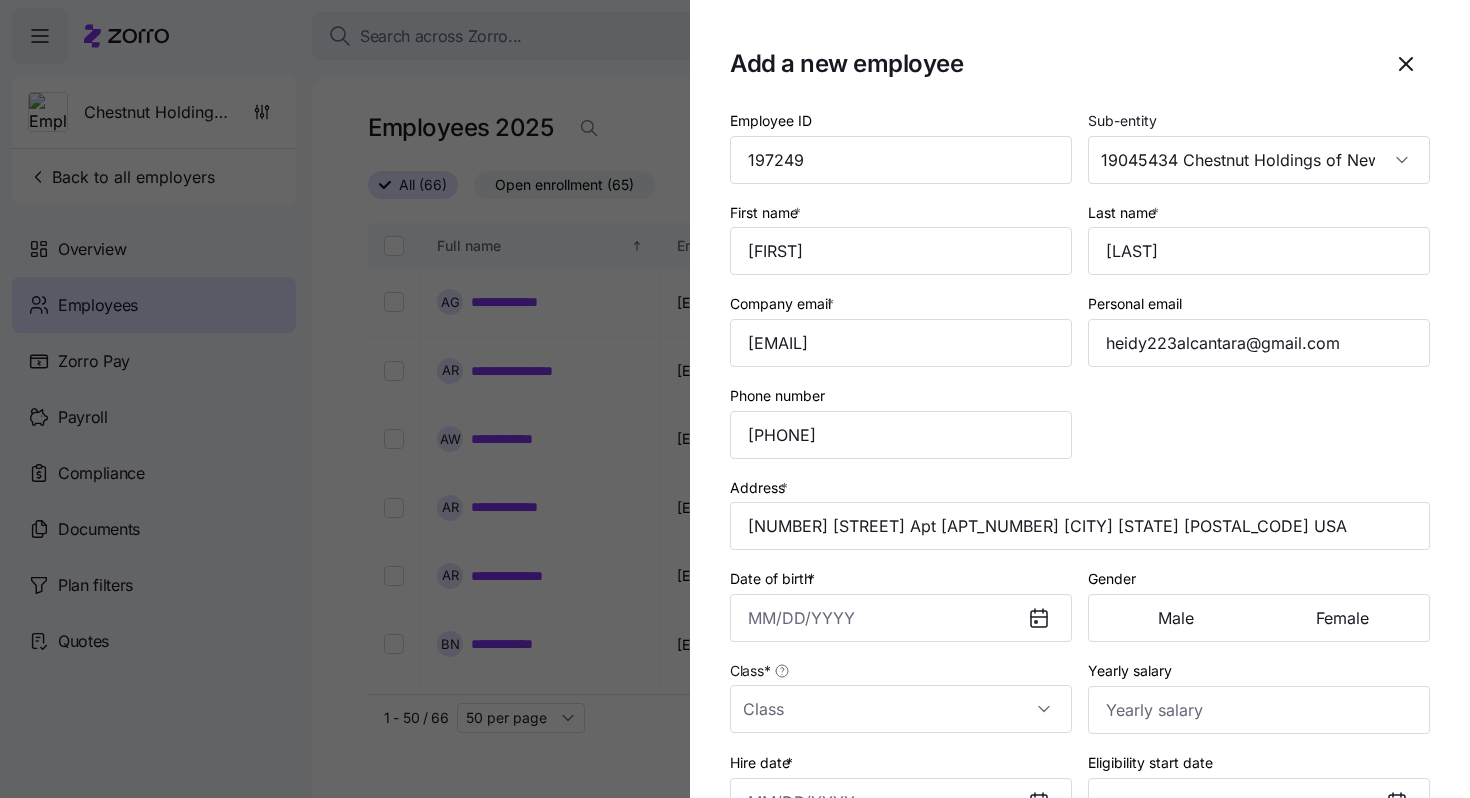 type on "[NUMBER] [STREET] apt [APT_NUMBER], [CITY], [STATE] [POSTAL_CODE], USA" 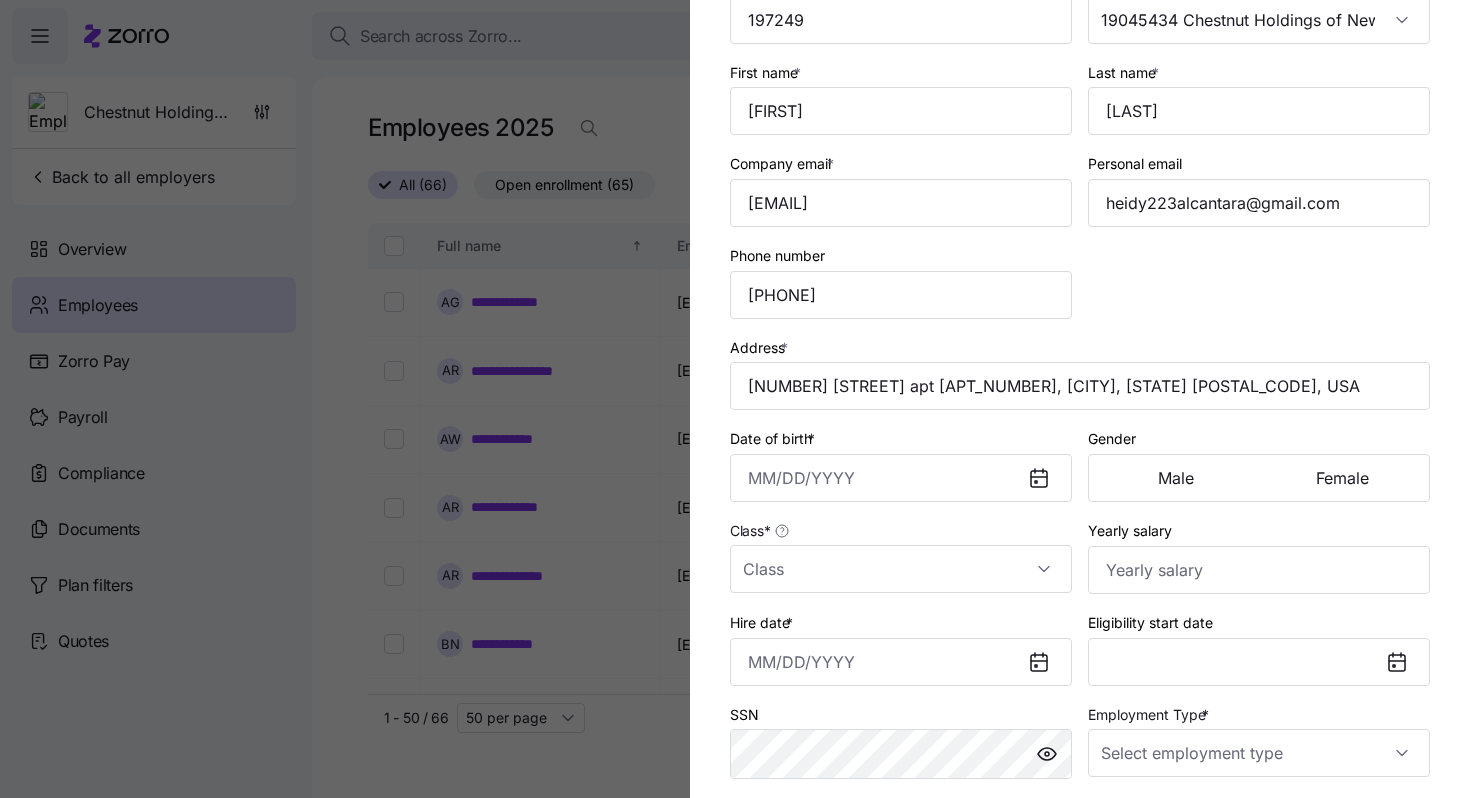 scroll, scrollTop: 143, scrollLeft: 0, axis: vertical 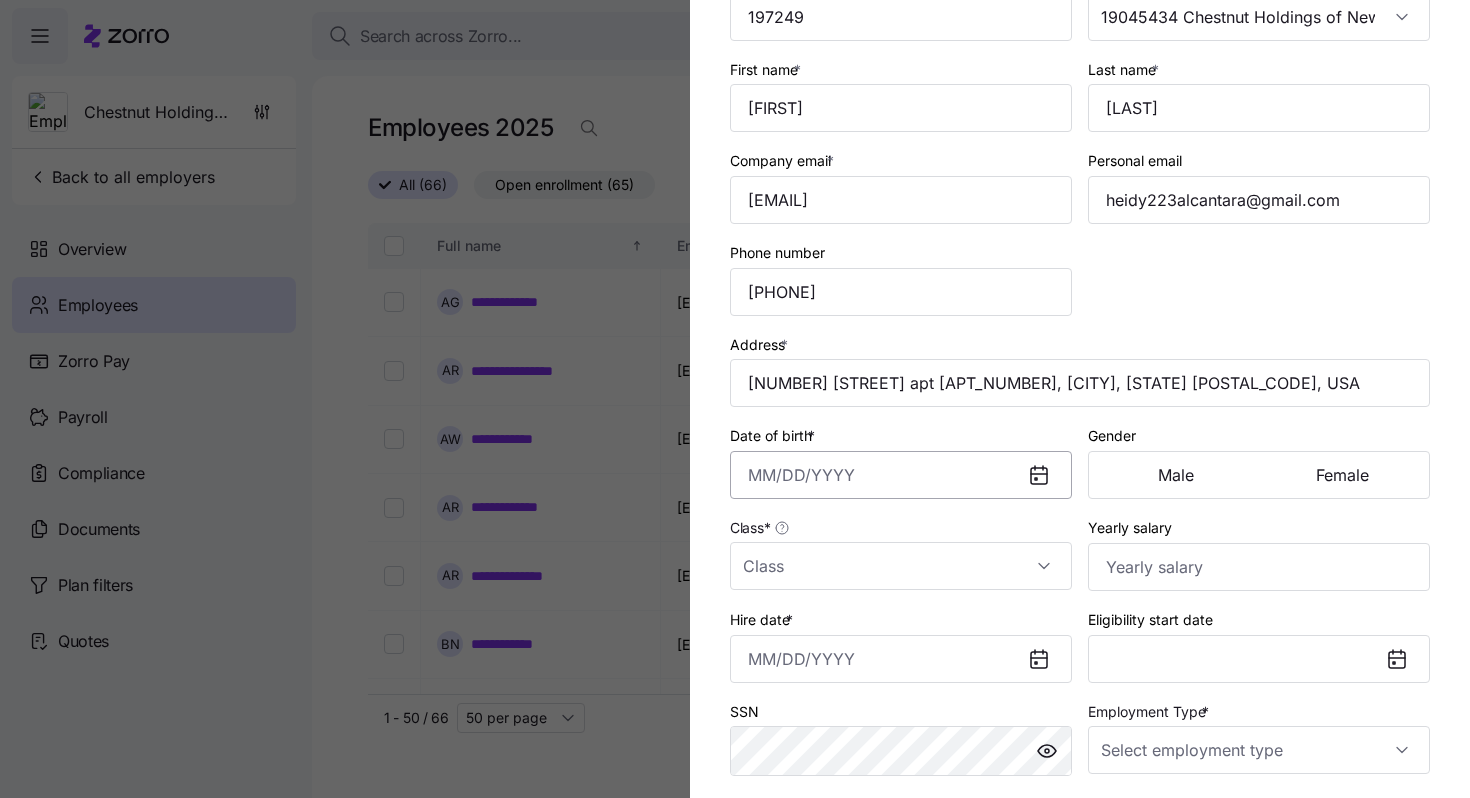 click on "Date of birth  *" at bounding box center [901, 475] 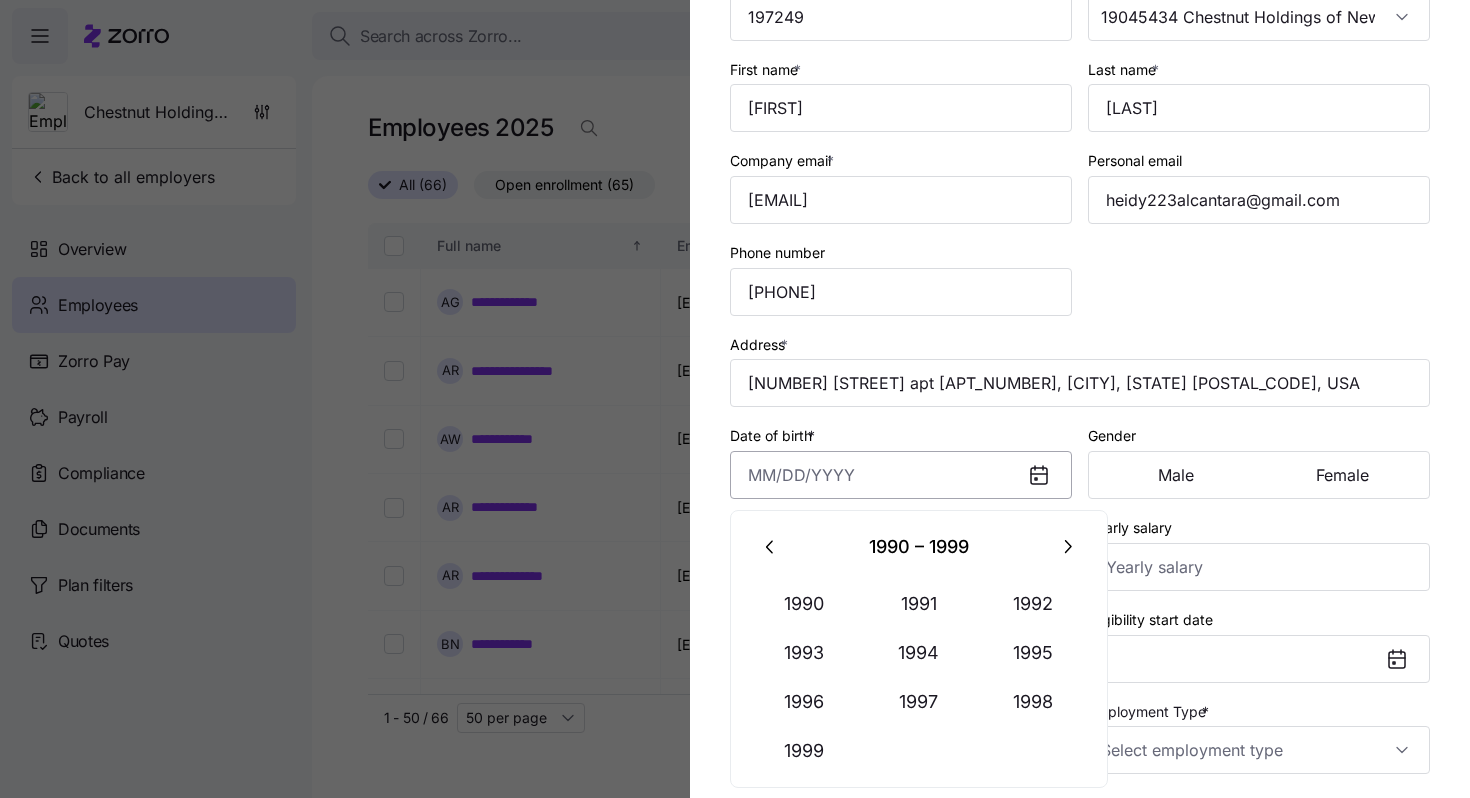 paste on "3/21/1986" 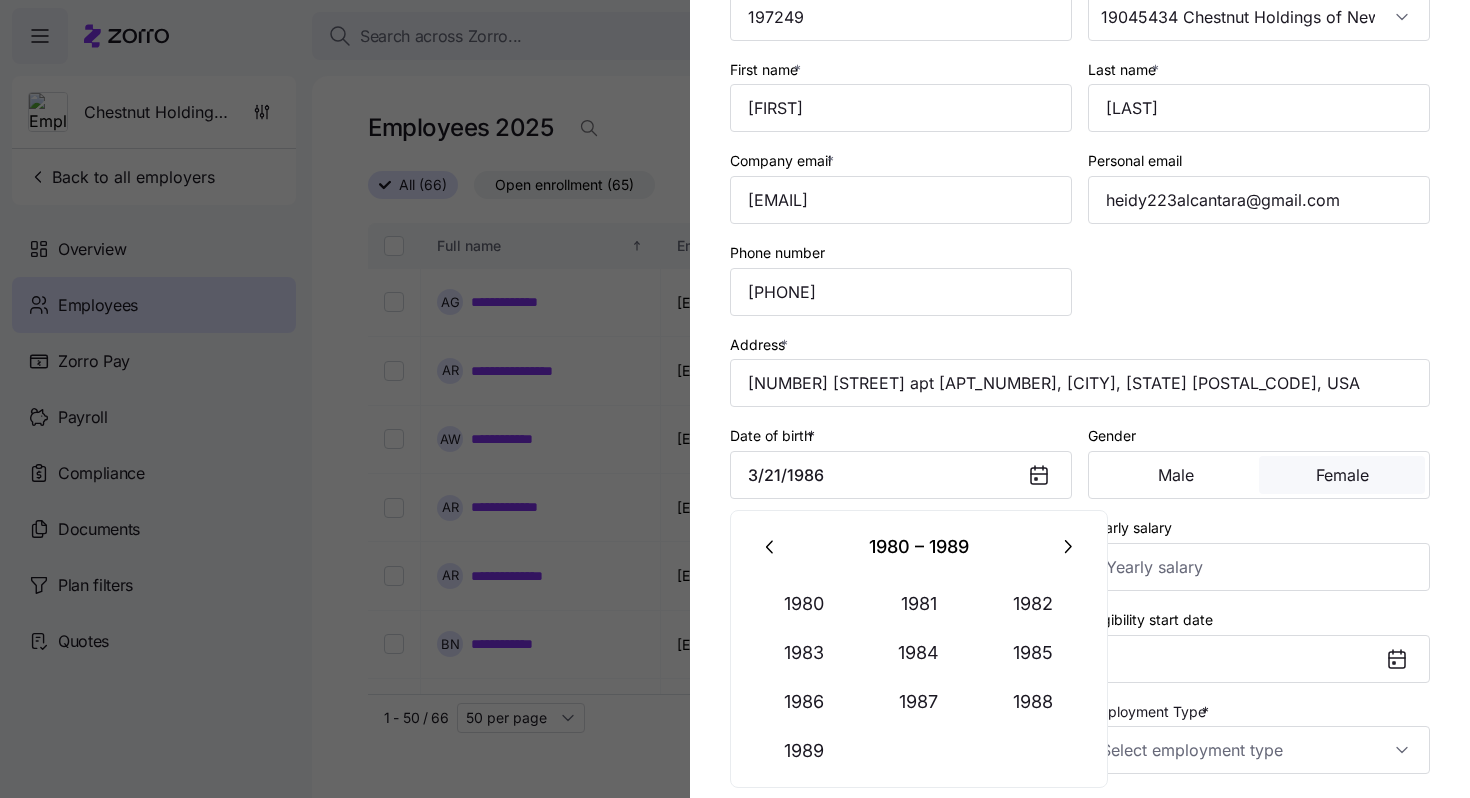 type on "[MONTH] [DAY], [YEAR]" 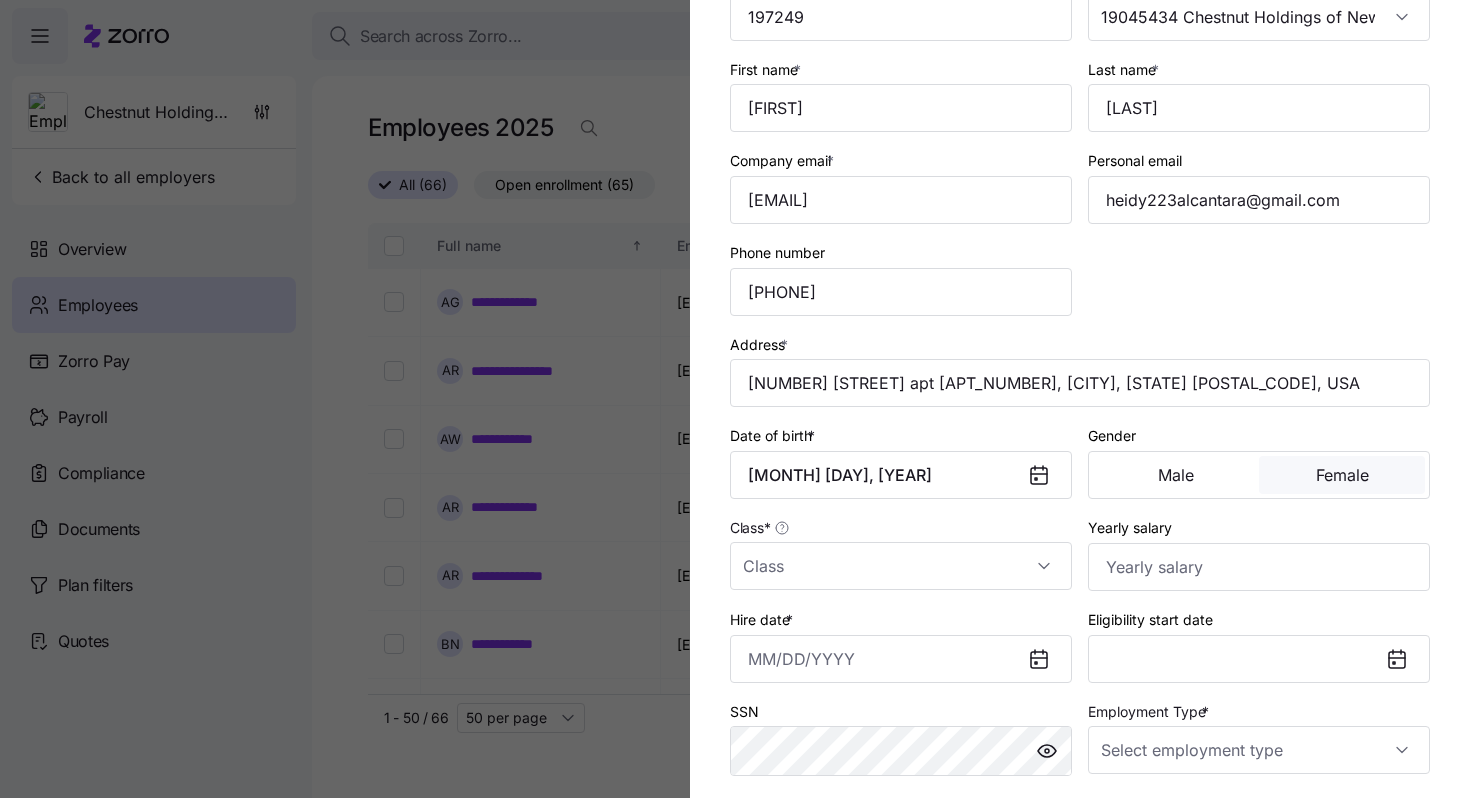 click on "Female" at bounding box center (1342, 475) 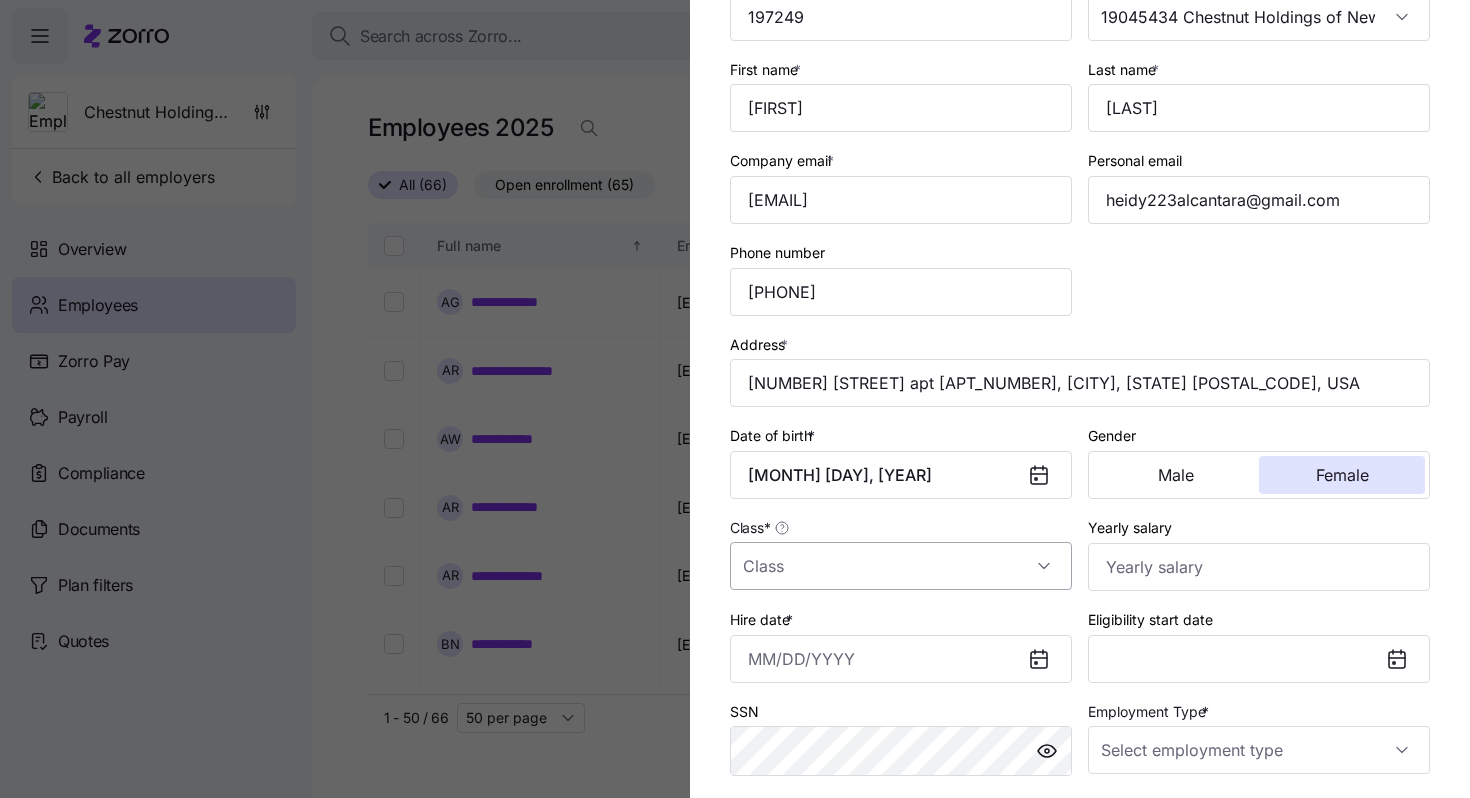 click on "Class  *" at bounding box center (901, 566) 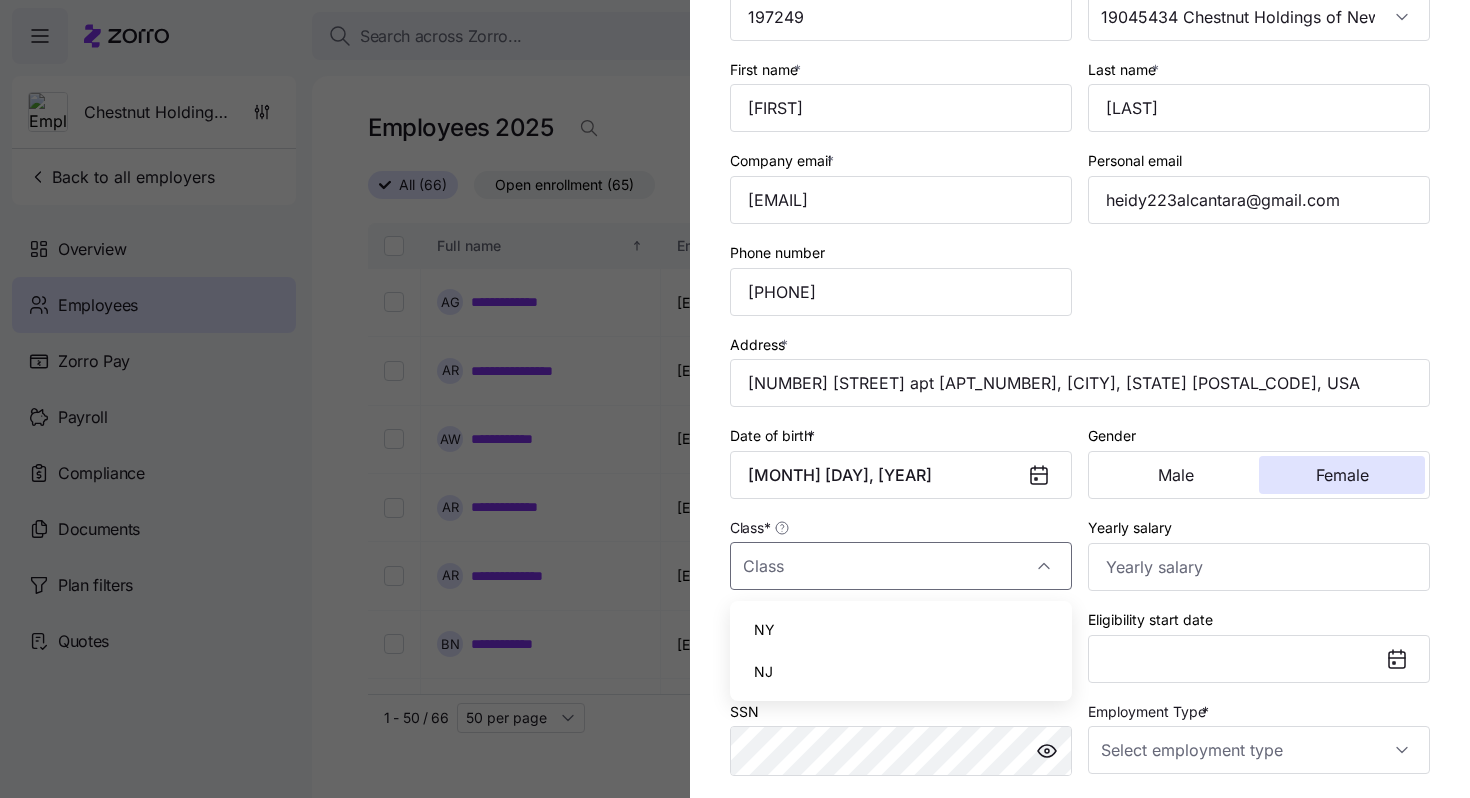 click on "NY" at bounding box center [901, 630] 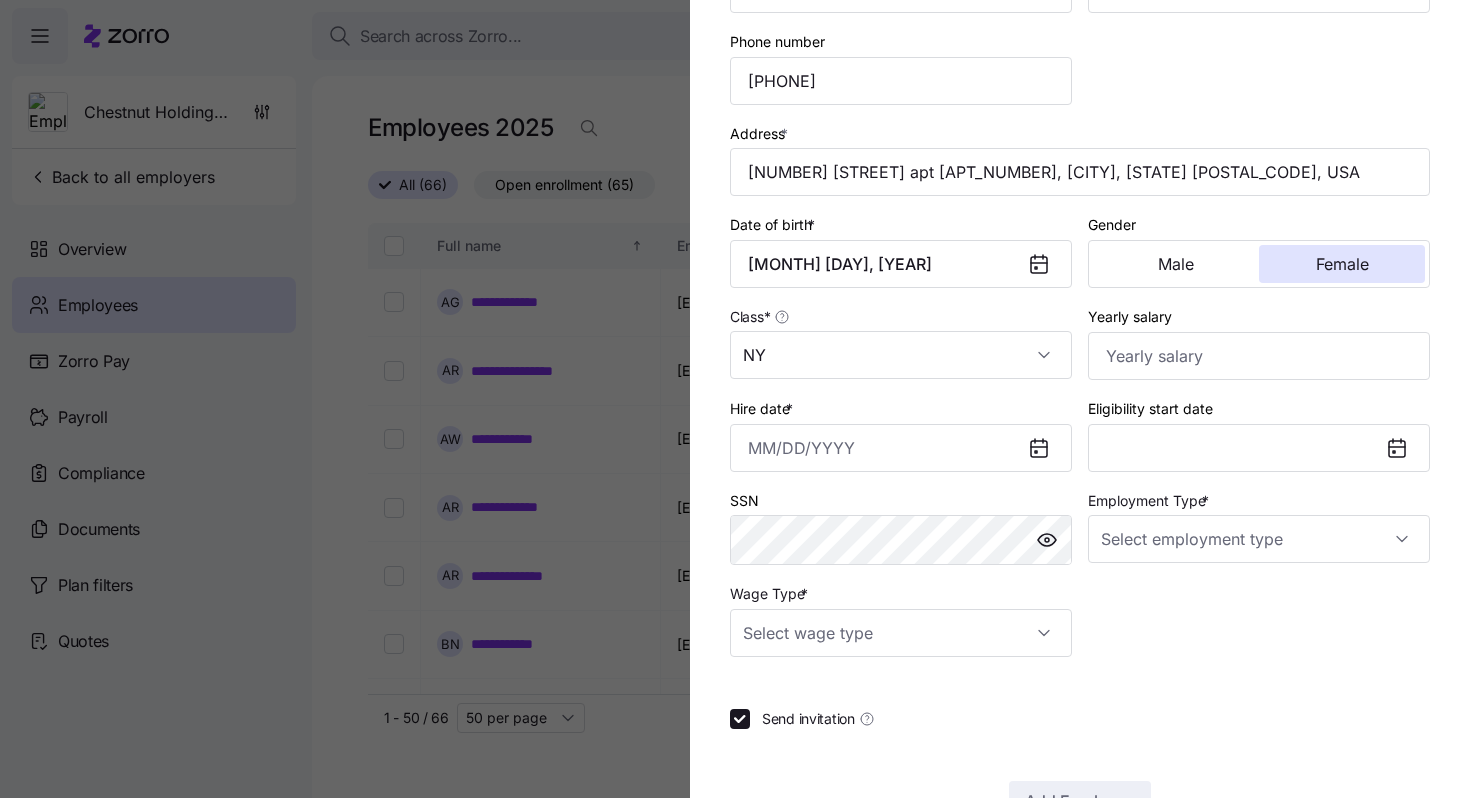 scroll, scrollTop: 359, scrollLeft: 0, axis: vertical 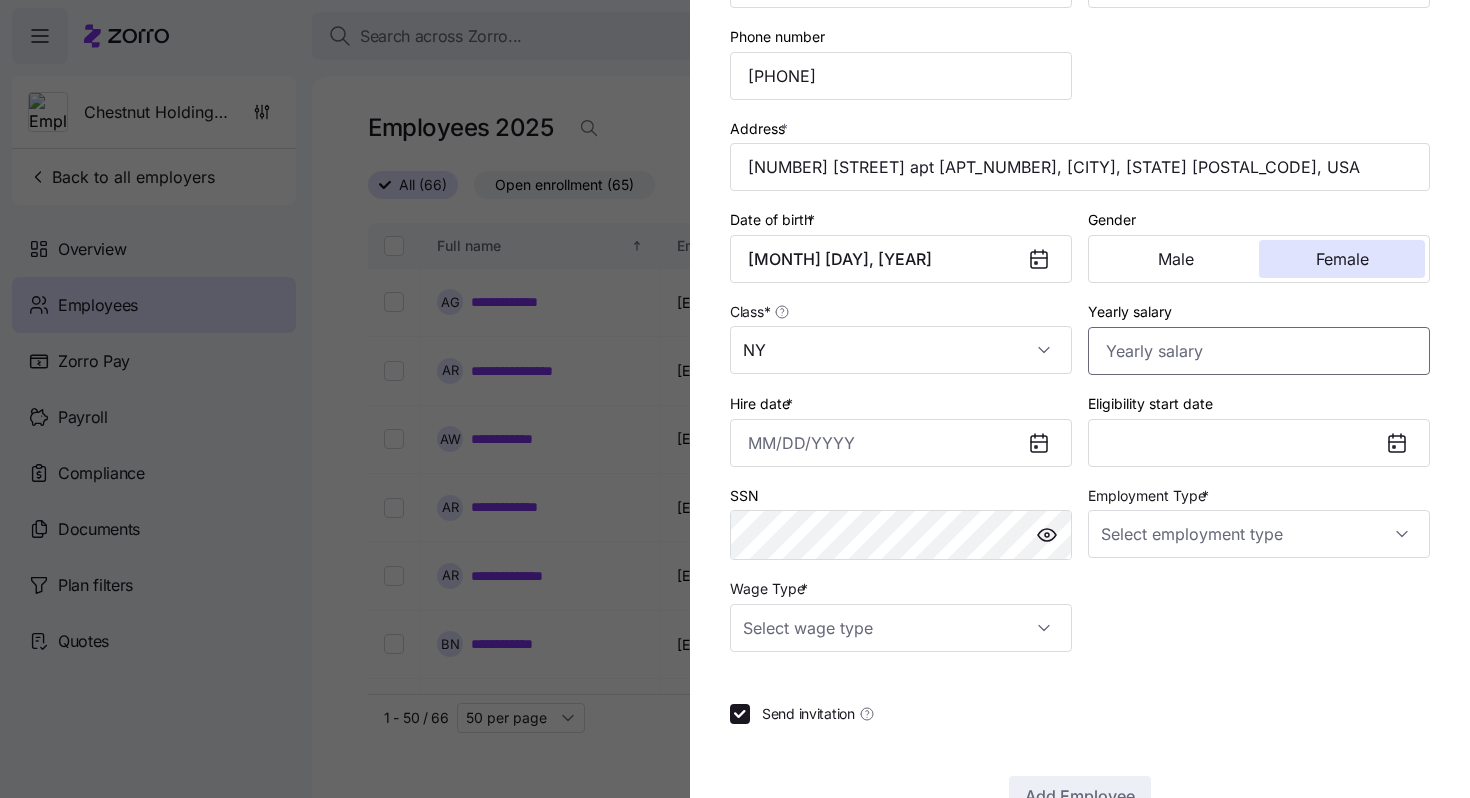 click on "Yearly salary" at bounding box center [1259, 351] 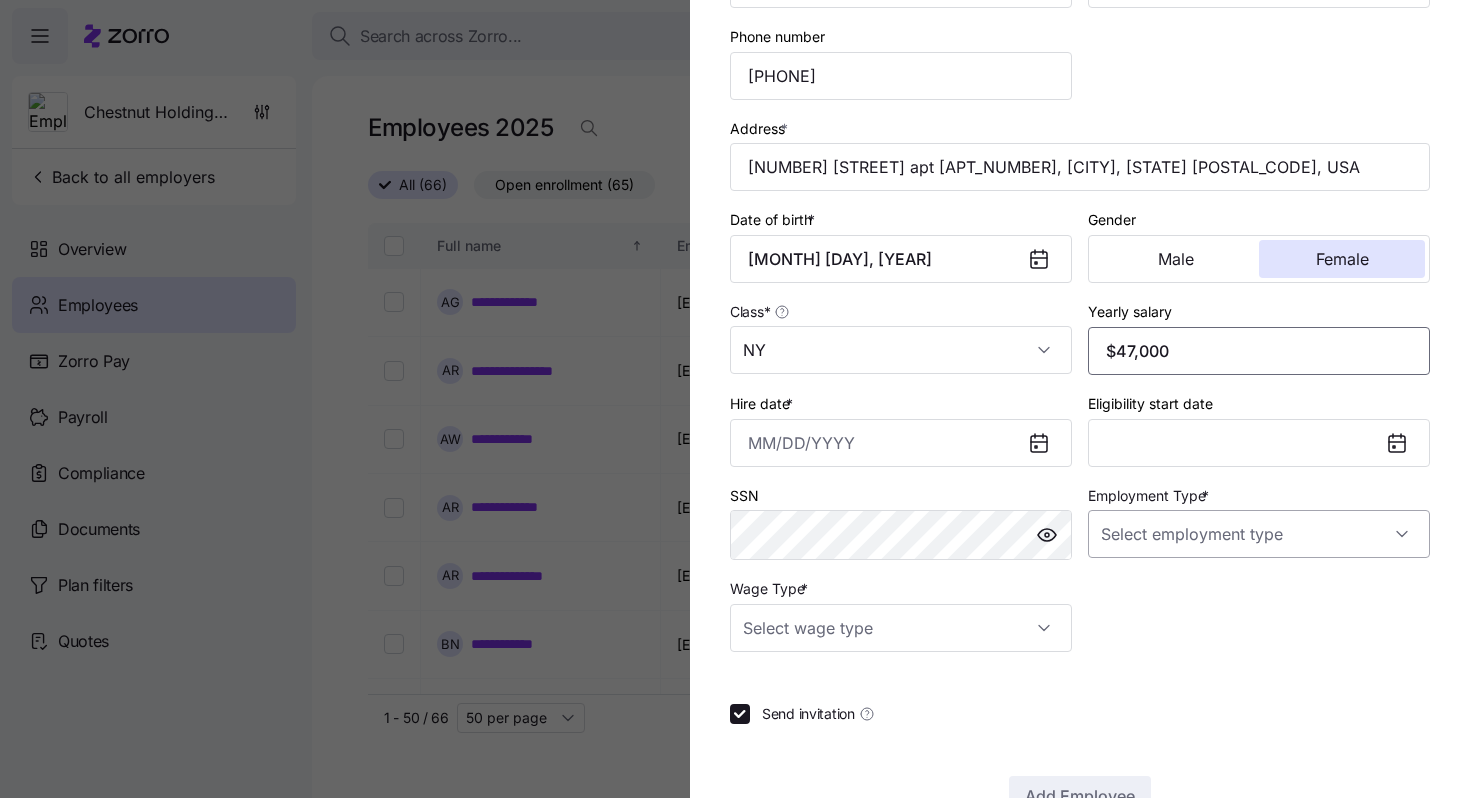 type on "$47,000" 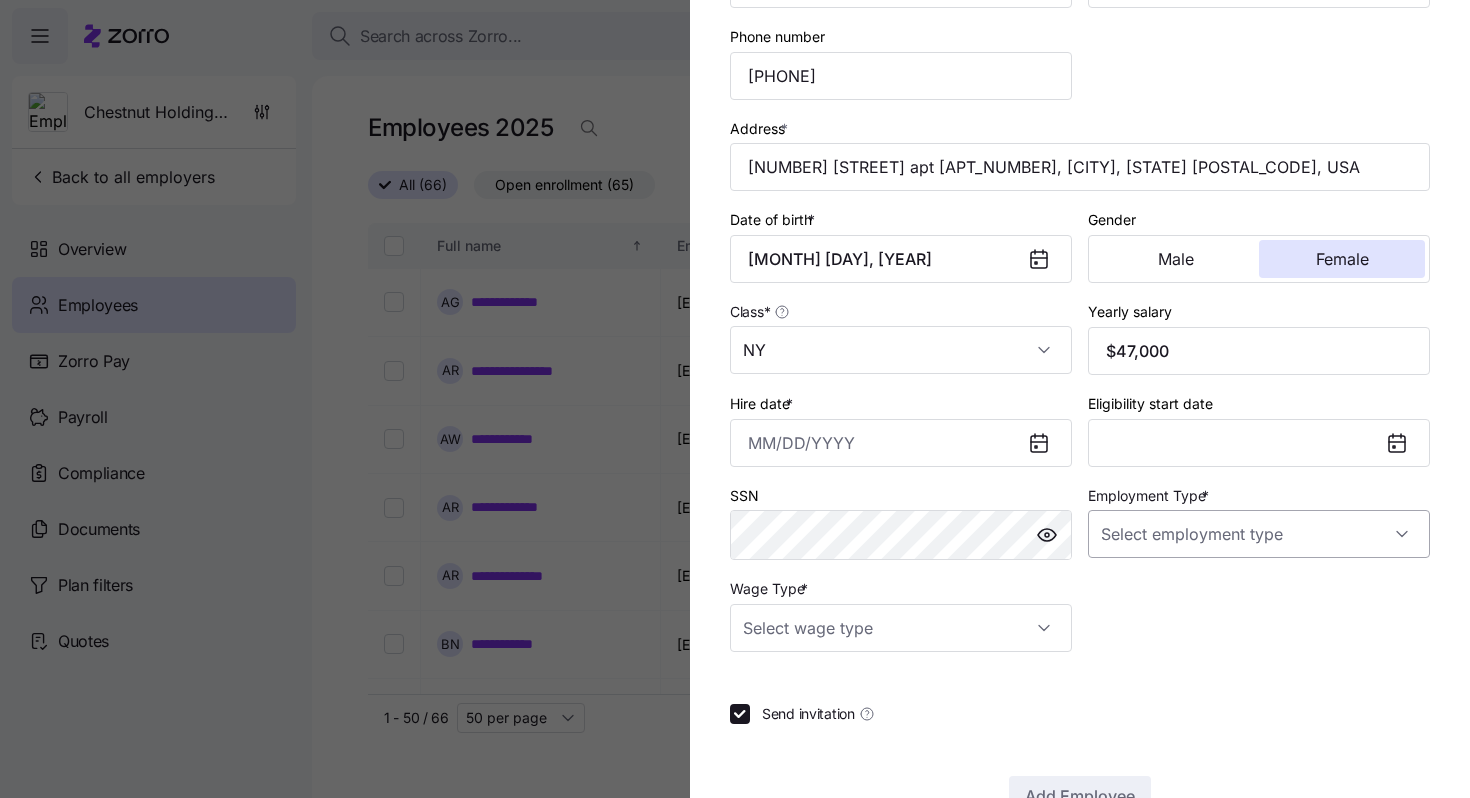 click on "Employment Type  *" at bounding box center (1259, 534) 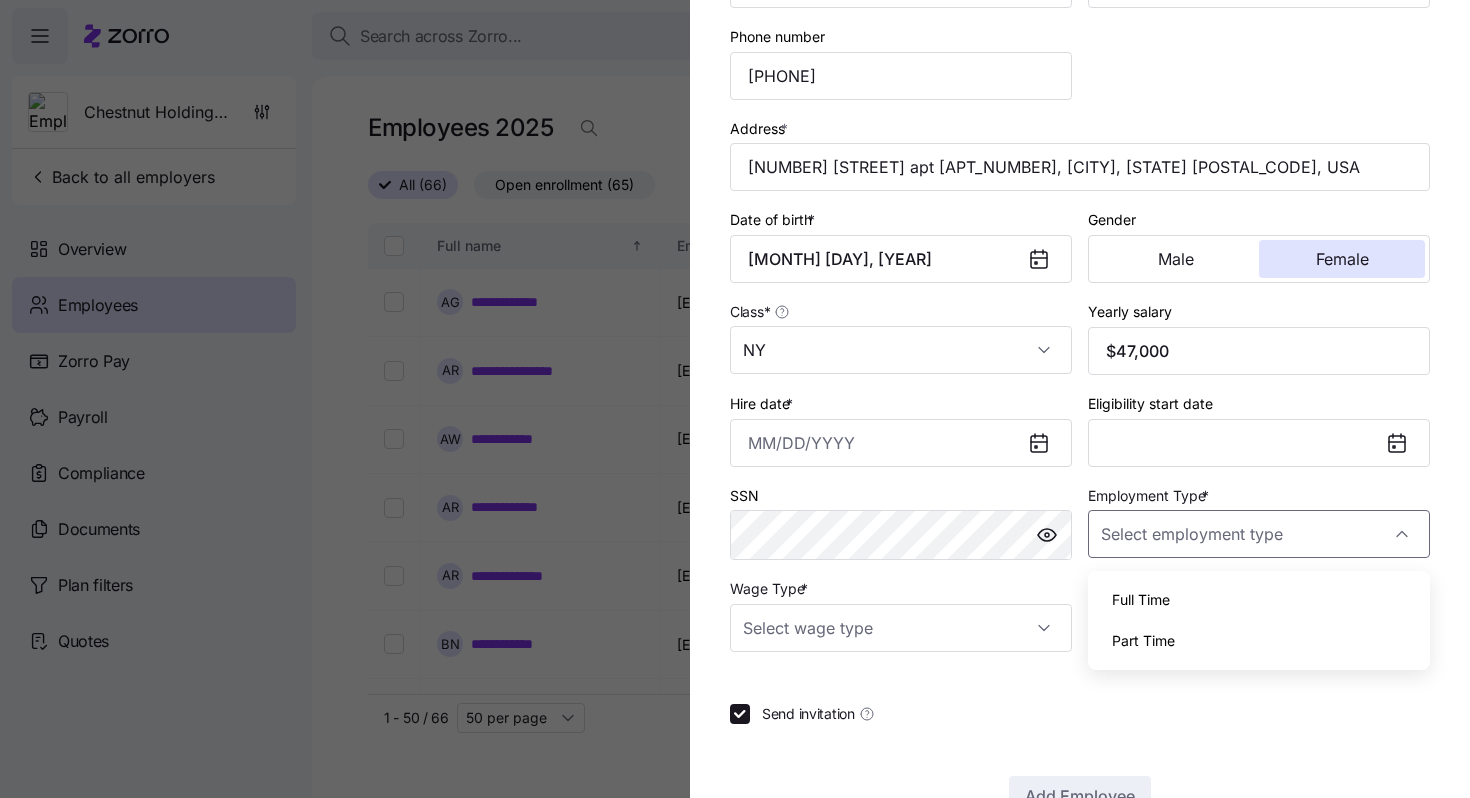 click on "Full Time" at bounding box center [1259, 600] 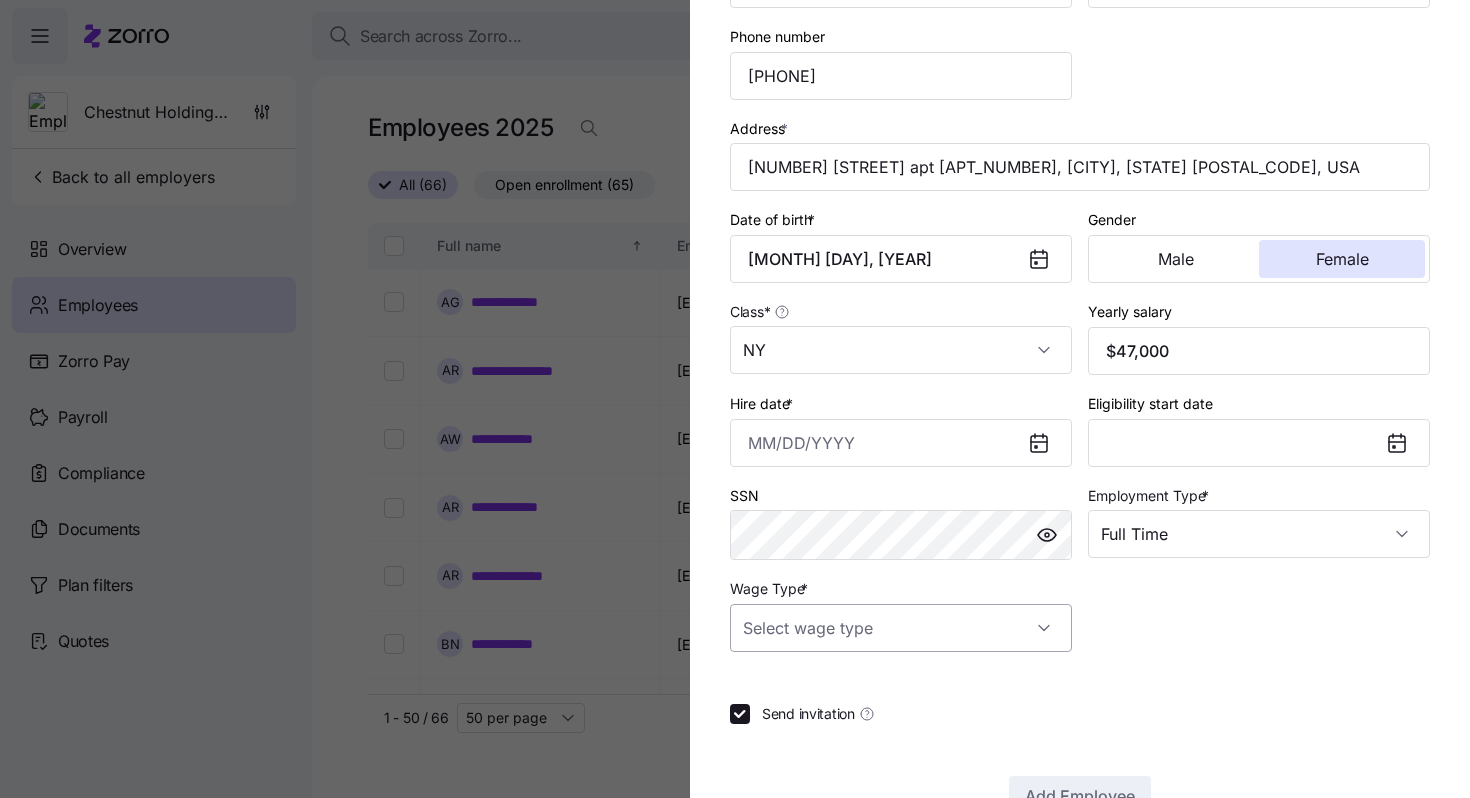 click on "Wage Type  *" at bounding box center (901, 628) 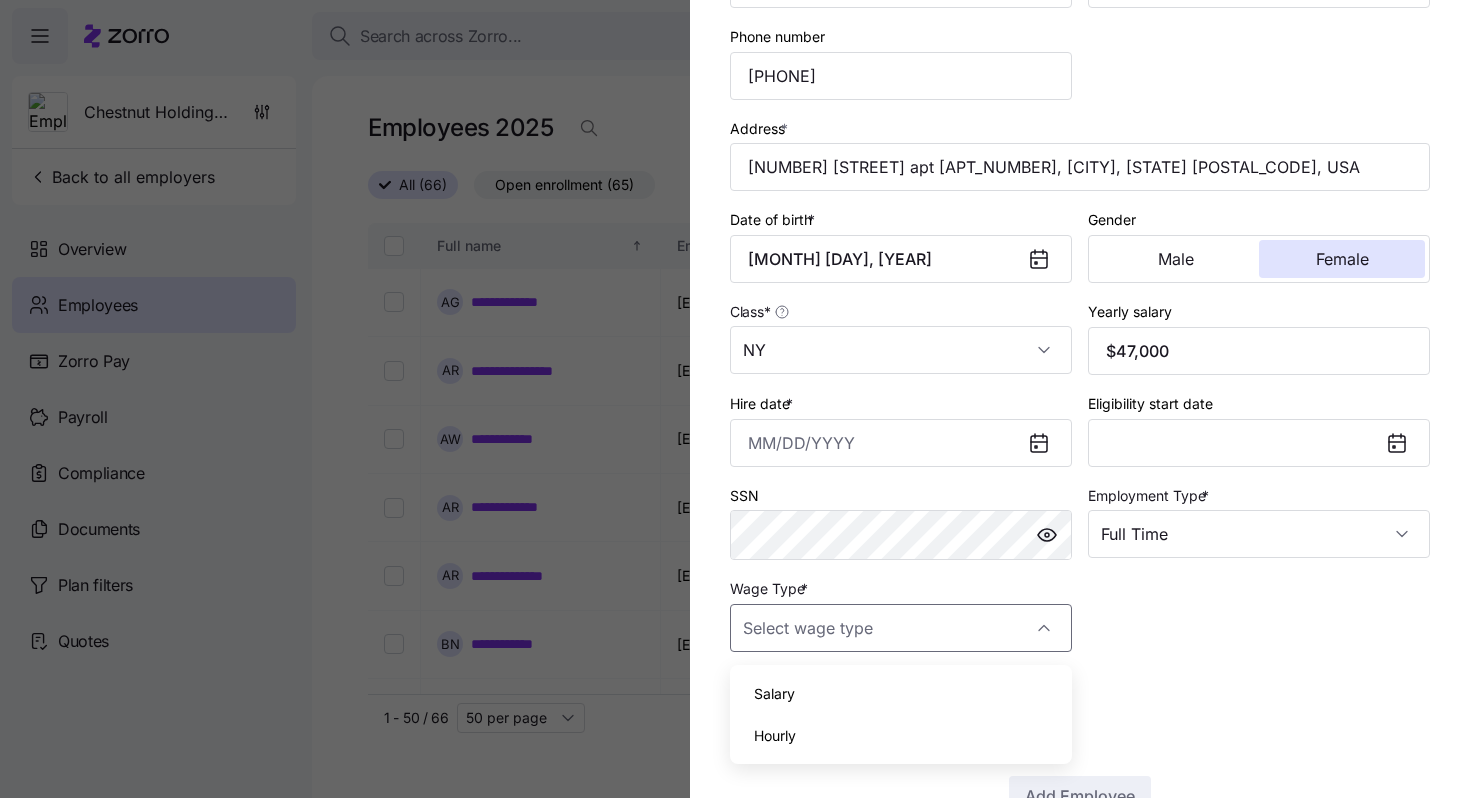 click on "Hourly" at bounding box center (901, 736) 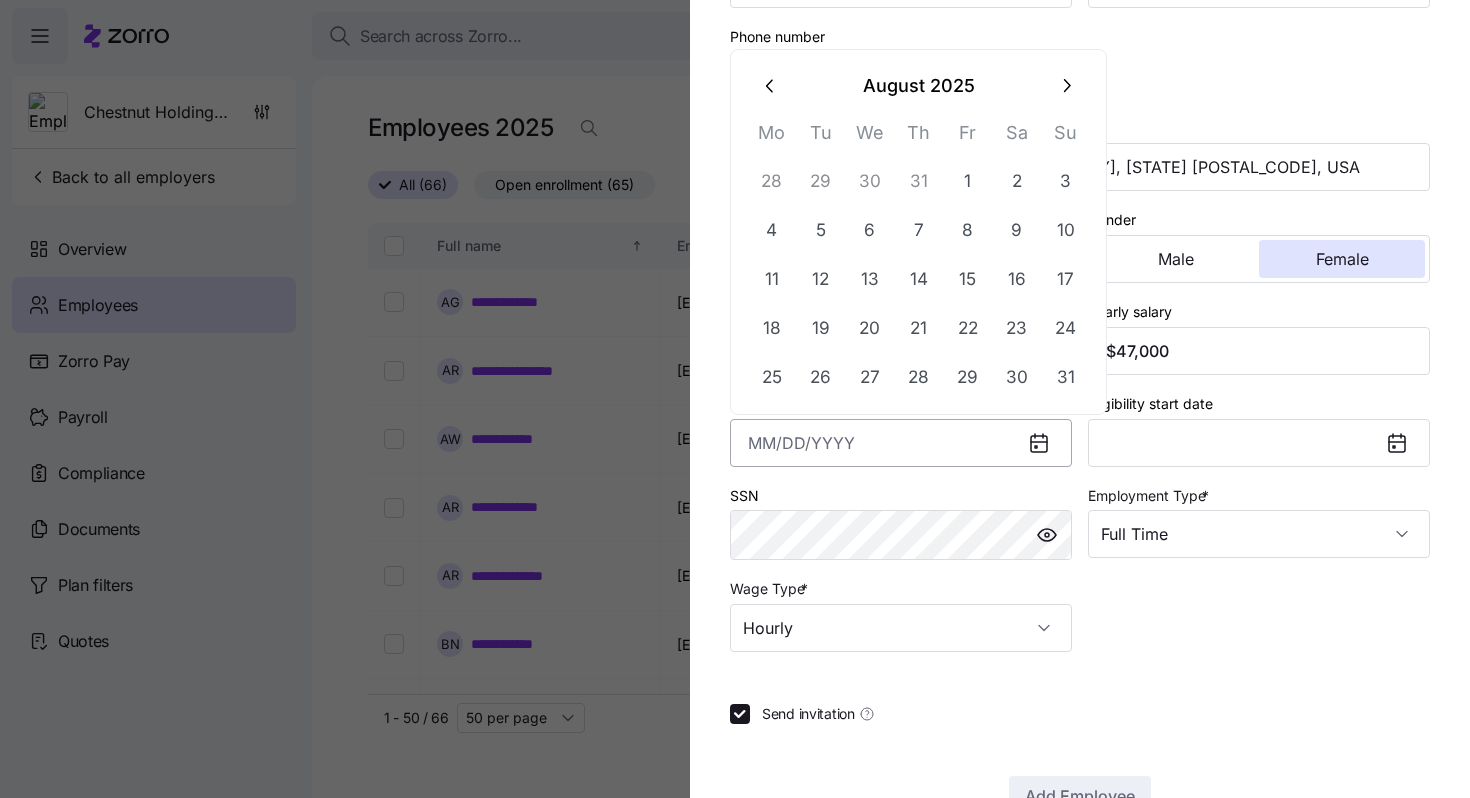click on "Hire date  *" at bounding box center (901, 443) 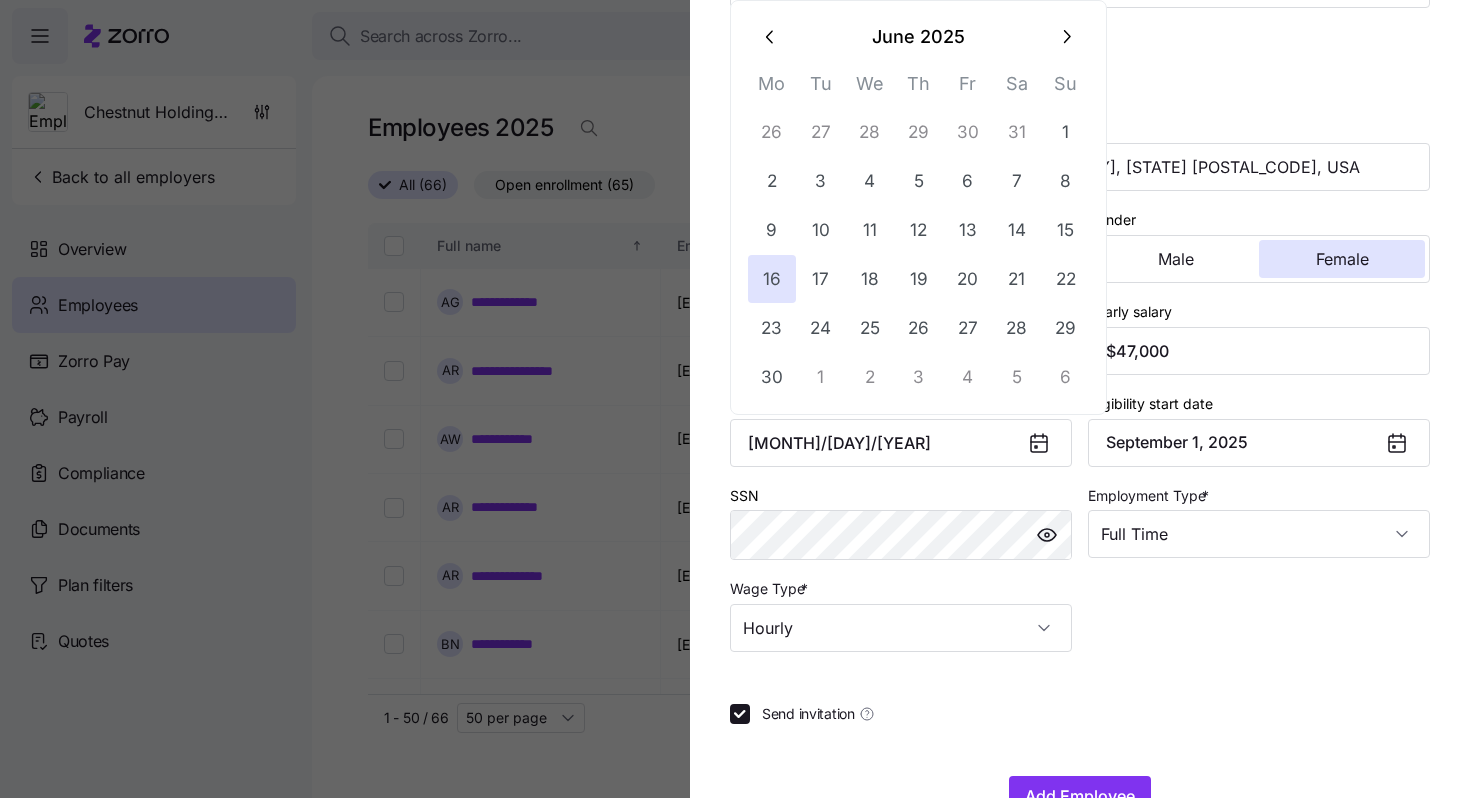 type on "[MONTH] [DAY], [YEAR]" 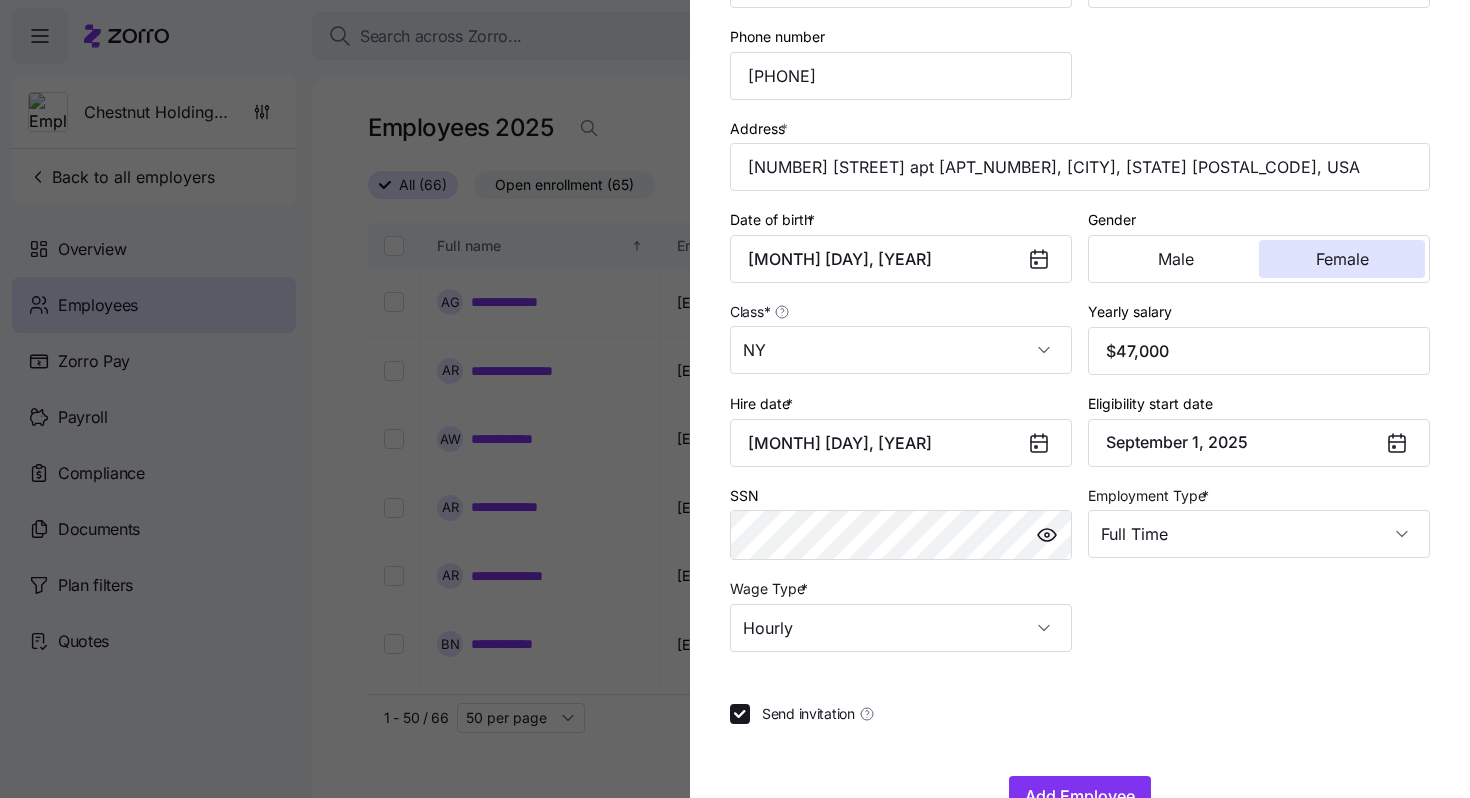 click on "Employee ID 197249 Sub-entity 19045434 Chestnut Holdings of New York Inc First name  * [FIRST] Last name  * [LAST] Company email  * [EMAIL] Personal email [EMAIL] Phone number [PHONE] Address  * [NUMBER] [STREET] apt [APT_NUMBER], [CITY], [STATE] [POSTAL_CODE], USA Date of birth  * [MONTH] [DAY], [YEAR] Gender Male Female Class  * NY Yearly salary $47,000 Hire date  * [MONTH] [DAY], [YEAR] Eligibility start date September 1, 2025 SSN Employment Type  * Full Time Wage Type  * Hourly Send invitation Add Employee" at bounding box center (1080, 282) 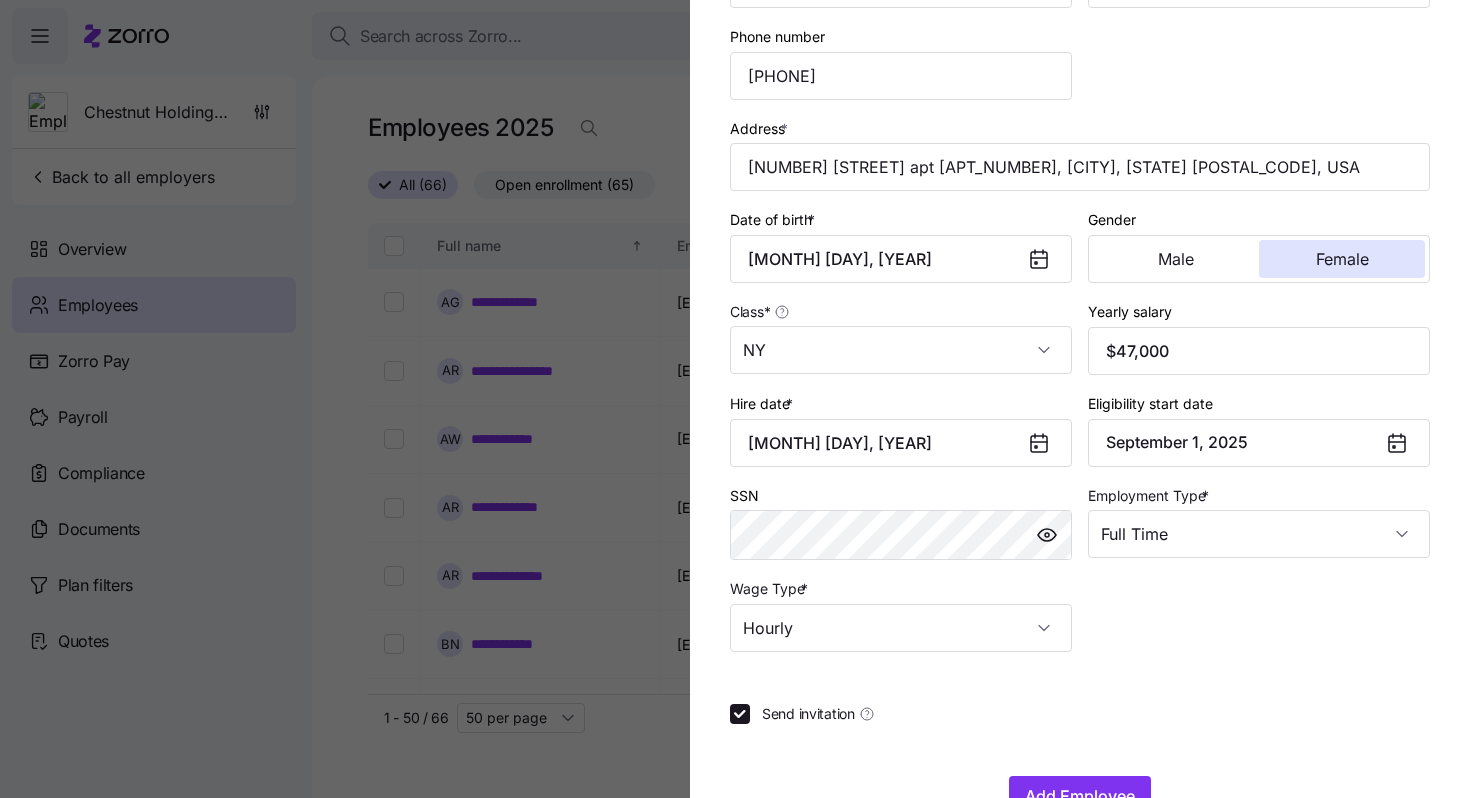 click on "Send invitation" at bounding box center (812, 714) 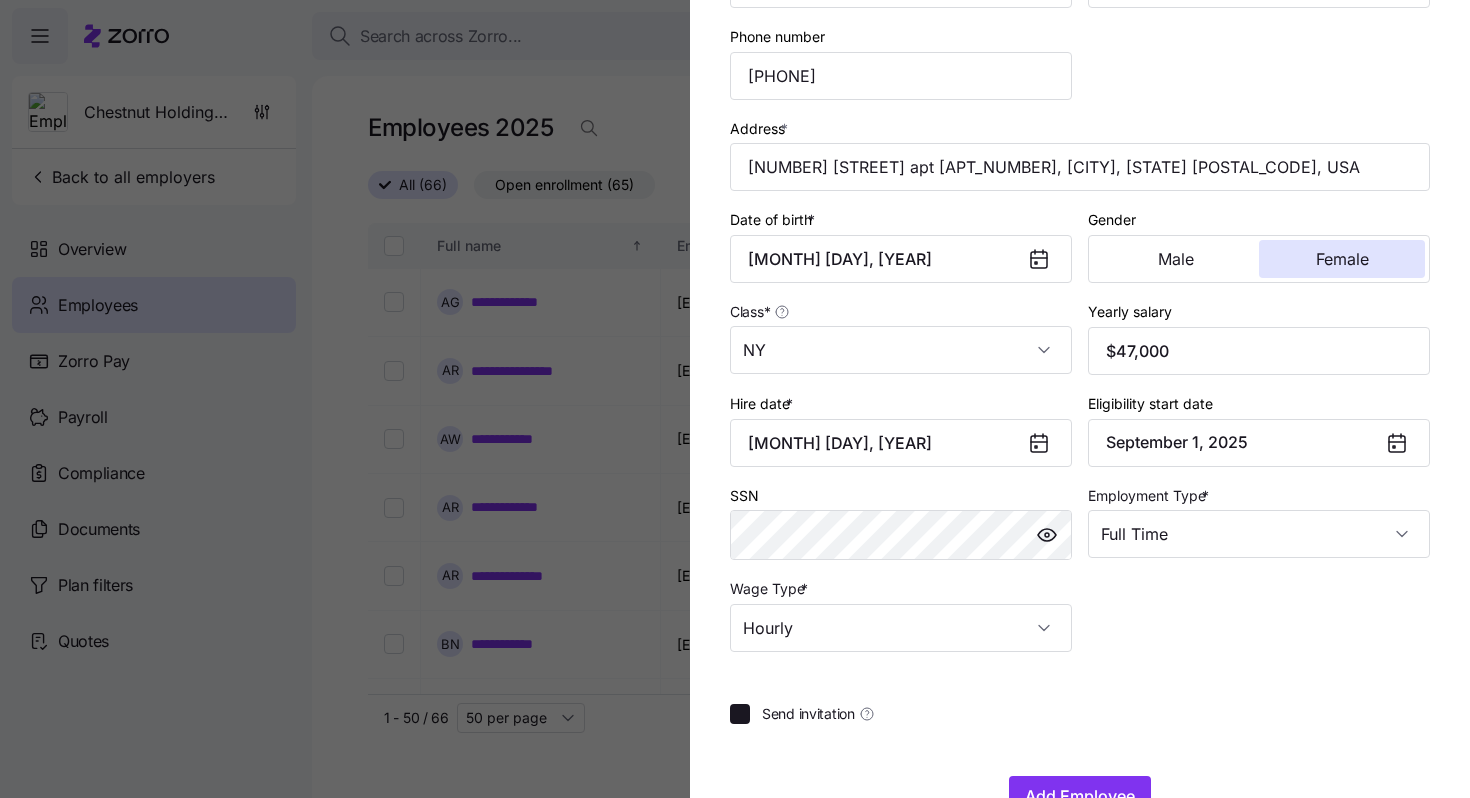 checkbox on "false" 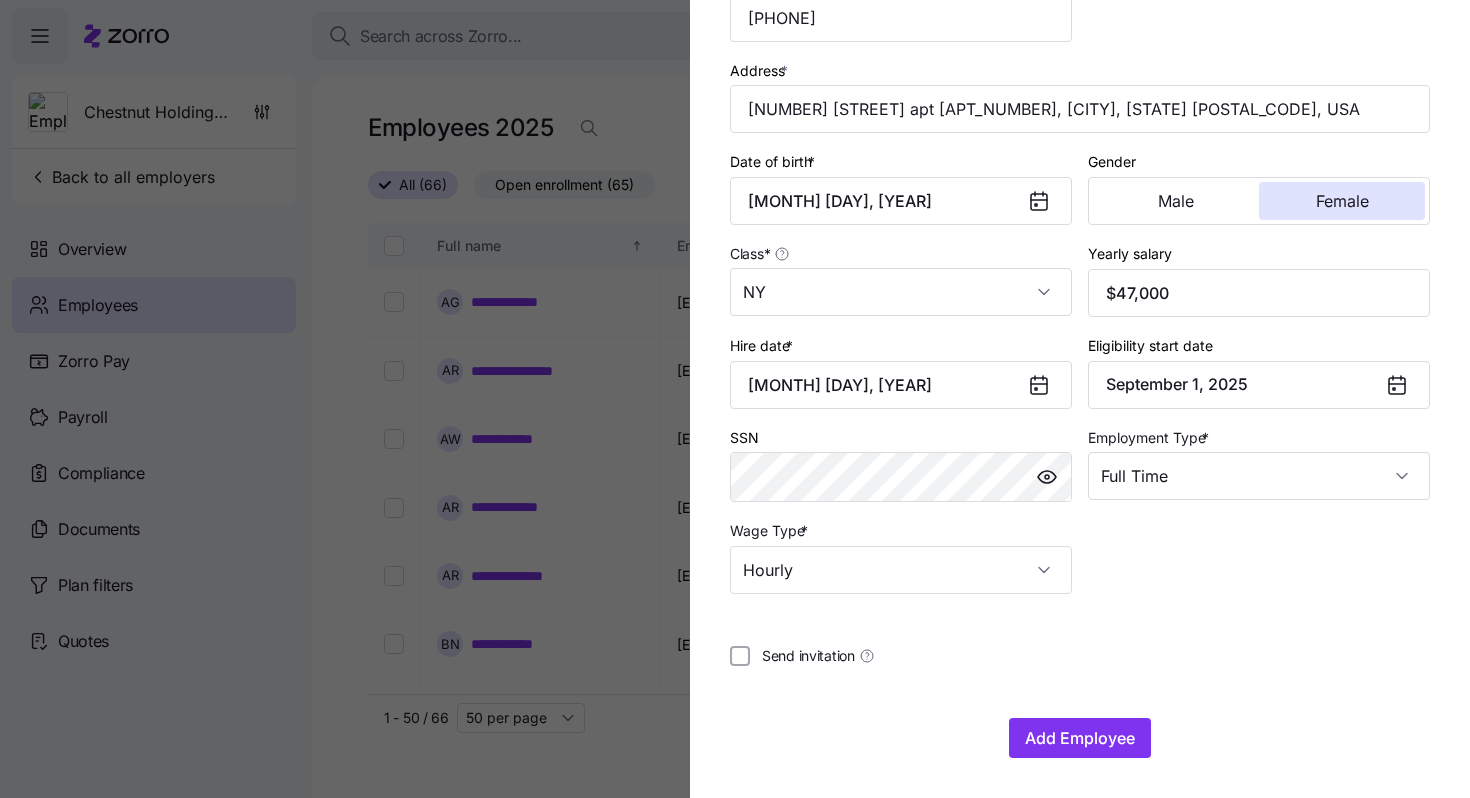 scroll, scrollTop: 421, scrollLeft: 0, axis: vertical 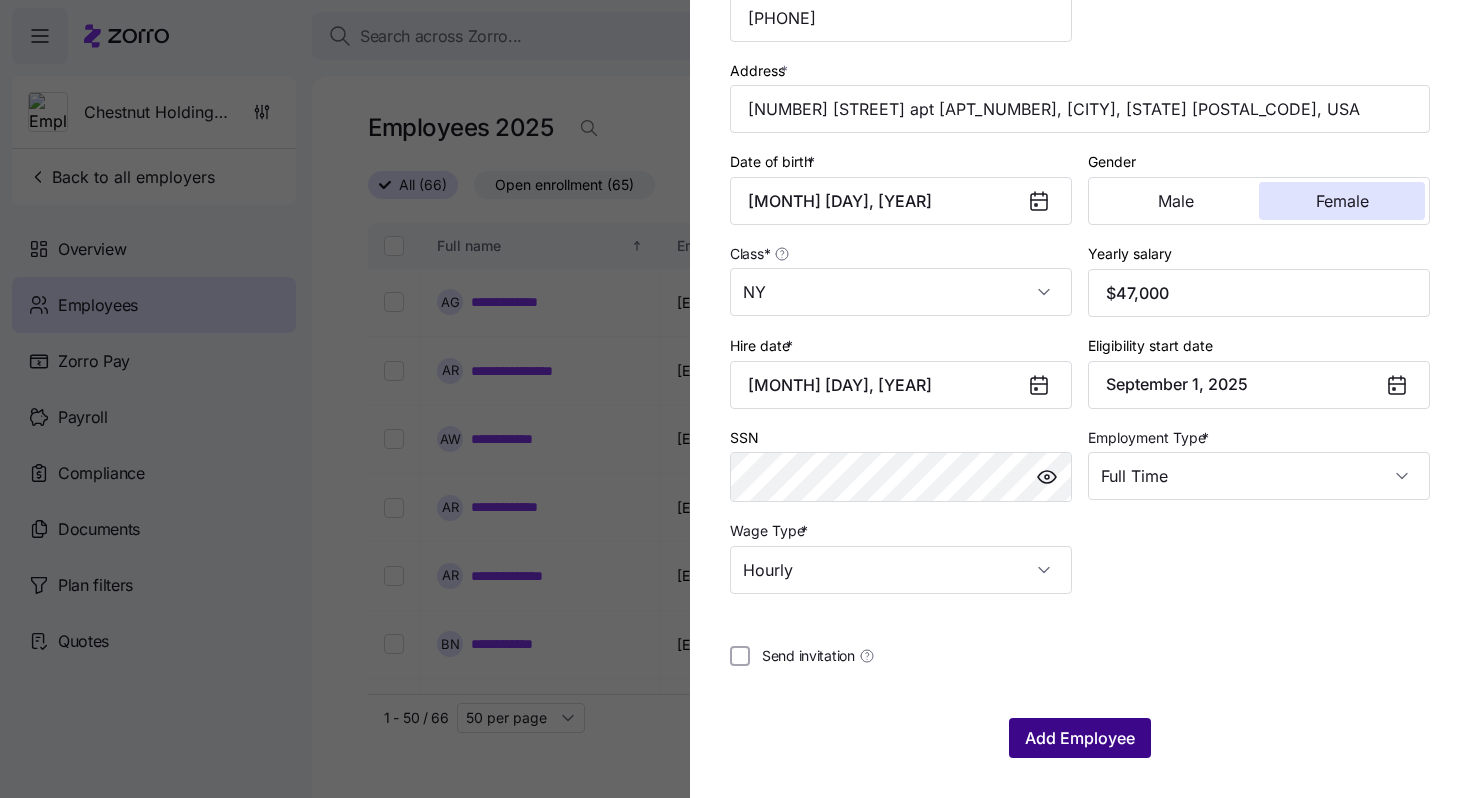click on "Add Employee" at bounding box center [1080, 738] 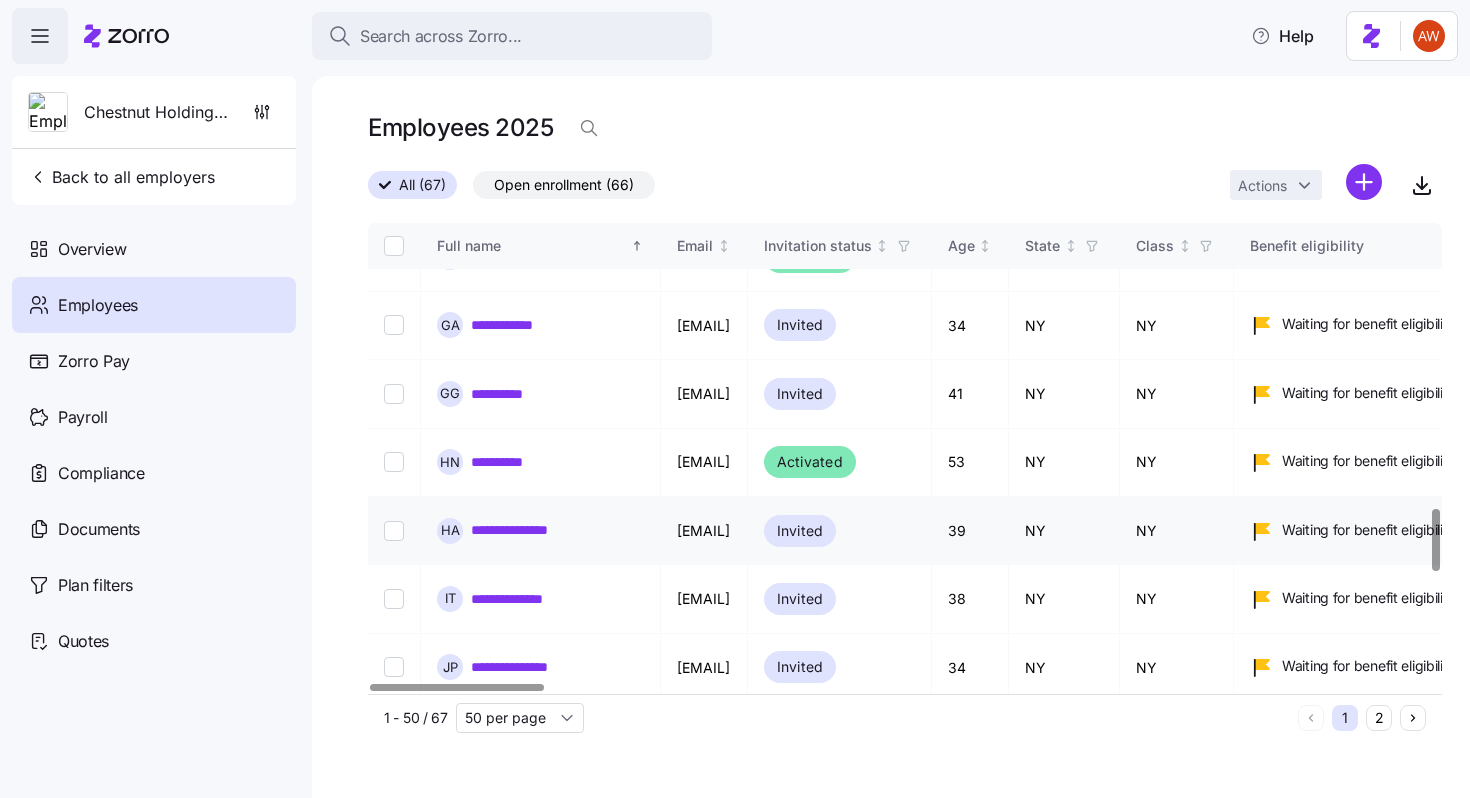 scroll, scrollTop: 2161, scrollLeft: 0, axis: vertical 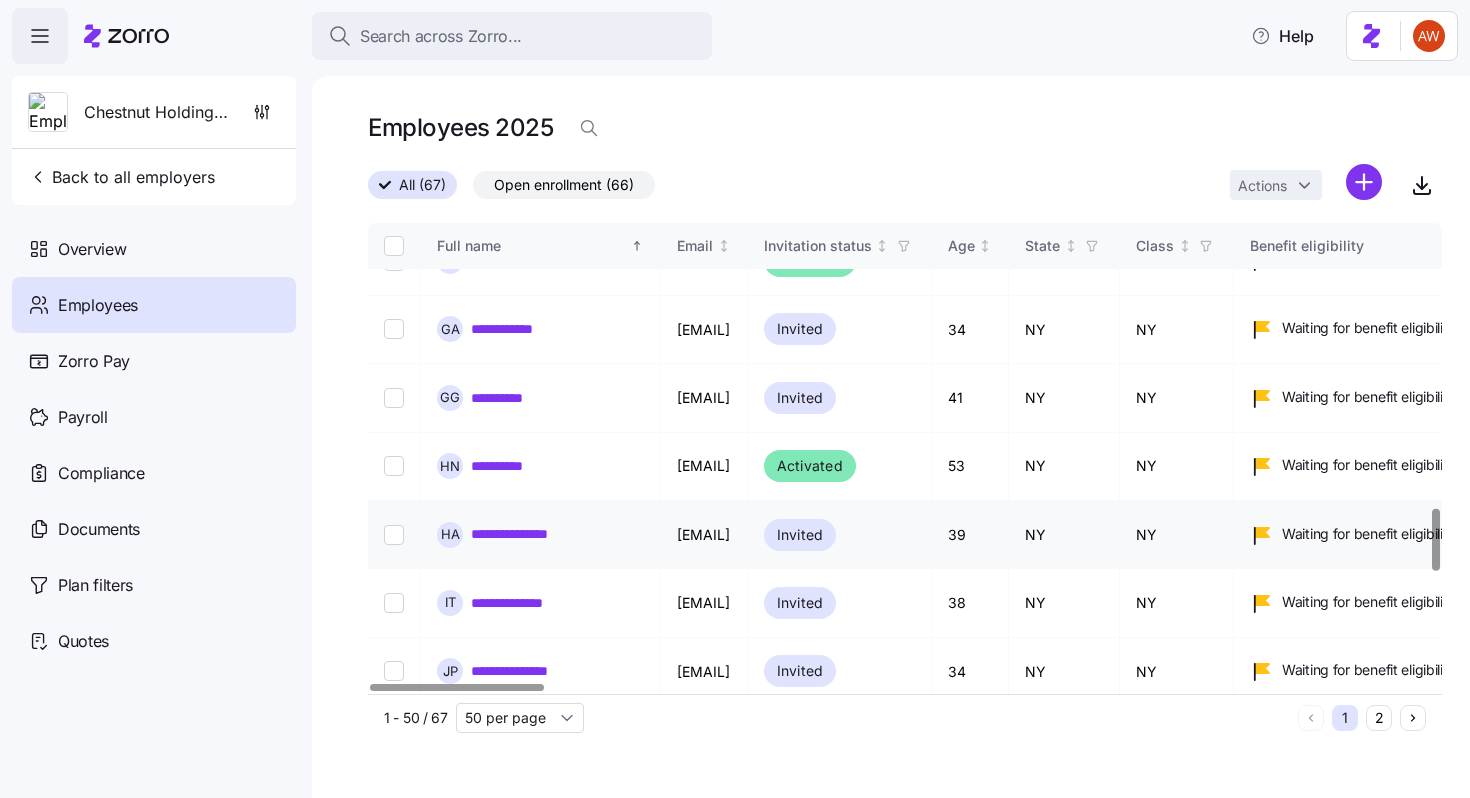 click on "**********" at bounding box center [523, 534] 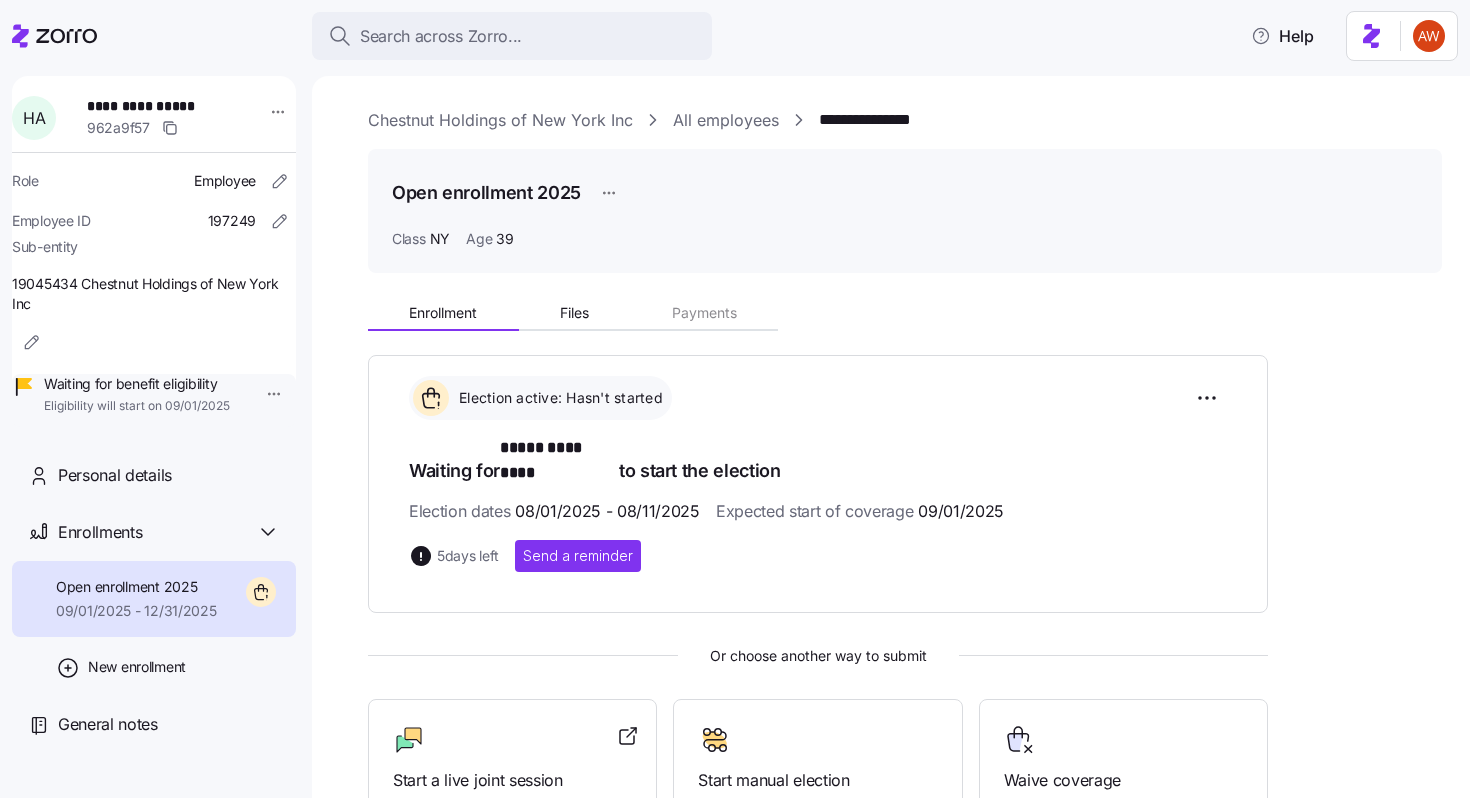 click on "All employees" at bounding box center [726, 120] 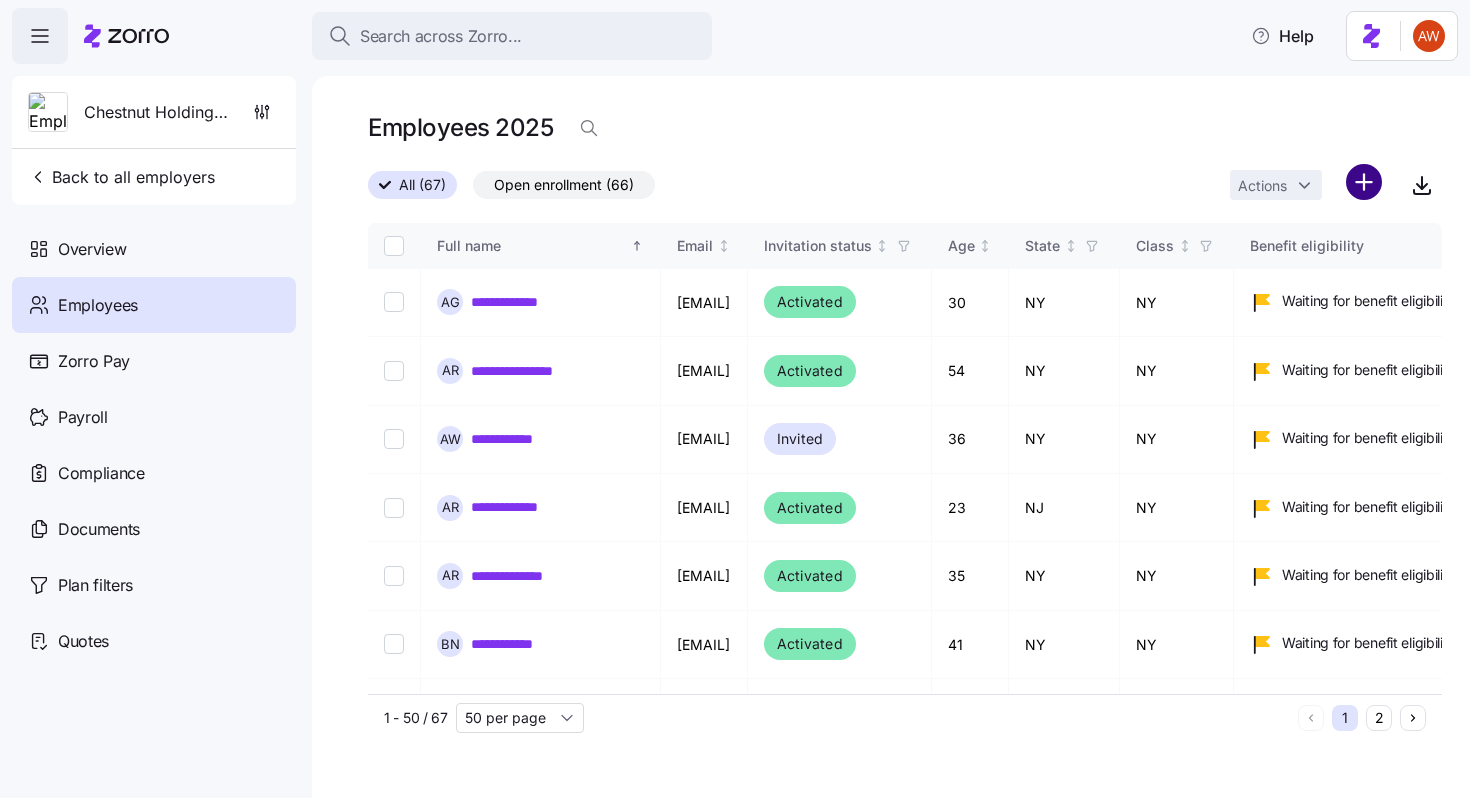 click on "**********" at bounding box center [735, 393] 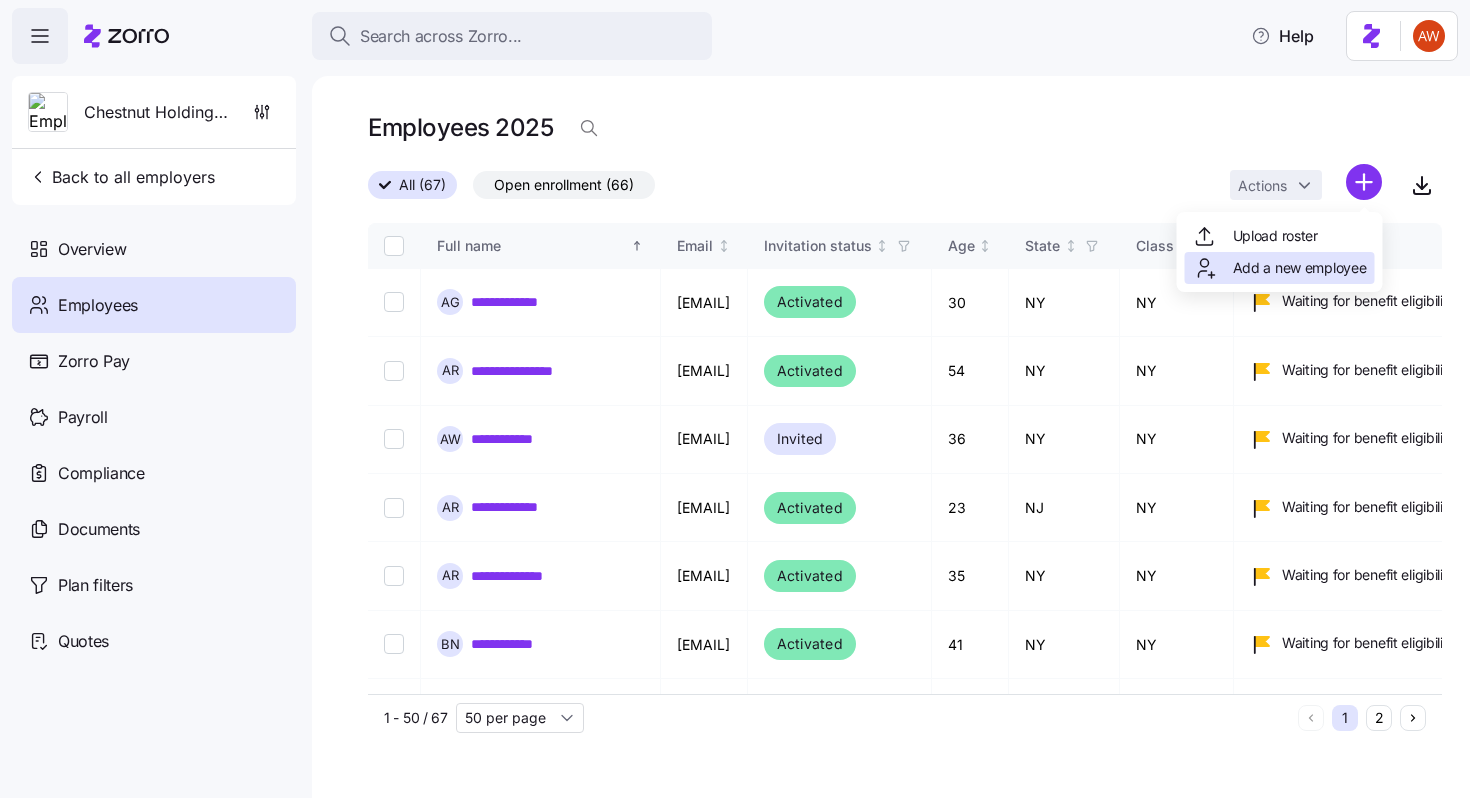 click on "Add a new employee" at bounding box center (1300, 268) 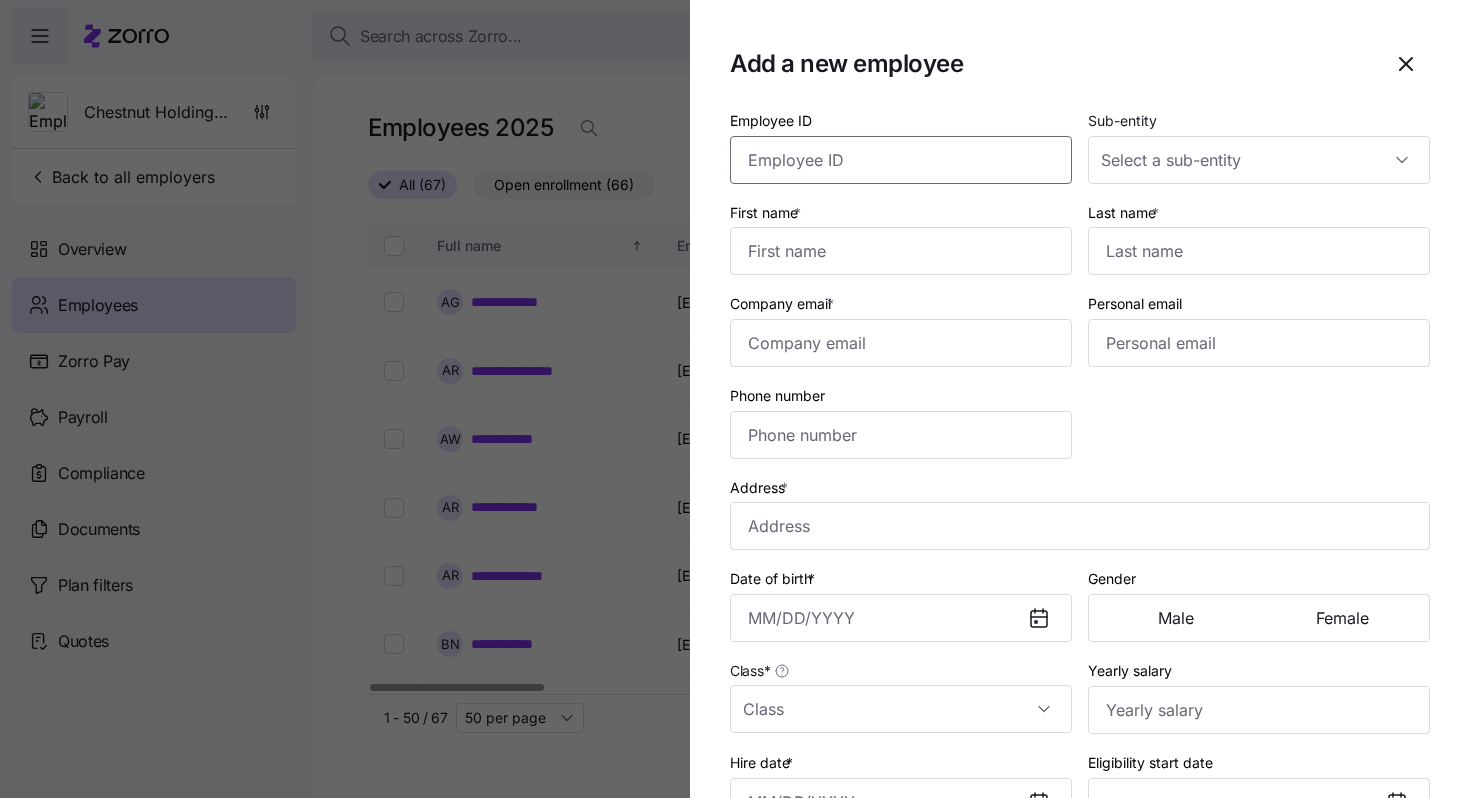 click on "Employee ID" at bounding box center [901, 160] 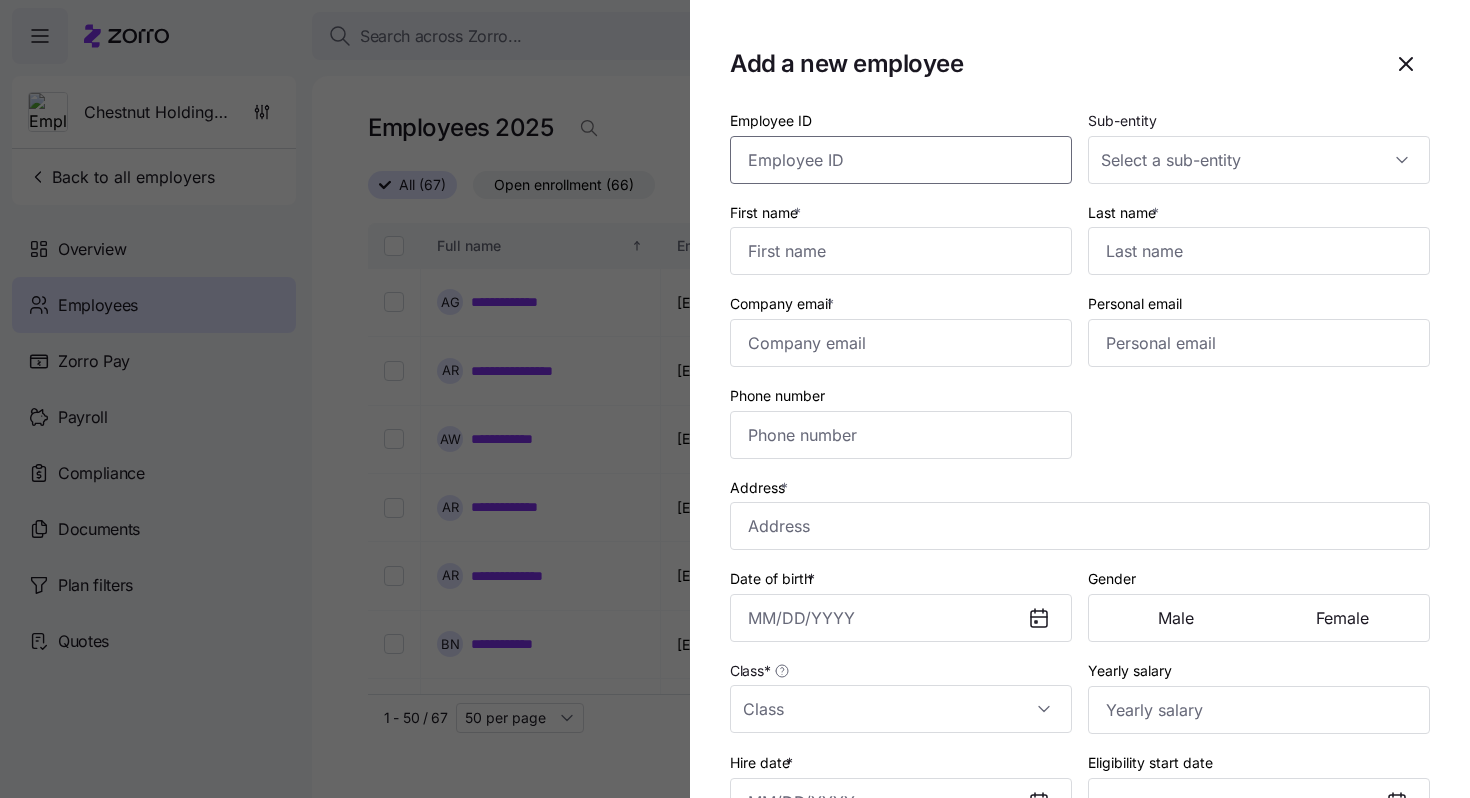 paste on "197003" 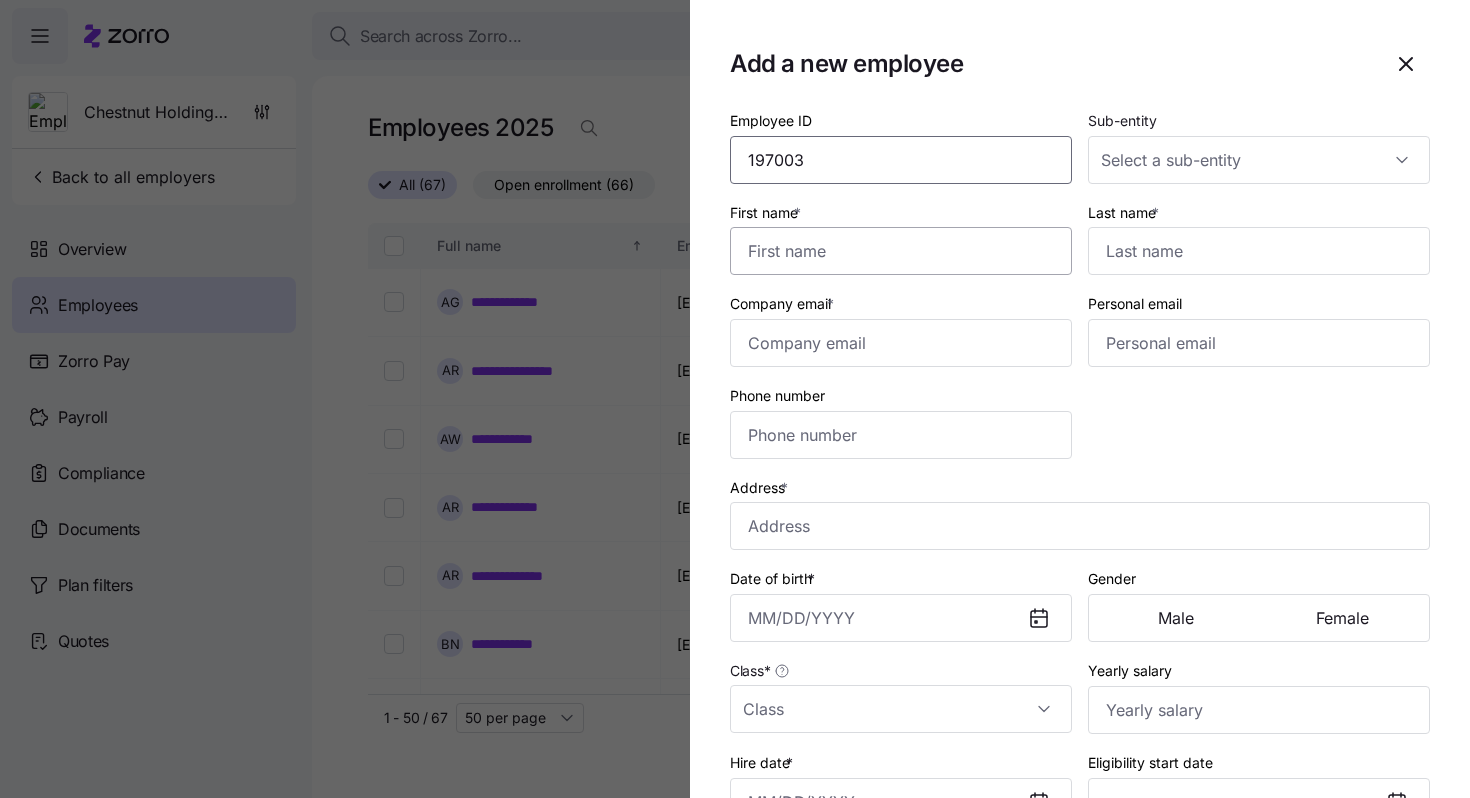 type on "197003" 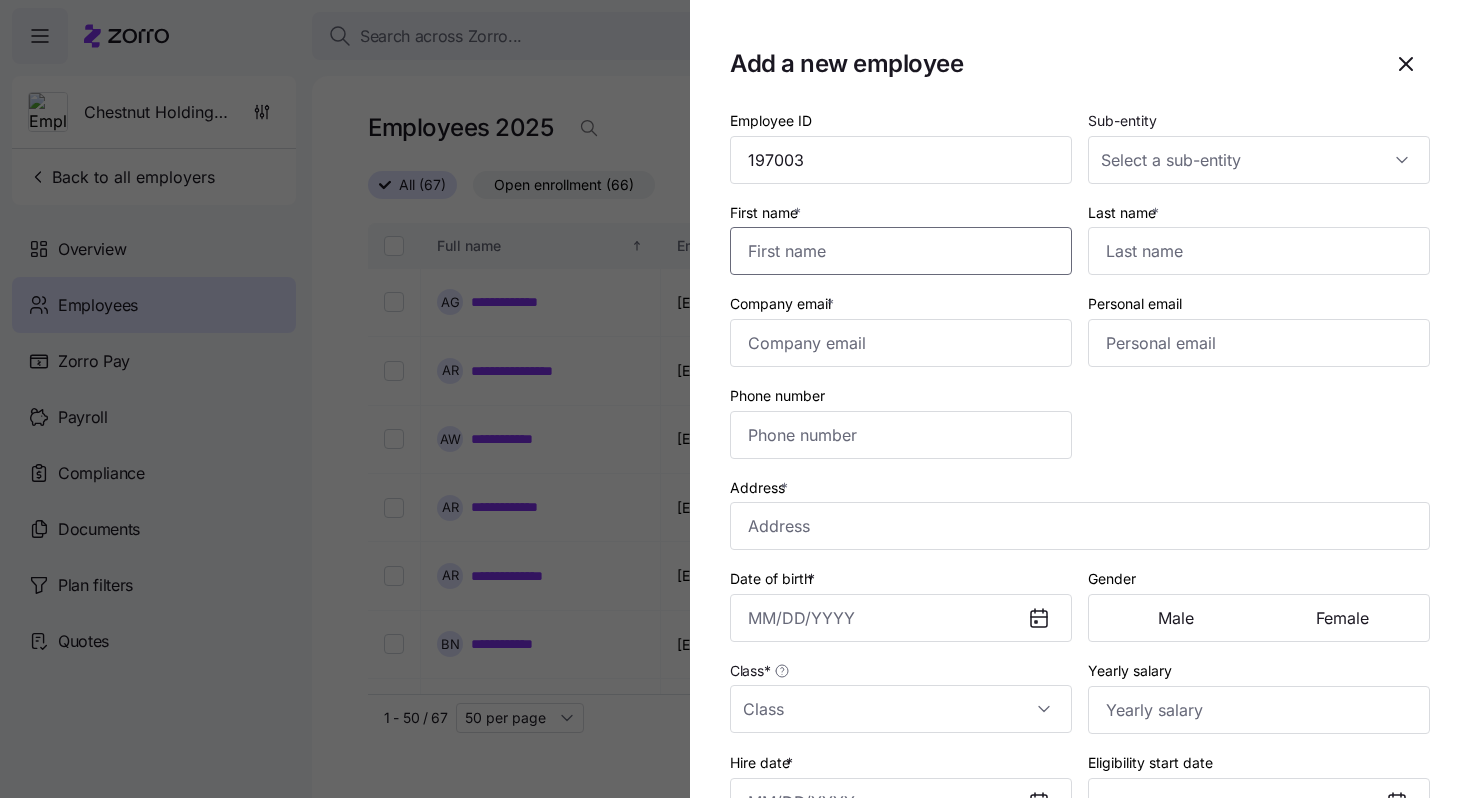 click on "First name  *" at bounding box center (901, 251) 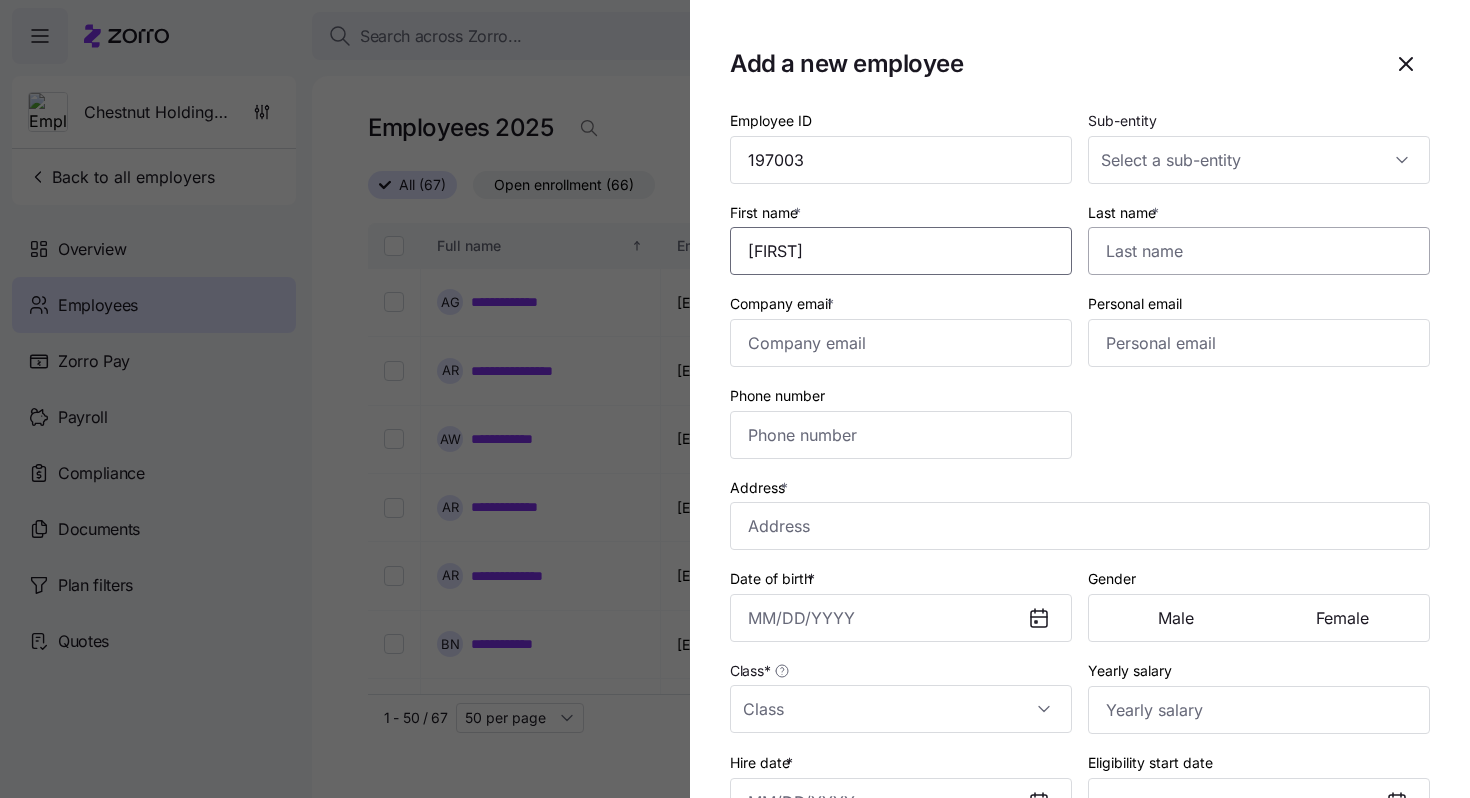 type on "[FIRST]" 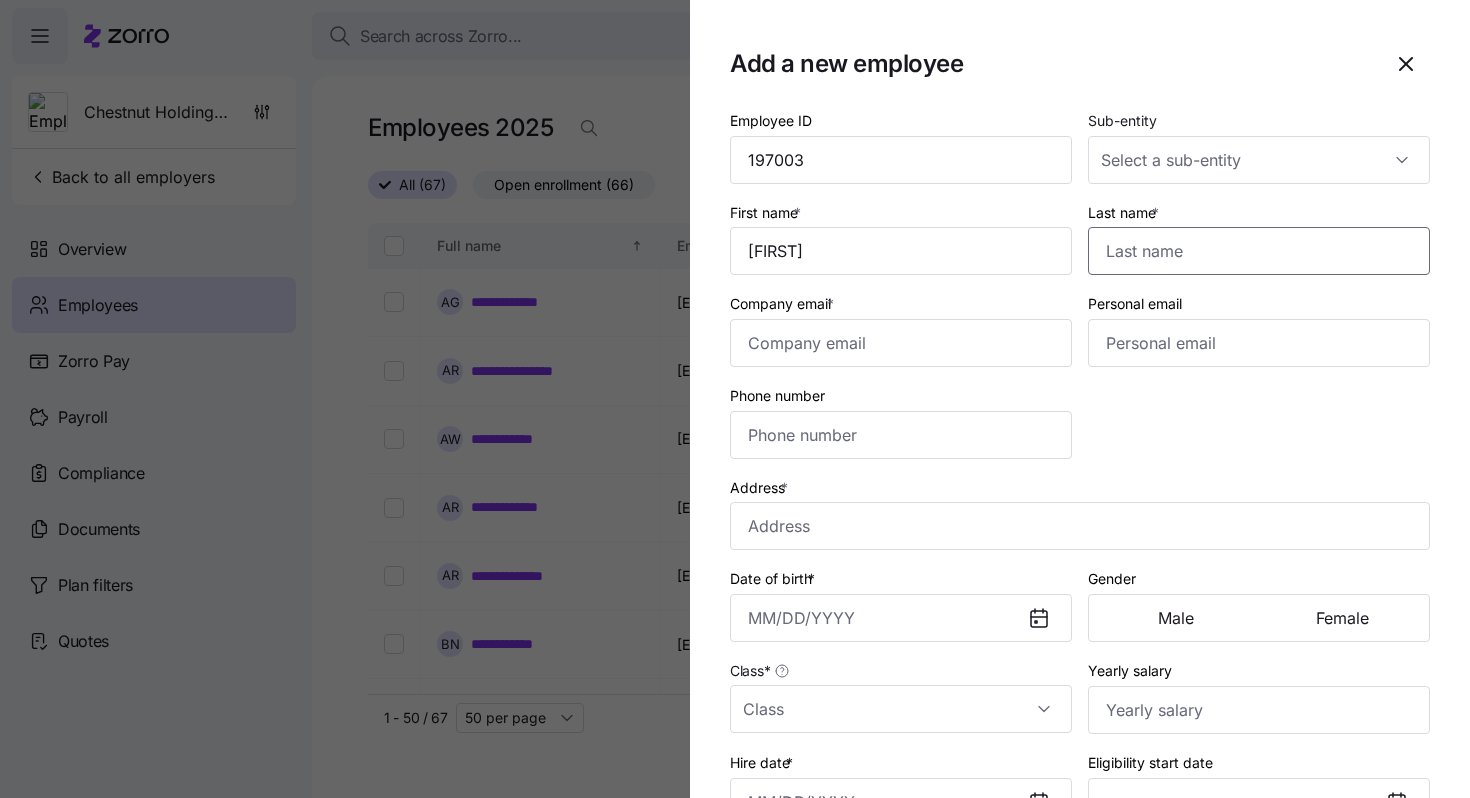 click on "Last name  *" at bounding box center (1259, 251) 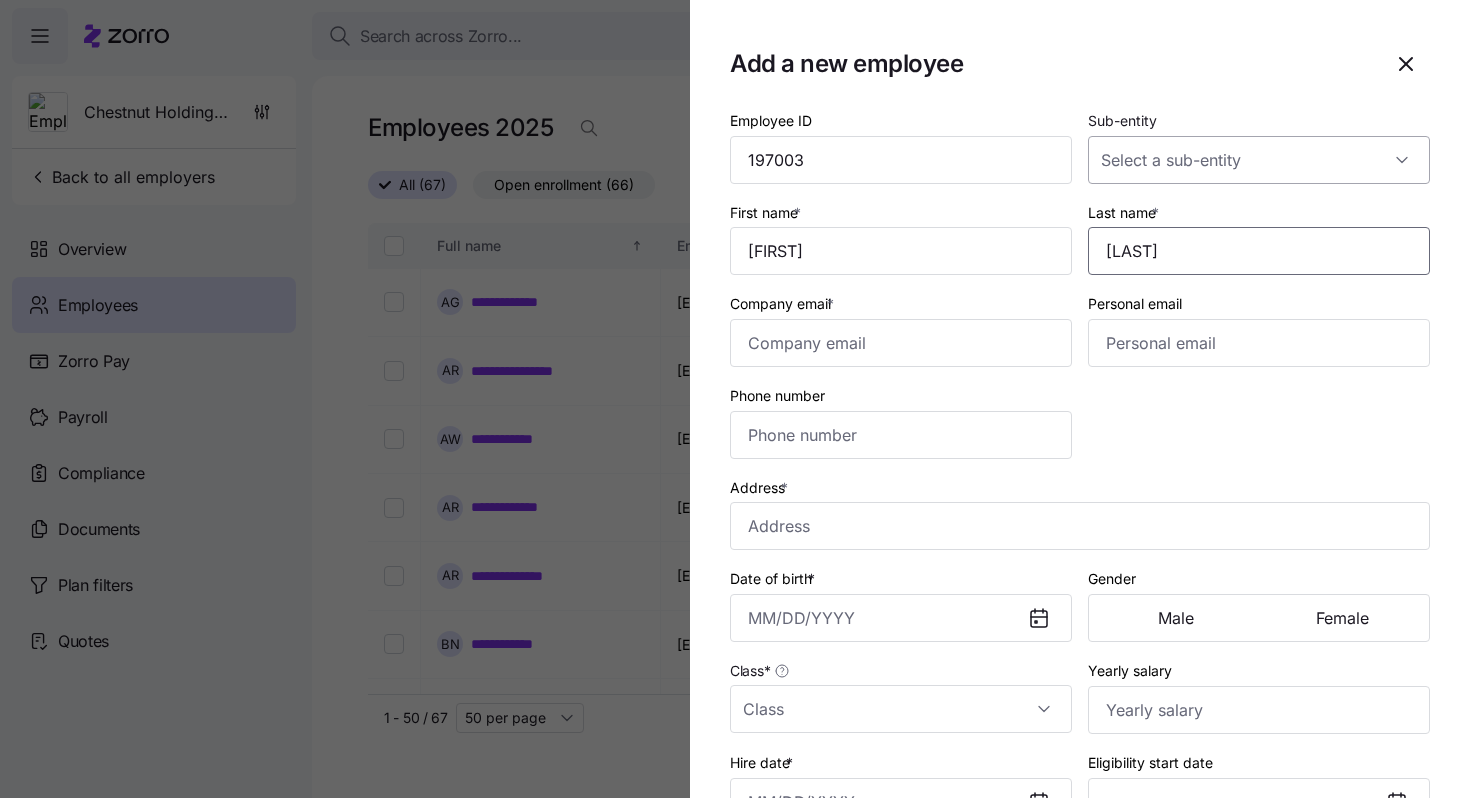 type on "[LAST]" 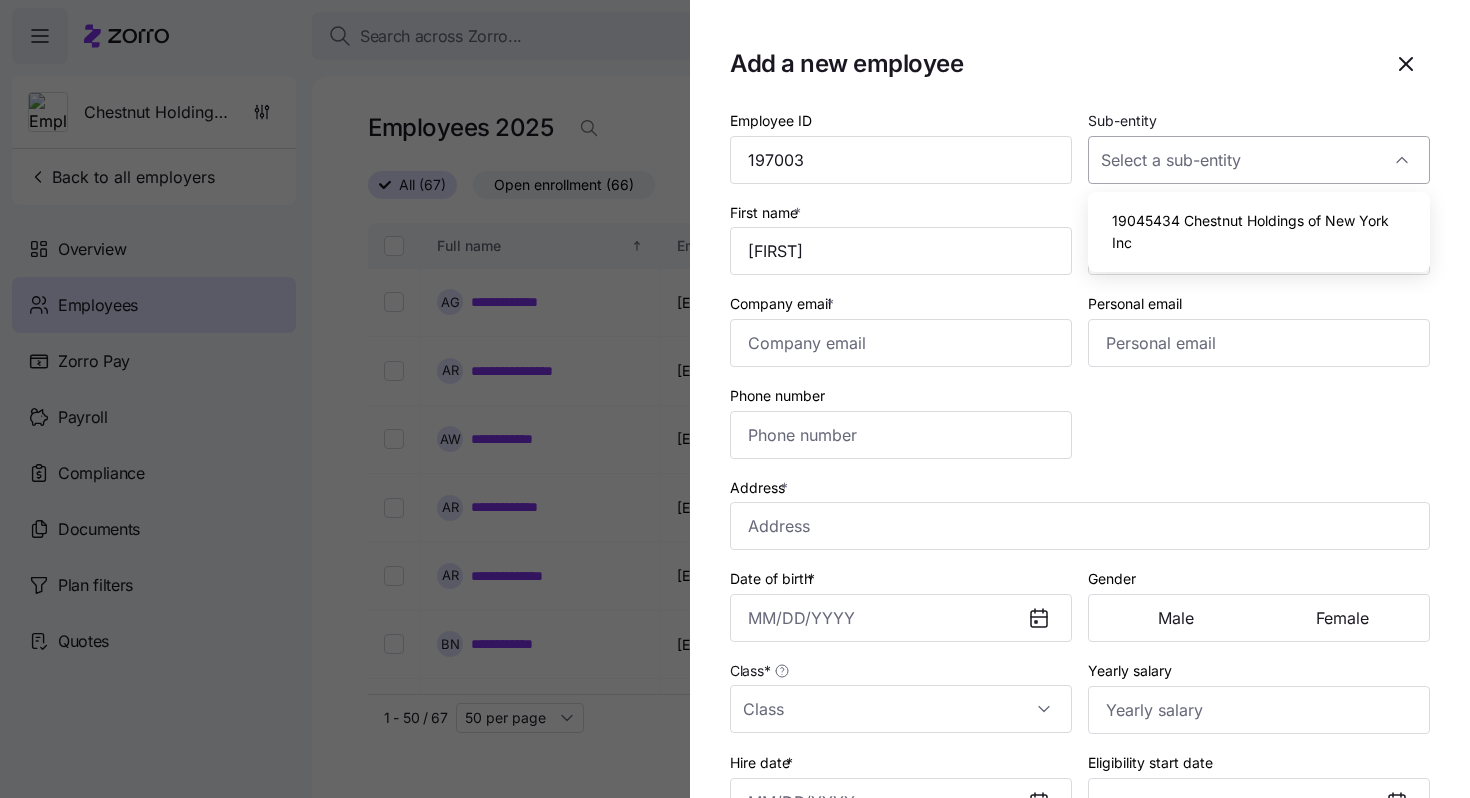 click on "Sub-entity" at bounding box center (1259, 160) 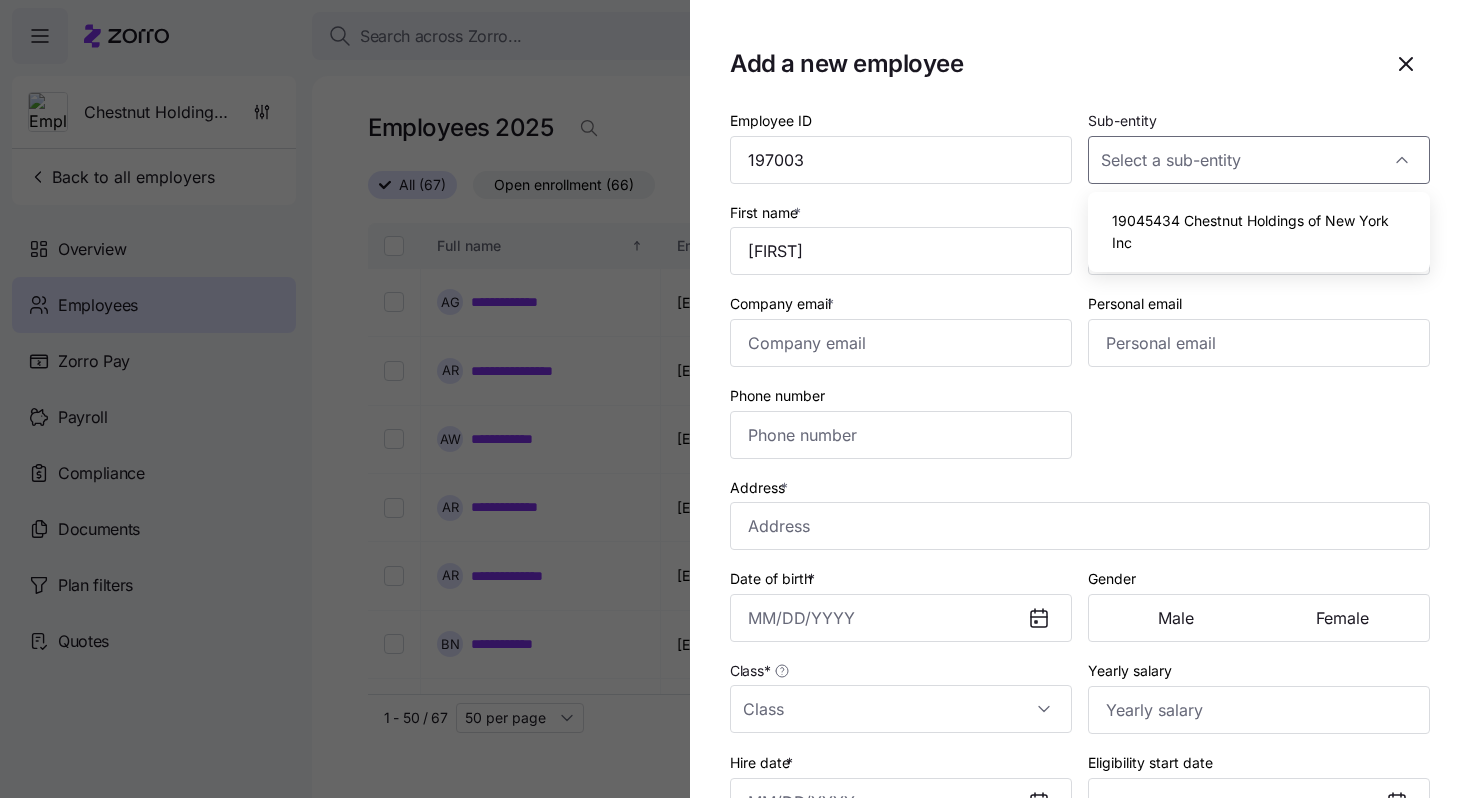 click on "19045434 Chestnut Holdings of New York Inc" at bounding box center [1259, 231] 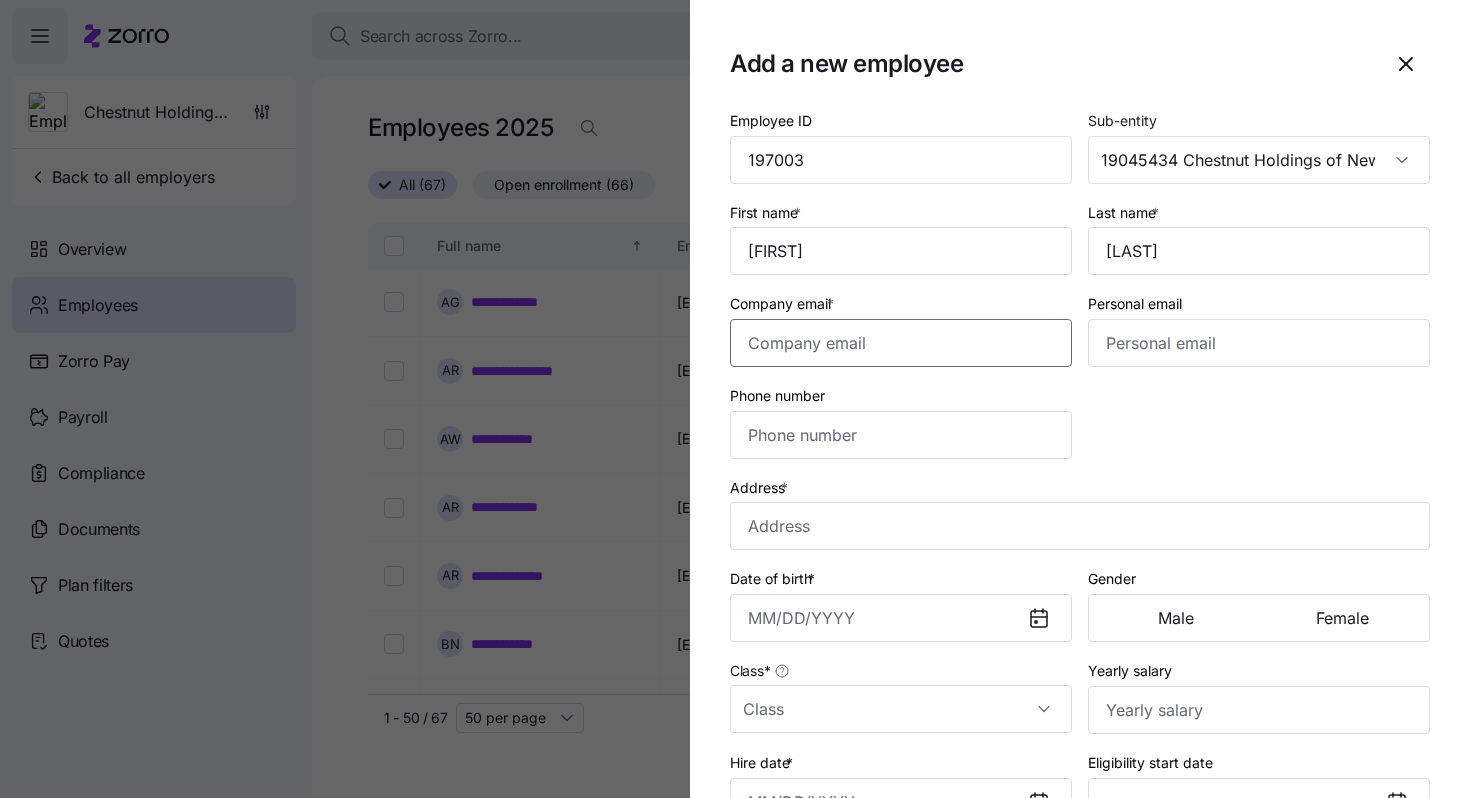 click on "Company email  *" at bounding box center (901, 343) 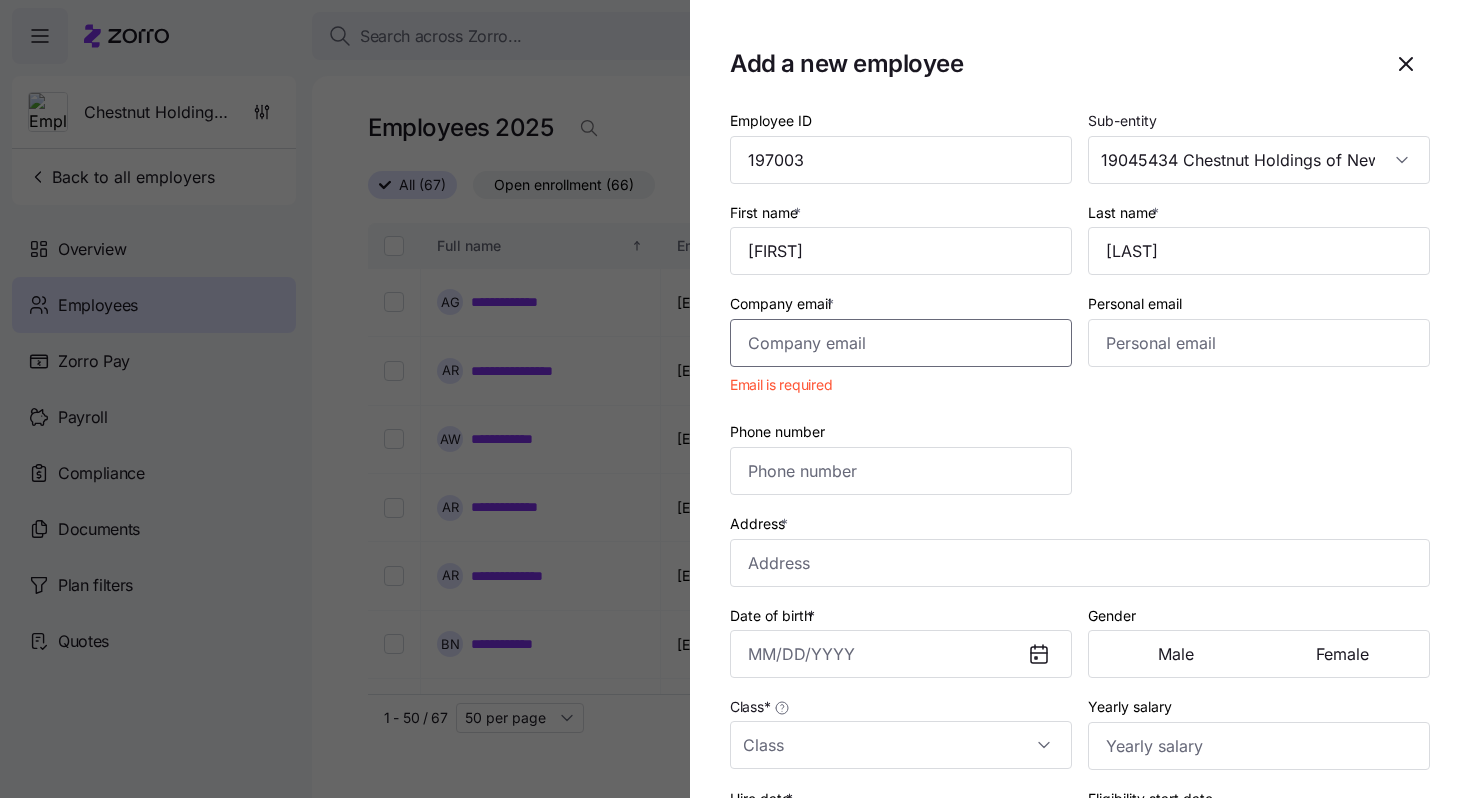 paste on "[EMAIL]" 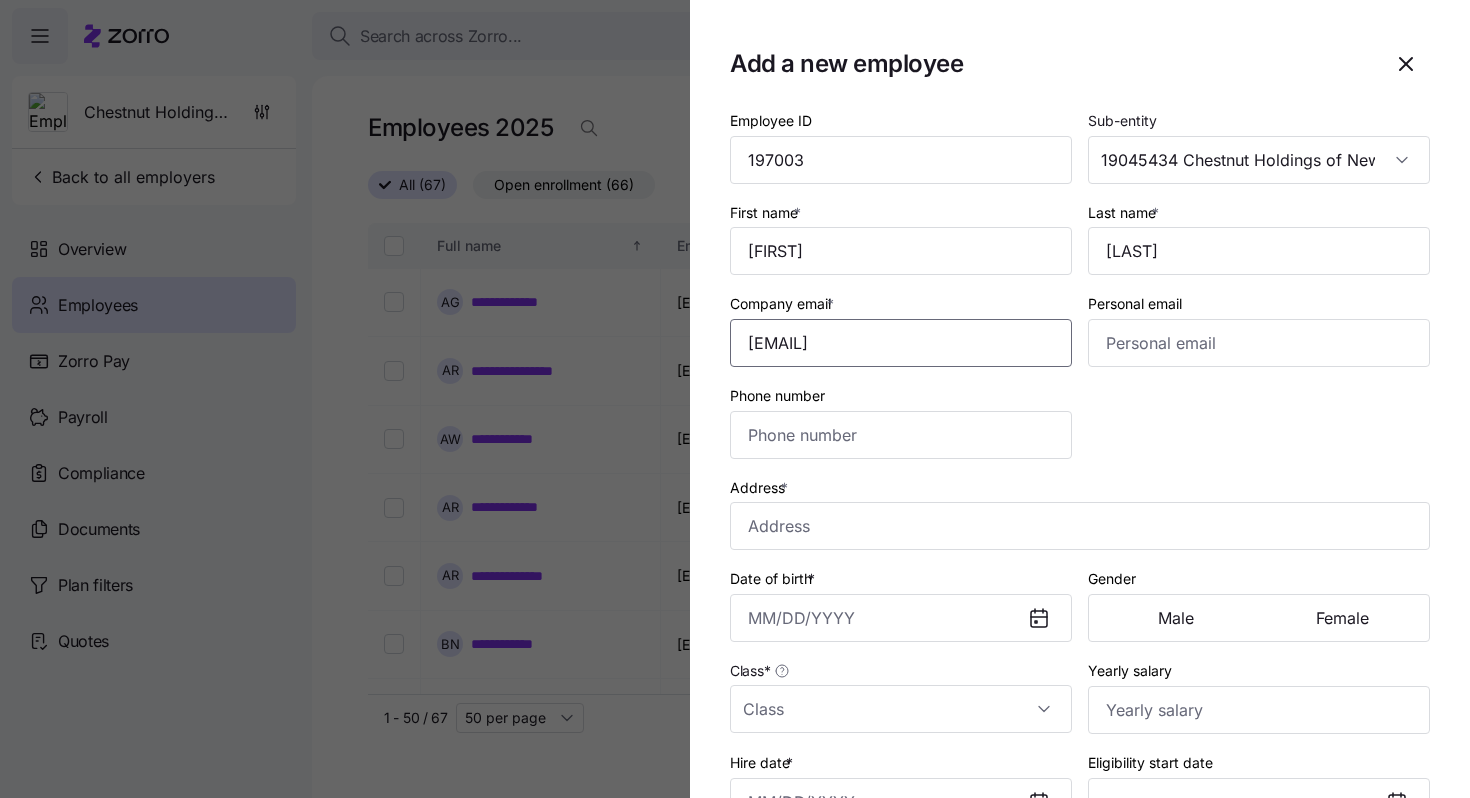 type on "[EMAIL]" 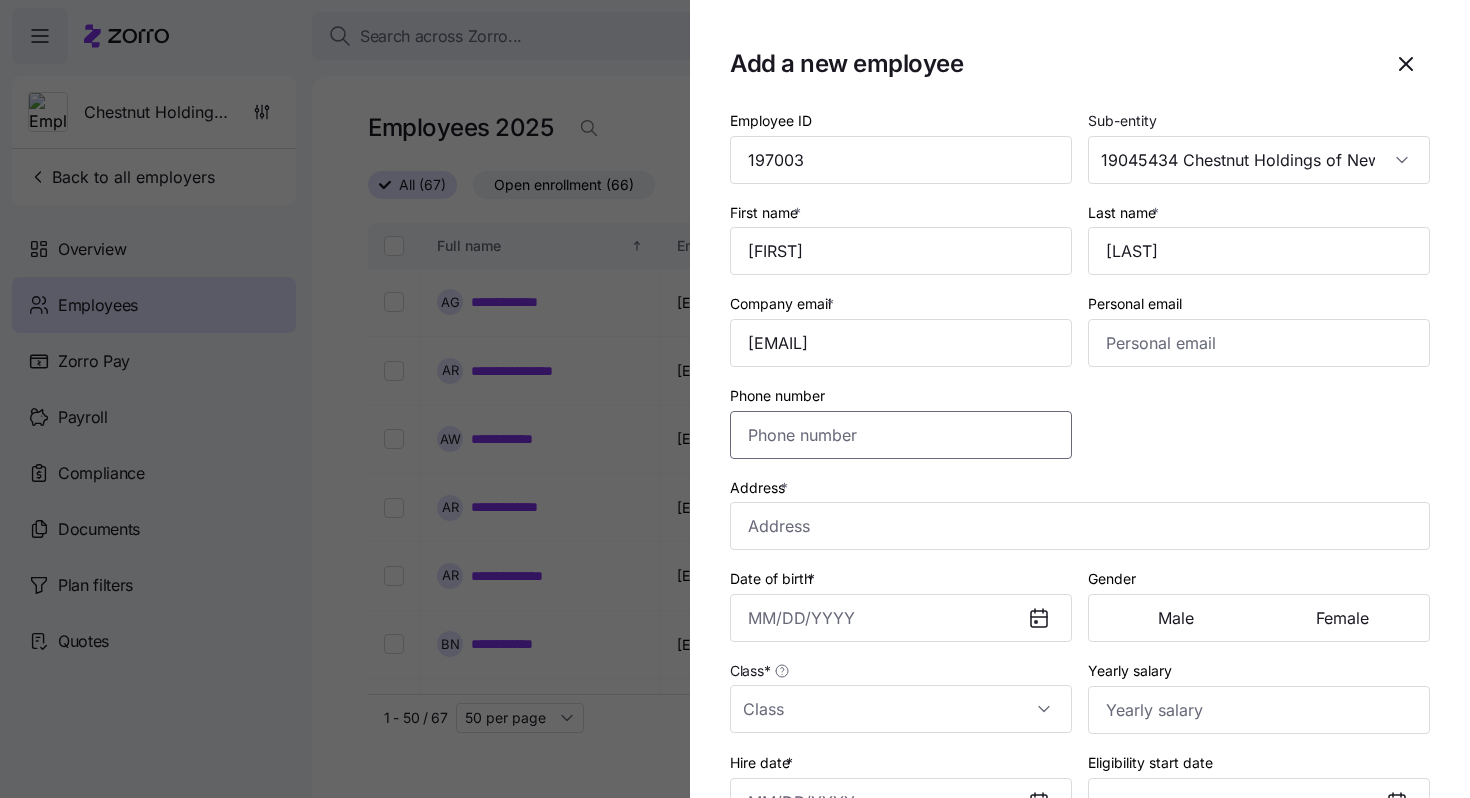 click on "Phone number" at bounding box center (901, 435) 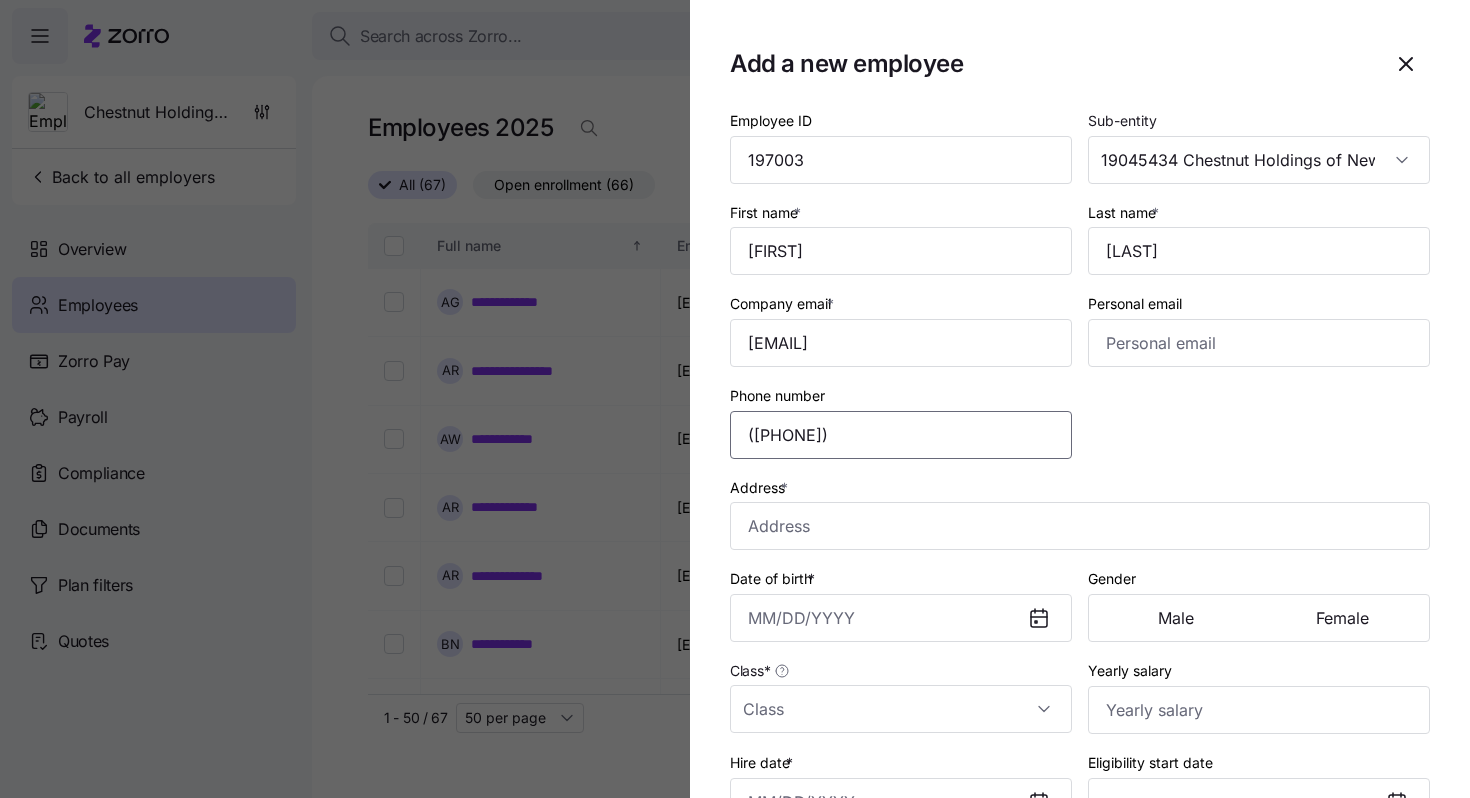 type on "([PHONE])" 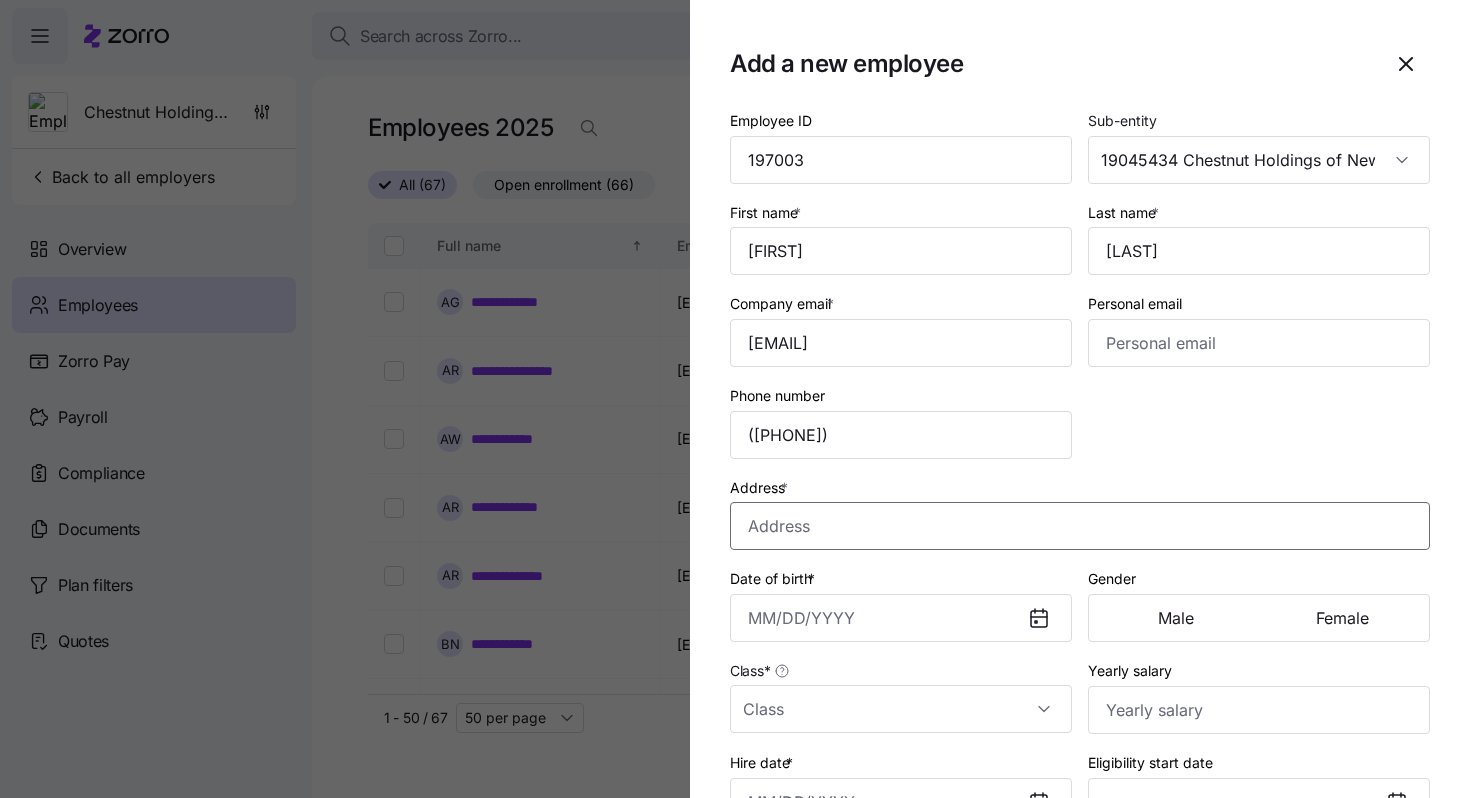 click on "Address  *" at bounding box center [1080, 526] 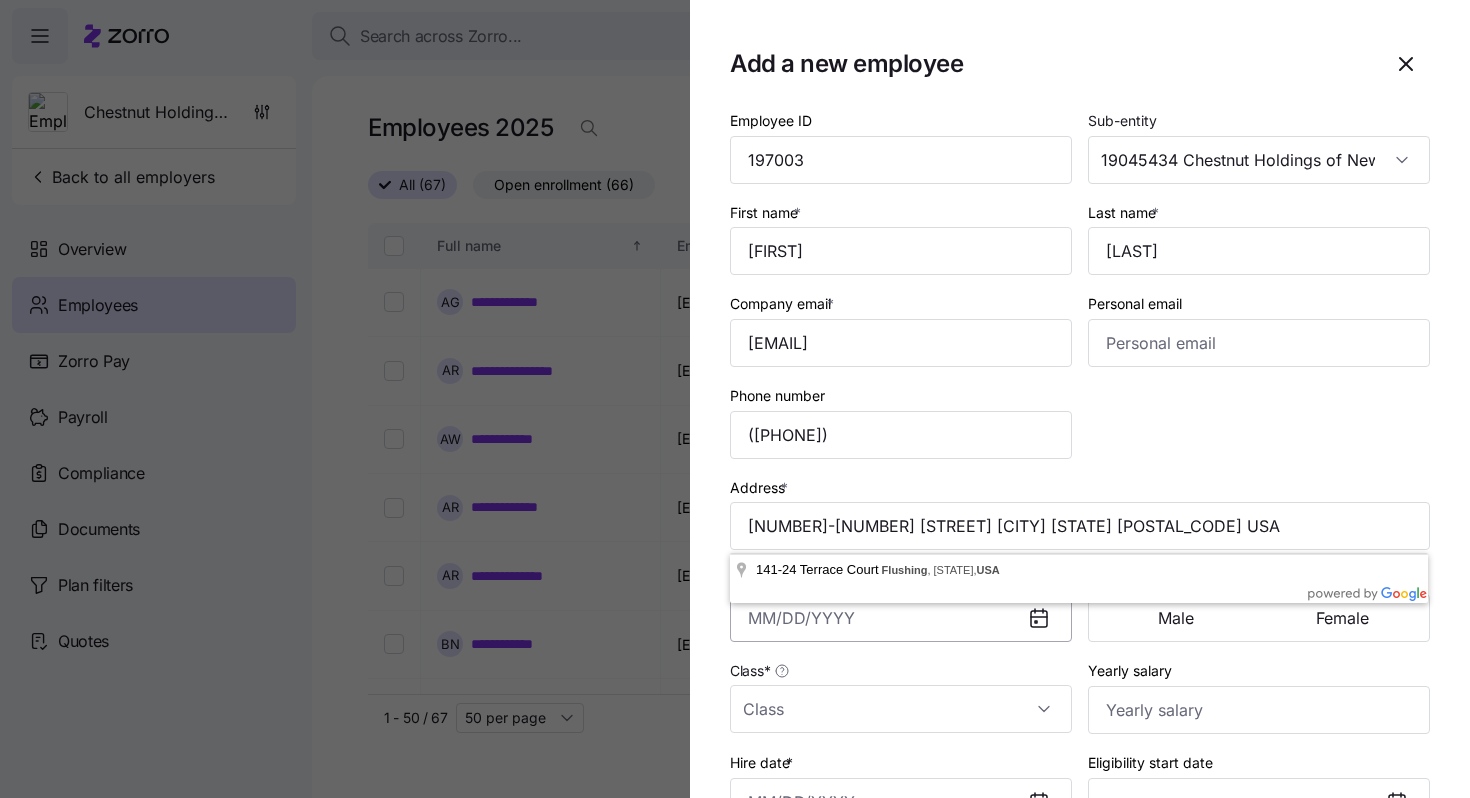 click on "Date of birth  *" at bounding box center (901, 618) 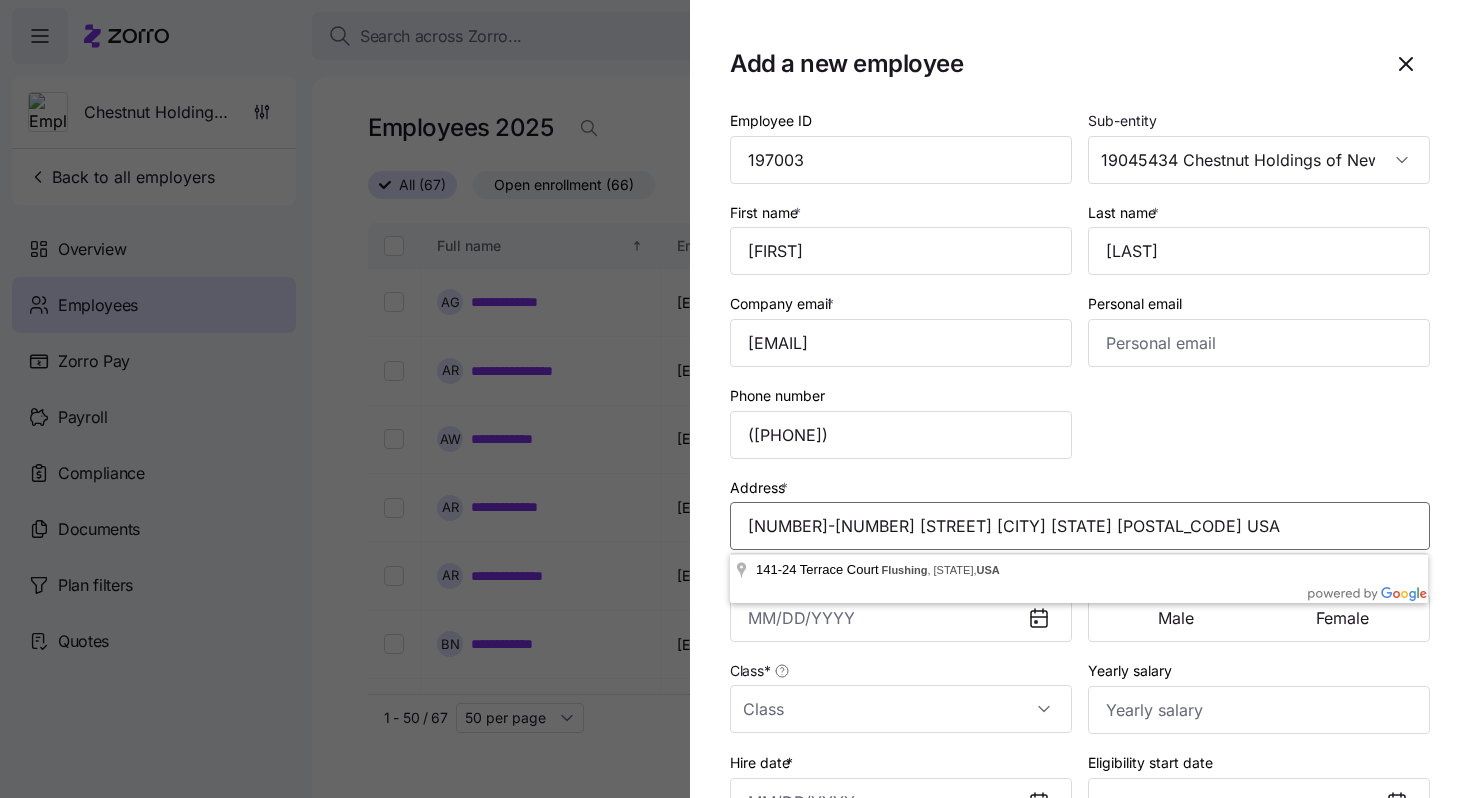 click on "[NUMBER]-[NUMBER] [STREET] [CITY] [STATE] [POSTAL_CODE] USA" at bounding box center (1080, 526) 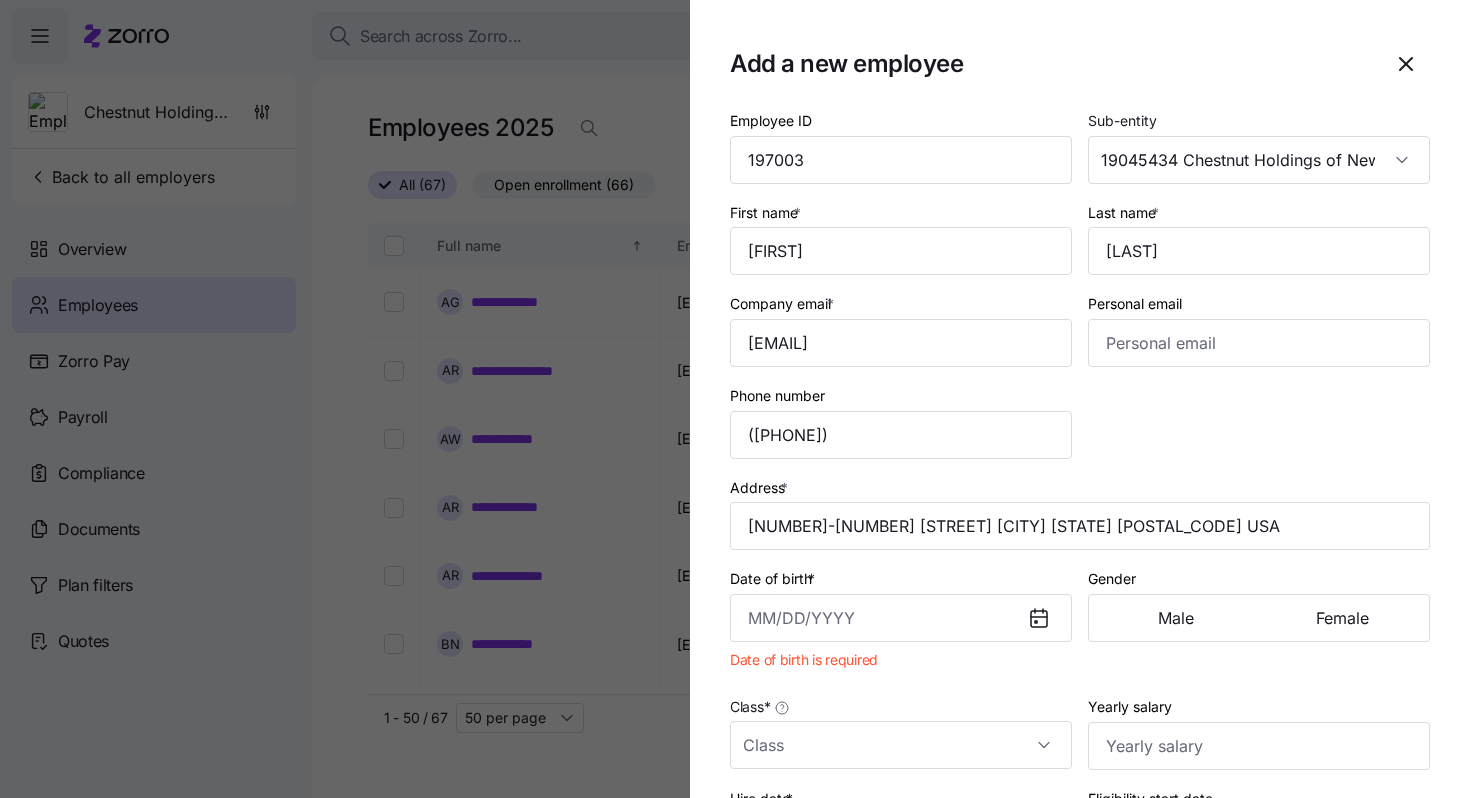 click on "**********" at bounding box center [735, 393] 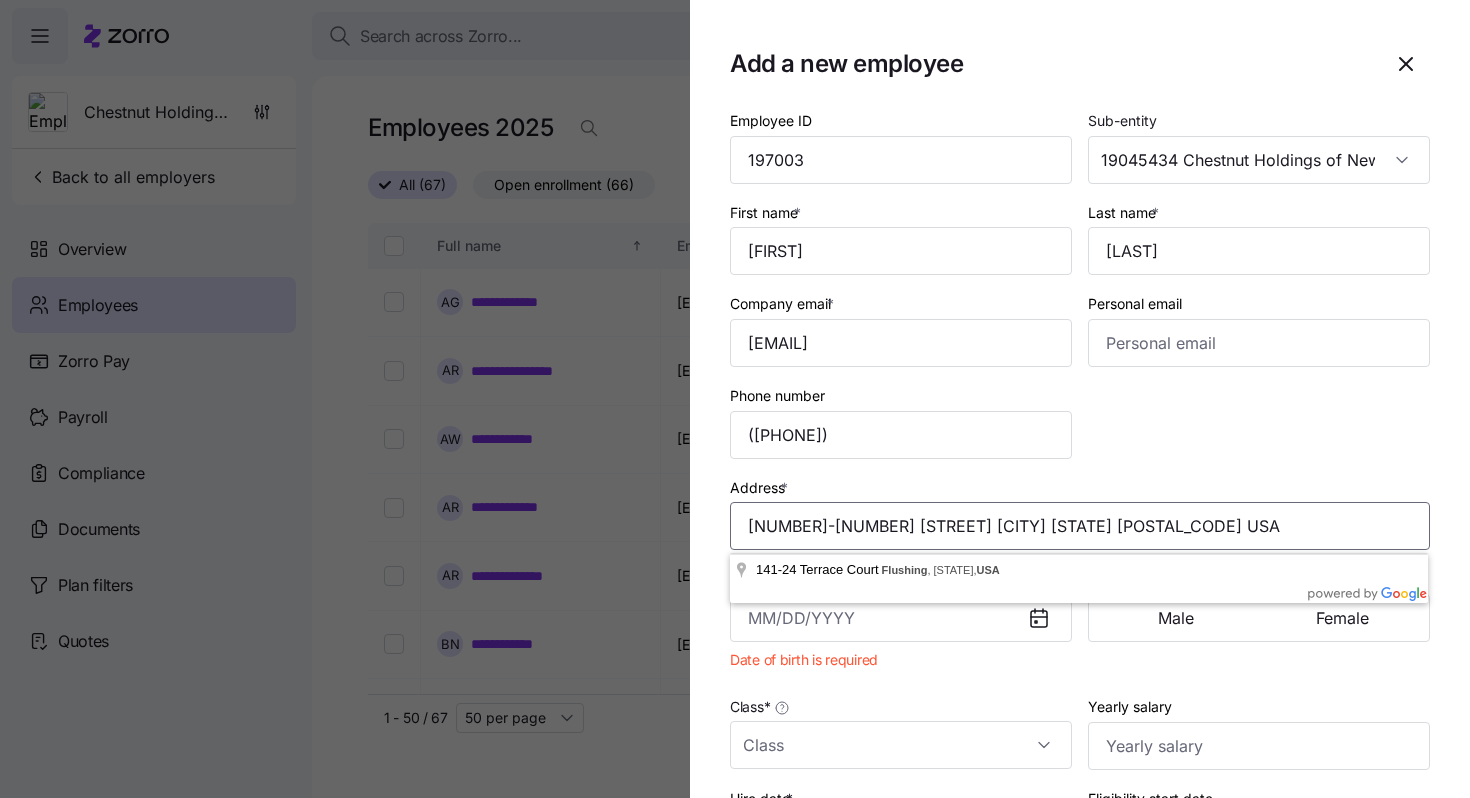 click on "[NUMBER]-[NUMBER] [STREET] [CITY] [STATE] [POSTAL_CODE] USA" at bounding box center [1080, 526] 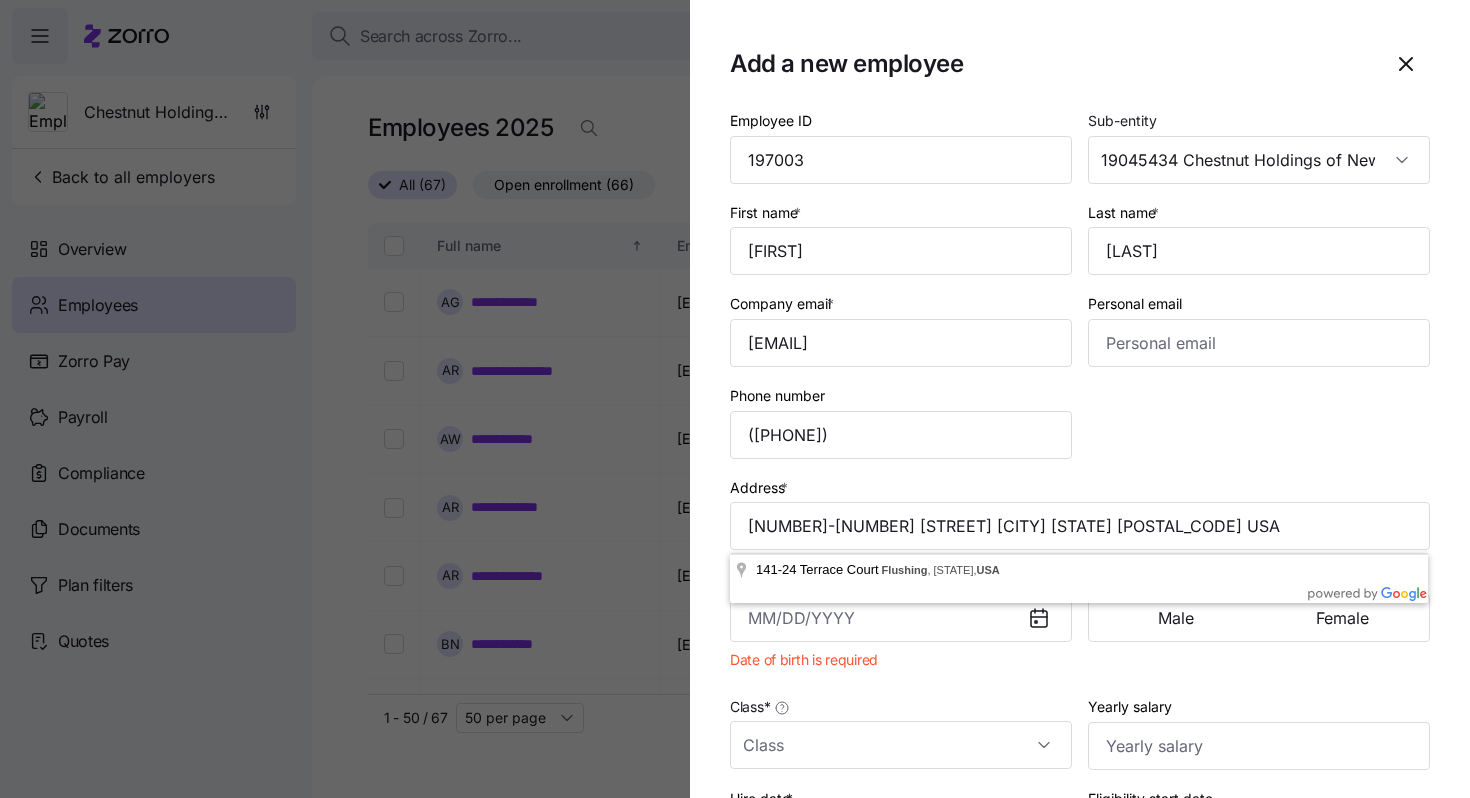 type on "Terrace Ct, [BOROUGH], [STATE] [ZIP], USA" 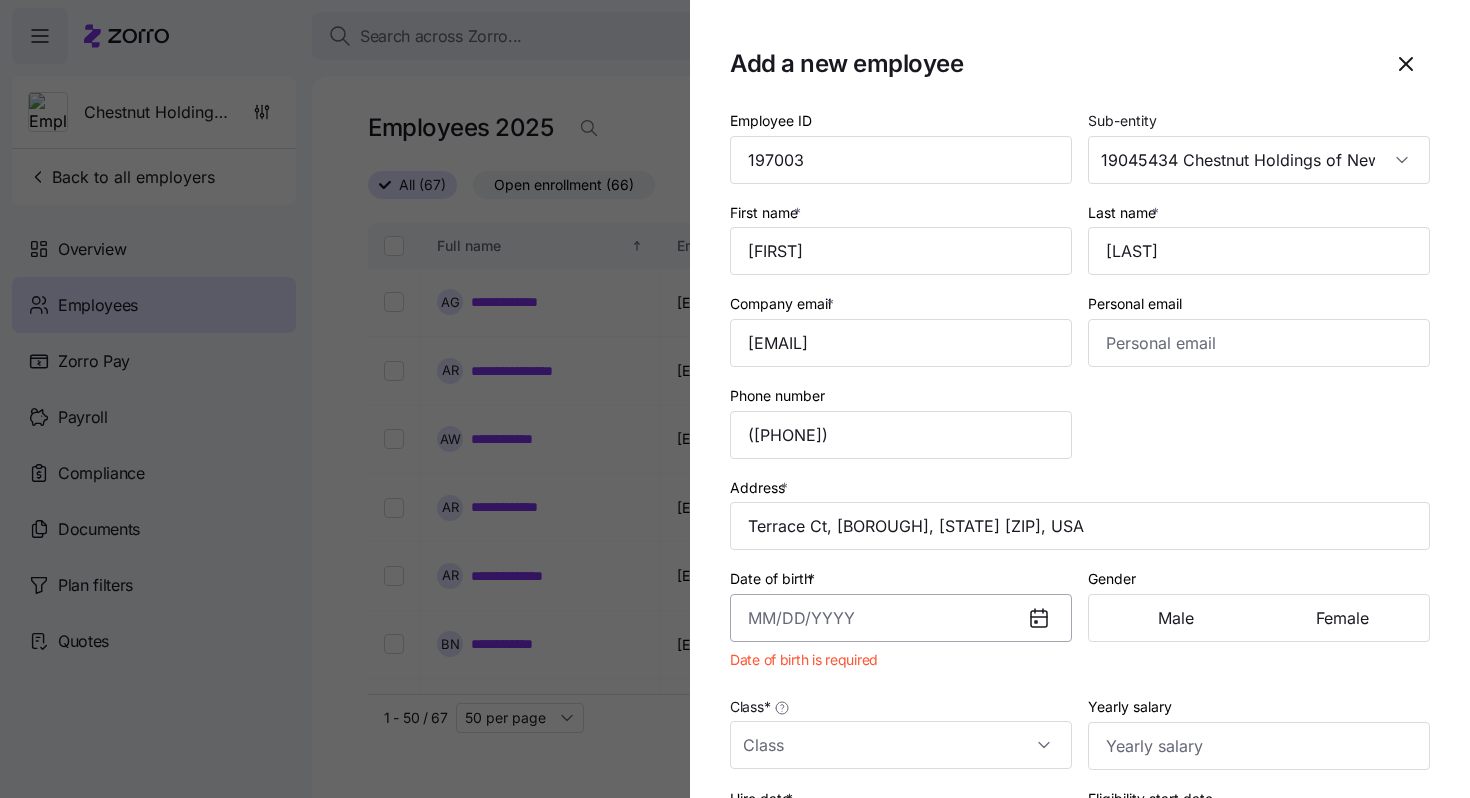 click on "Date of birth  *" at bounding box center [901, 618] 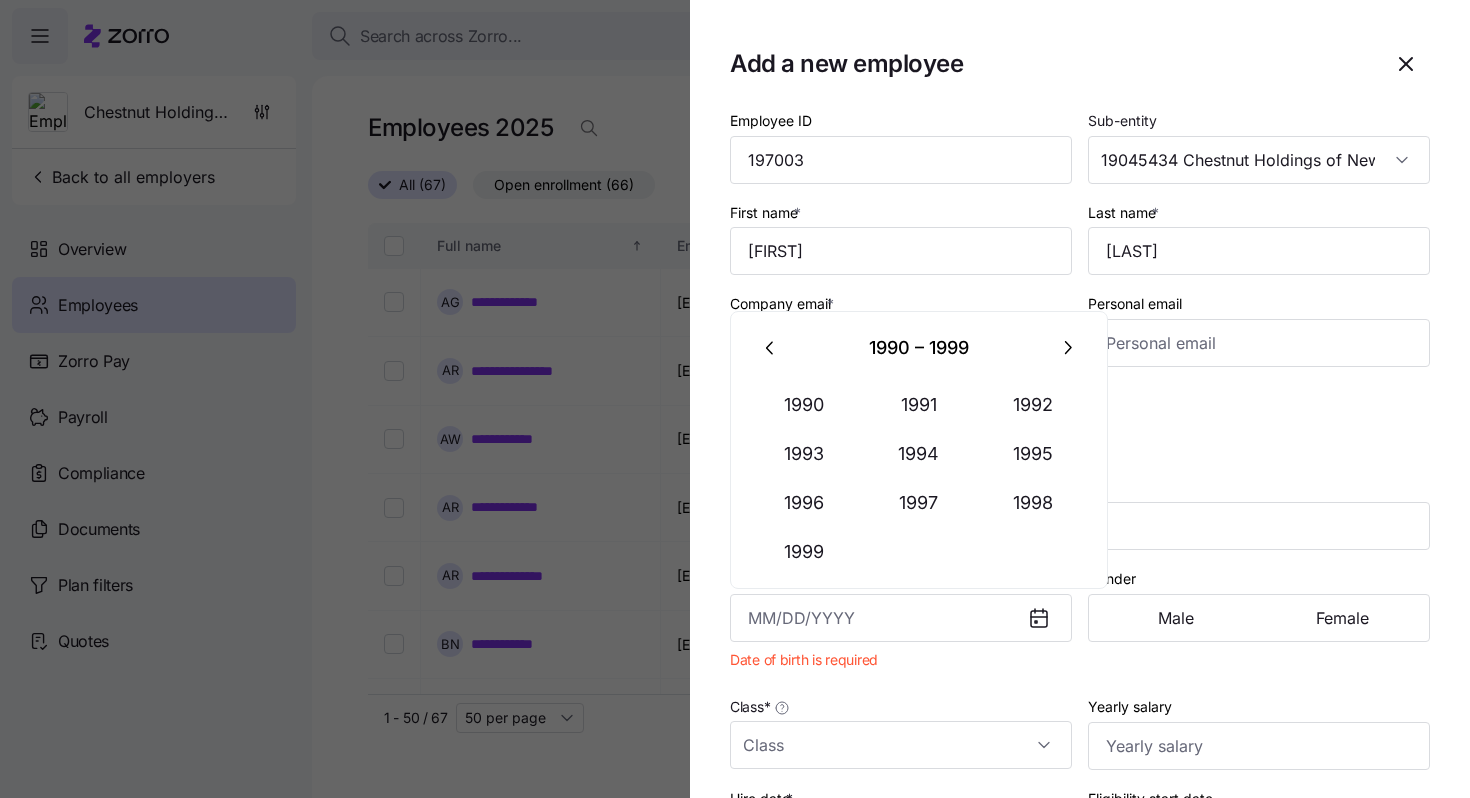 paste on "9/3/1981" 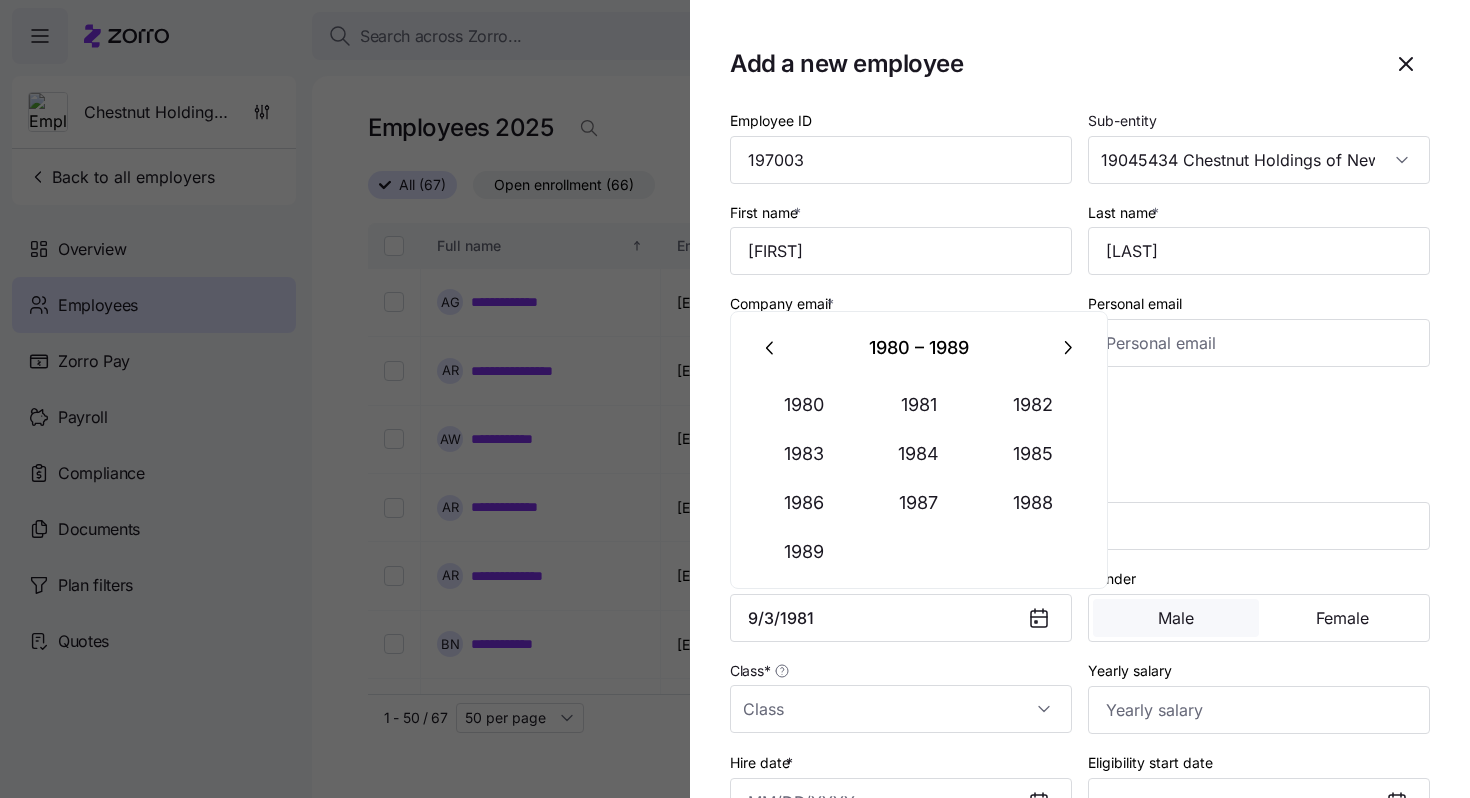 type on "September 3, 1981" 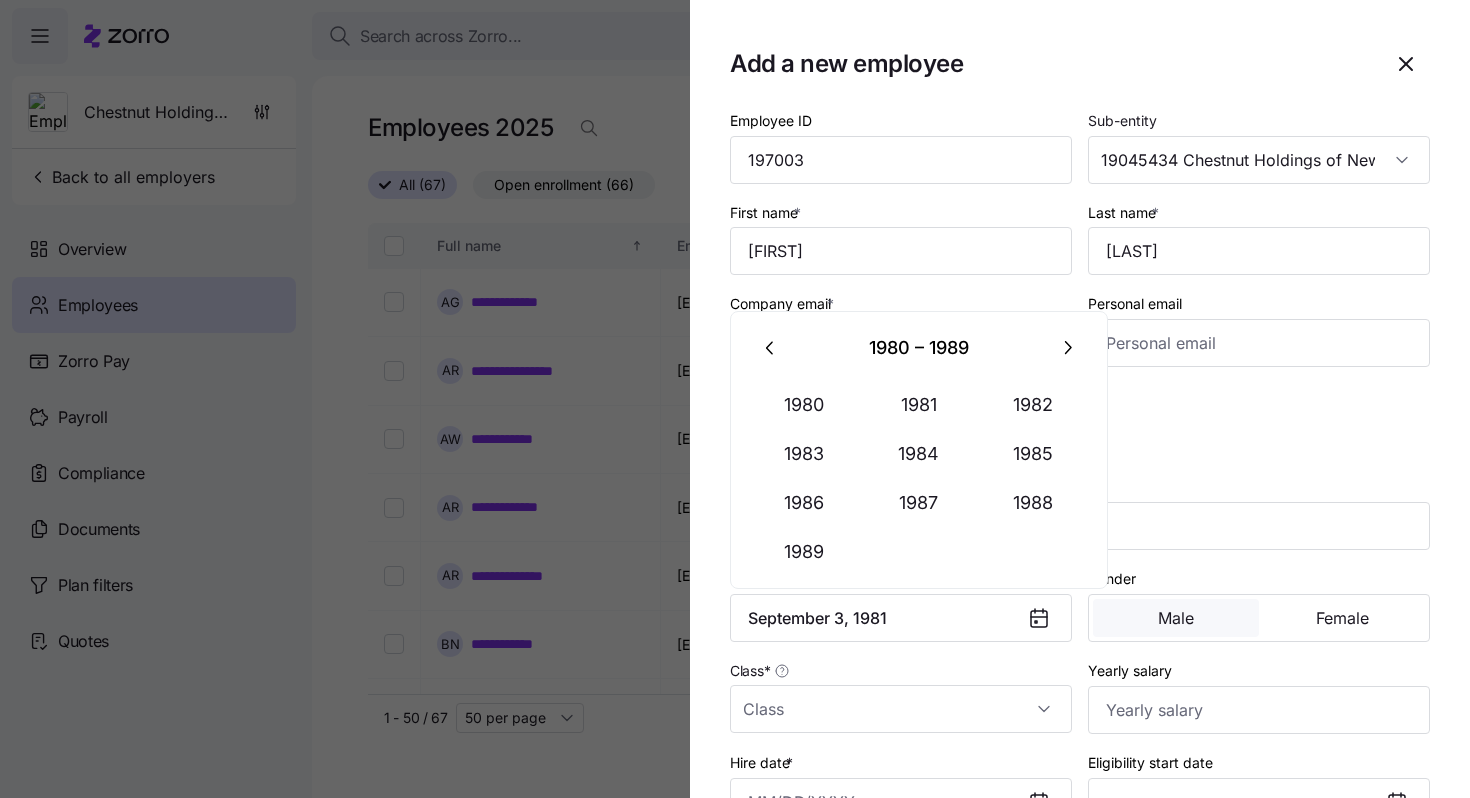 click on "Male" at bounding box center [1176, 618] 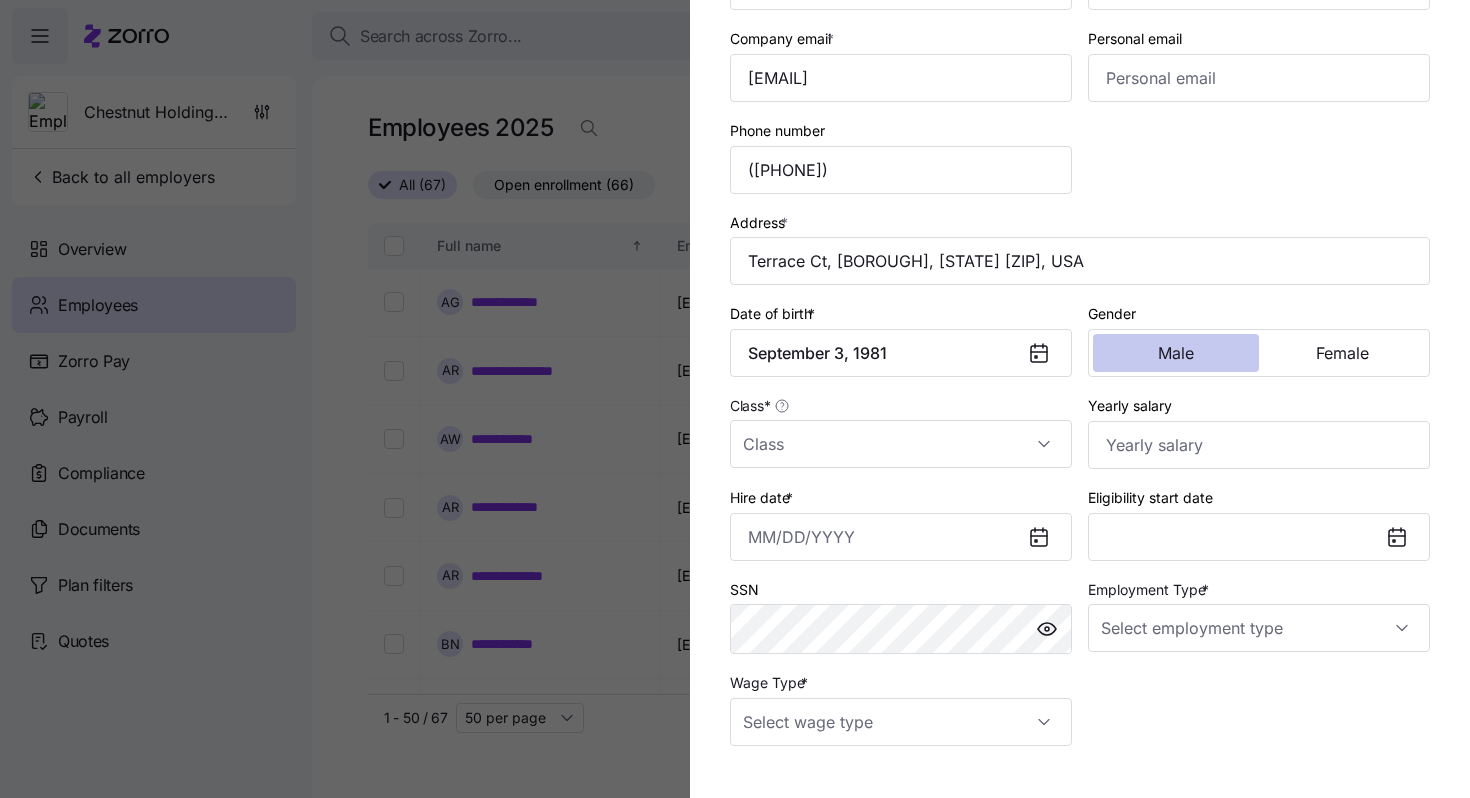 scroll, scrollTop: 292, scrollLeft: 0, axis: vertical 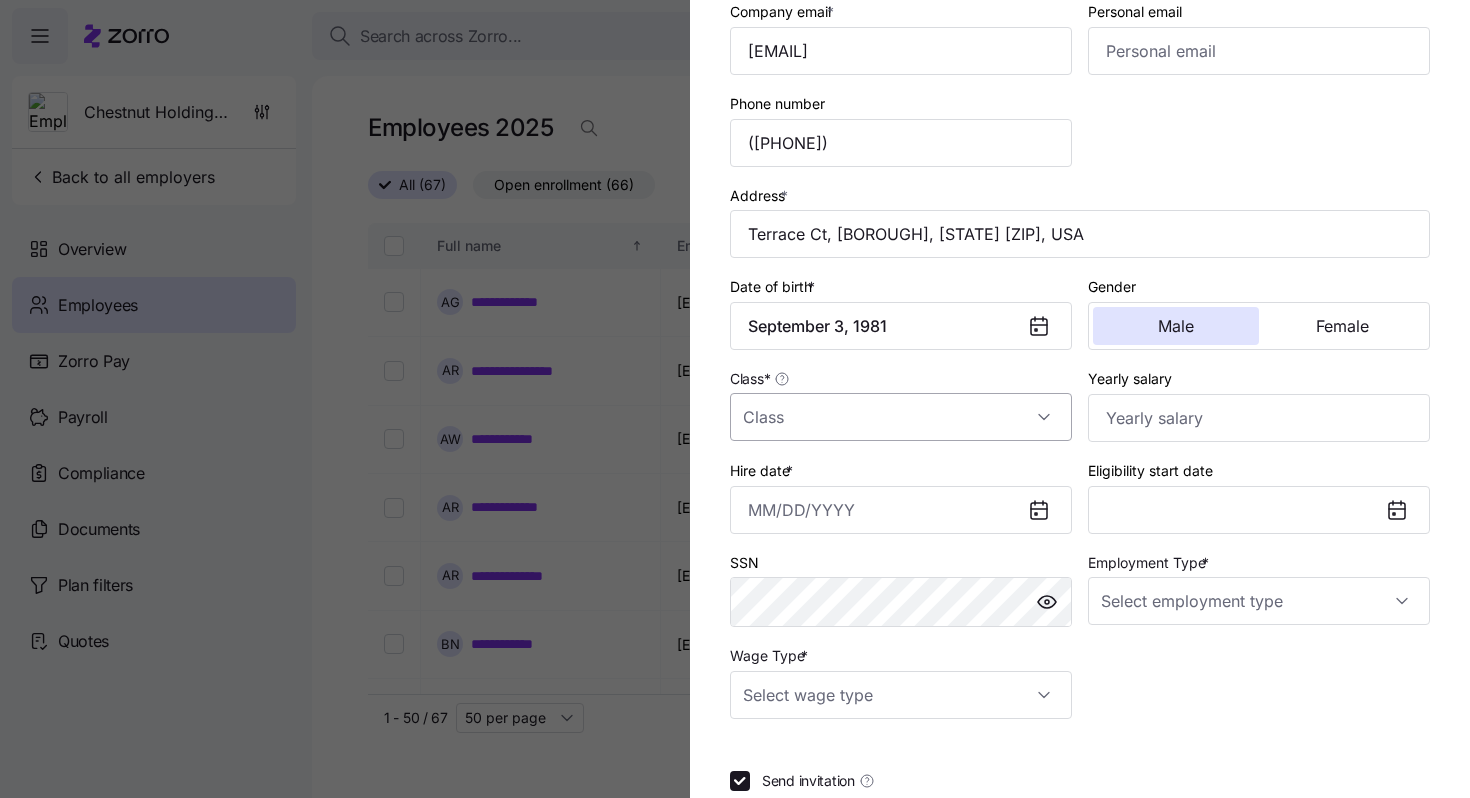 click on "Class  *" at bounding box center [901, 417] 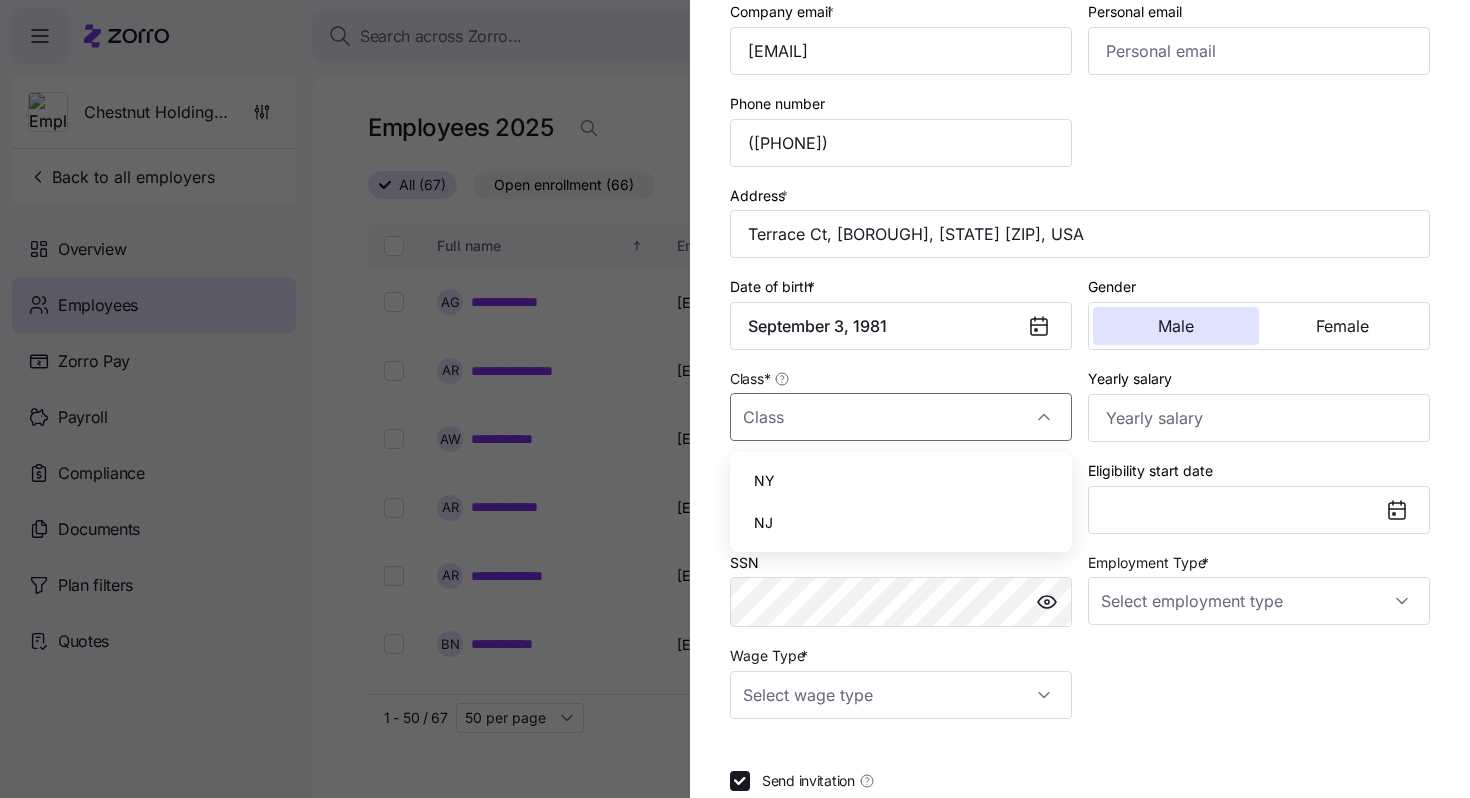 click on "NY" at bounding box center [901, 481] 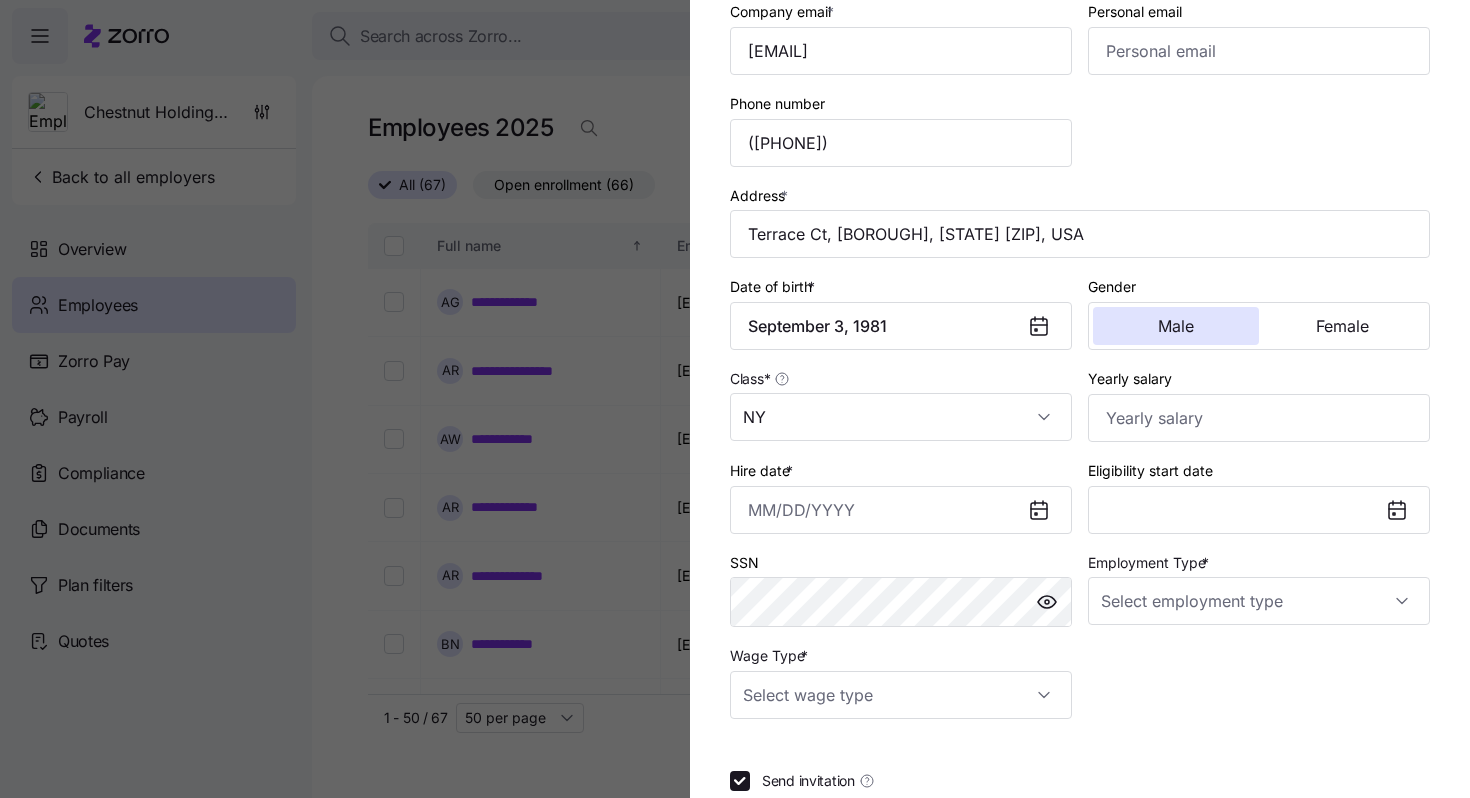 scroll, scrollTop: 422, scrollLeft: 0, axis: vertical 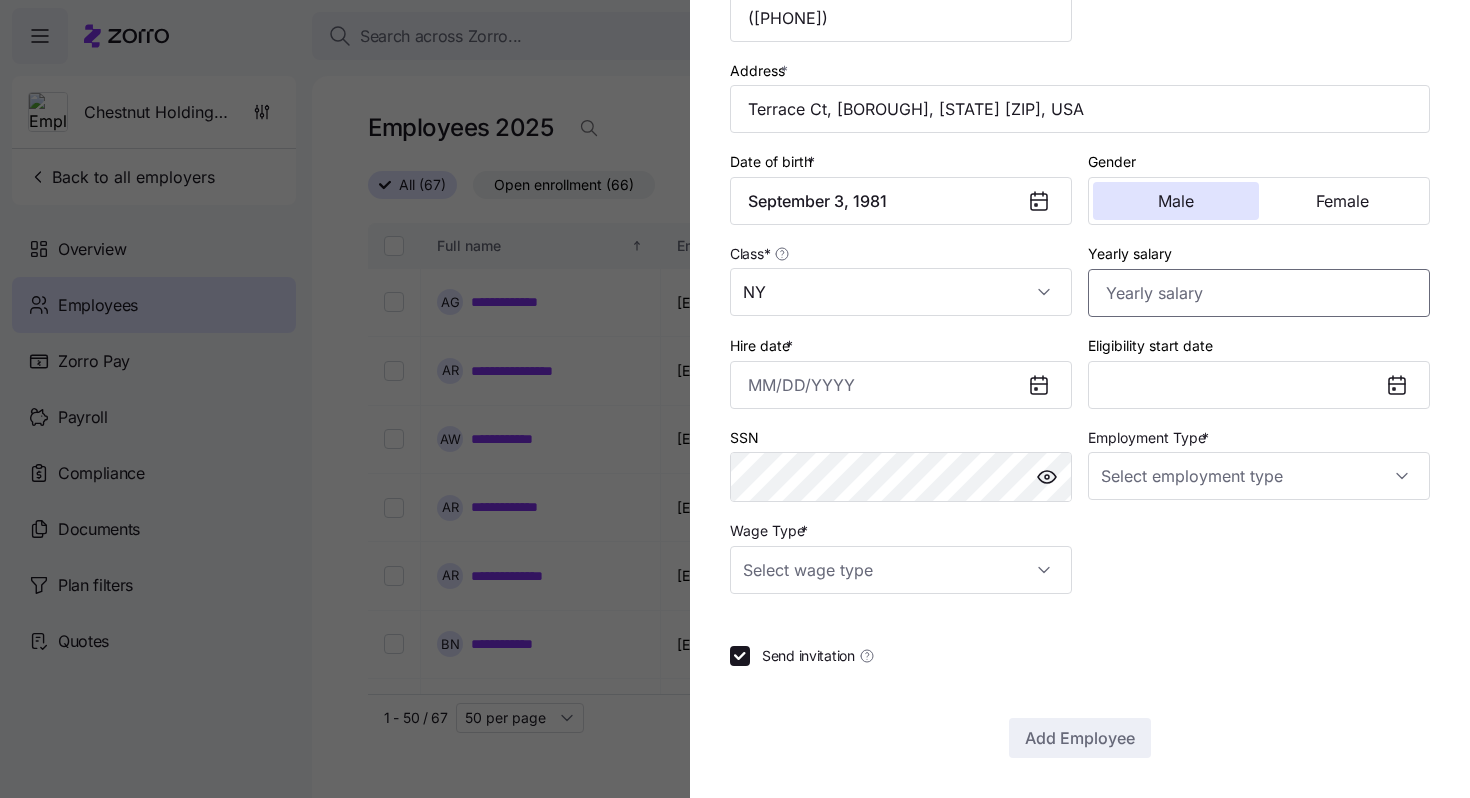 click on "Yearly salary" at bounding box center [1259, 293] 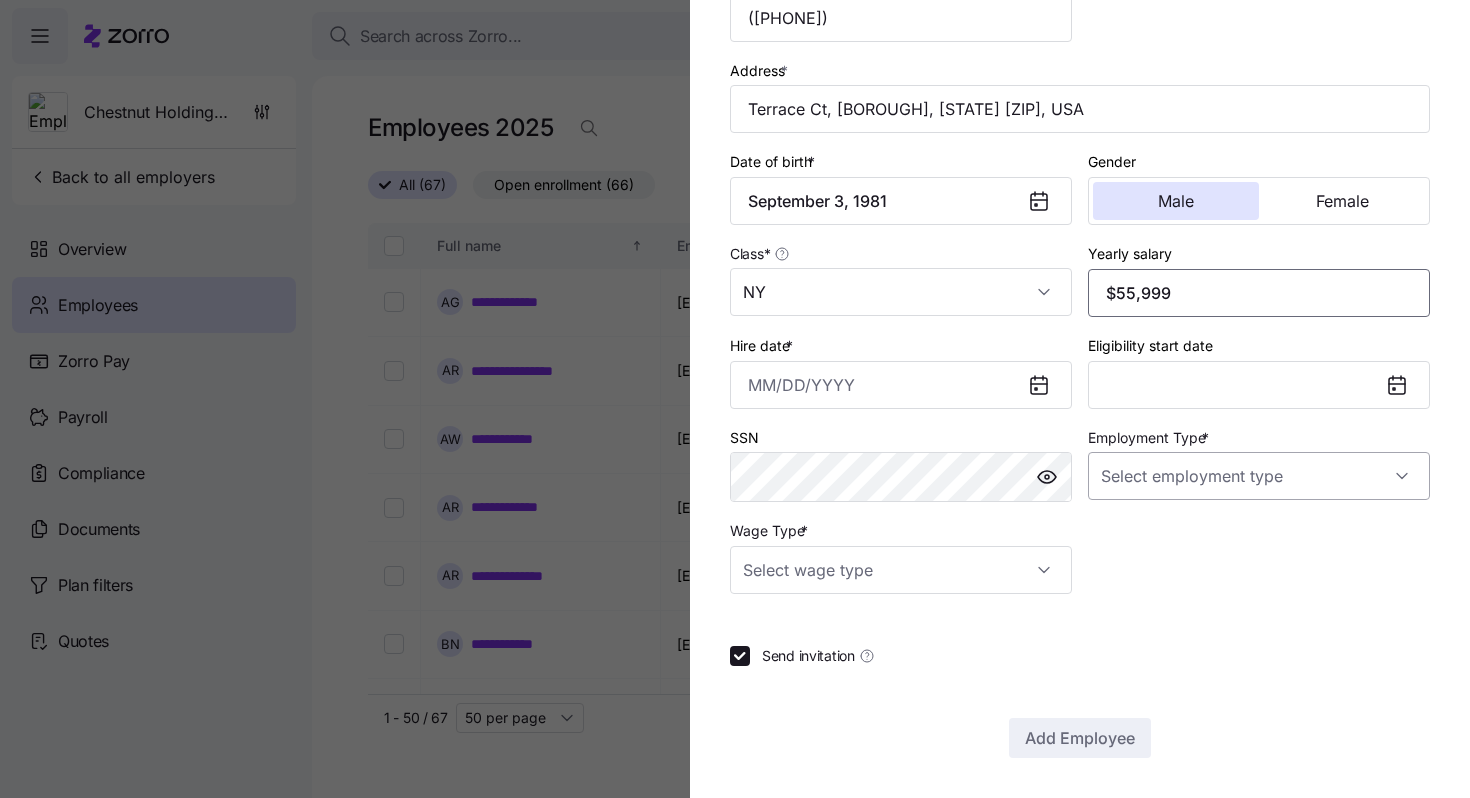 type on "$55,999" 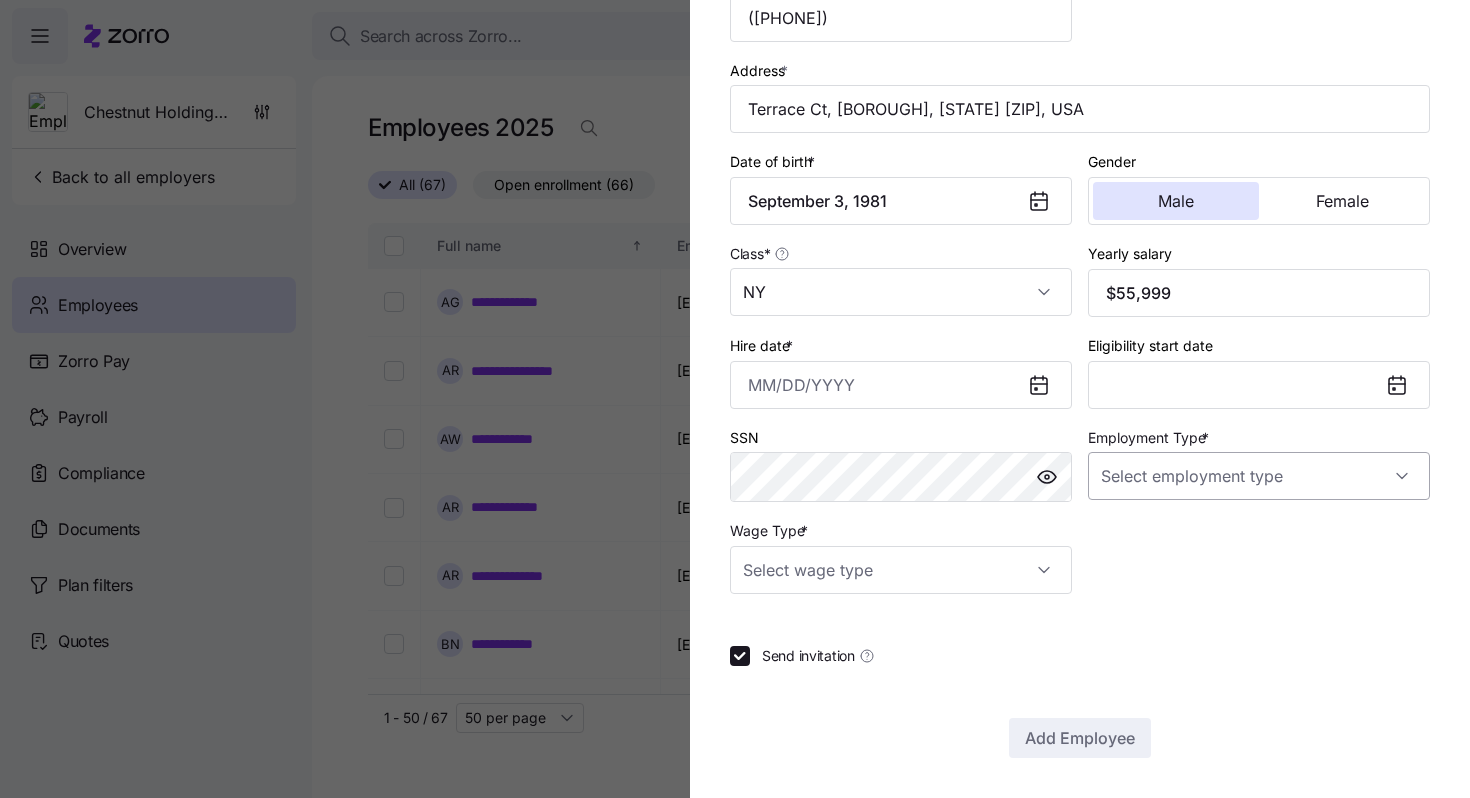click on "Employment Type  *" at bounding box center (1259, 476) 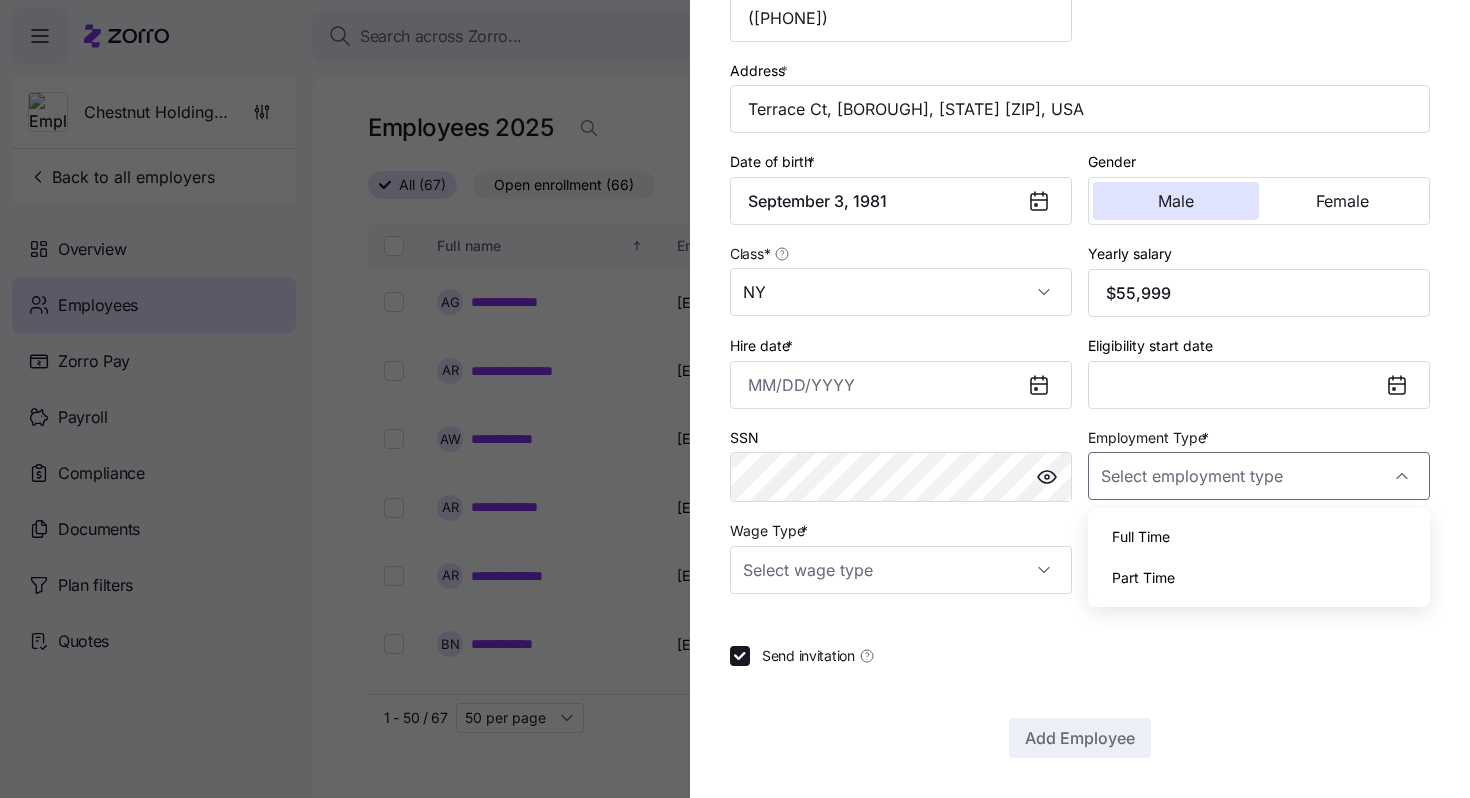click on "Full Time" at bounding box center [1141, 537] 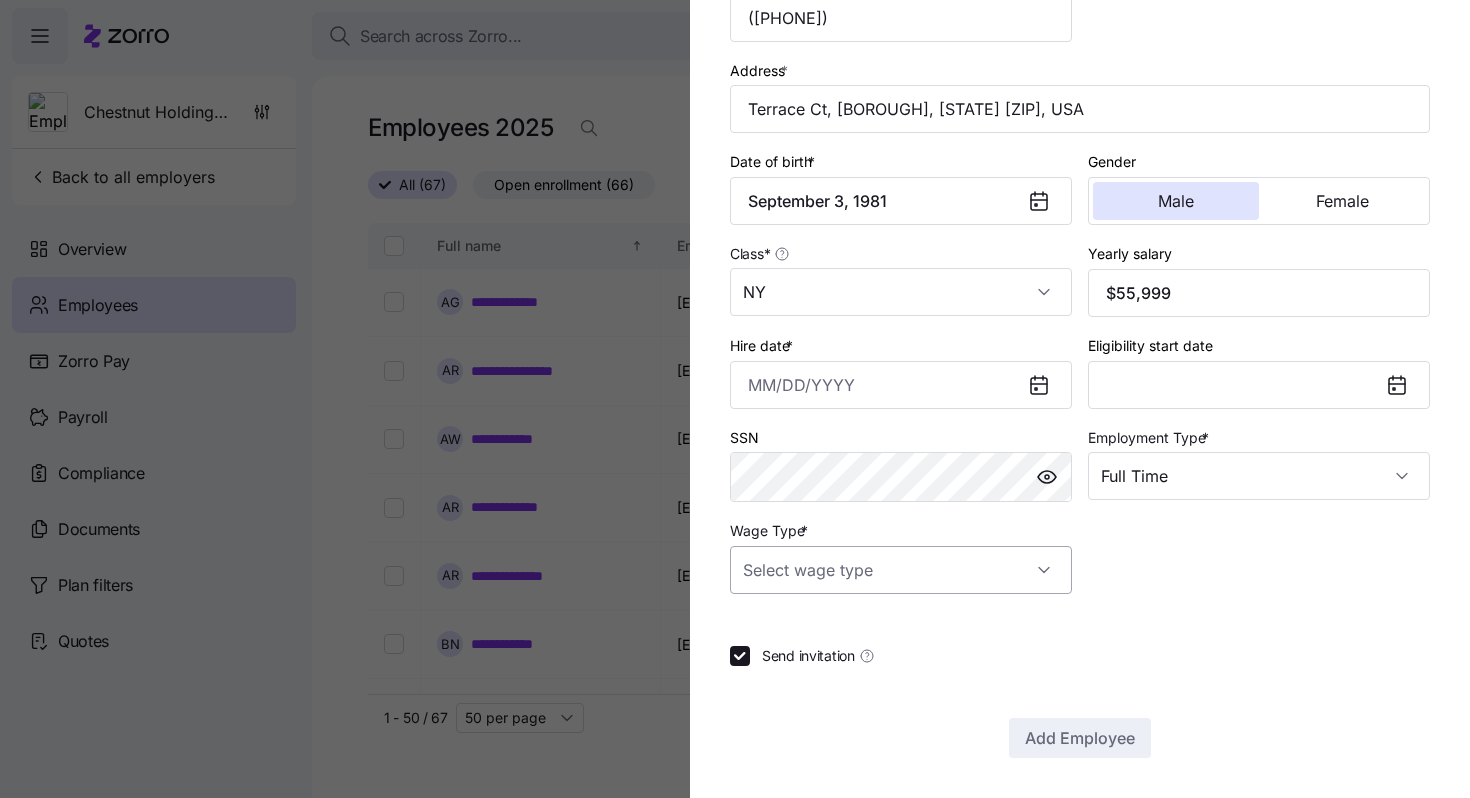 click on "Wage Type  *" at bounding box center (901, 570) 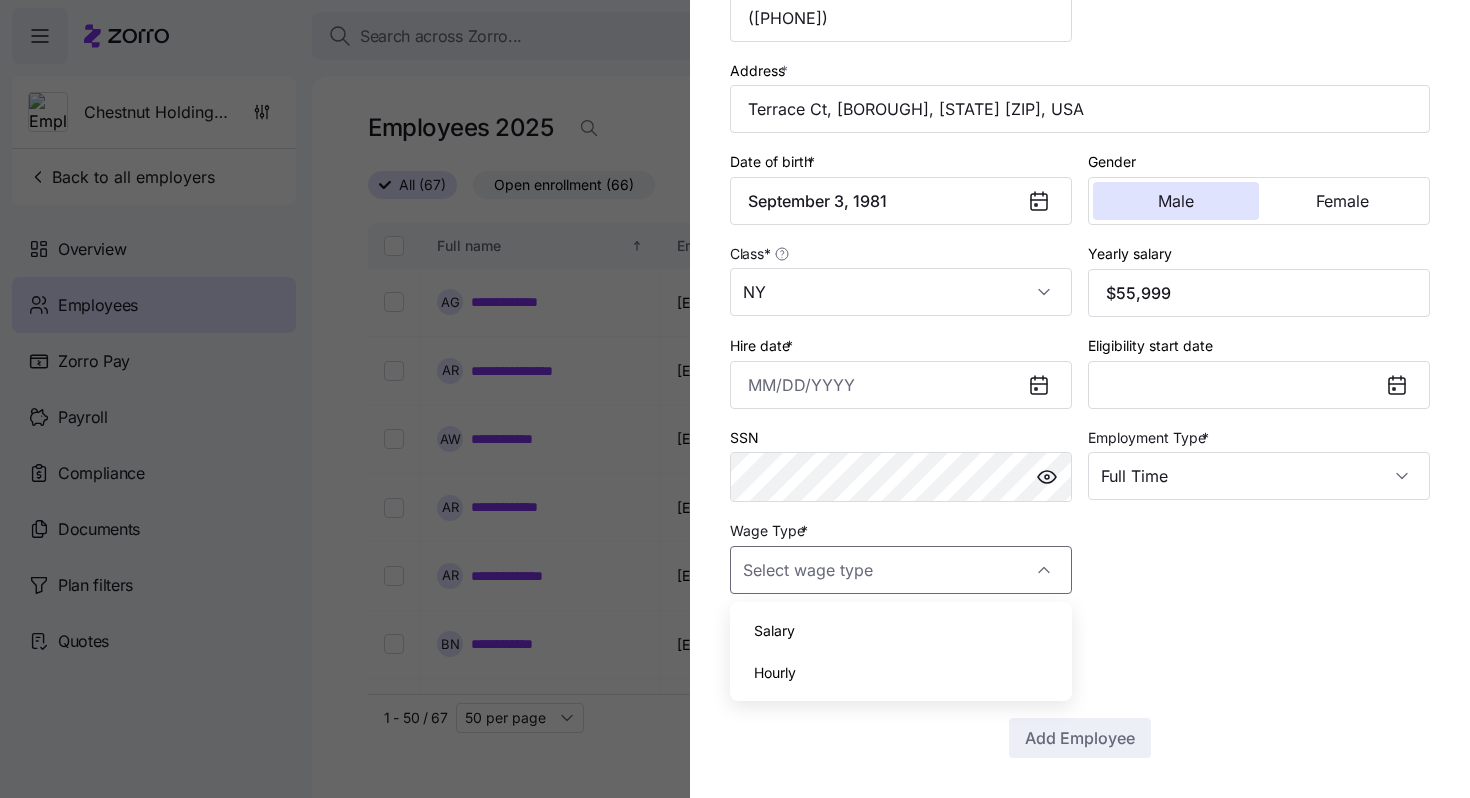 click on "Hourly" at bounding box center (901, 673) 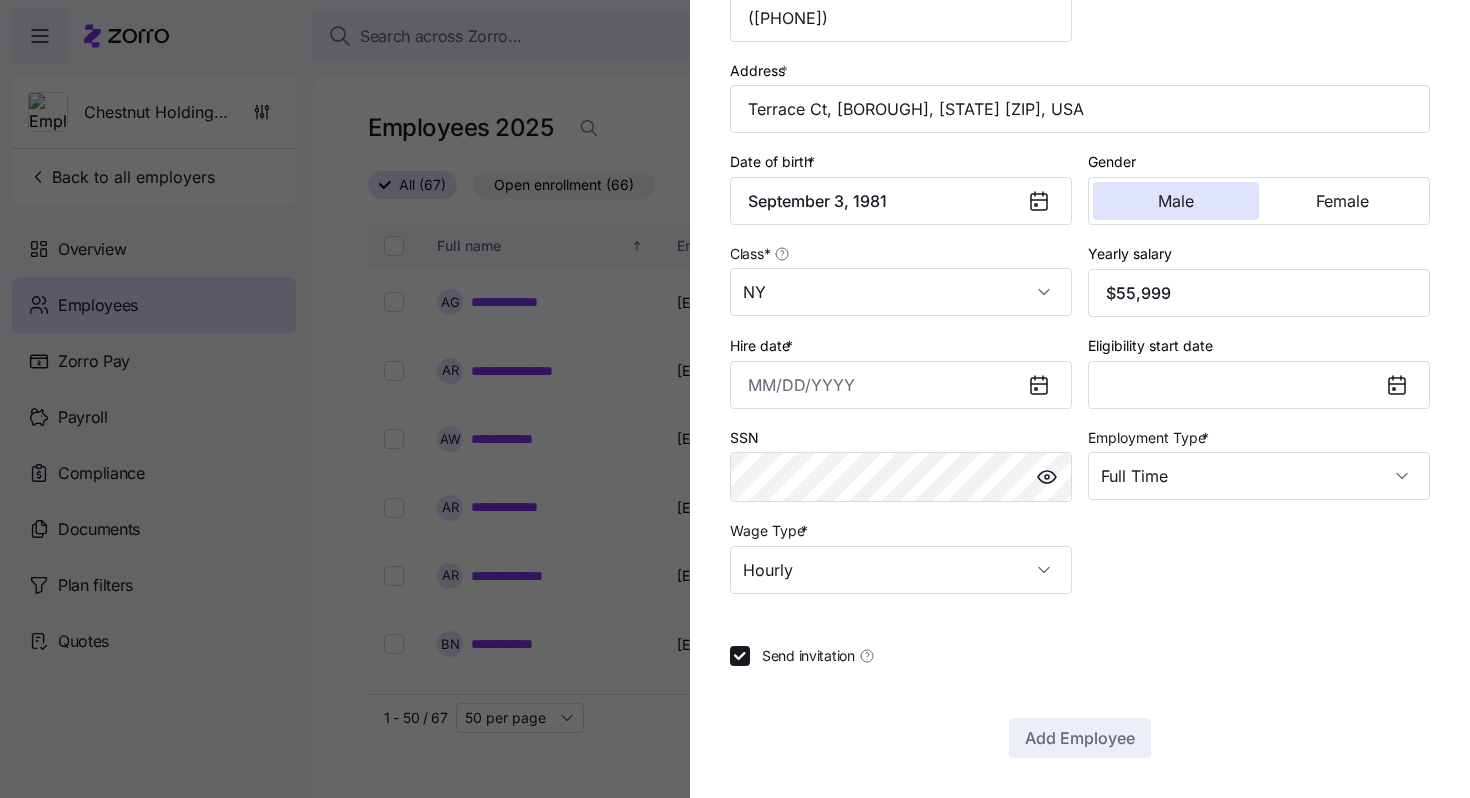 click on "Send invitation" at bounding box center [808, 656] 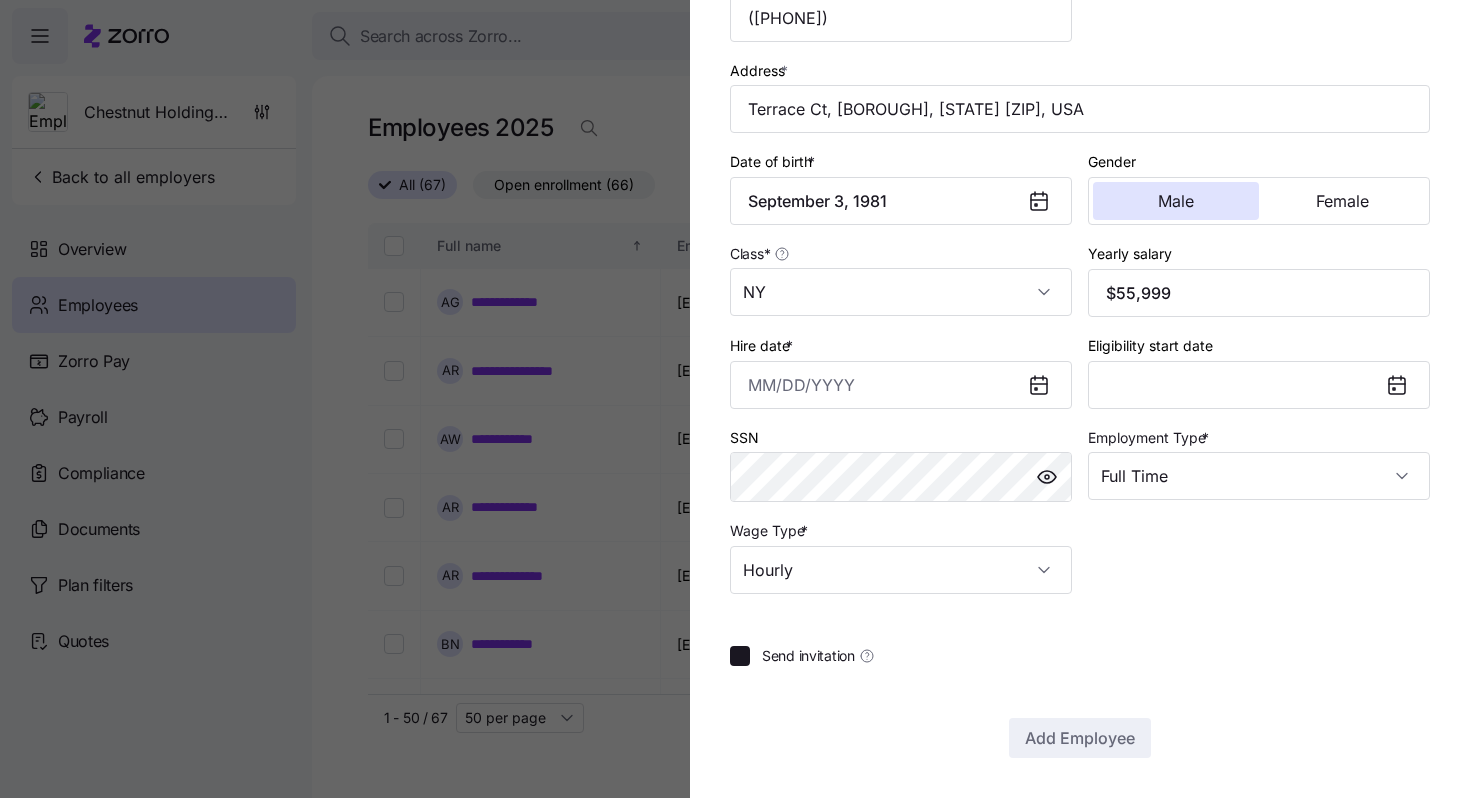 checkbox on "false" 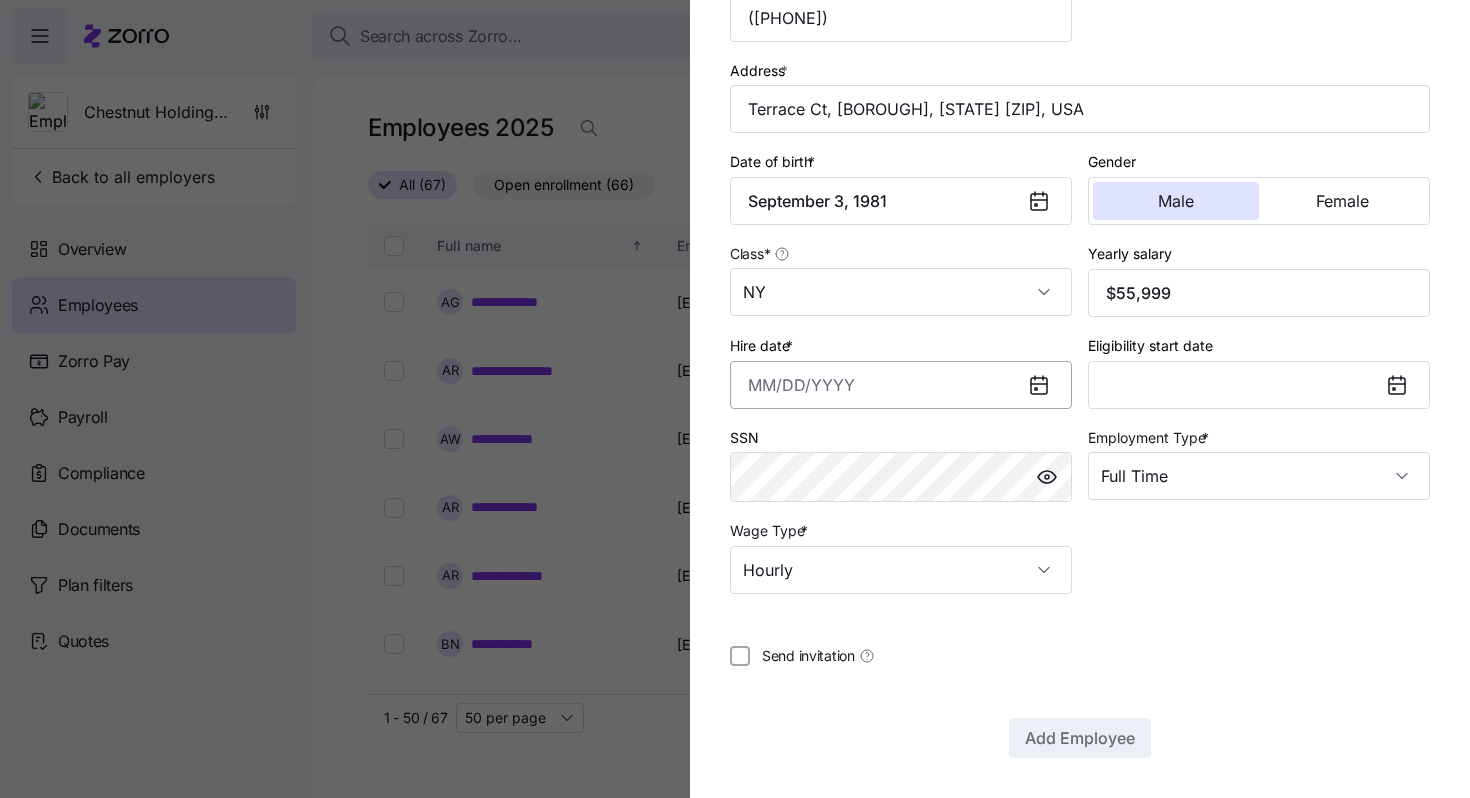 click on "Hire date  *" at bounding box center (901, 385) 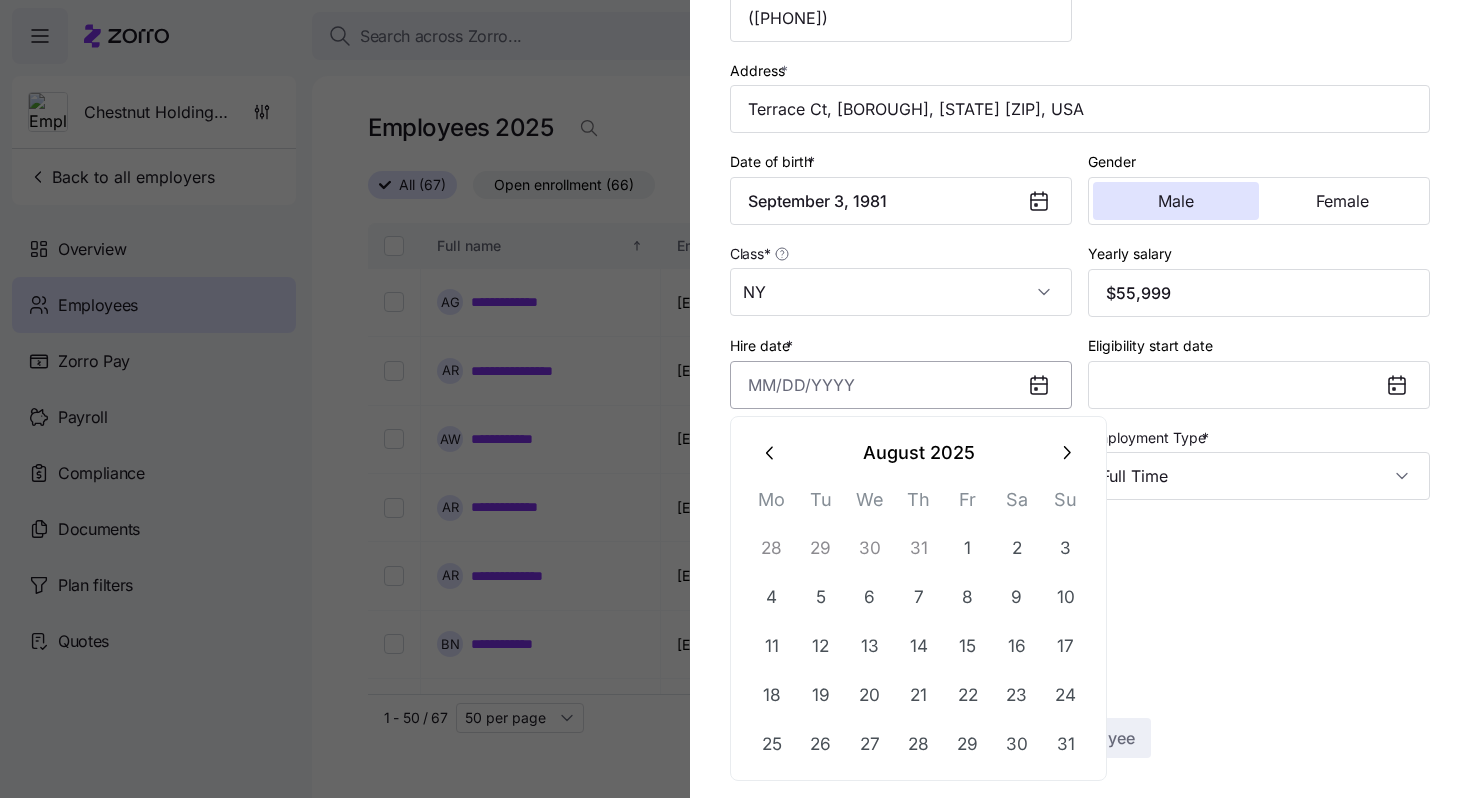 paste on "[MONTH]/[DAY]/[YEAR]" 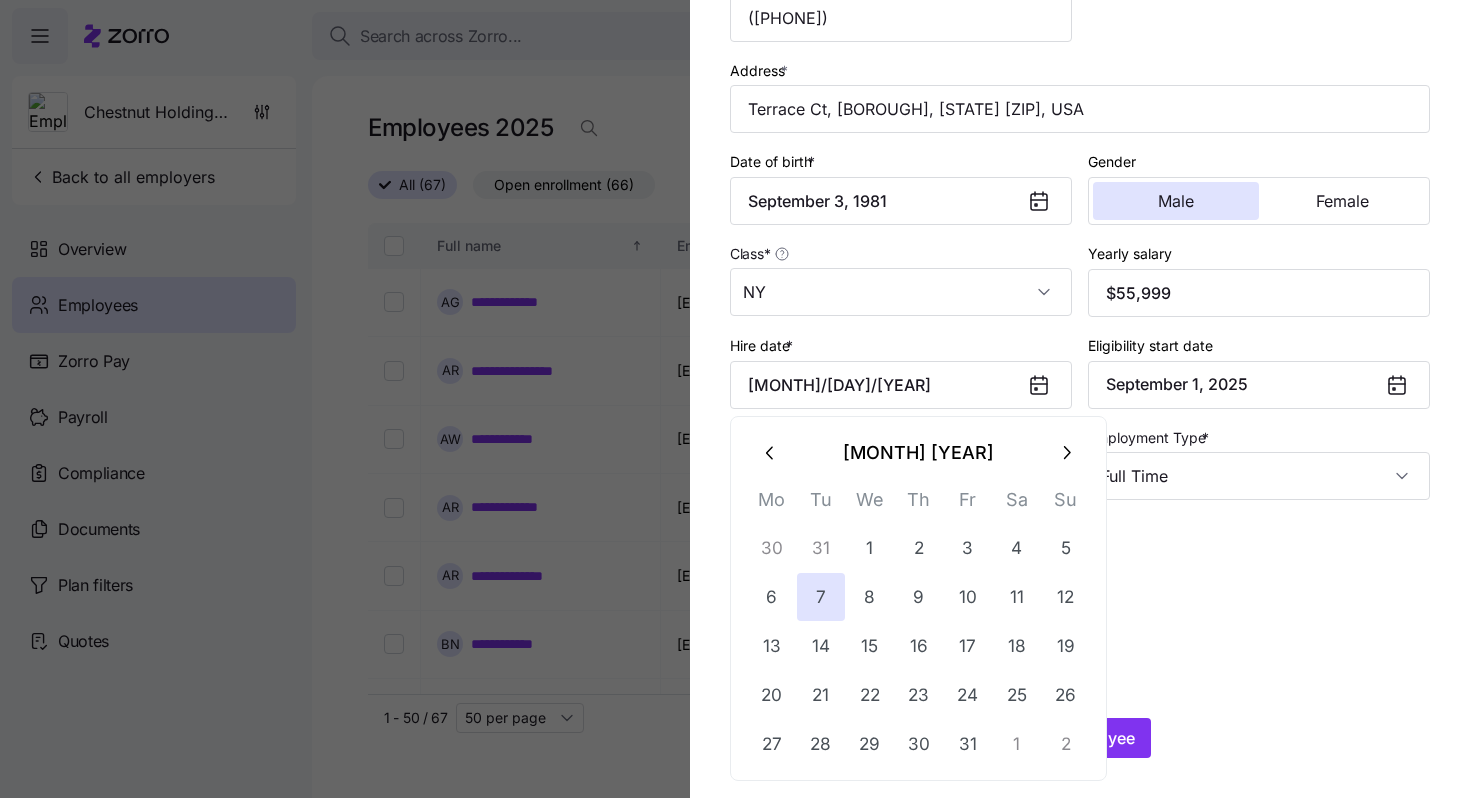 type on "[MONTH] [DAY], [YEAR]" 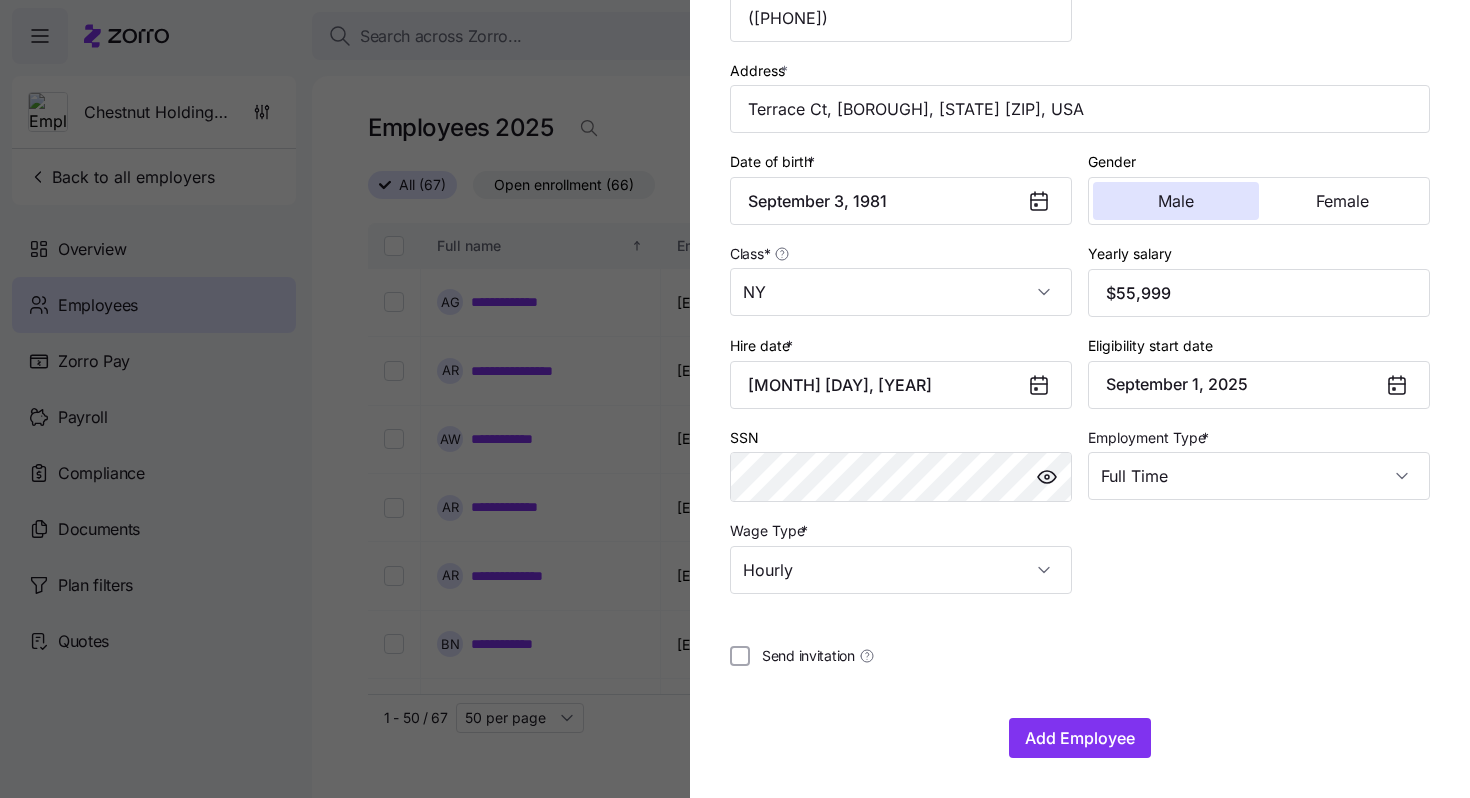 click at bounding box center (1080, 620) 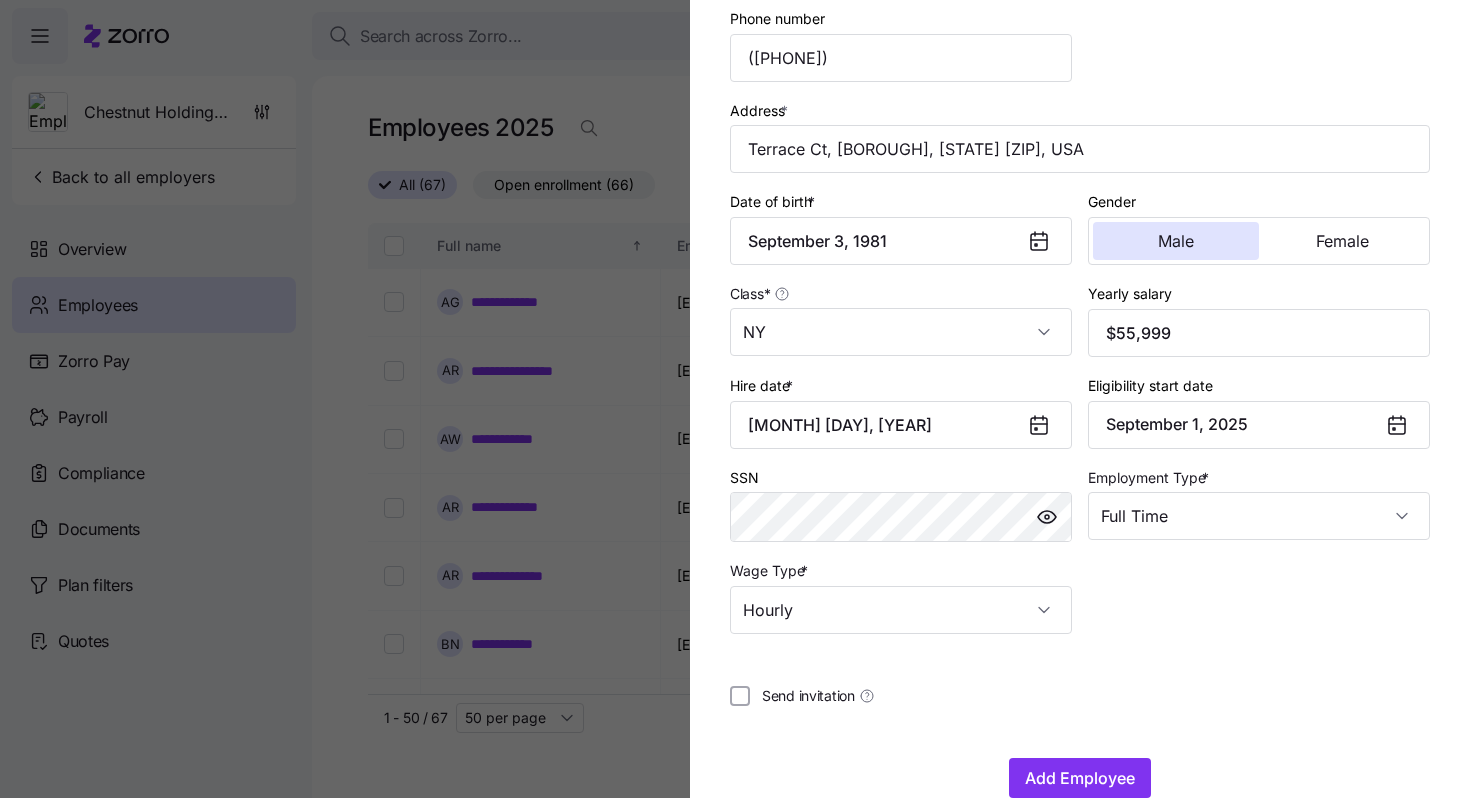scroll, scrollTop: 422, scrollLeft: 0, axis: vertical 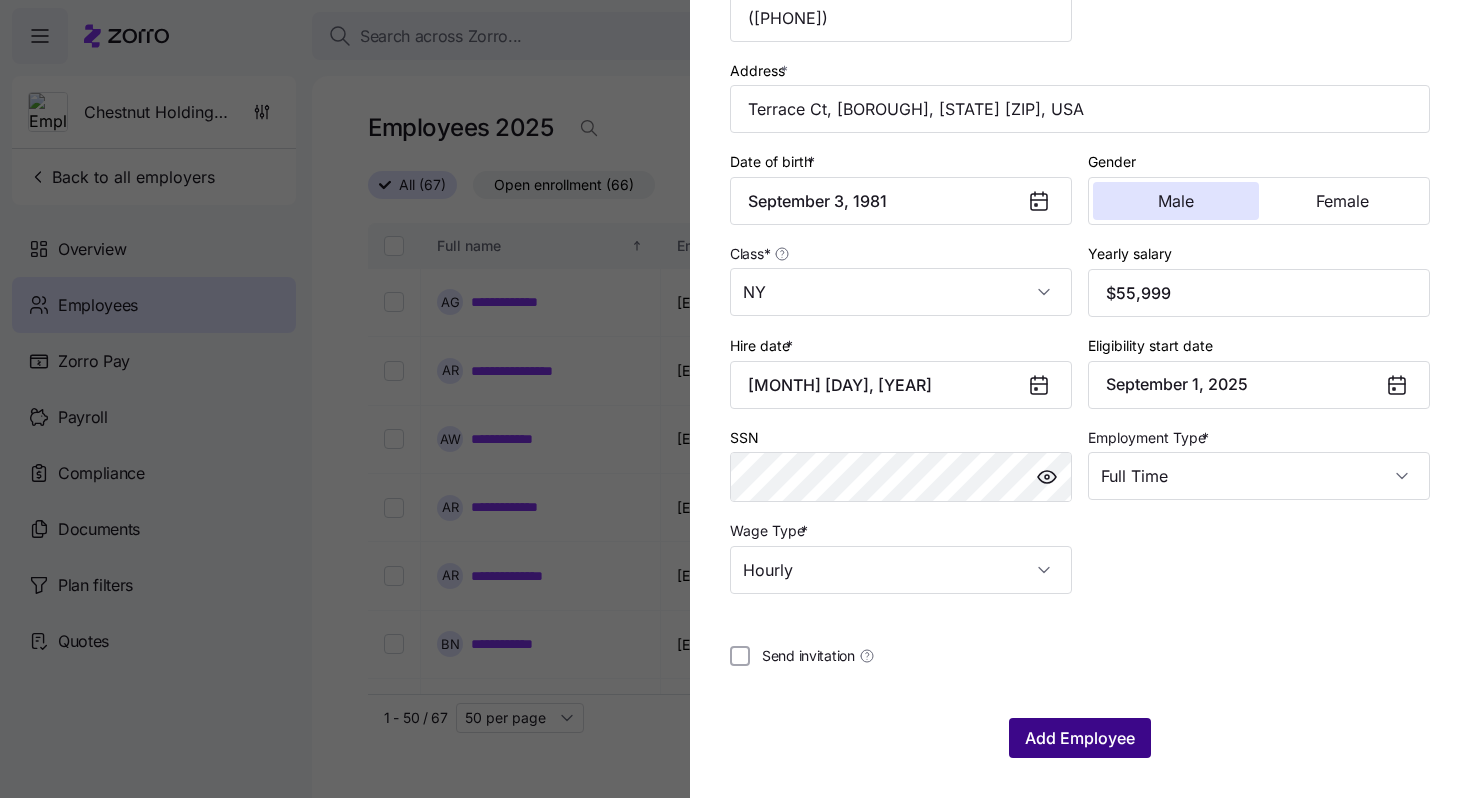 click on "Add Employee" at bounding box center [1080, 738] 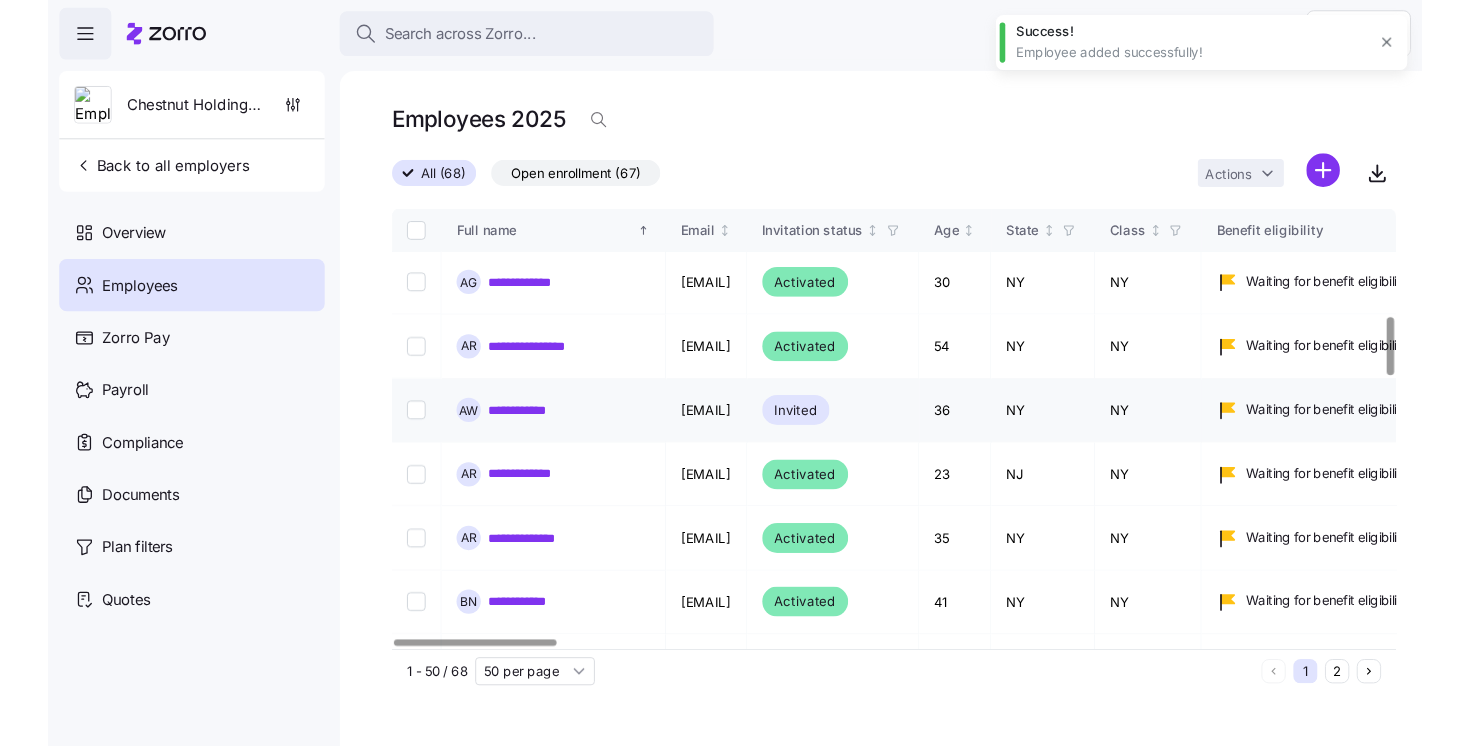 scroll, scrollTop: 870, scrollLeft: 0, axis: vertical 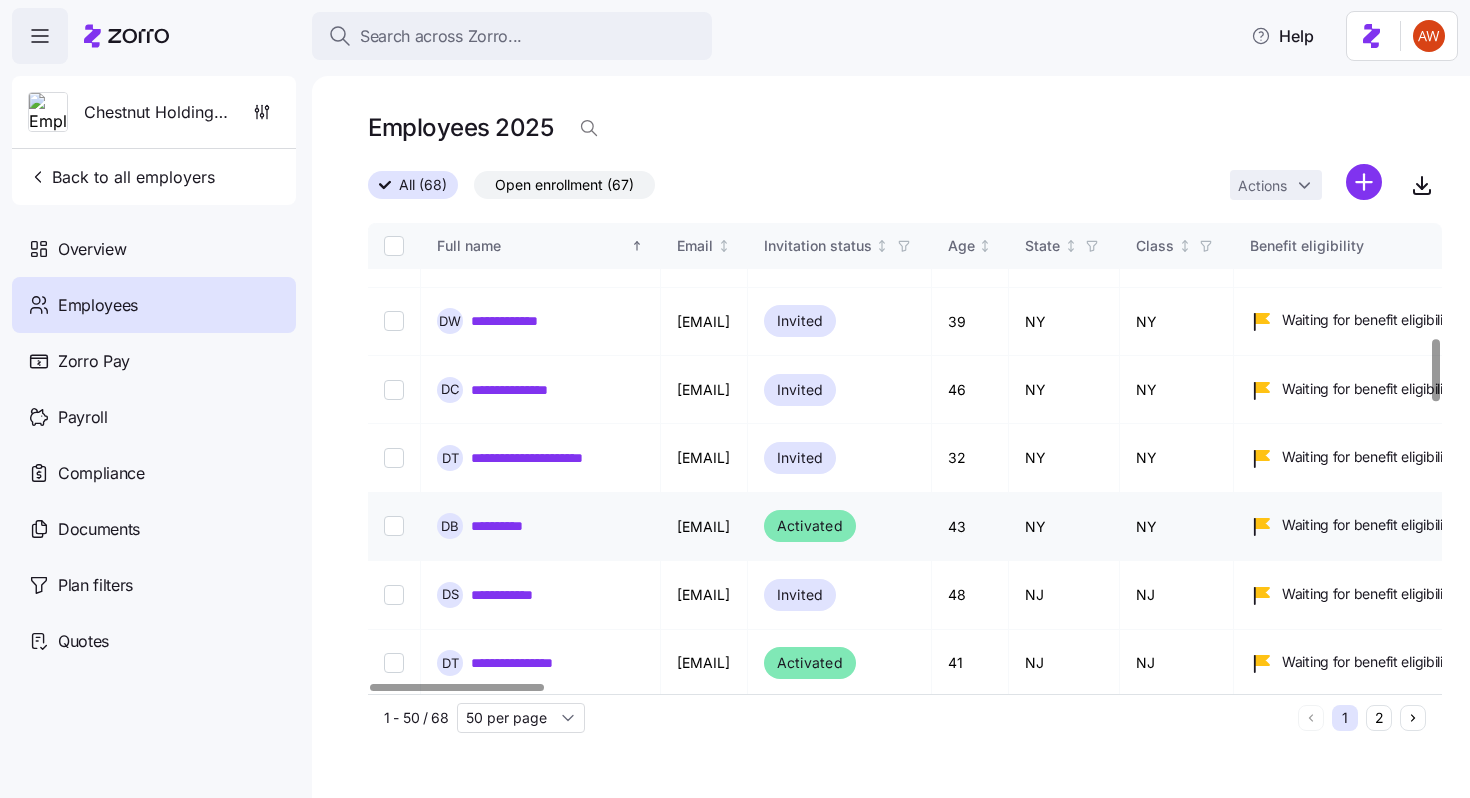 click on "**********" at bounding box center [506, 526] 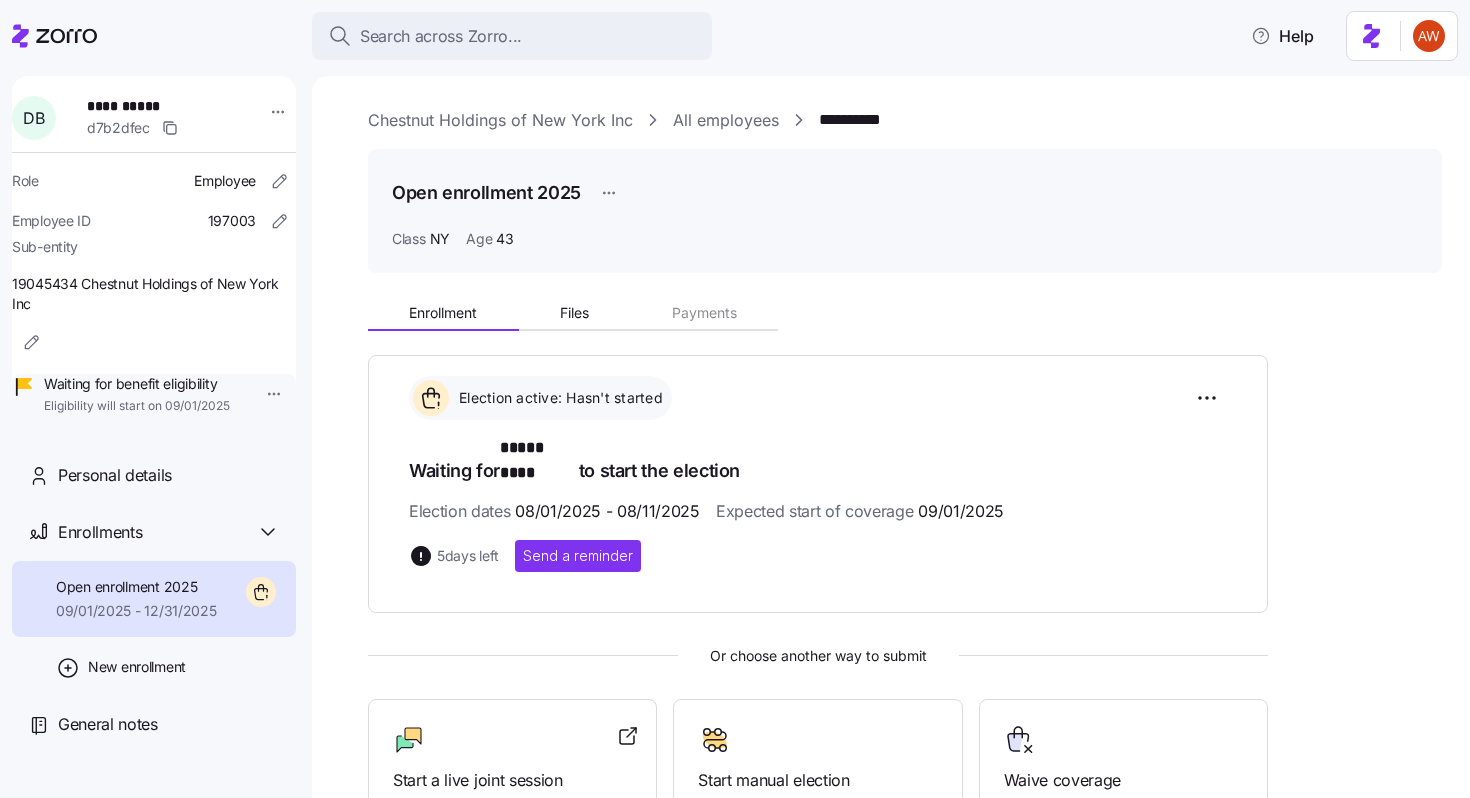 click on "Open enrollment   2025 Class NY Age 43" at bounding box center (905, 211) 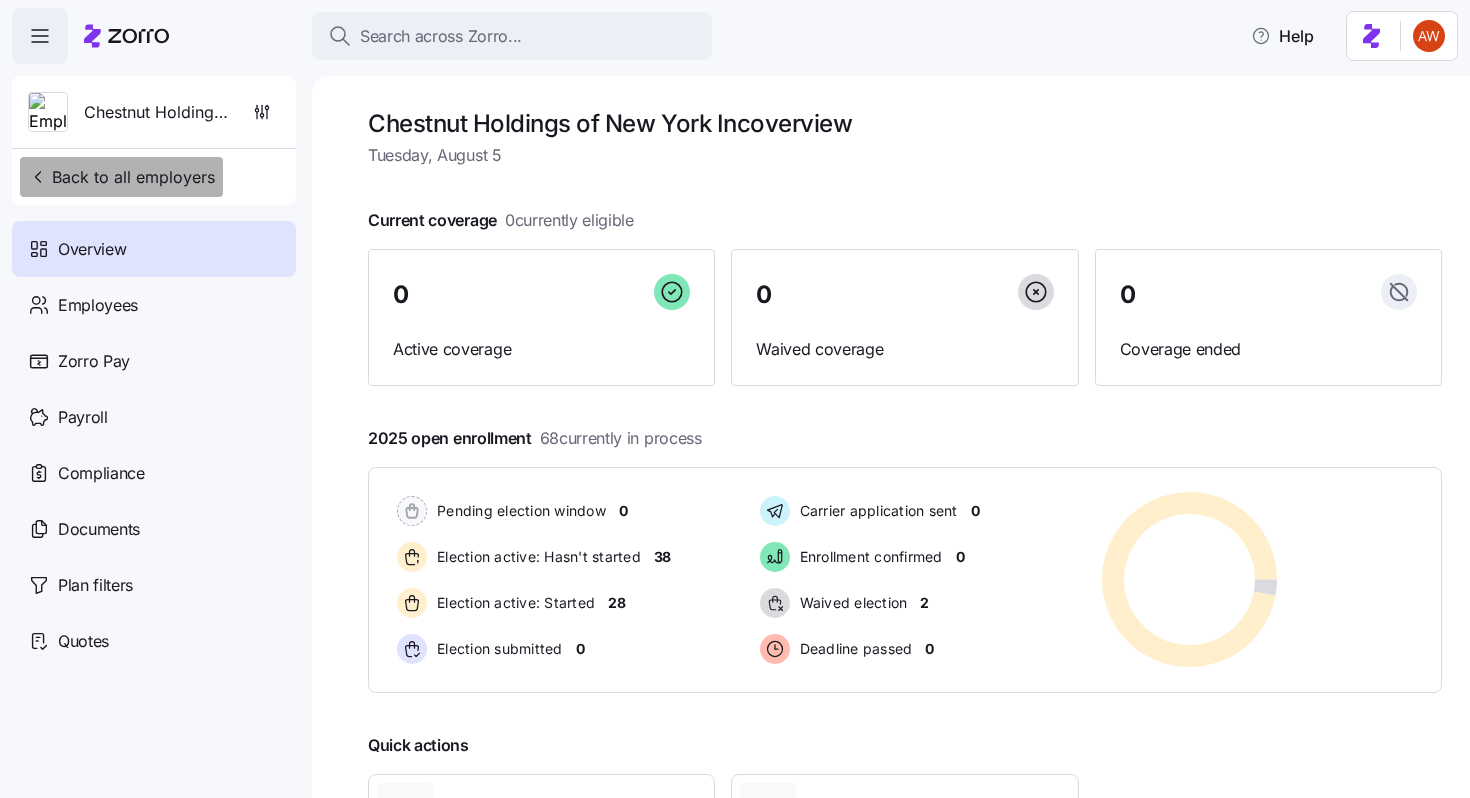 click on "Back to all employers" at bounding box center [121, 177] 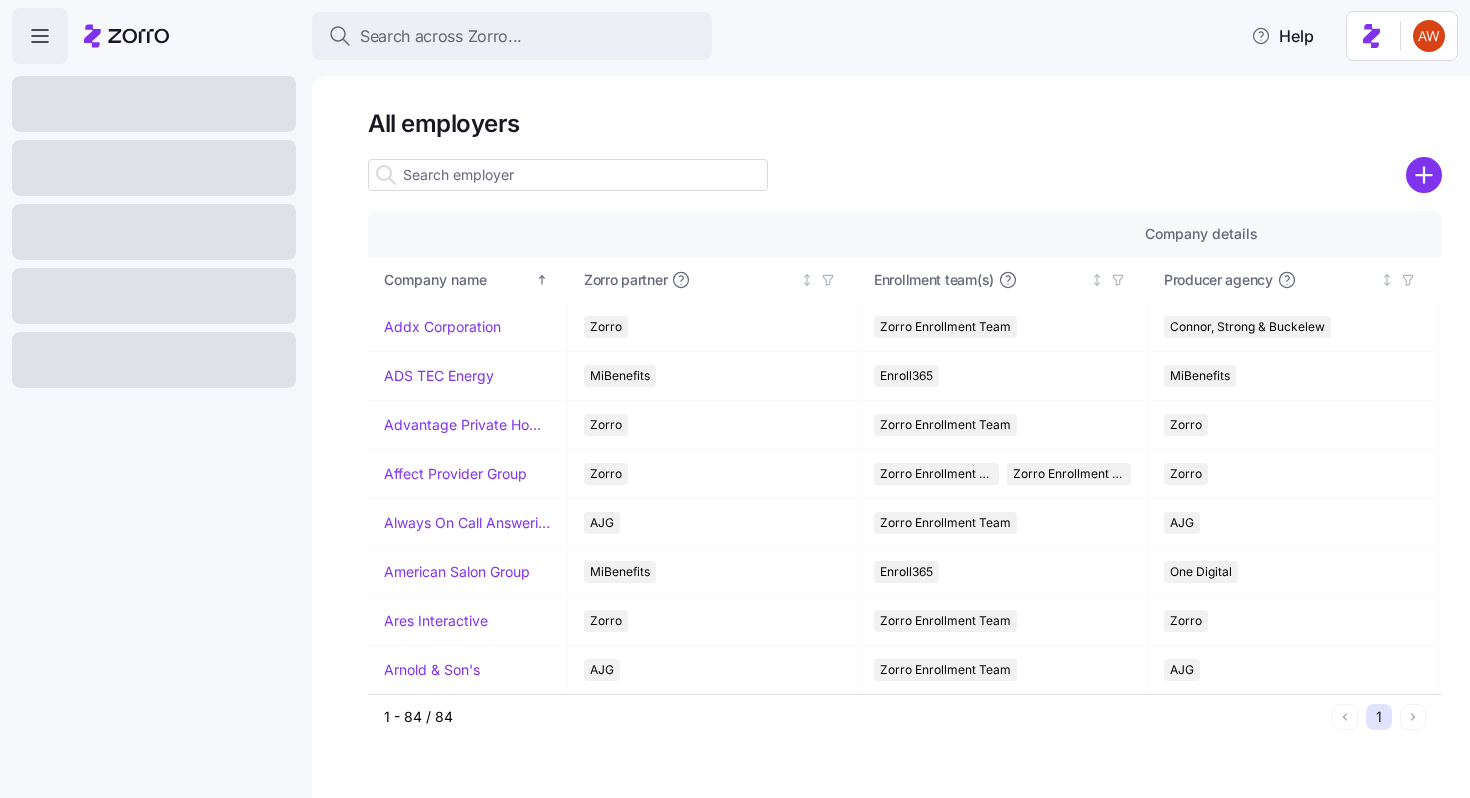 click at bounding box center [568, 175] 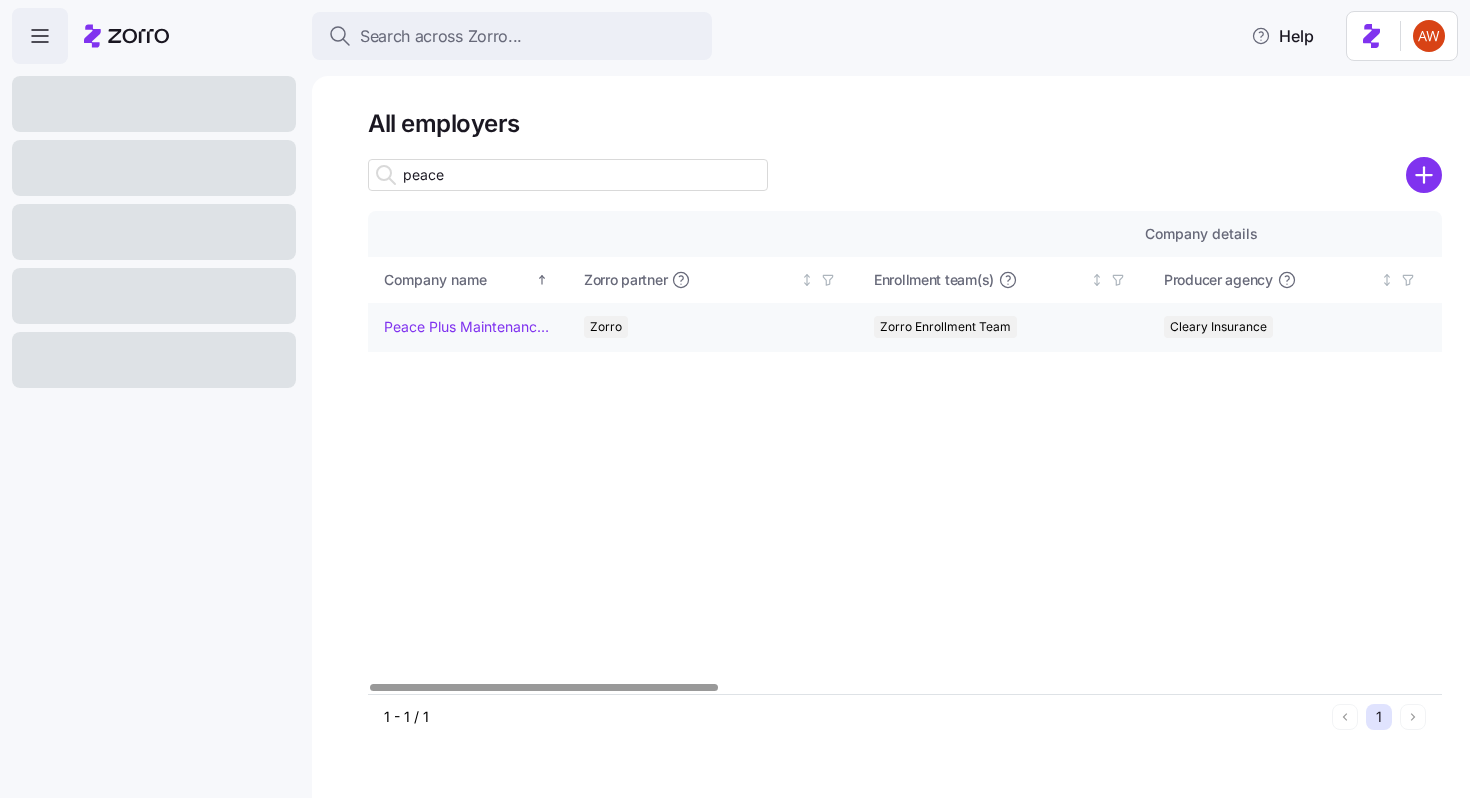 type on "peace" 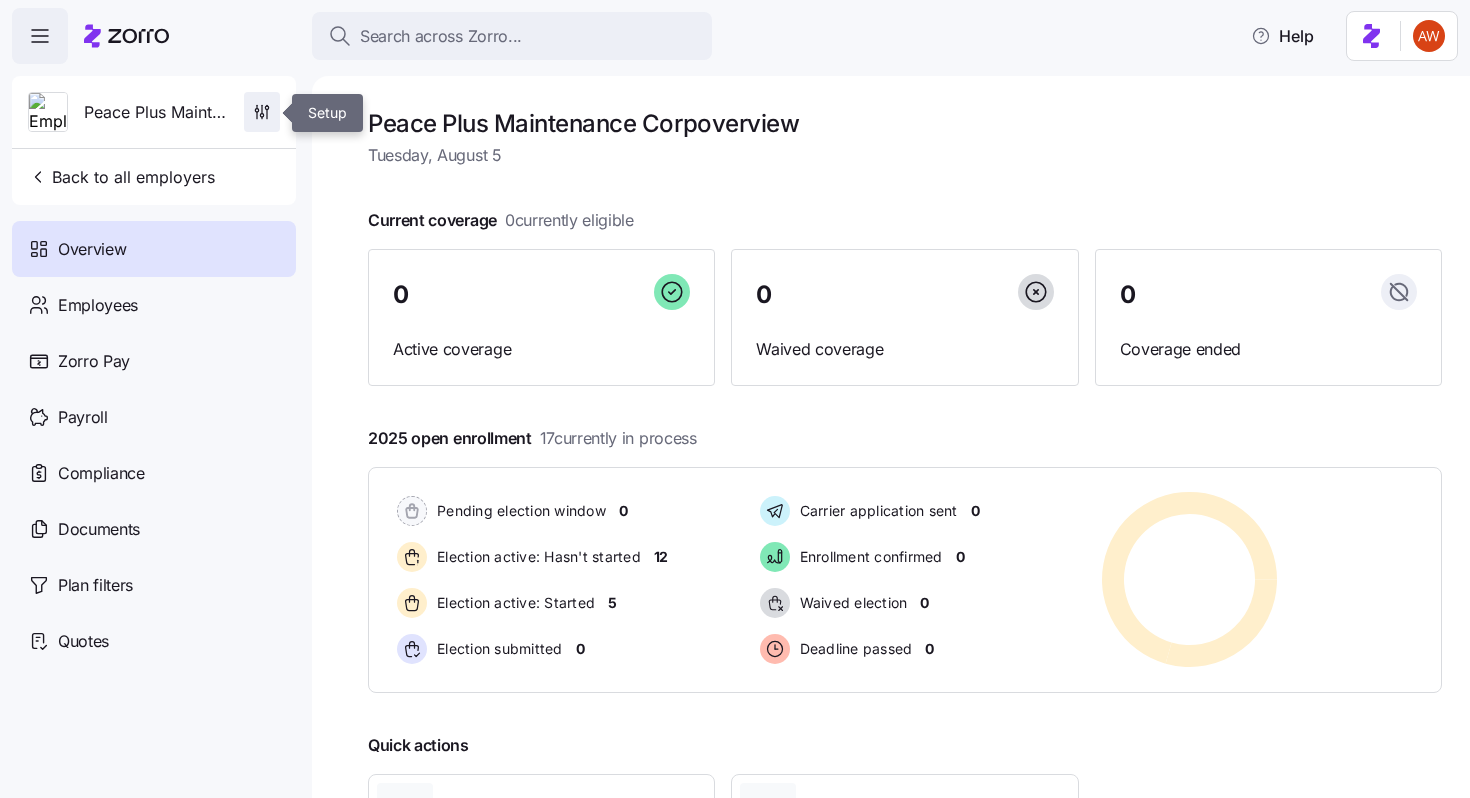 click 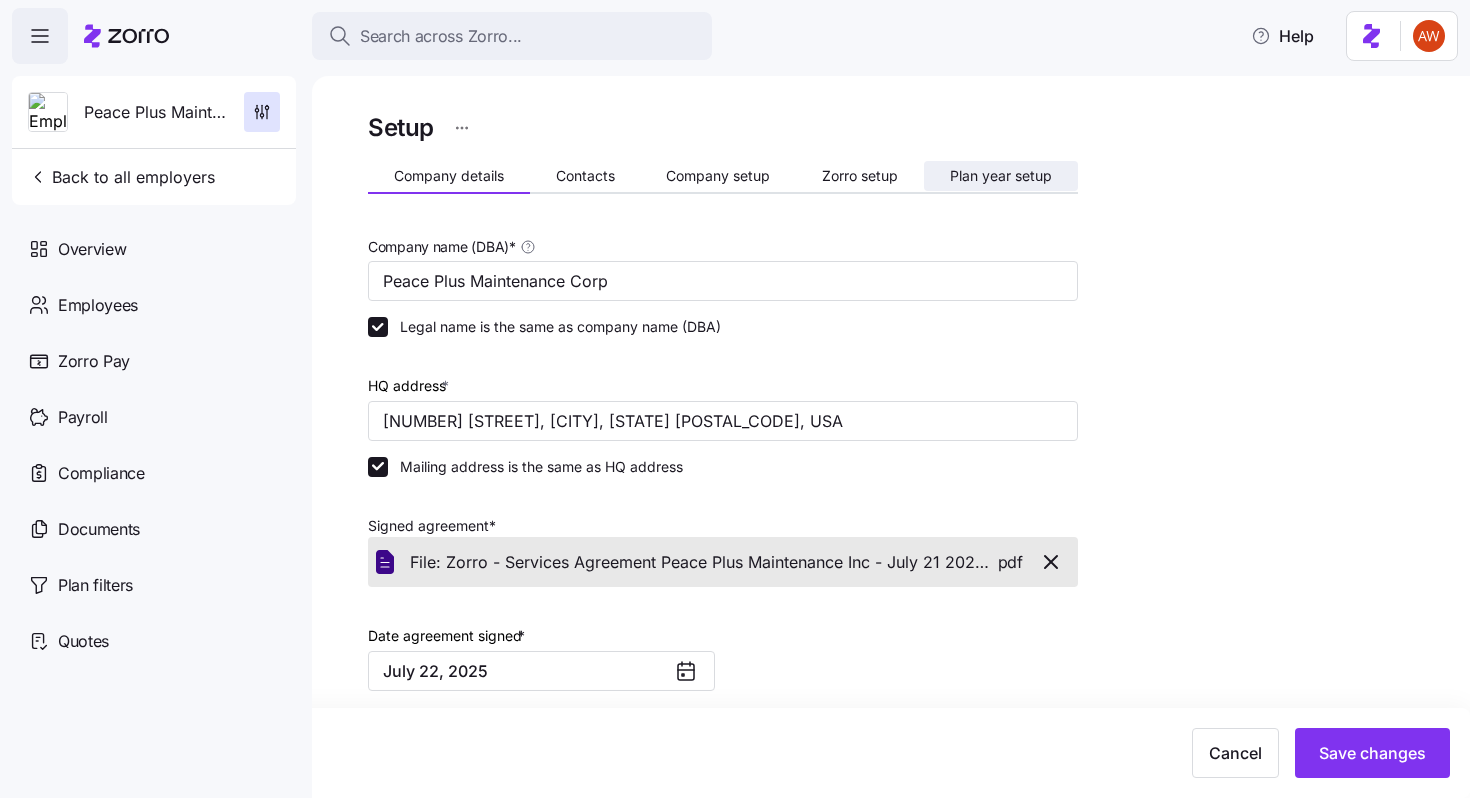 click on "Plan year setup" at bounding box center [1001, 176] 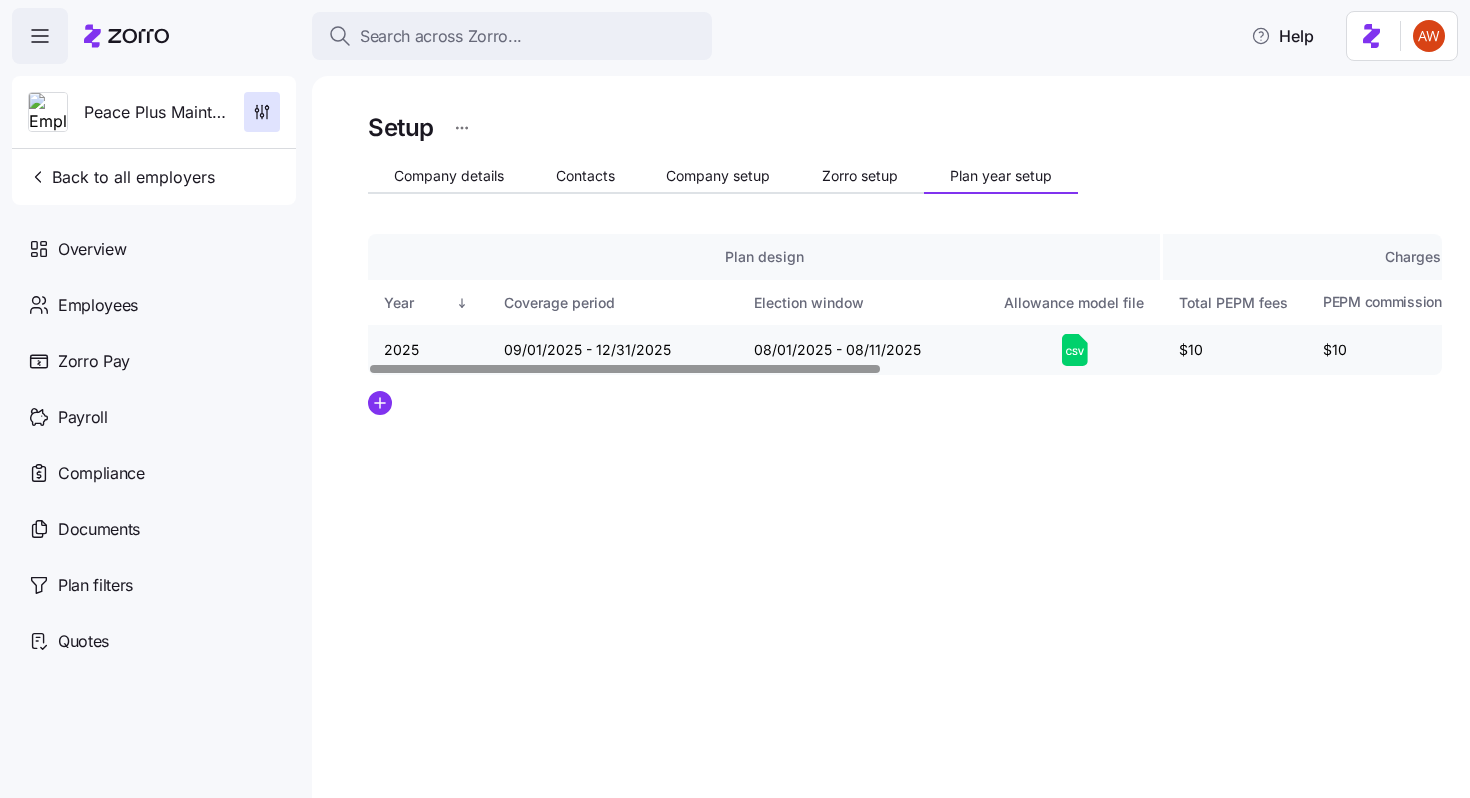 click 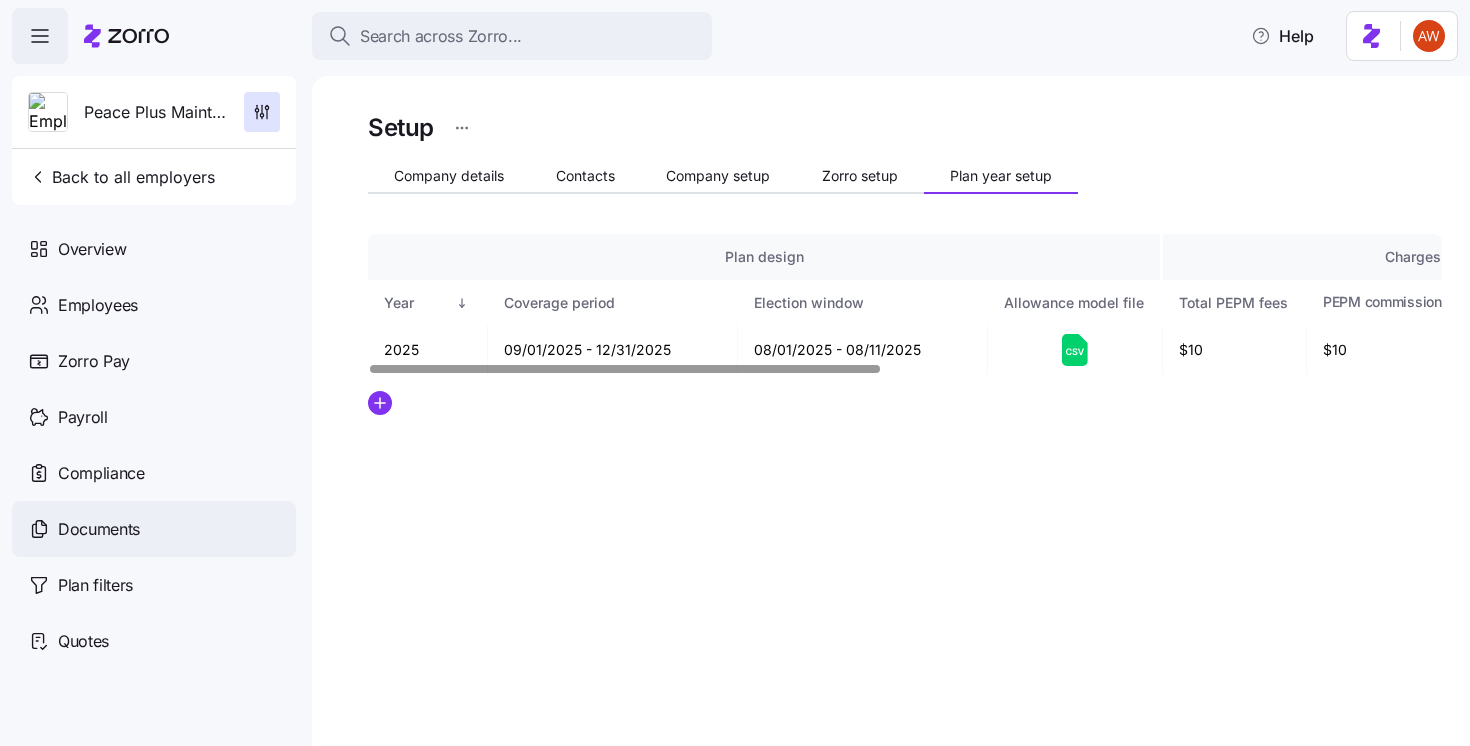 click on "Documents" at bounding box center (99, 529) 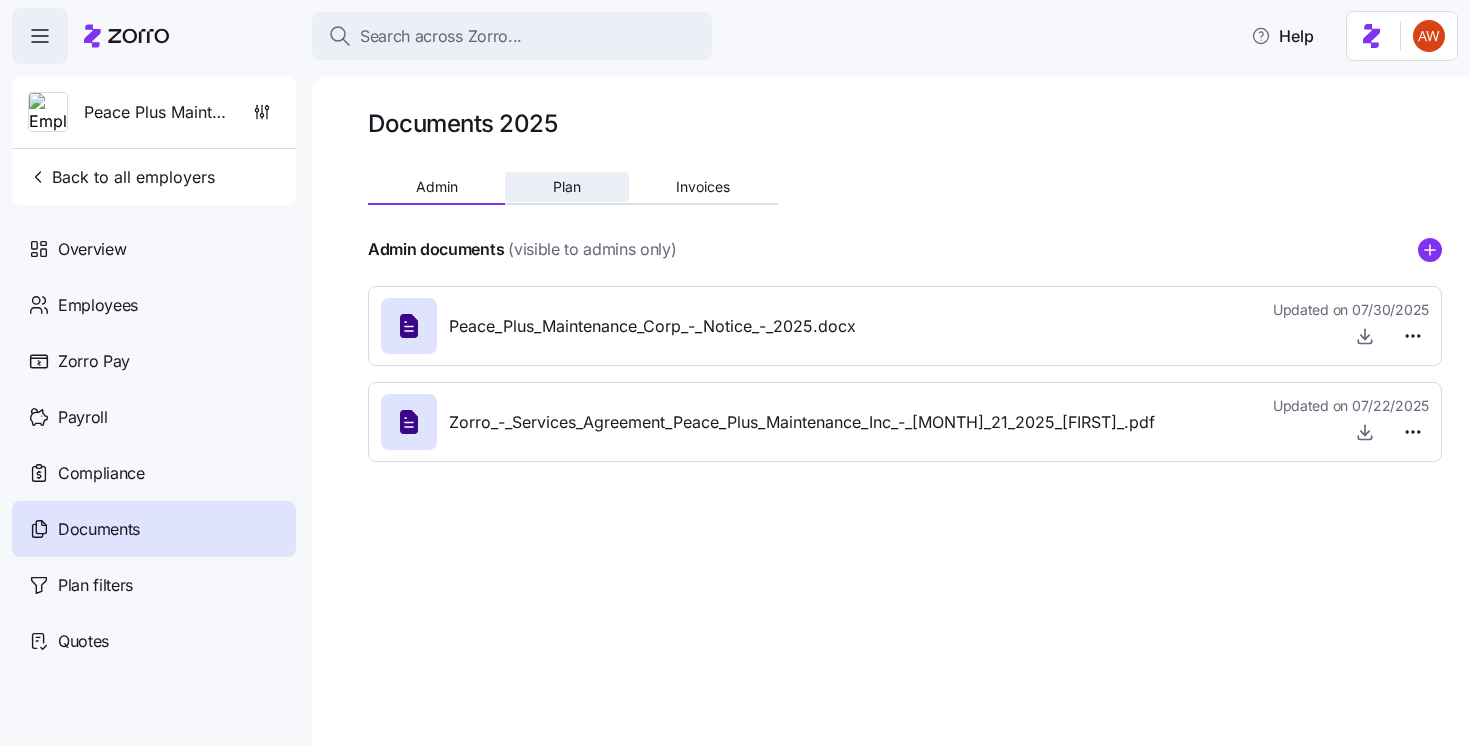 click on "Plan" at bounding box center [567, 187] 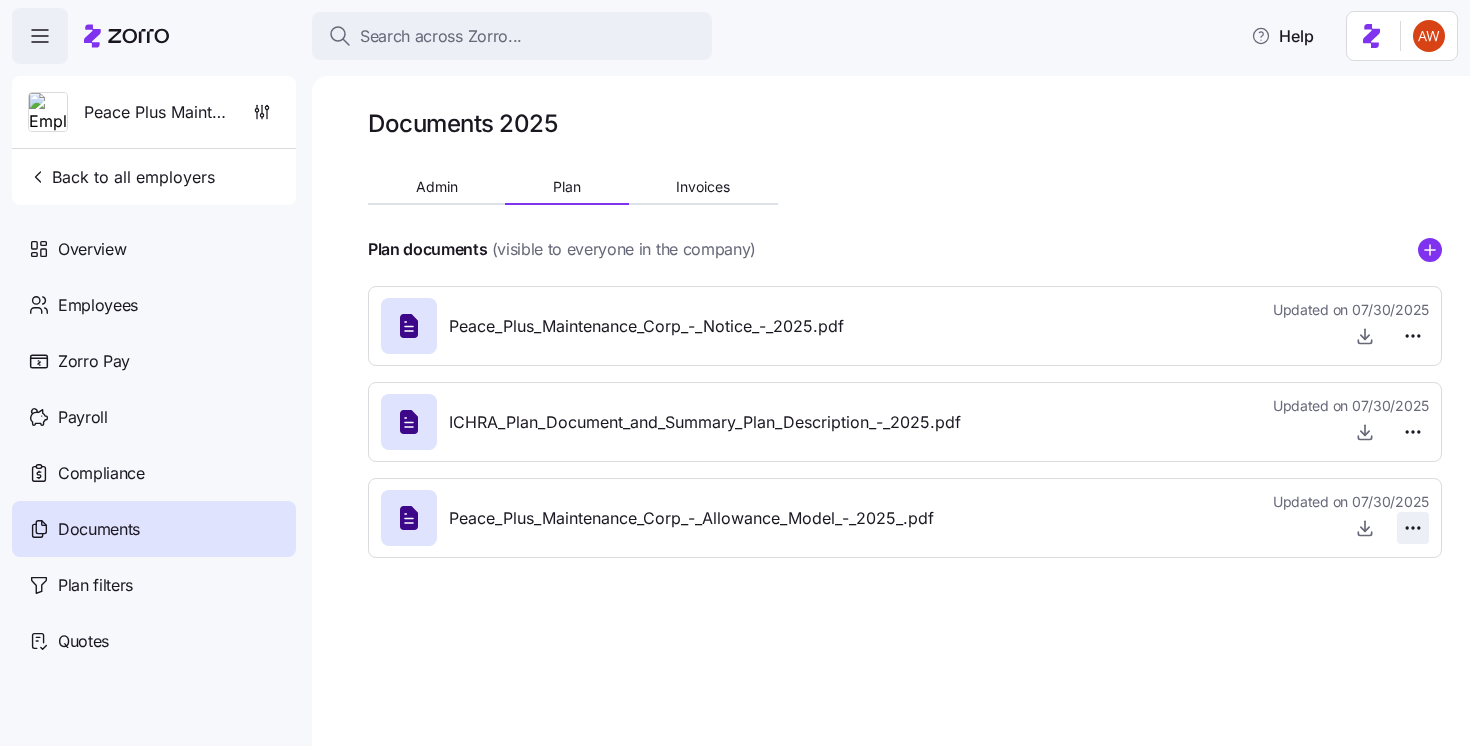 click on "Search across Zorro... Help Peace Plus Maintenance Corp Back to all employers Overview Employees Zorro Pay Payroll Compliance Documents Plan filters Quotes Documents 2025 Admin Plan Invoices Plan documents (visible to everyone in the company) Peace_Plus_Maintenance_Corp_-_Notice_-_2025.pdf Updated on 07/30/2025 ICHRA_Plan_Document_and_Summary_Plan_Description_-_2025.pdf Updated on 07/30/2025 Peace_Plus_Maintenance_Corp_-_Allowance_Model_-_2025_.pdf Updated on 07/30/2025 Documents [NUMBER]-[NUMBER] [STREET] [CITY] , [STATE], USA x" at bounding box center [735, 367] 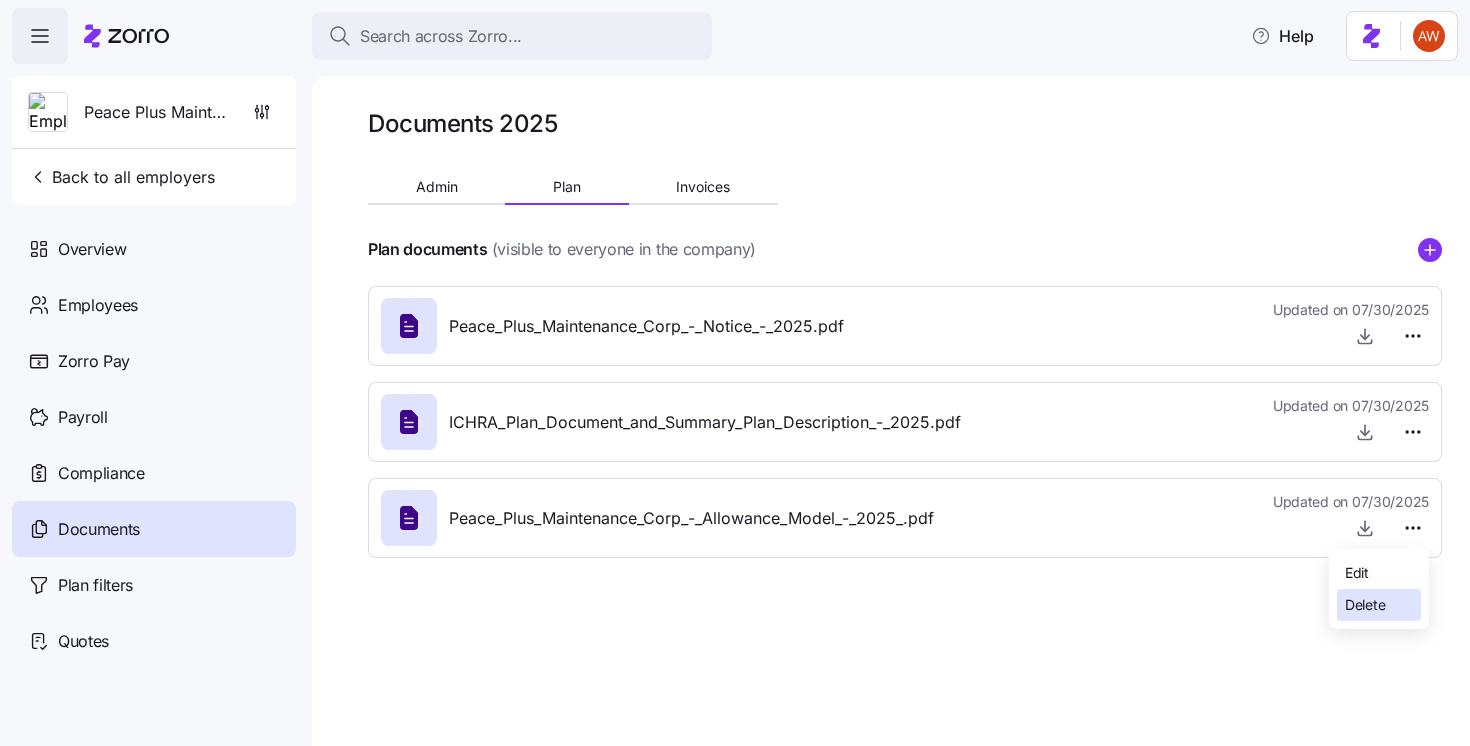 click on "Delete" at bounding box center (1379, 605) 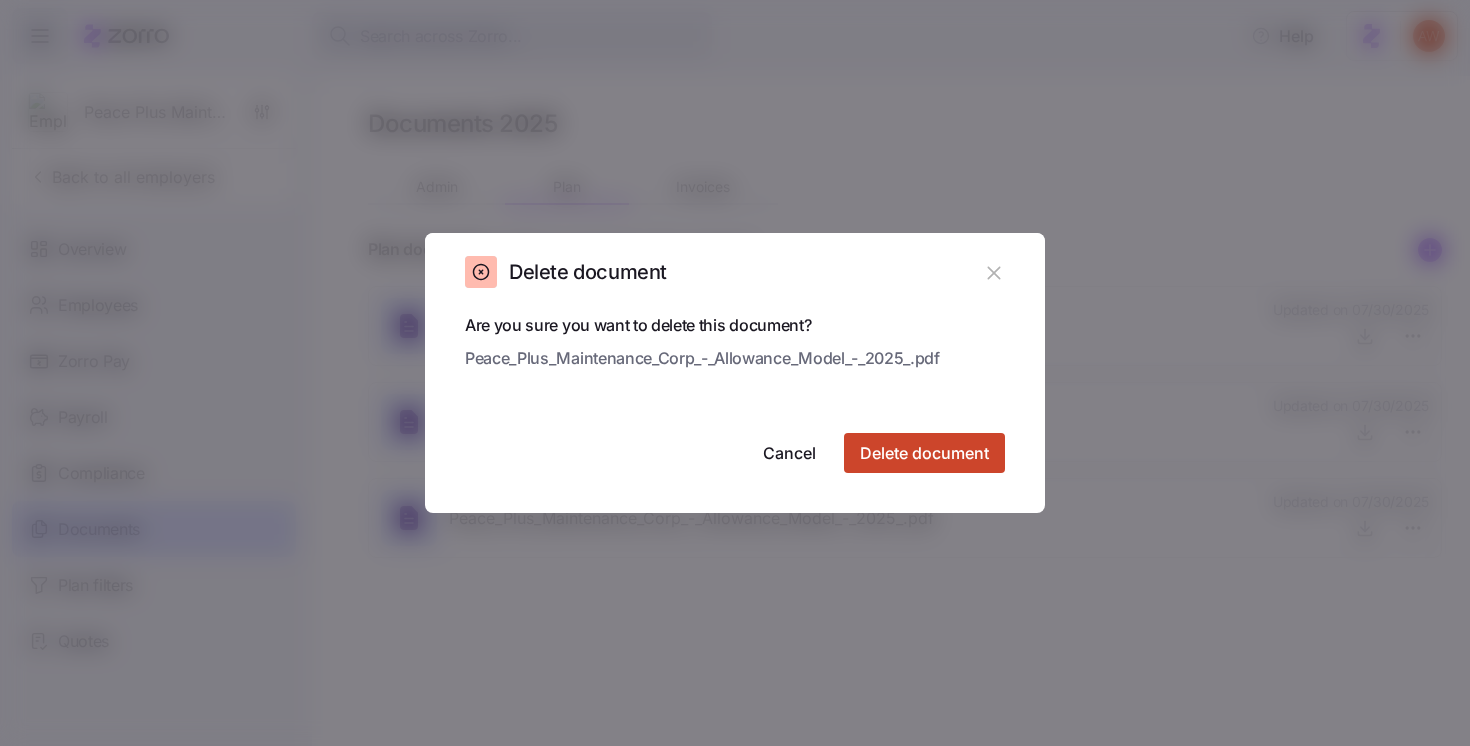 click on "Delete document" at bounding box center [924, 453] 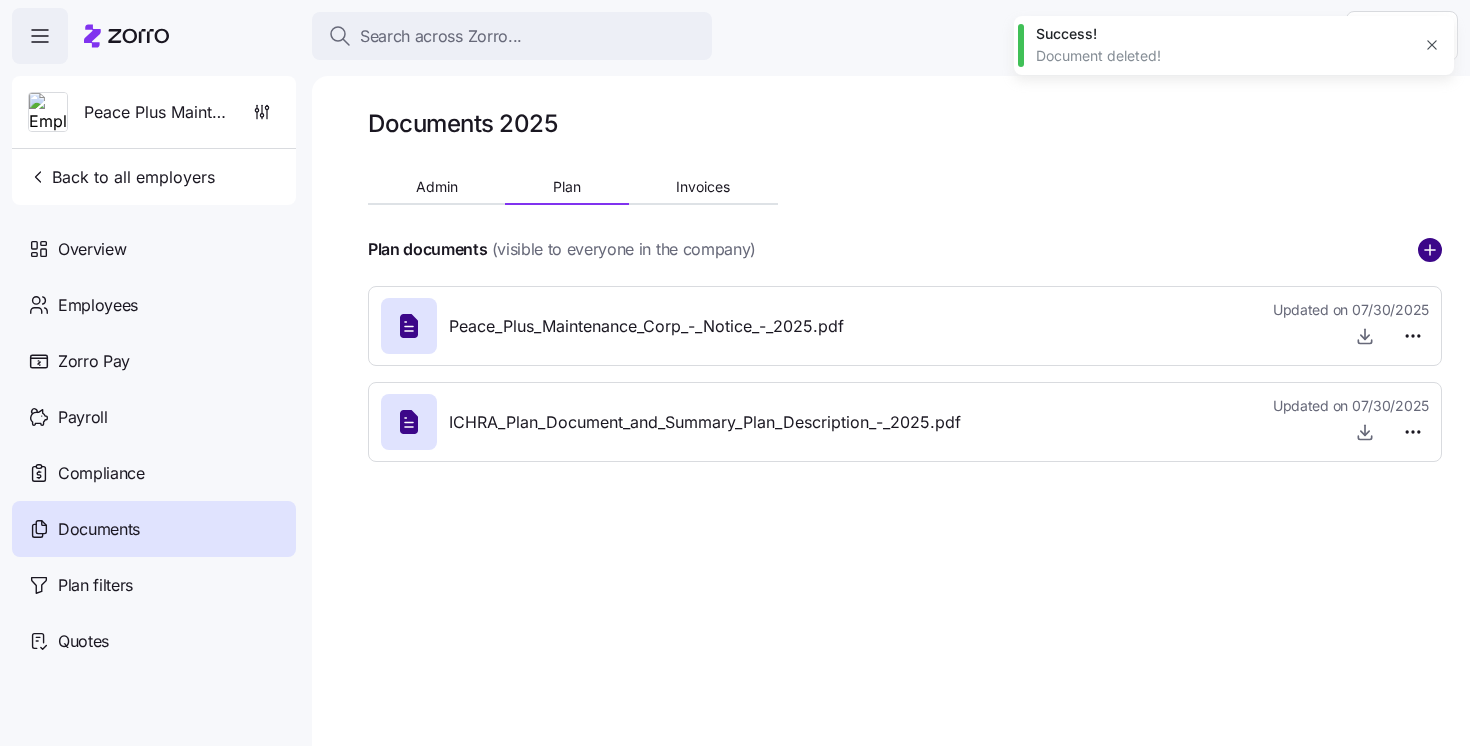 click 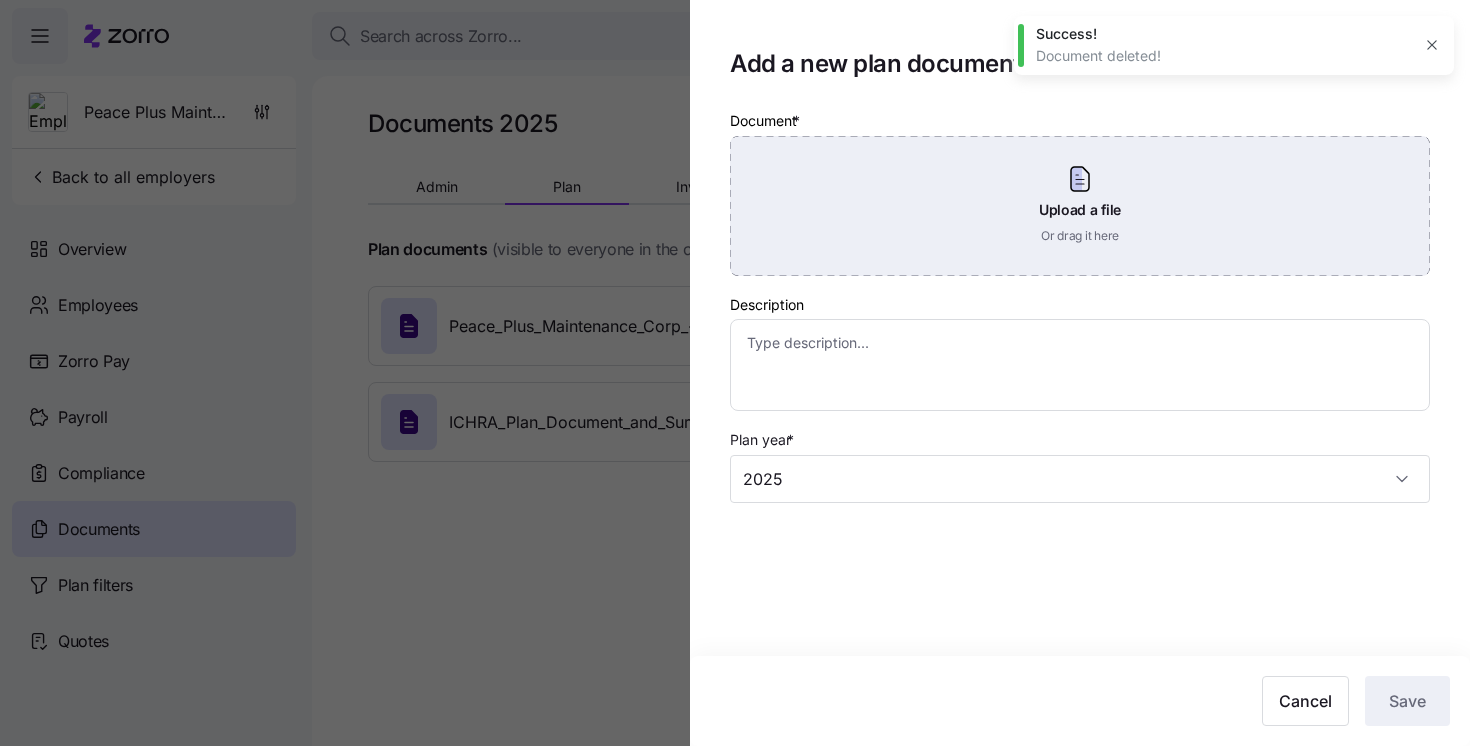 click on "Upload a file Or drag it here" at bounding box center (1080, 206) 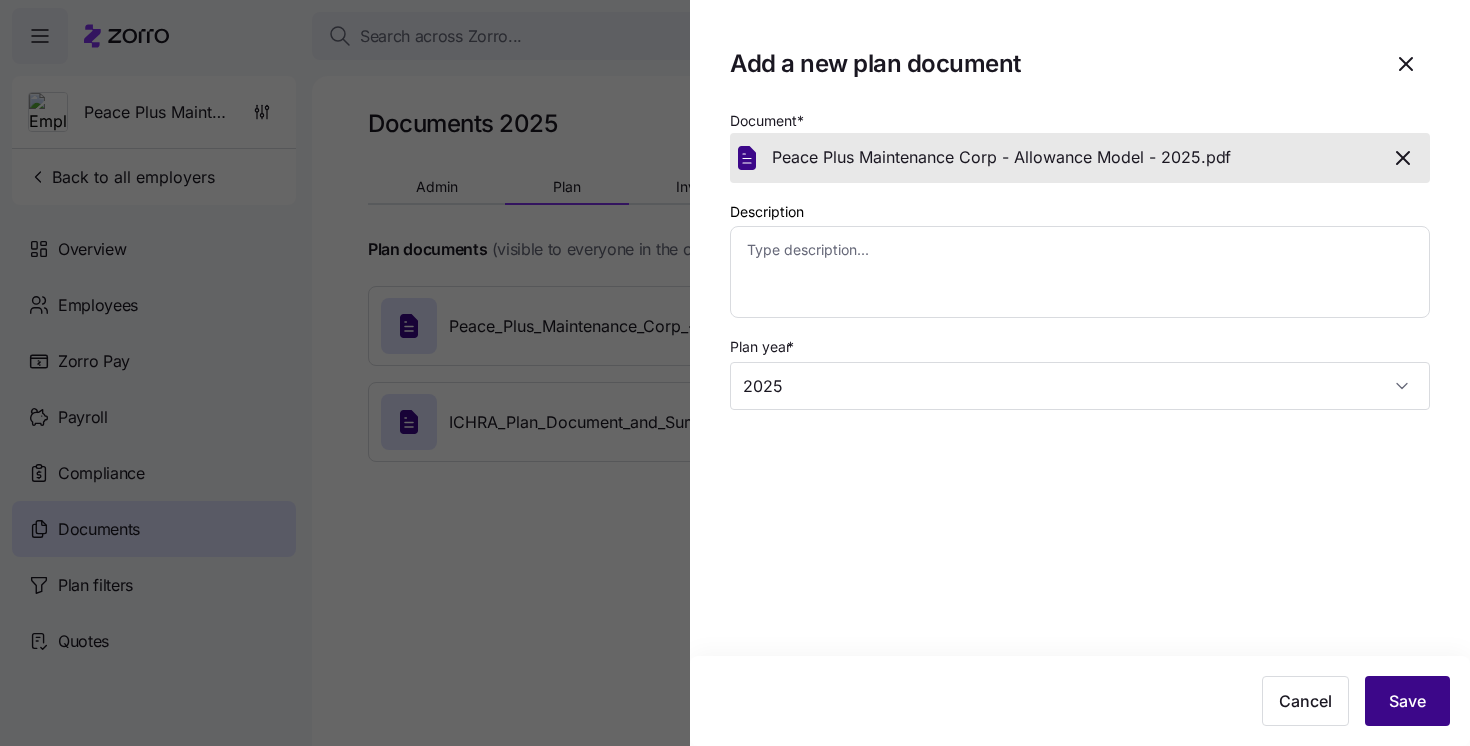 click on "Save" at bounding box center [1407, 701] 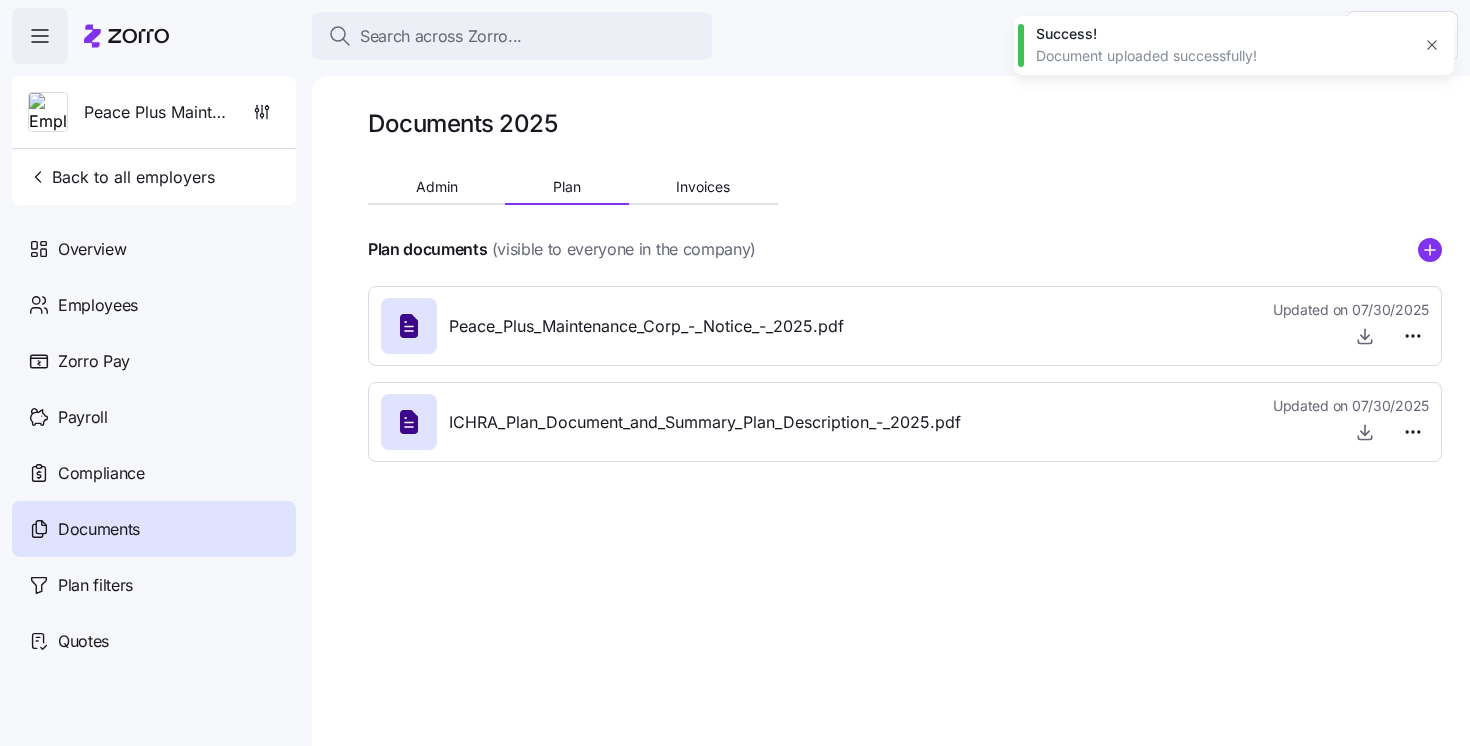 type on "x" 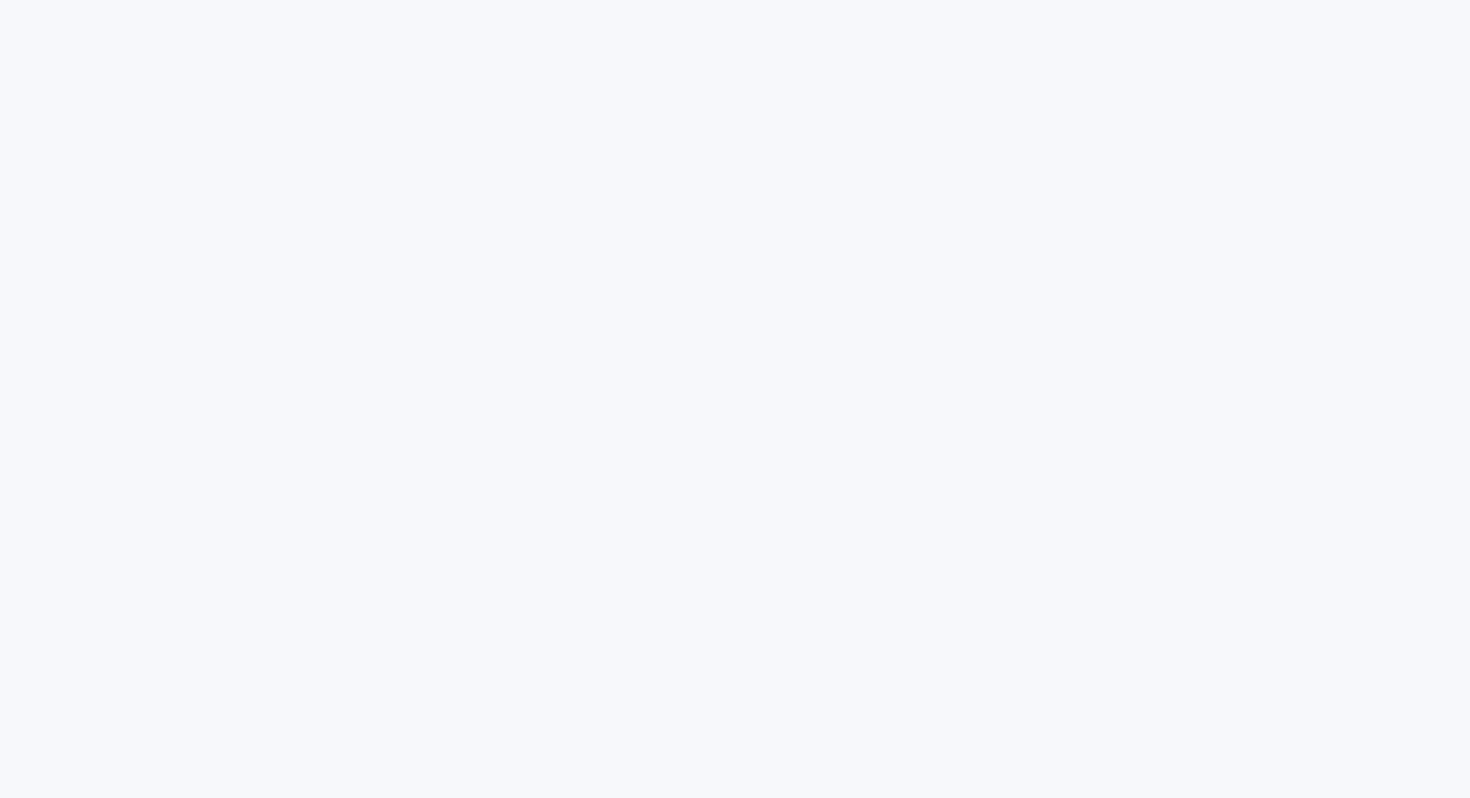 scroll, scrollTop: 0, scrollLeft: 0, axis: both 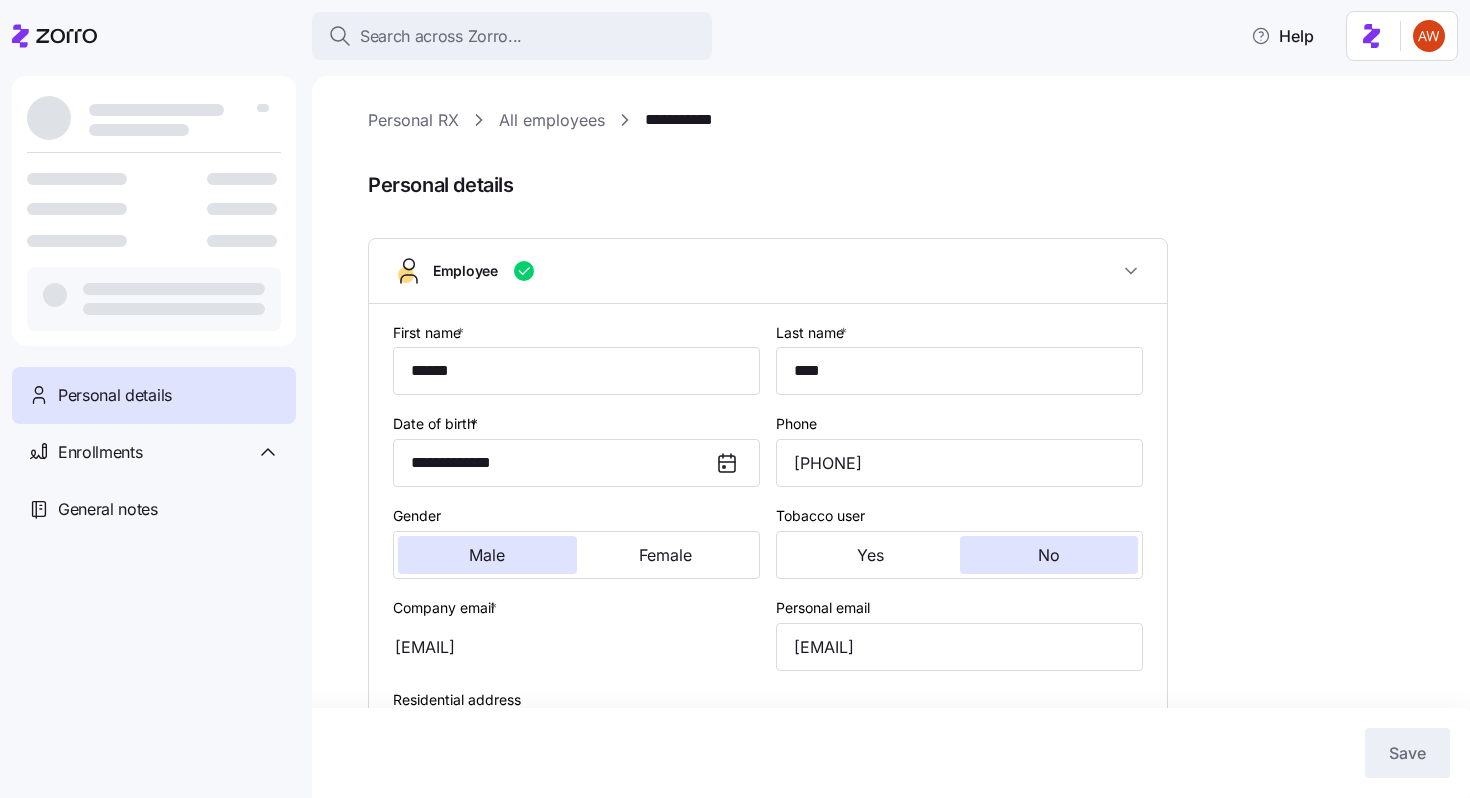 type on "NJ" 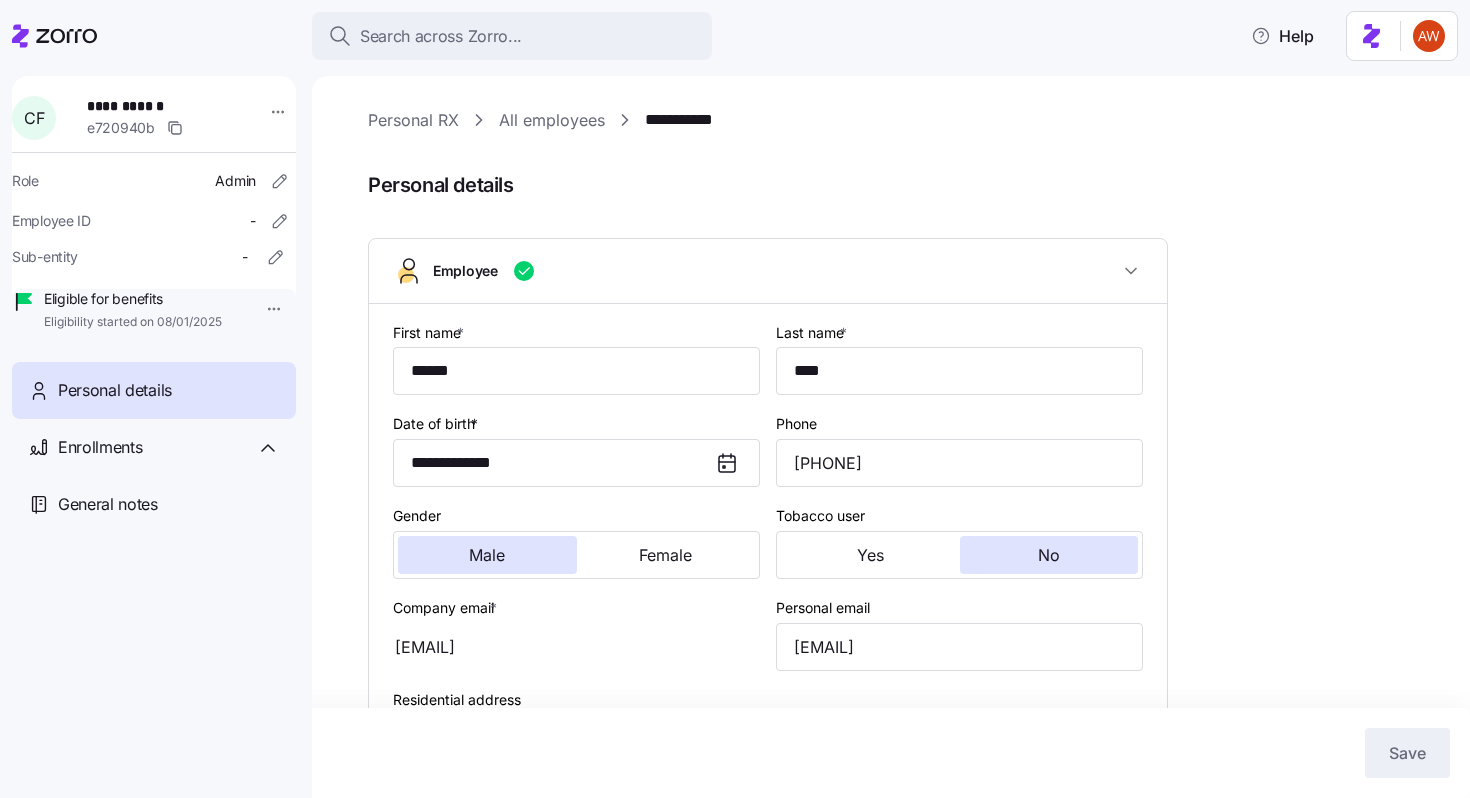 click on "All employees" at bounding box center [552, 120] 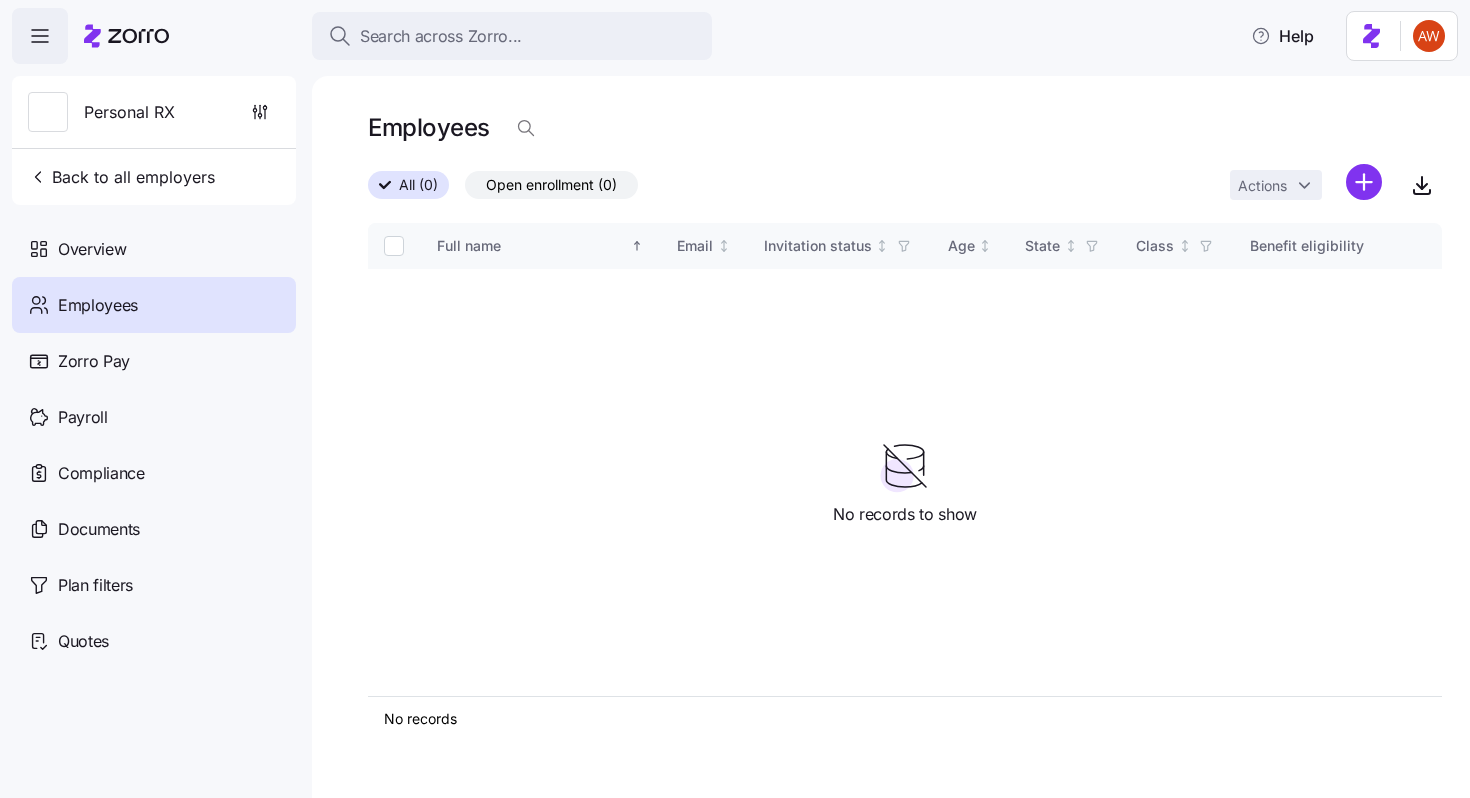 click on "Employees" at bounding box center (429, 127) 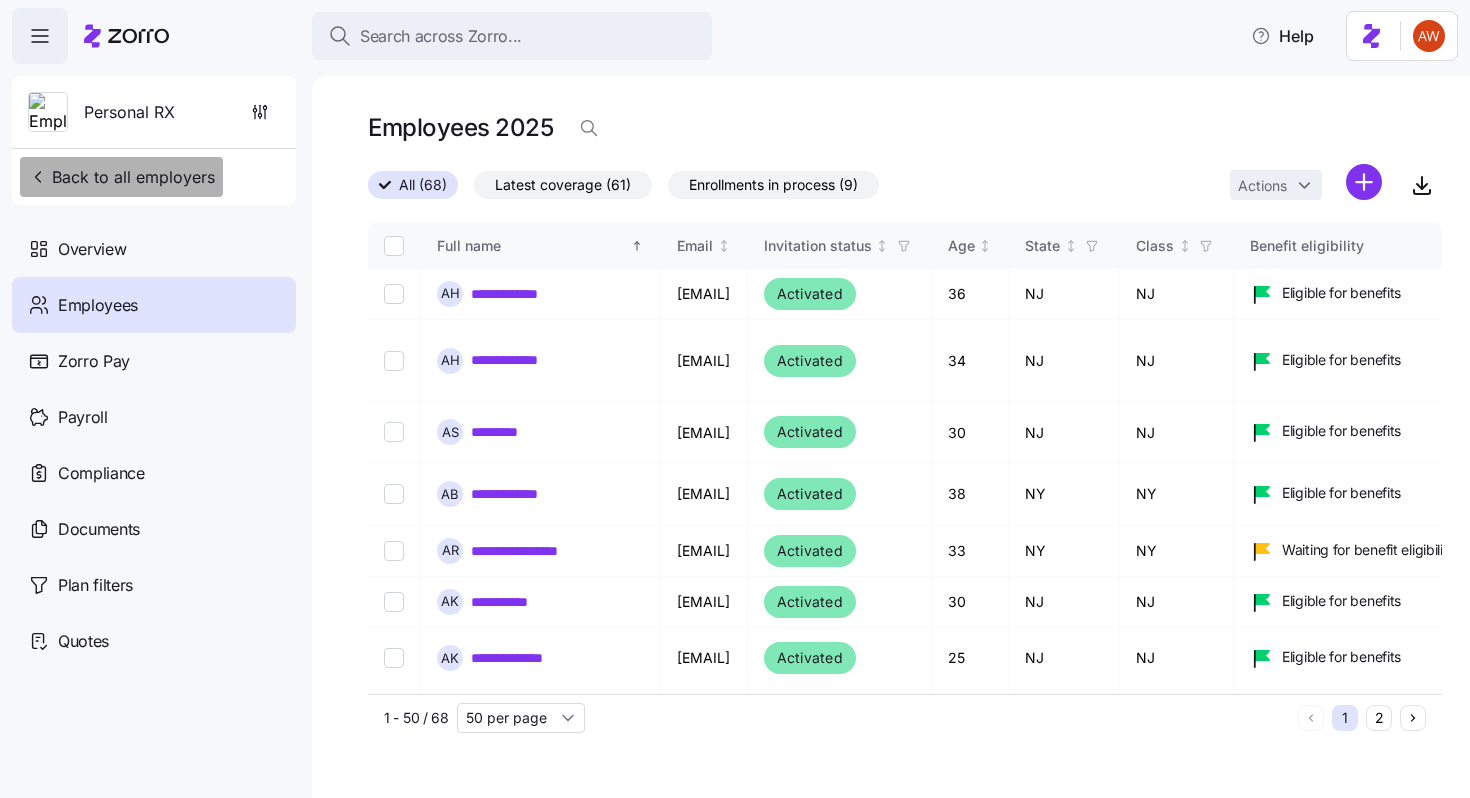 click on "Back to all employers" at bounding box center (121, 177) 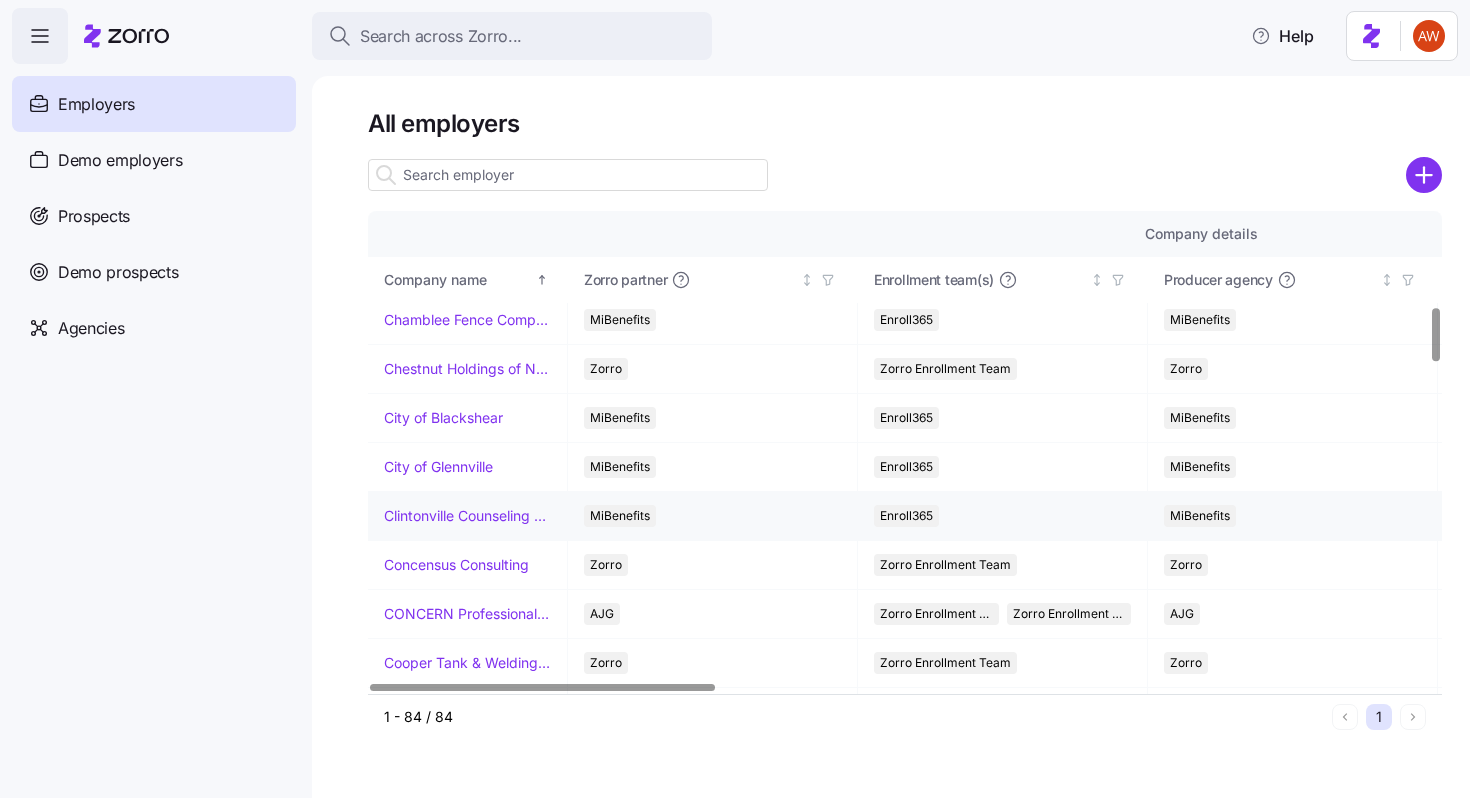 scroll, scrollTop: 835, scrollLeft: 0, axis: vertical 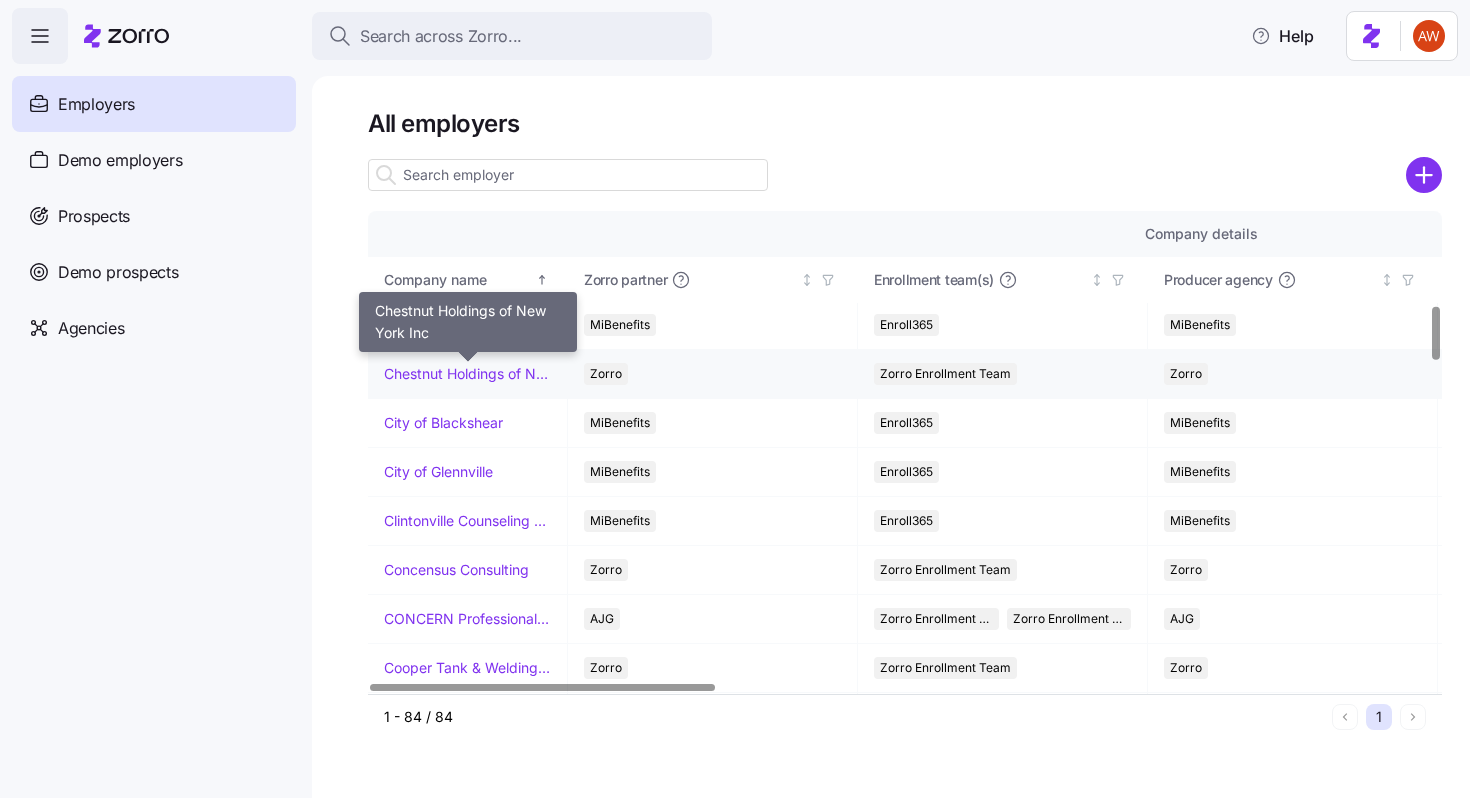 click on "Chestnut Holdings of New York Inc" at bounding box center [467, 374] 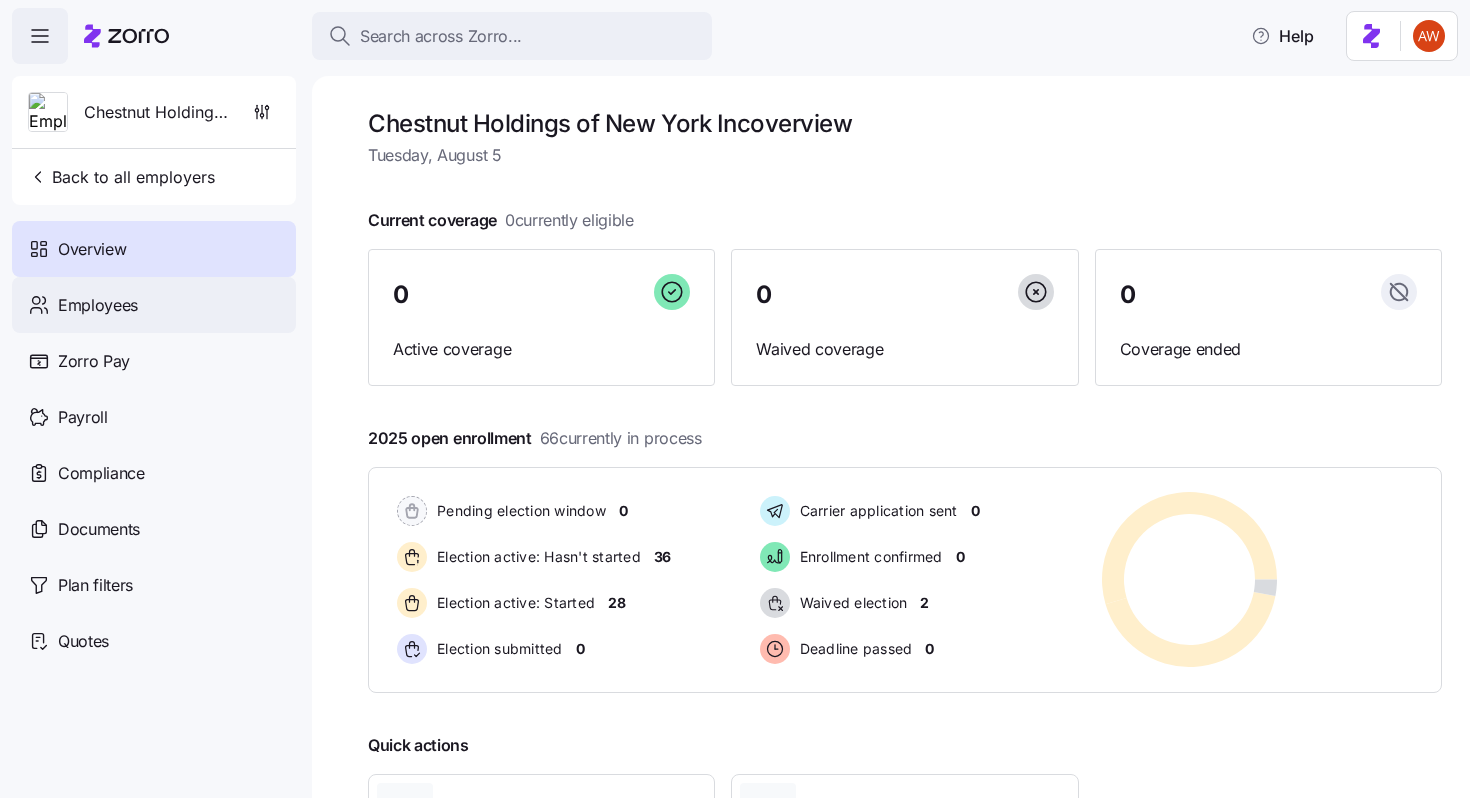click on "Employees" at bounding box center (154, 305) 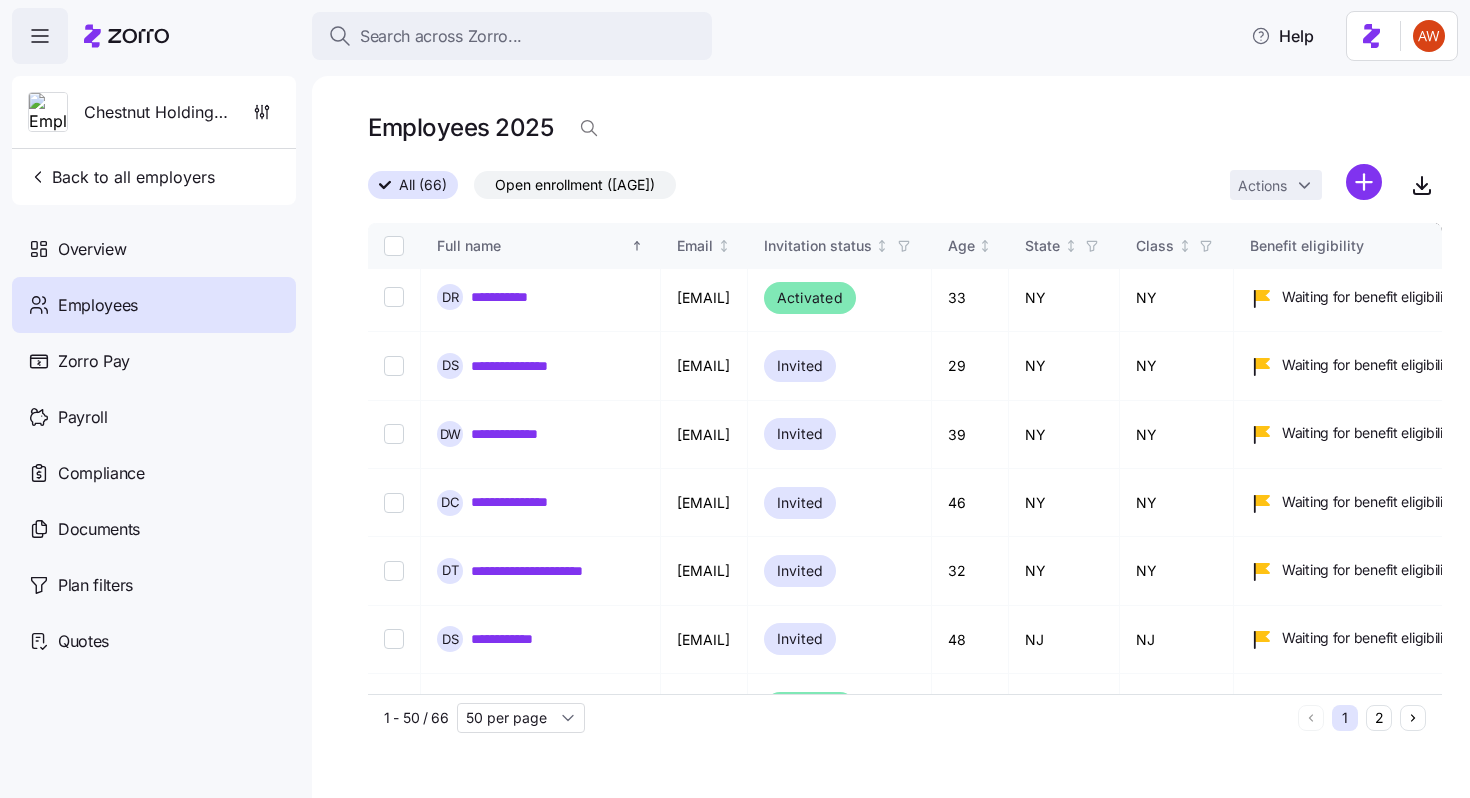 scroll, scrollTop: 1006, scrollLeft: 0, axis: vertical 